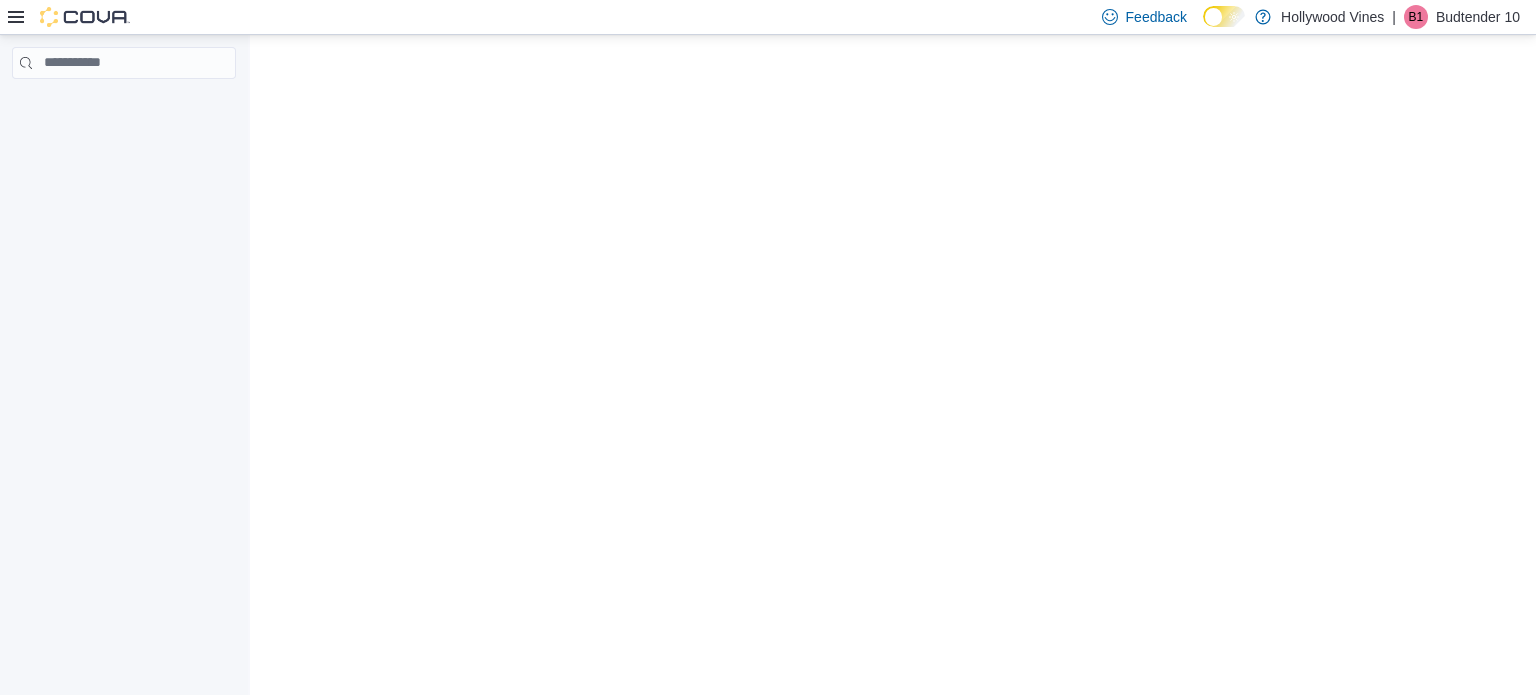 scroll, scrollTop: 0, scrollLeft: 0, axis: both 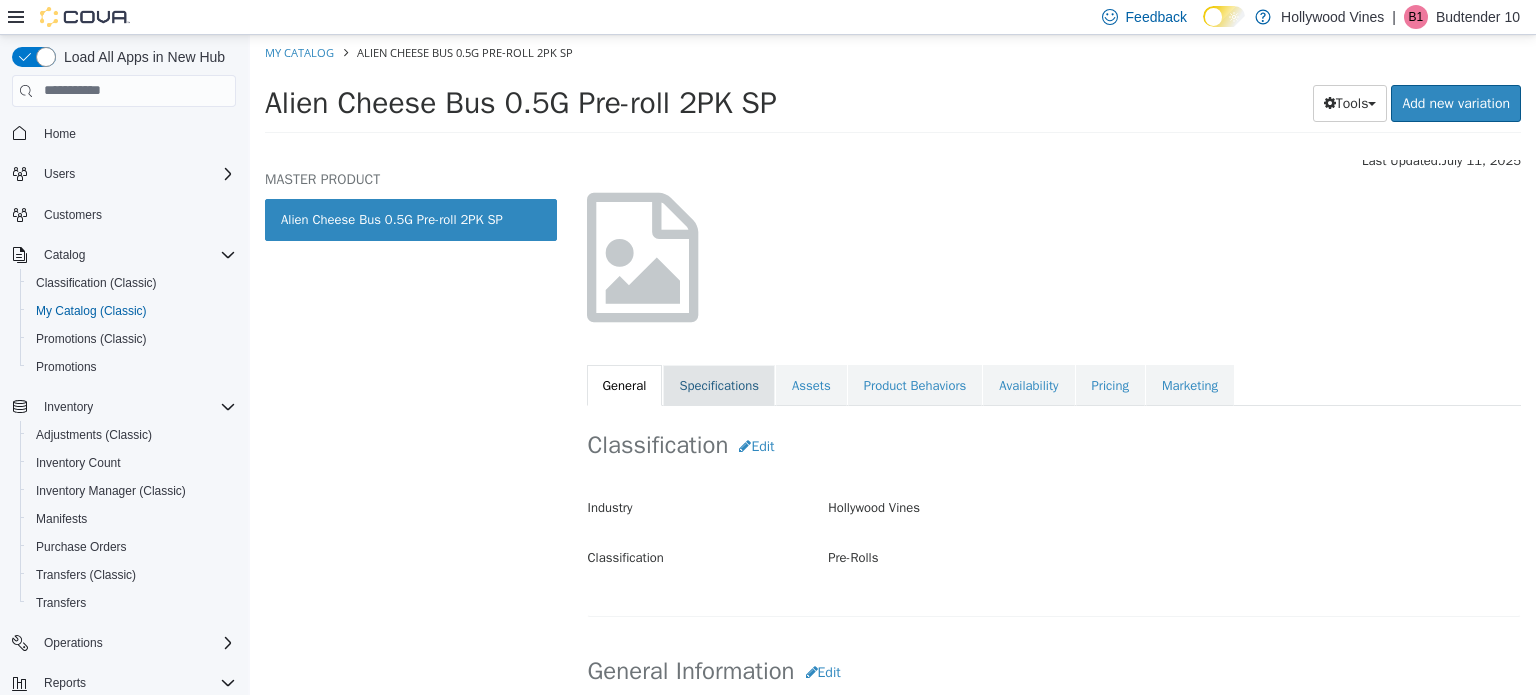 click on "Specifications" at bounding box center (719, 385) 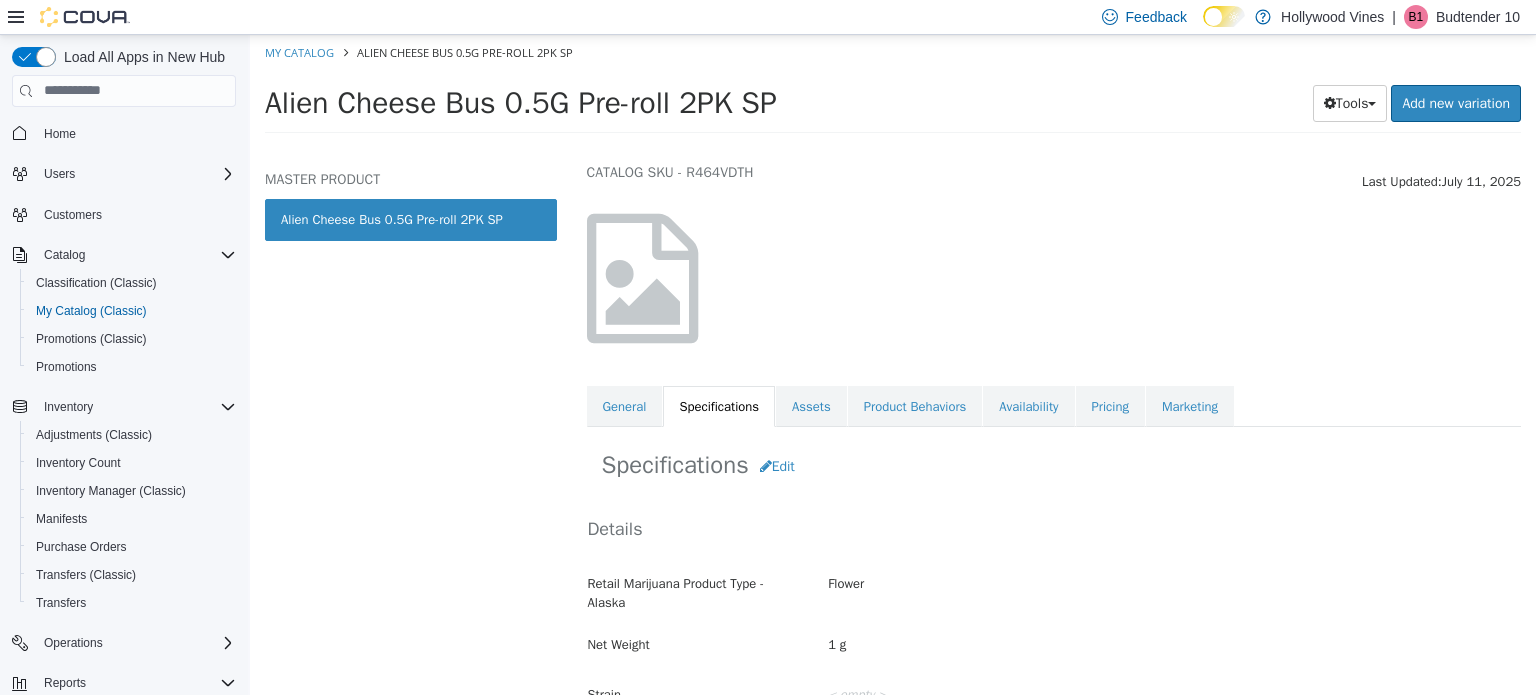 scroll, scrollTop: 3, scrollLeft: 0, axis: vertical 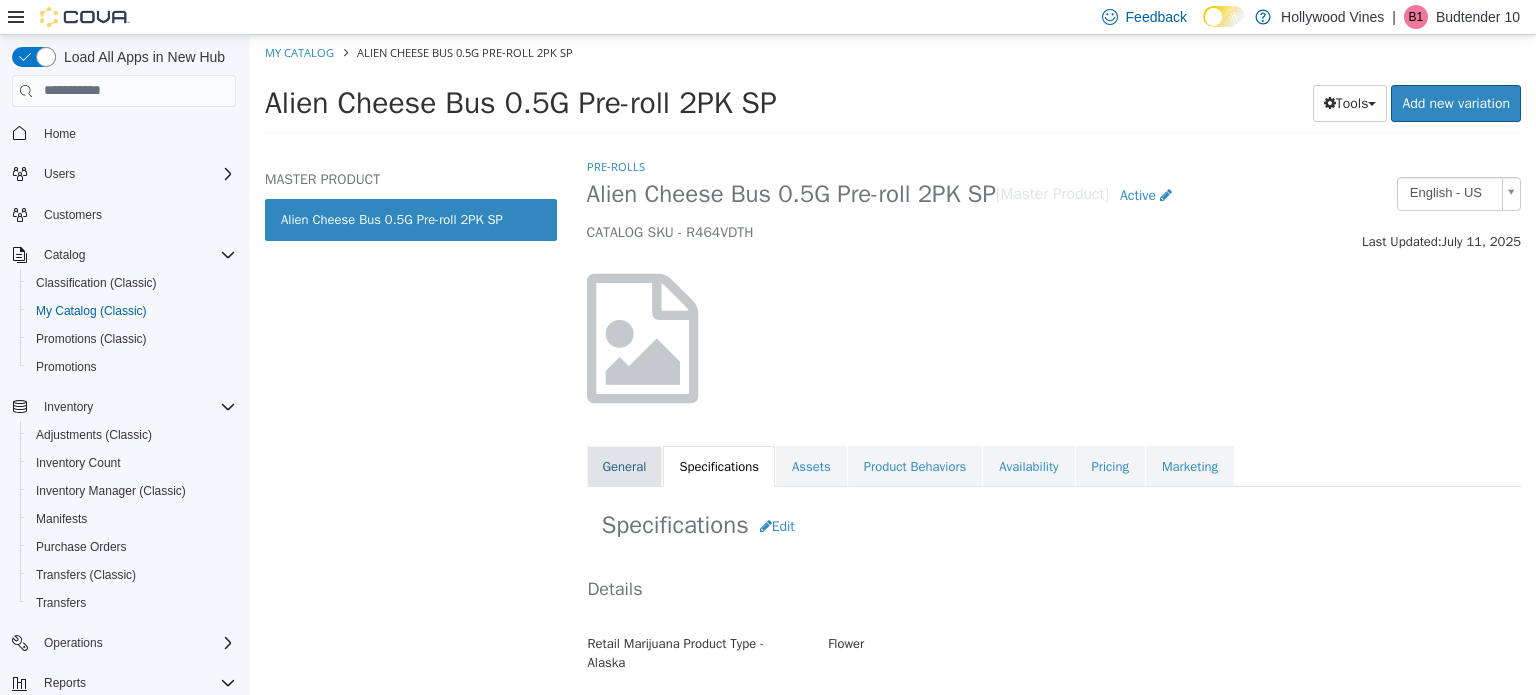 click on "General" at bounding box center (625, 466) 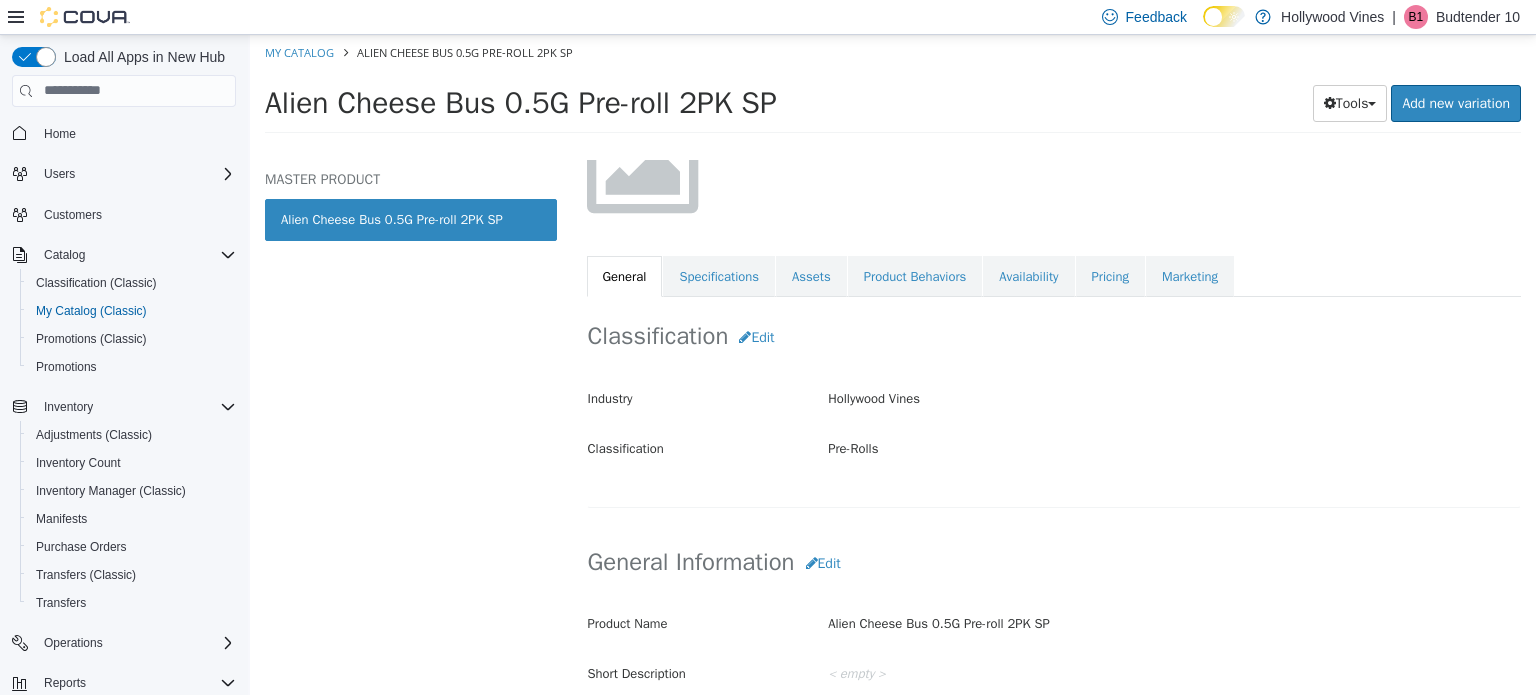 scroll, scrollTop: 163, scrollLeft: 0, axis: vertical 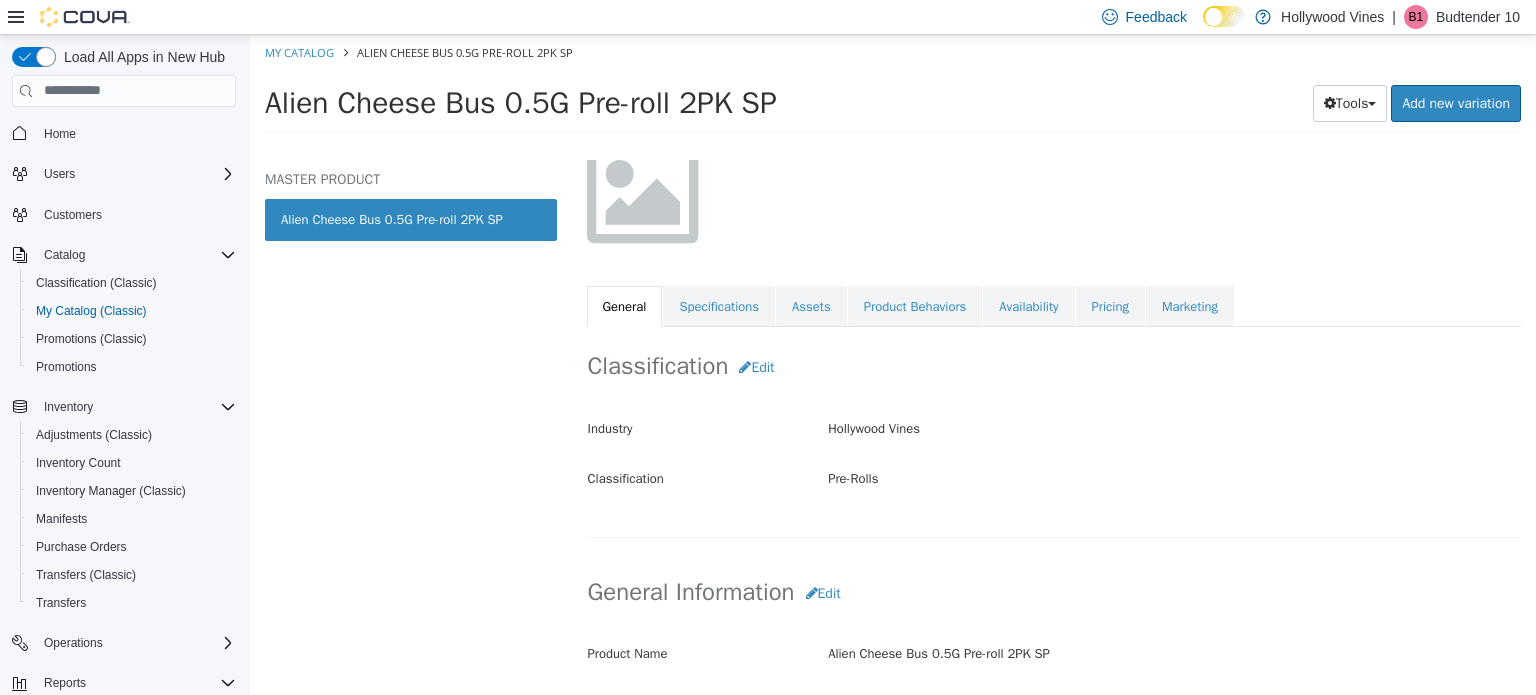 click on "Classification  Edit" at bounding box center [1054, 366] 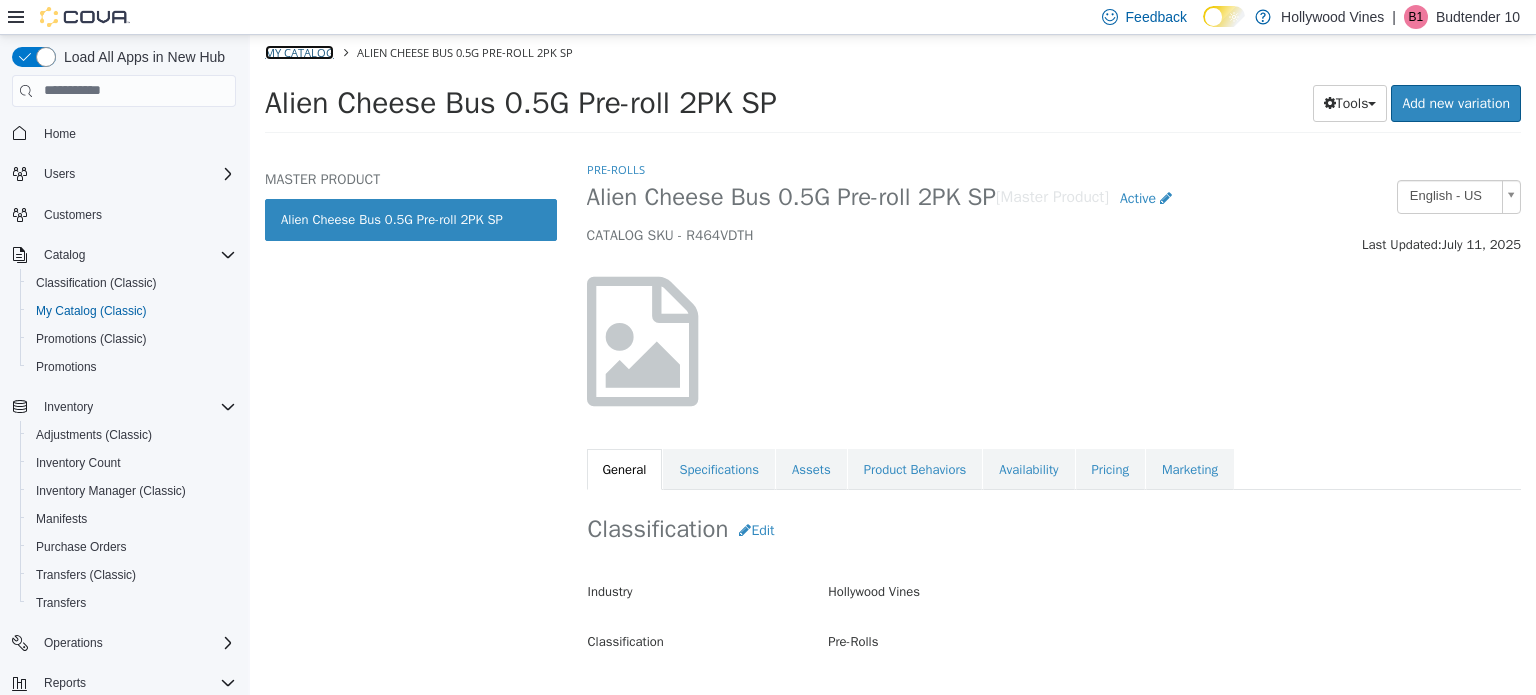 click on "My Catalog" at bounding box center (299, 51) 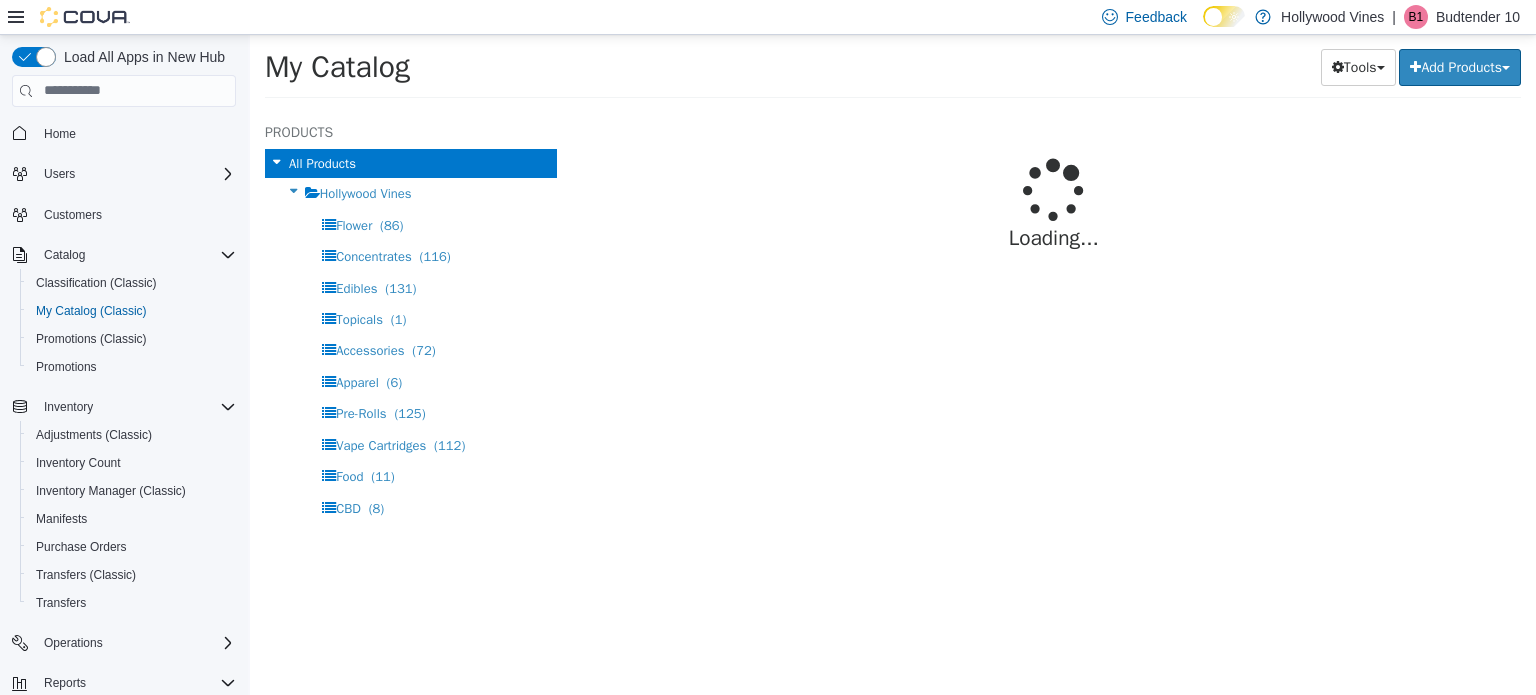 select on "**********" 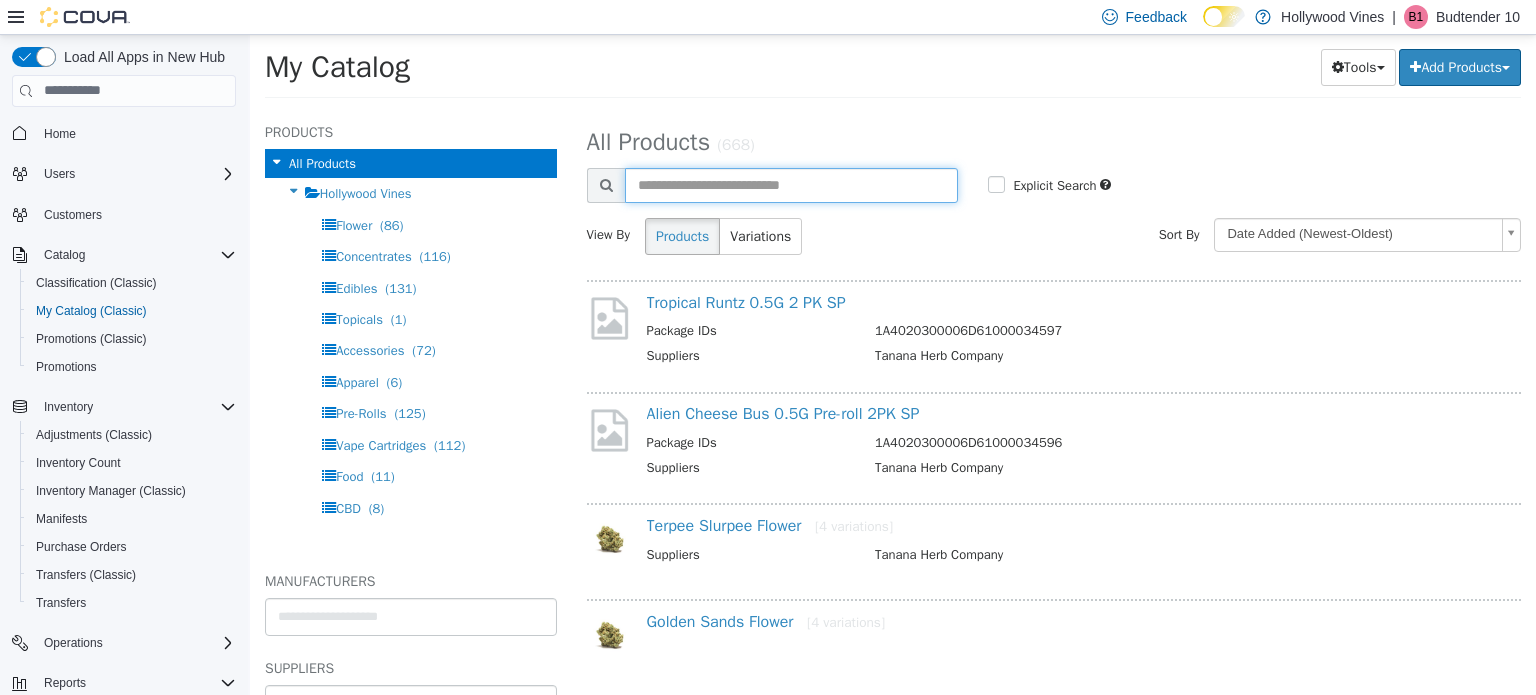 click at bounding box center (792, 184) 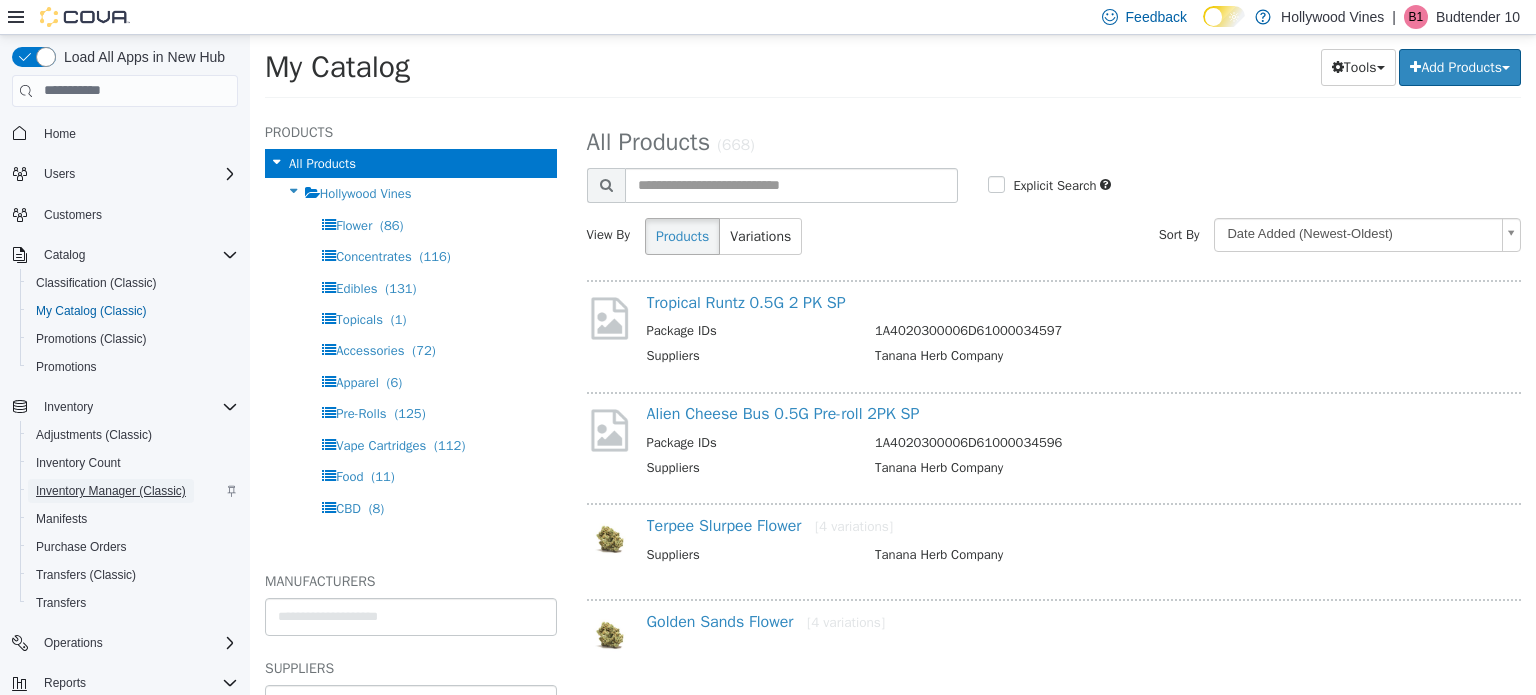 click on "Inventory Manager (Classic)" at bounding box center [111, 491] 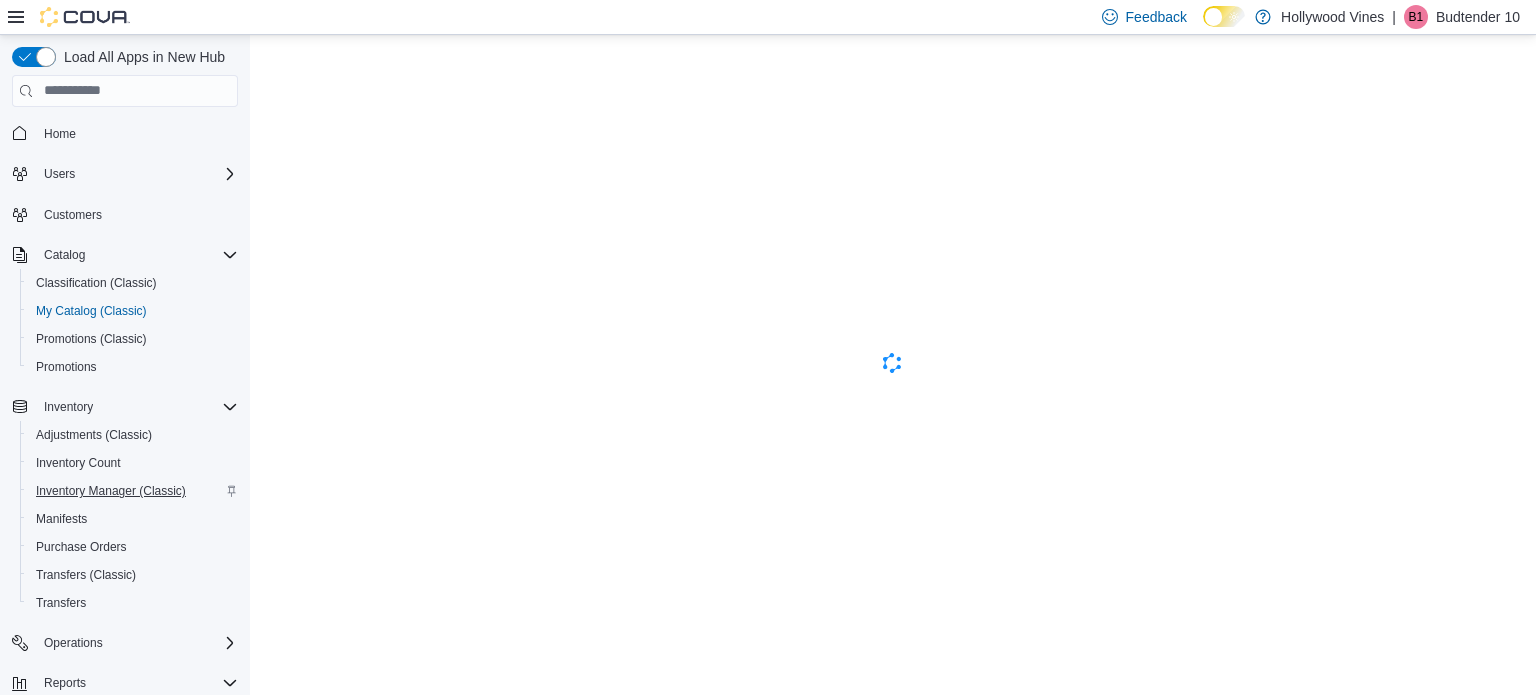 scroll, scrollTop: 0, scrollLeft: 0, axis: both 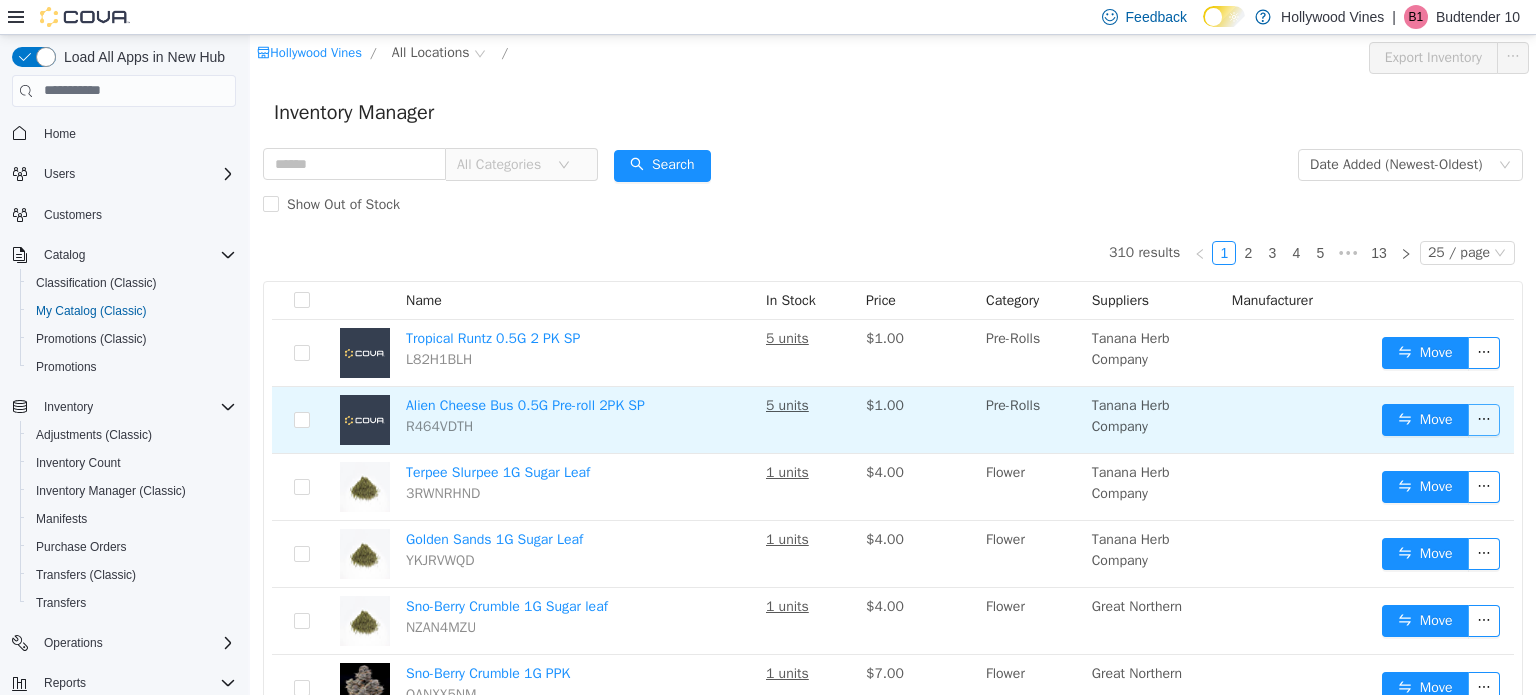 click at bounding box center [1484, 419] 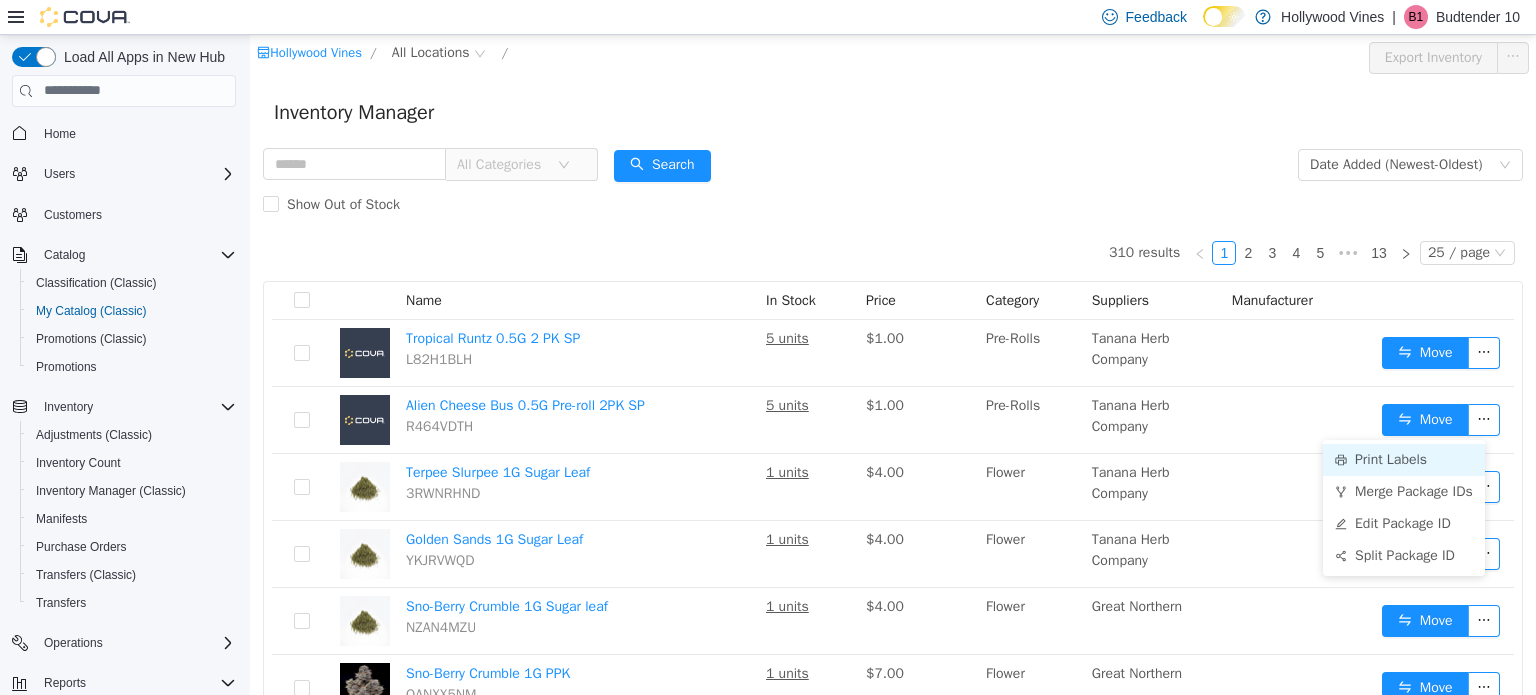click on "Print Labels" at bounding box center [1404, 459] 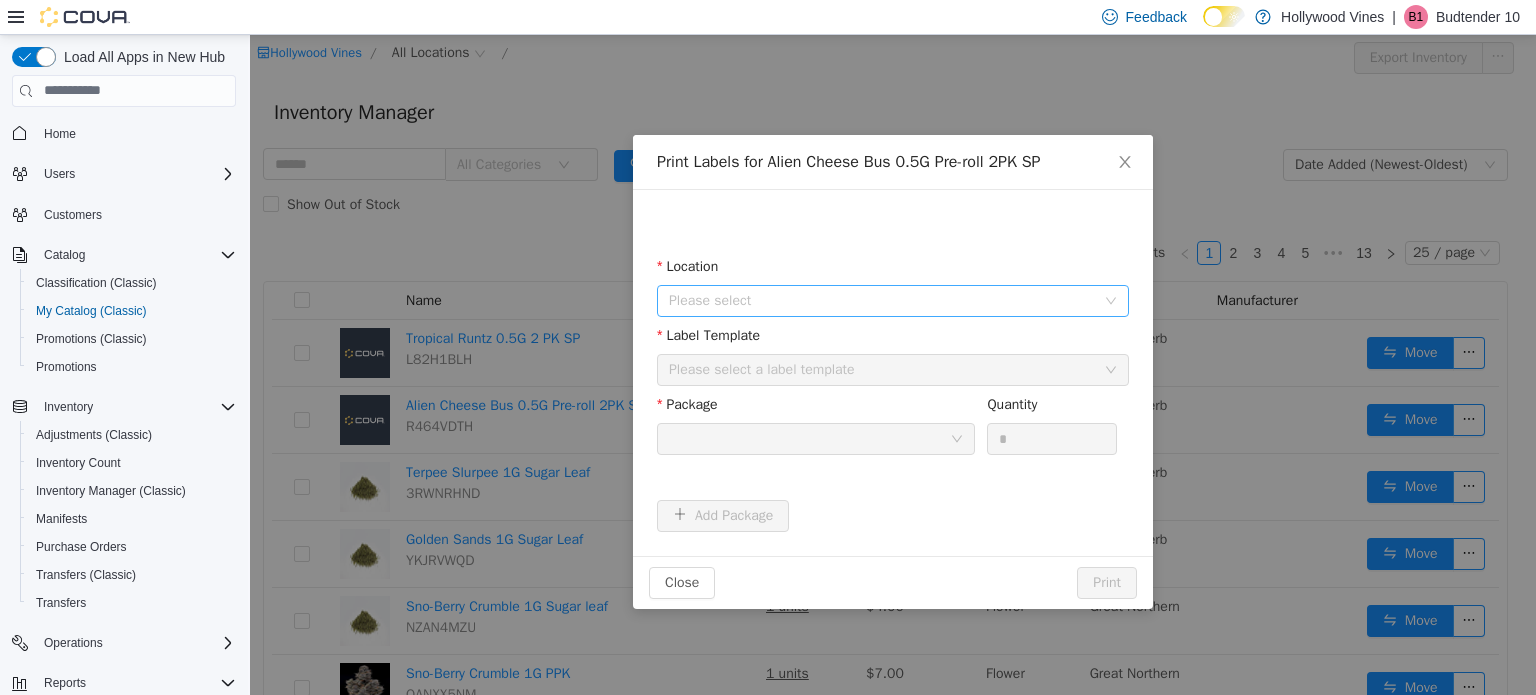click on "Please select" at bounding box center (882, 300) 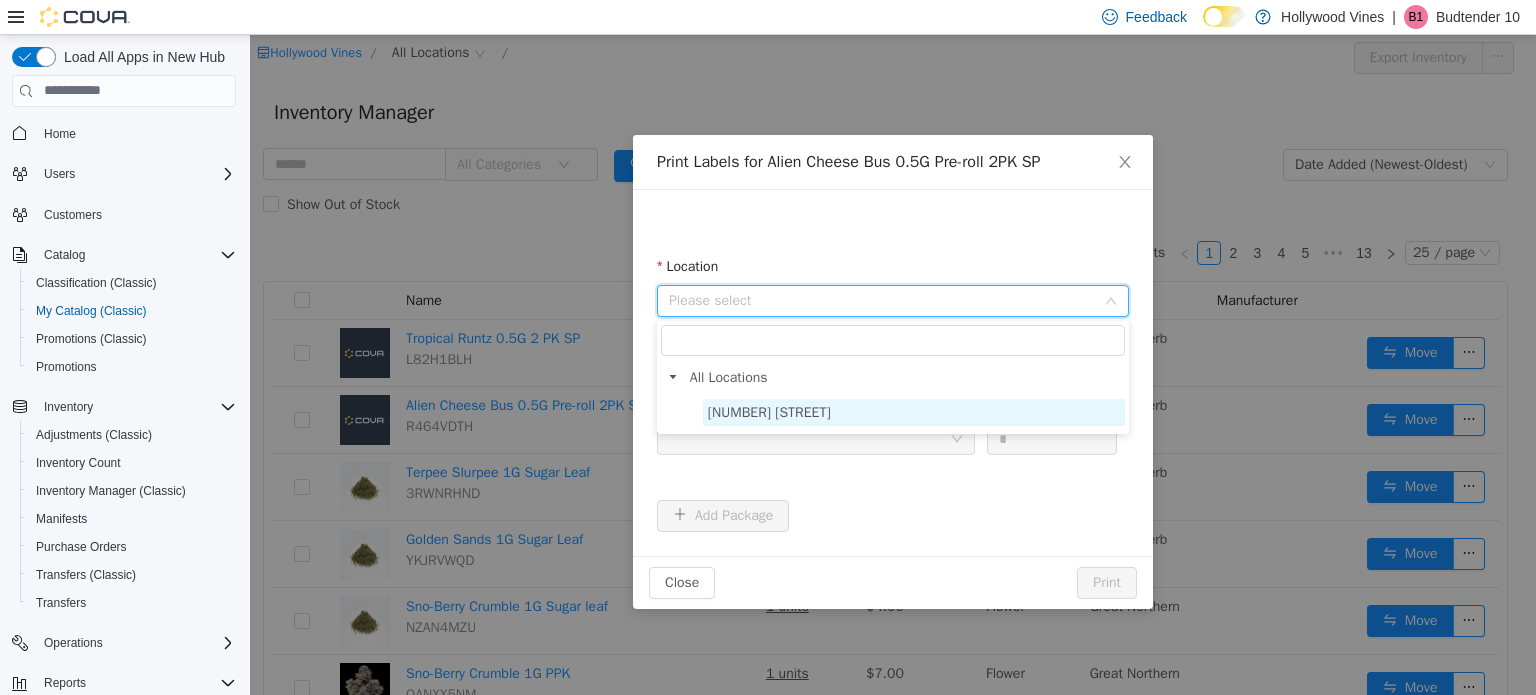 click on "[NUMBER] [STREET]" at bounding box center [769, 411] 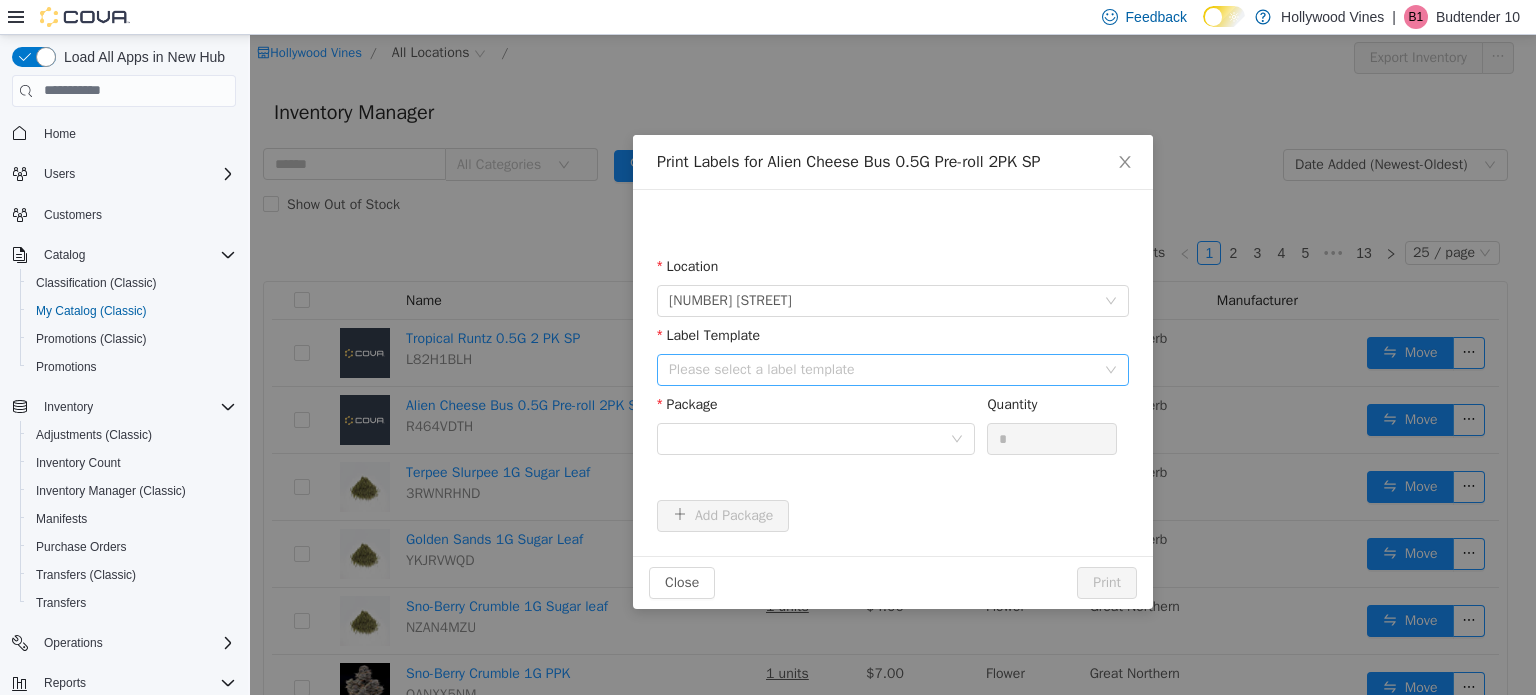 click on "Please select a label template" at bounding box center [882, 369] 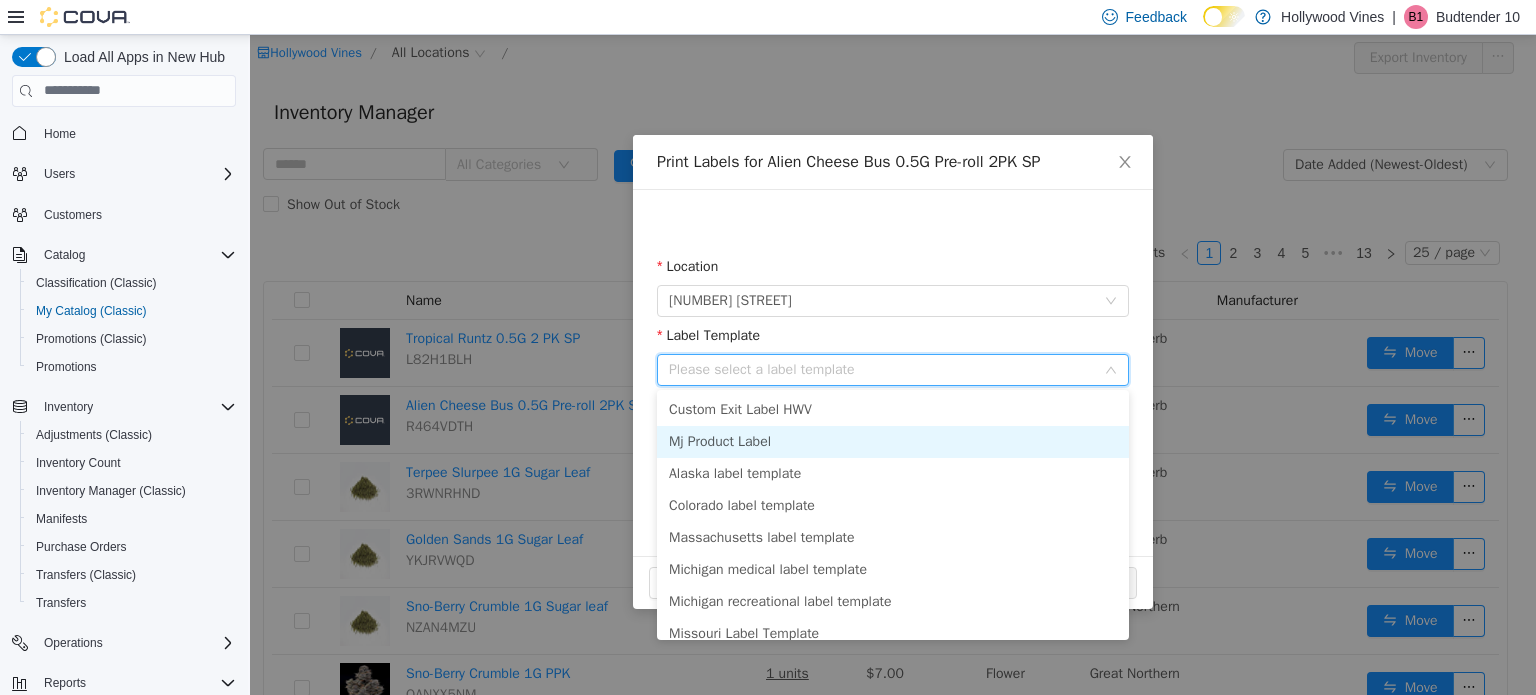 click on "Mj Product Label" at bounding box center [893, 441] 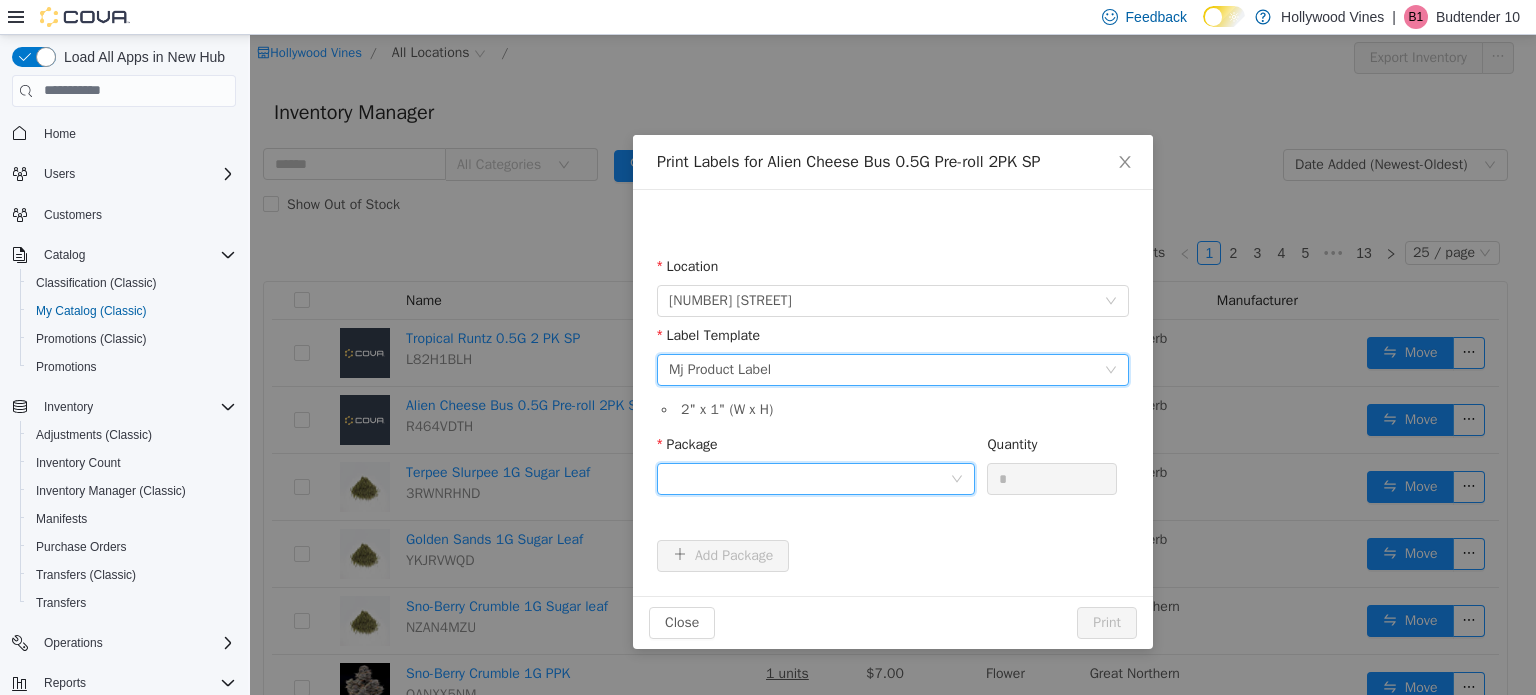 click at bounding box center [809, 478] 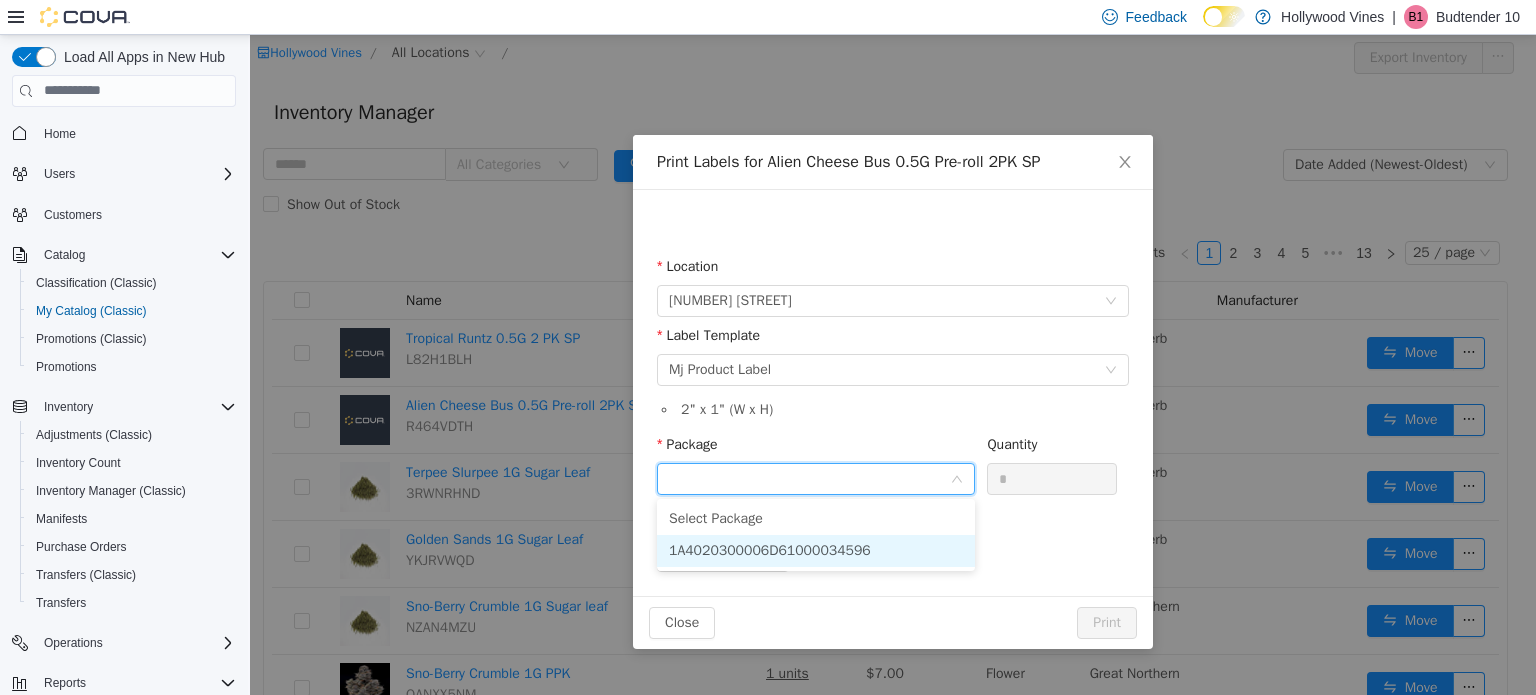 click on "1A4020300006D61000034596" at bounding box center (770, 549) 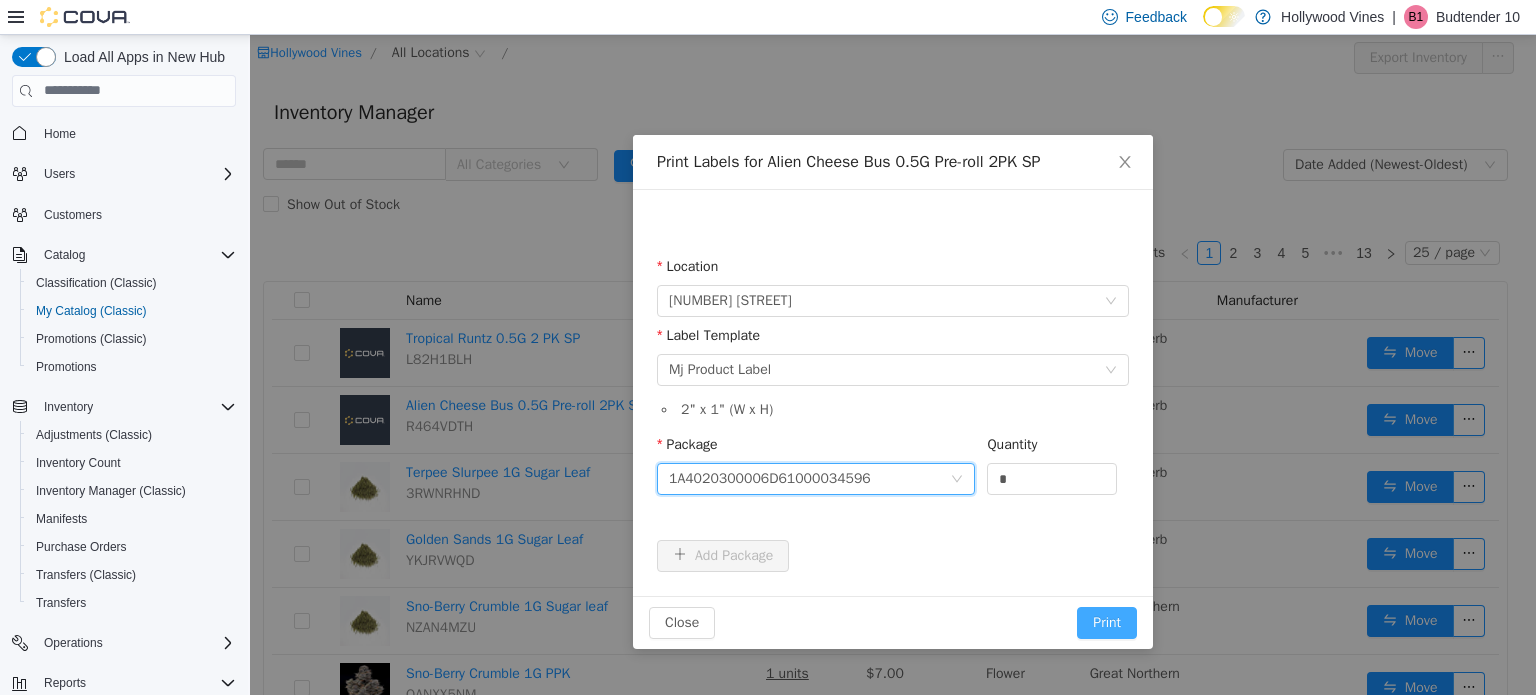 click on "Print" at bounding box center [1107, 622] 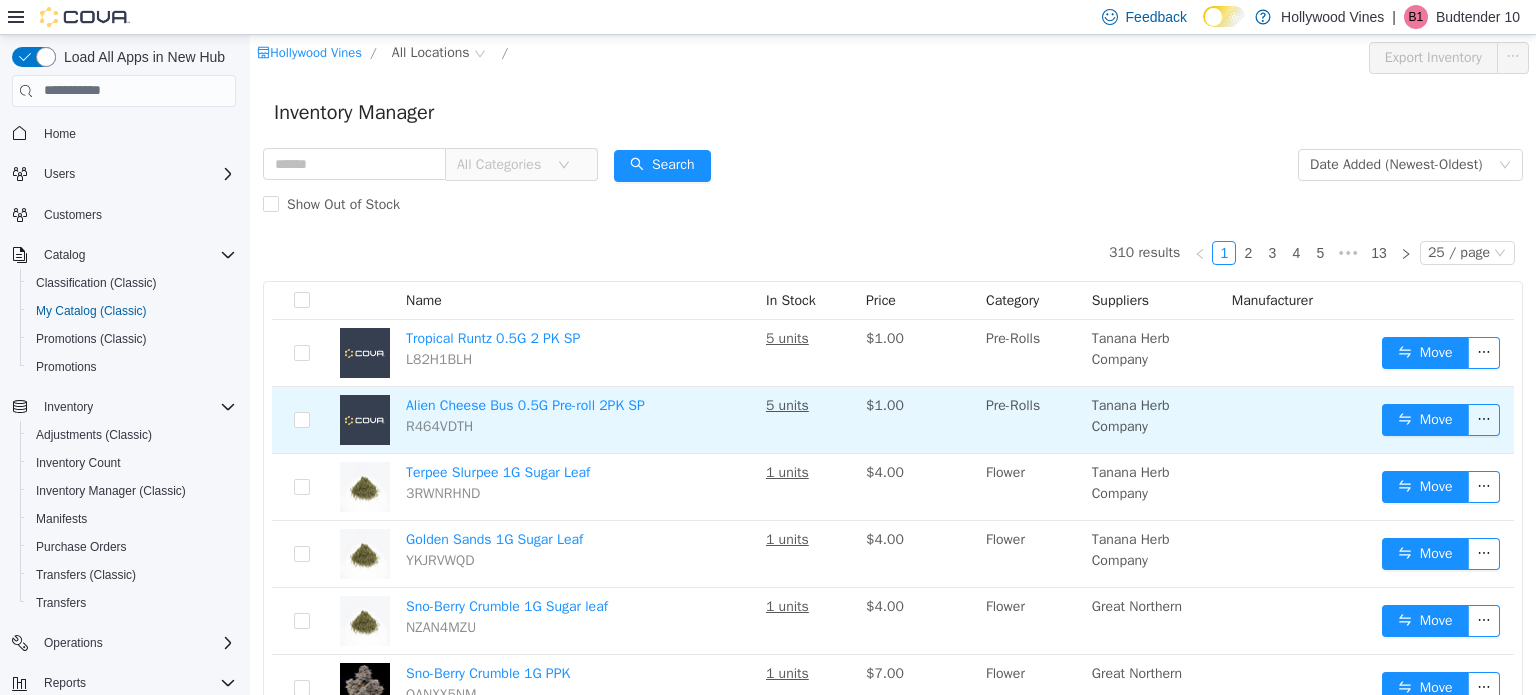 click on "5 units" at bounding box center (808, 419) 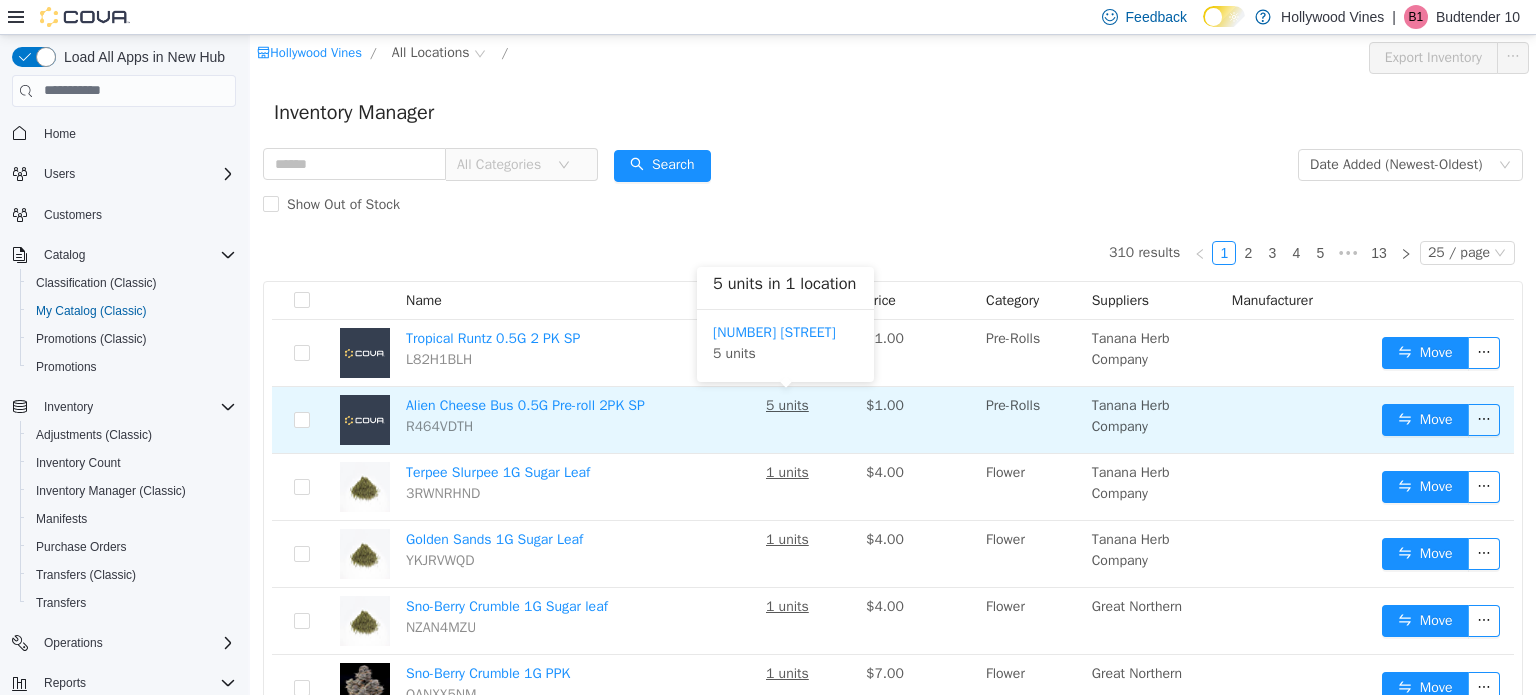 click on "5 units" at bounding box center (787, 404) 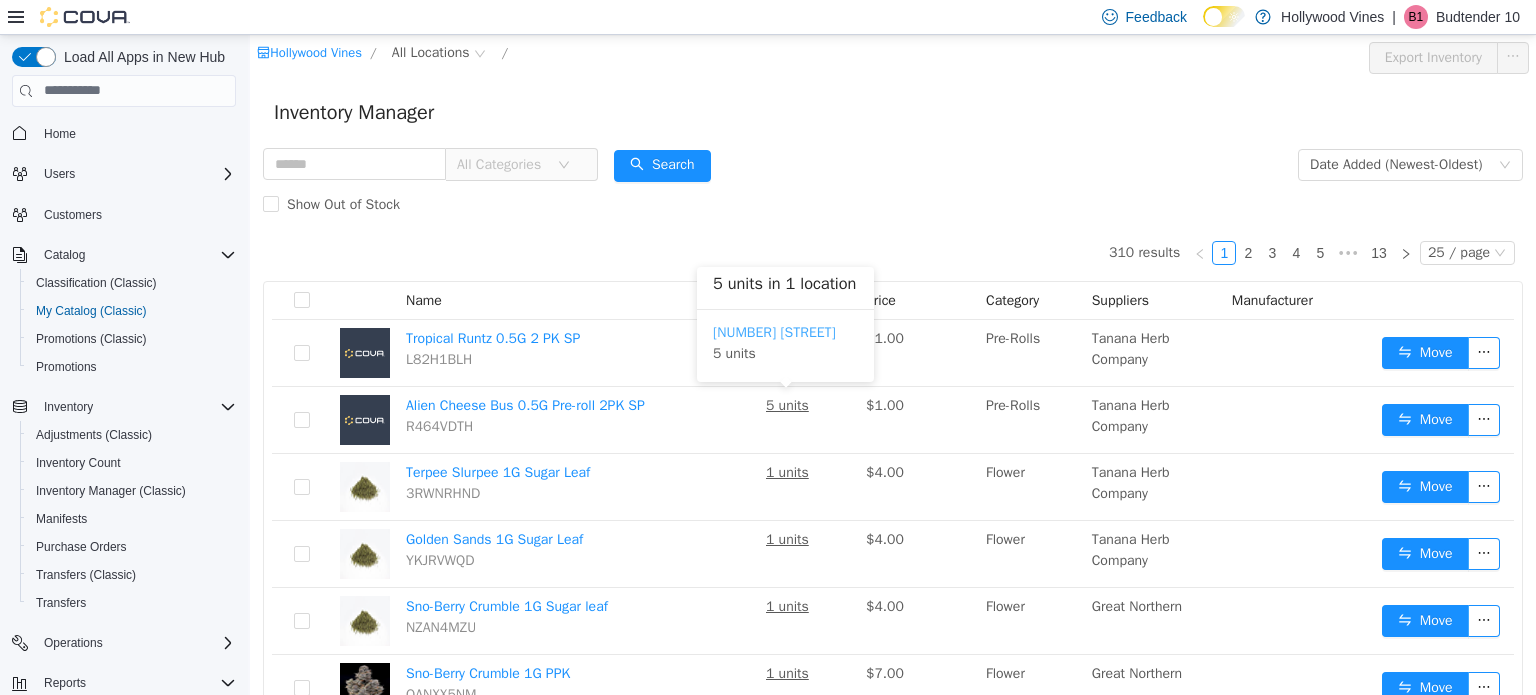 click on "[NUMBER] [STREET]" at bounding box center [774, 331] 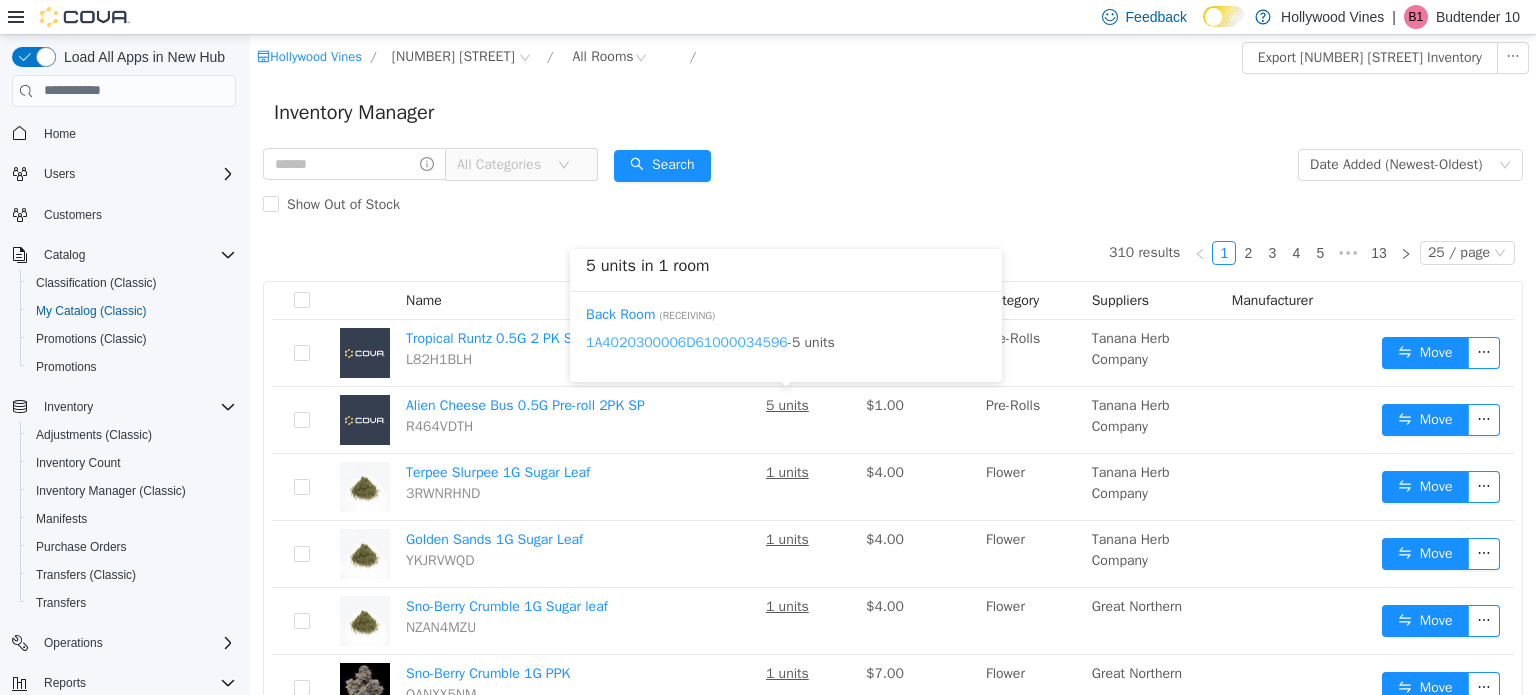click on "1A4020300006D61000034596" at bounding box center (687, 341) 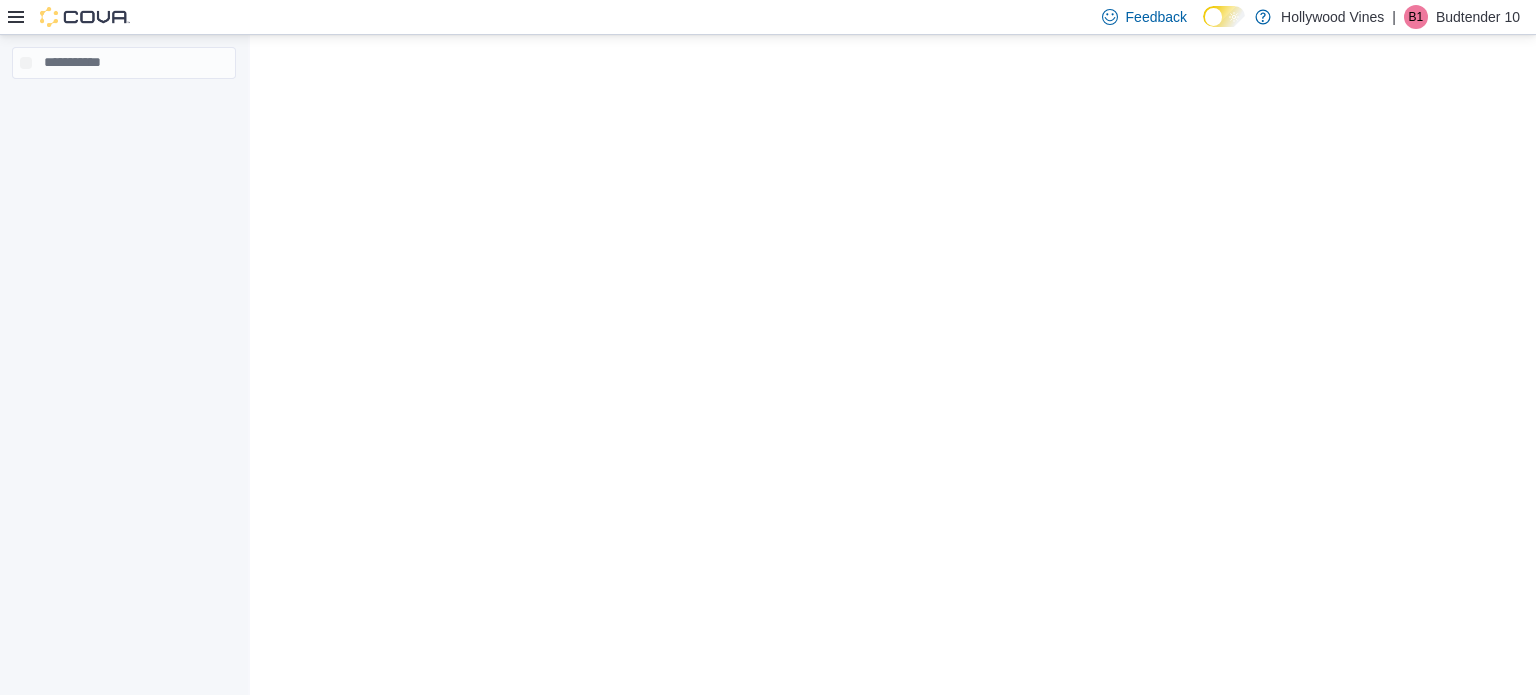 scroll, scrollTop: 0, scrollLeft: 0, axis: both 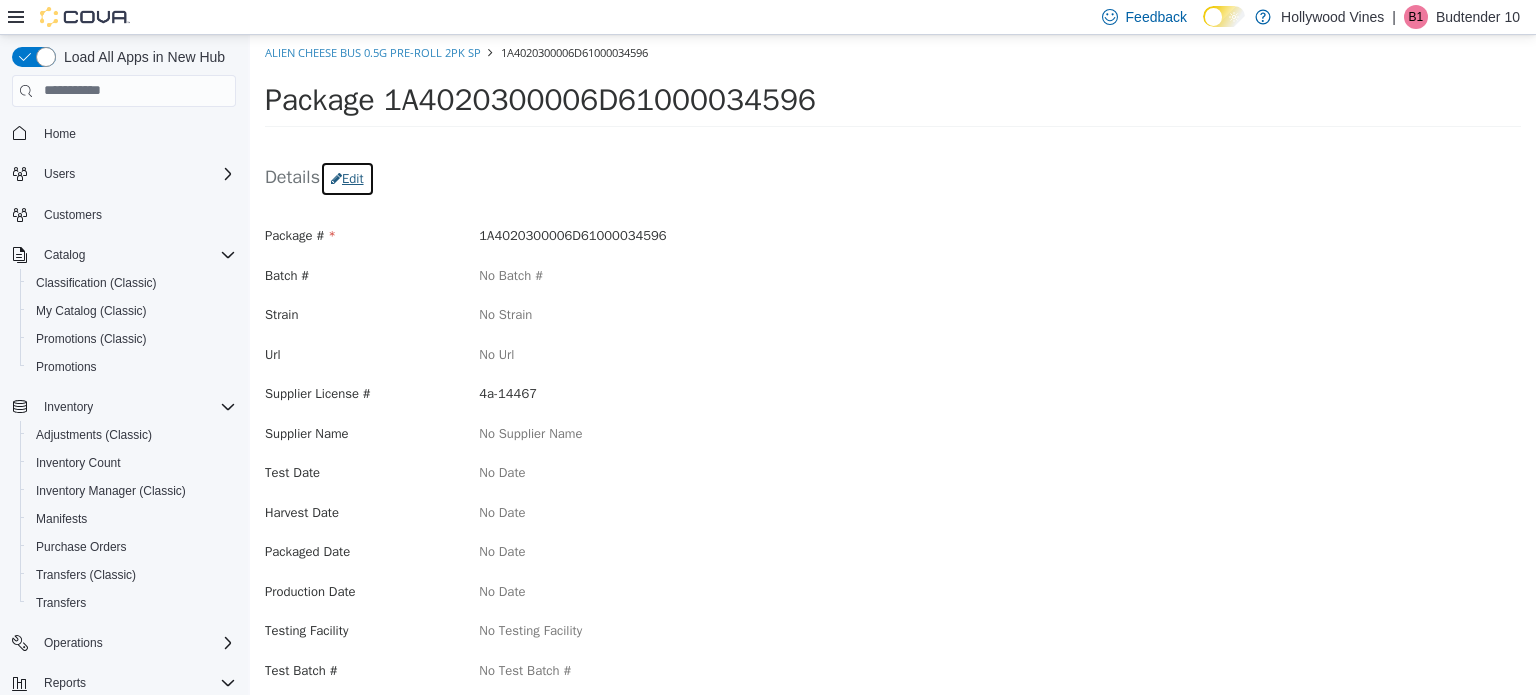 click on "Edit" at bounding box center (347, 178) 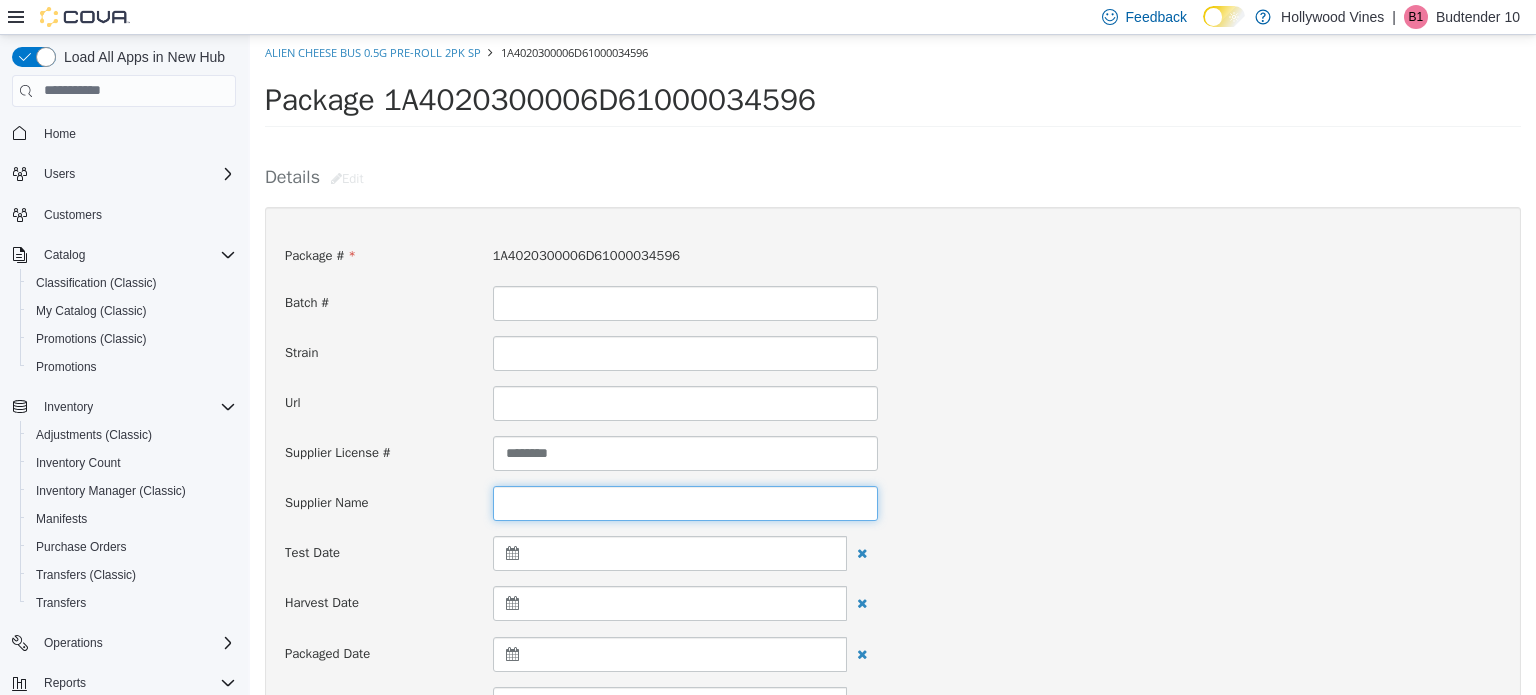 click at bounding box center [685, 502] 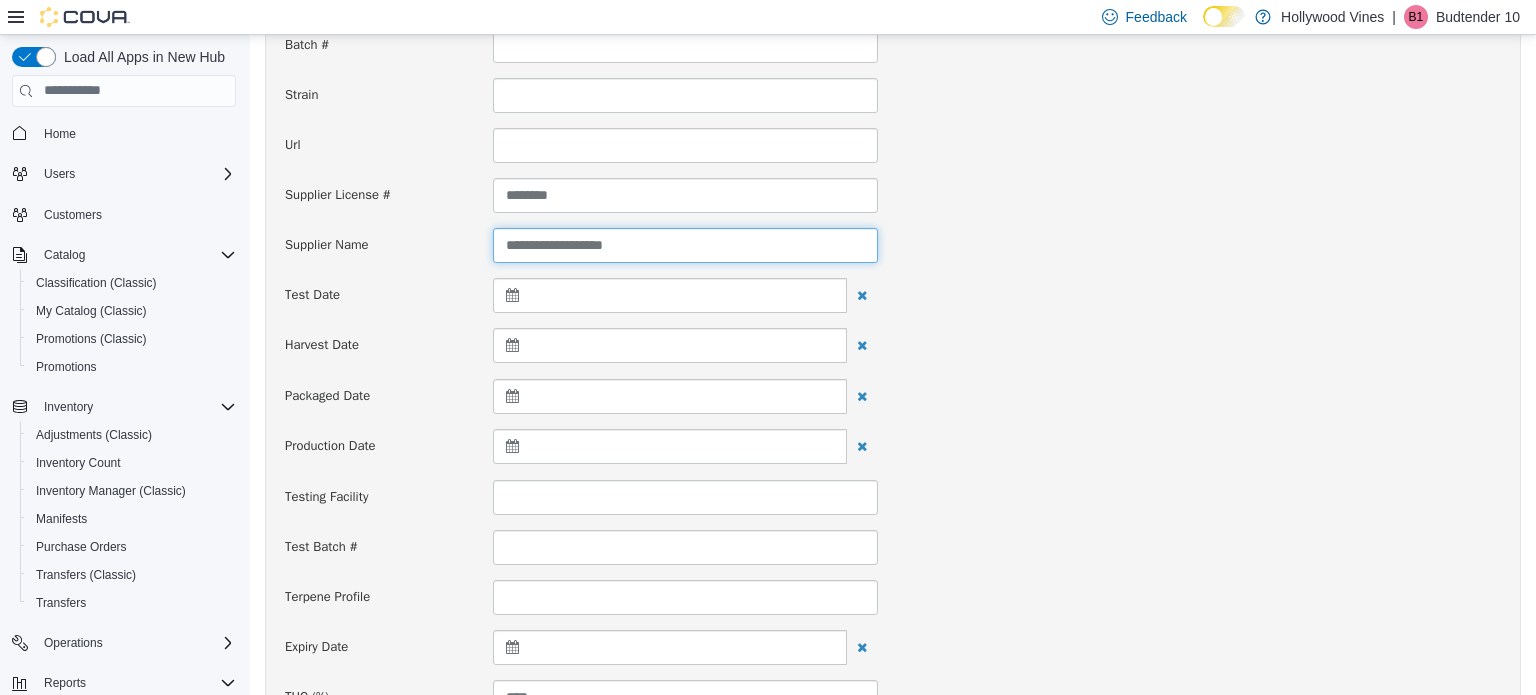 scroll, scrollTop: 198, scrollLeft: 0, axis: vertical 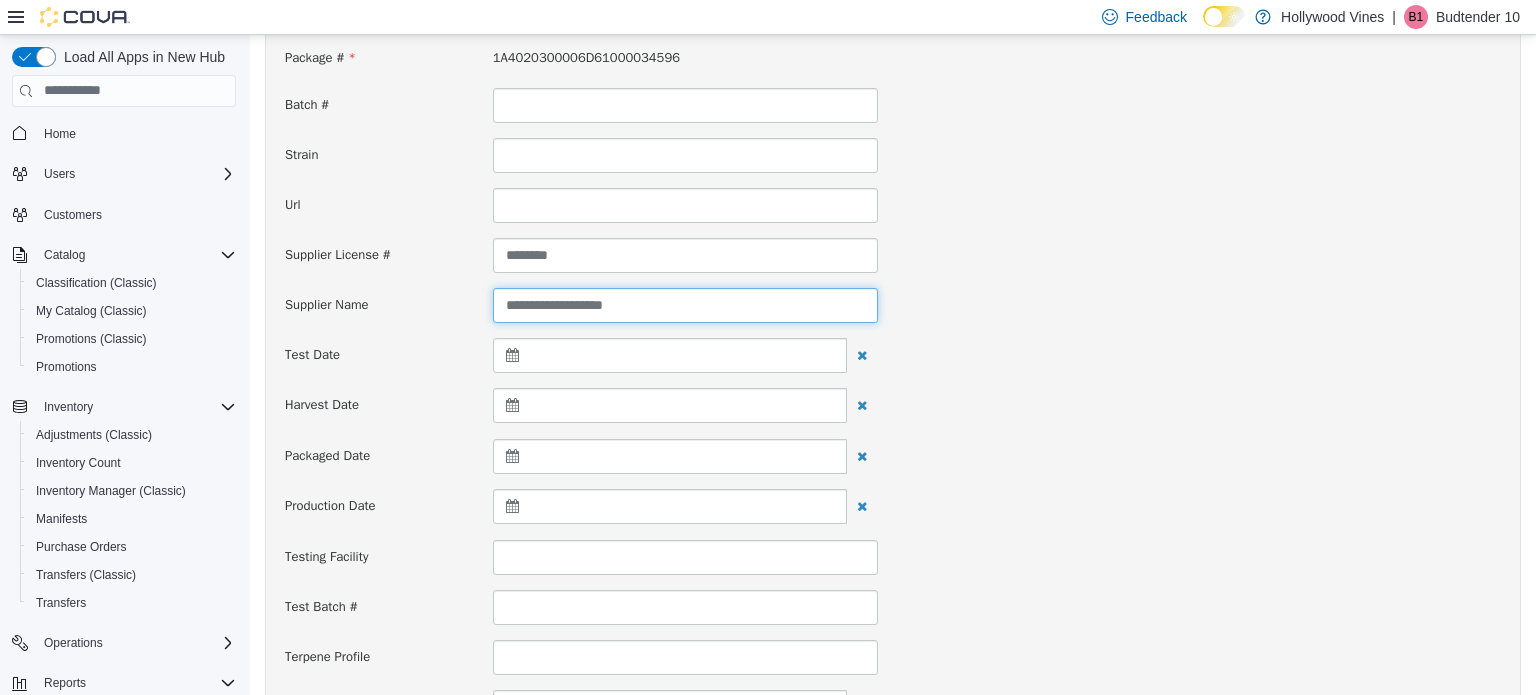 drag, startPoint x: 656, startPoint y: 296, endPoint x: 508, endPoint y: 299, distance: 148.0304 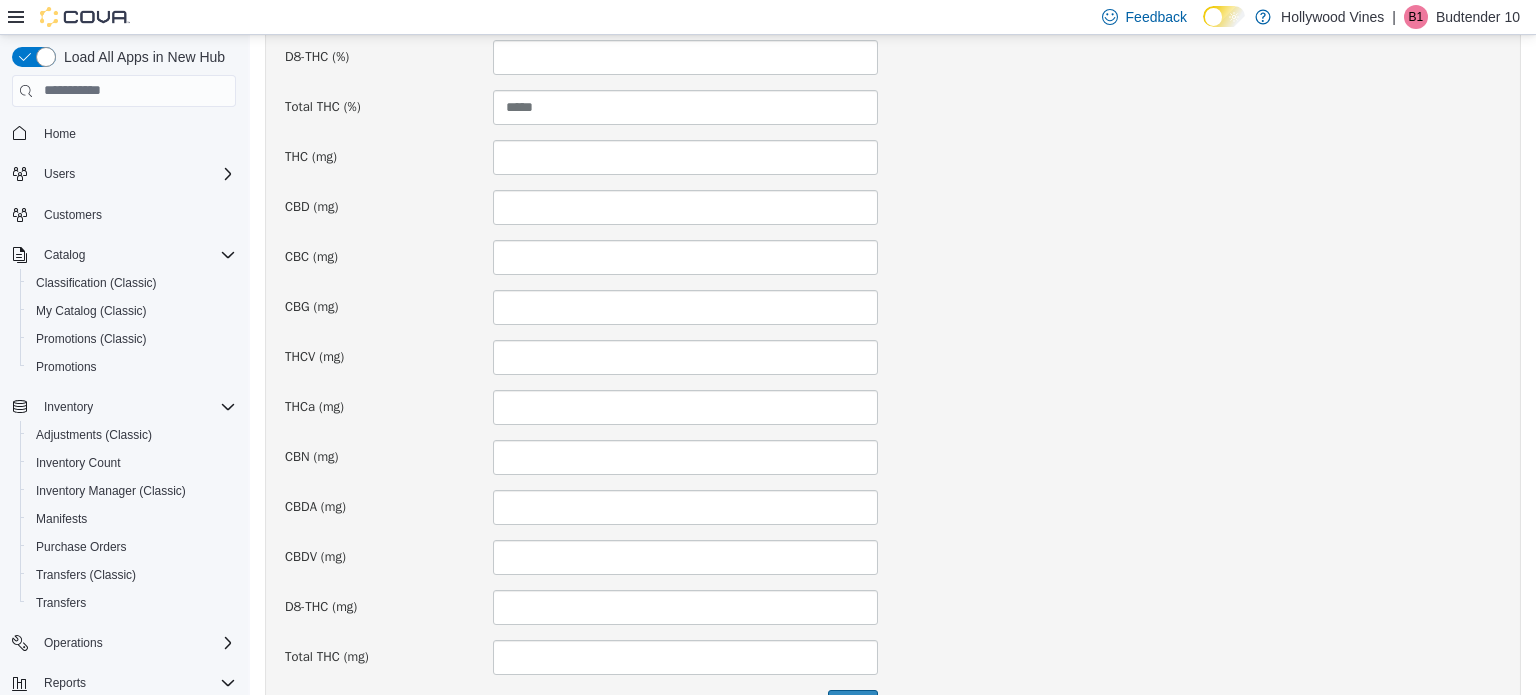 scroll, scrollTop: 1468, scrollLeft: 0, axis: vertical 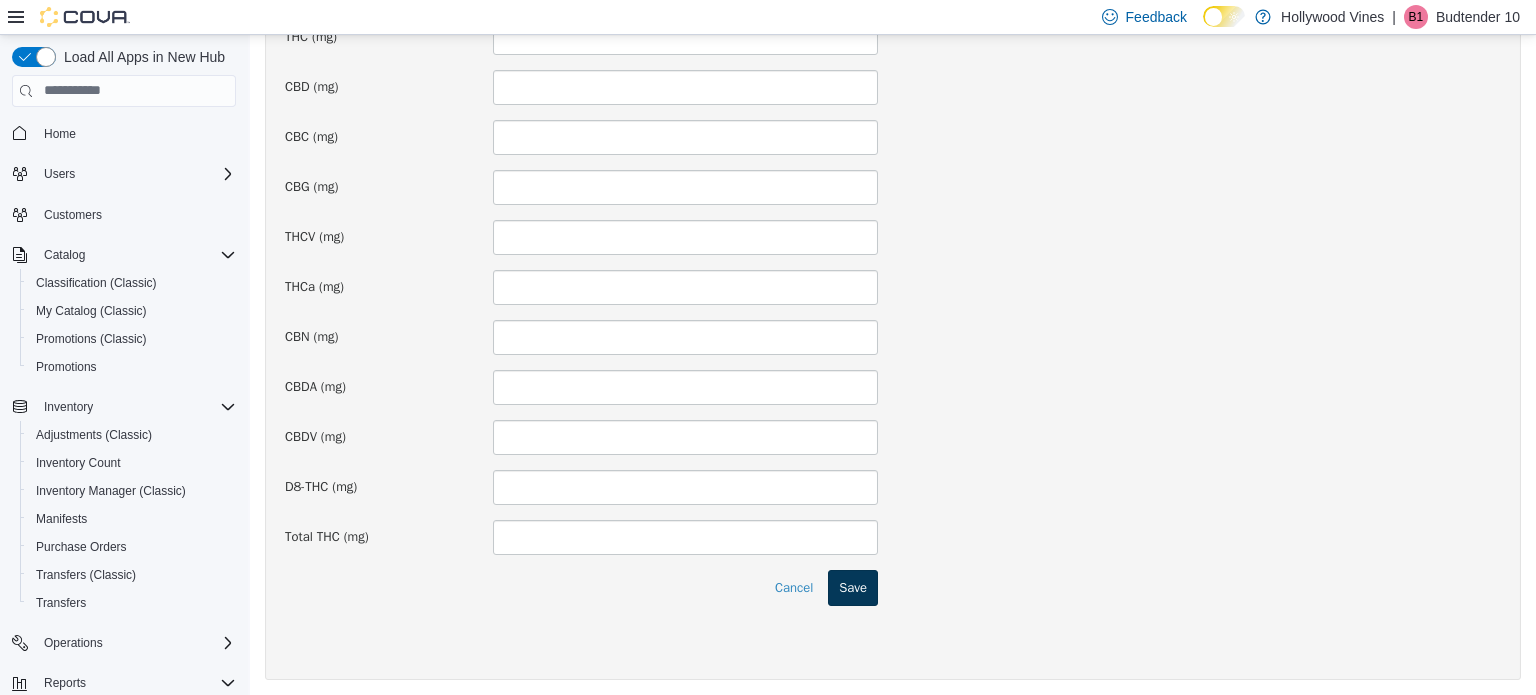 type on "**********" 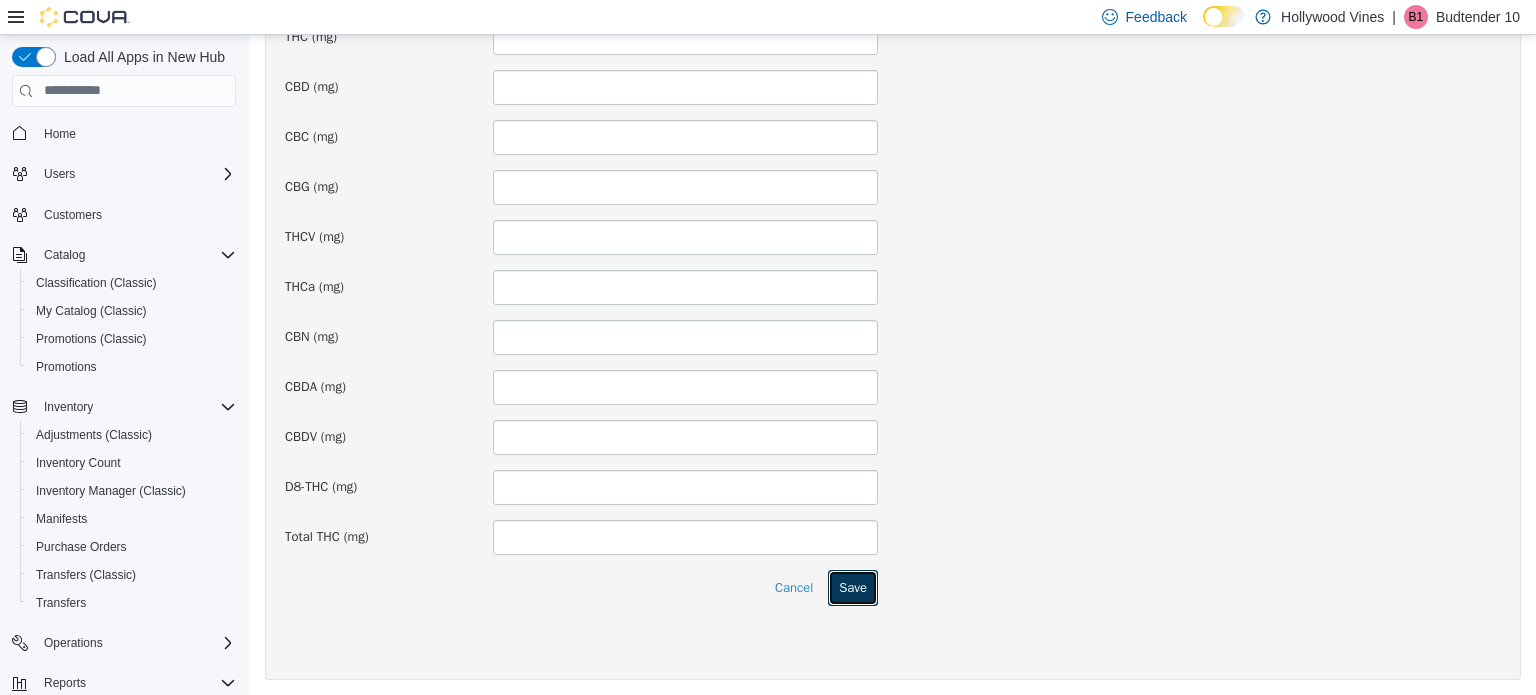 click on "Save" at bounding box center [853, 587] 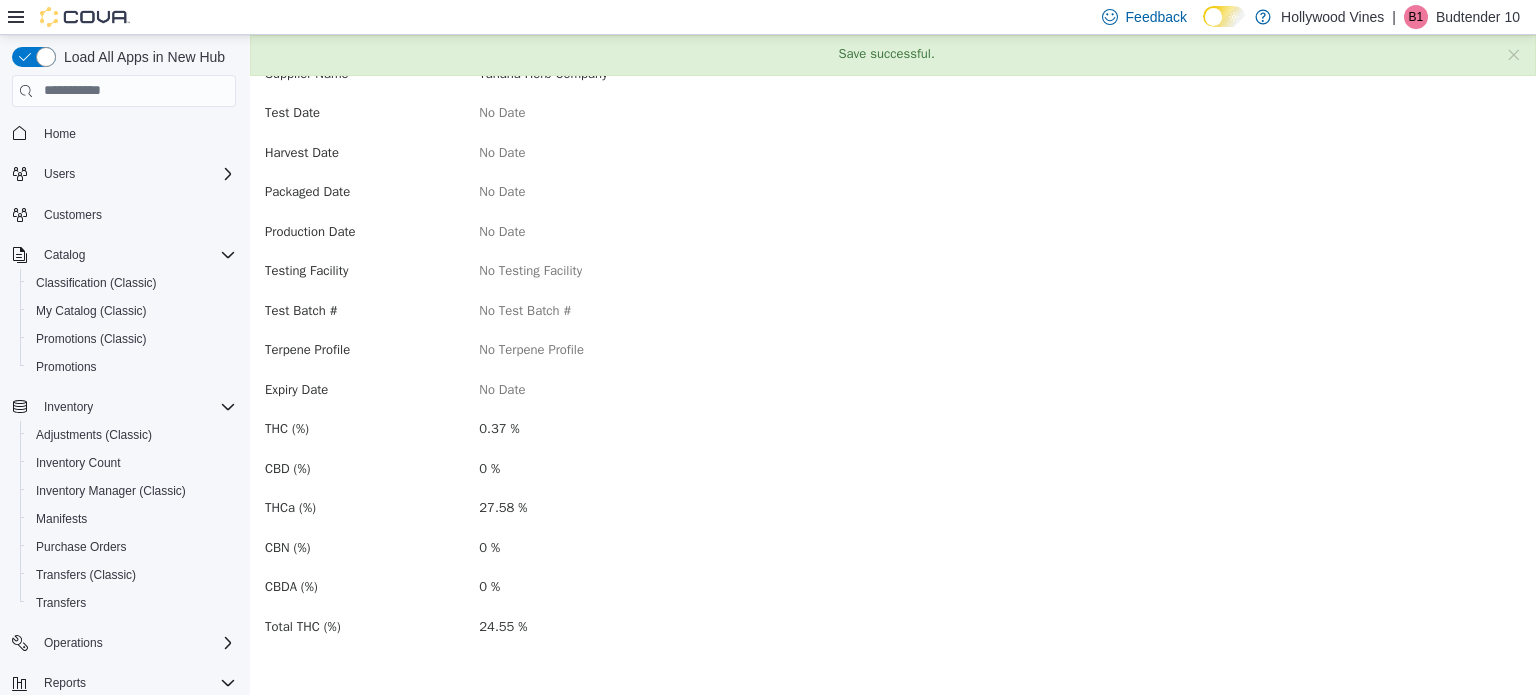 scroll, scrollTop: 0, scrollLeft: 0, axis: both 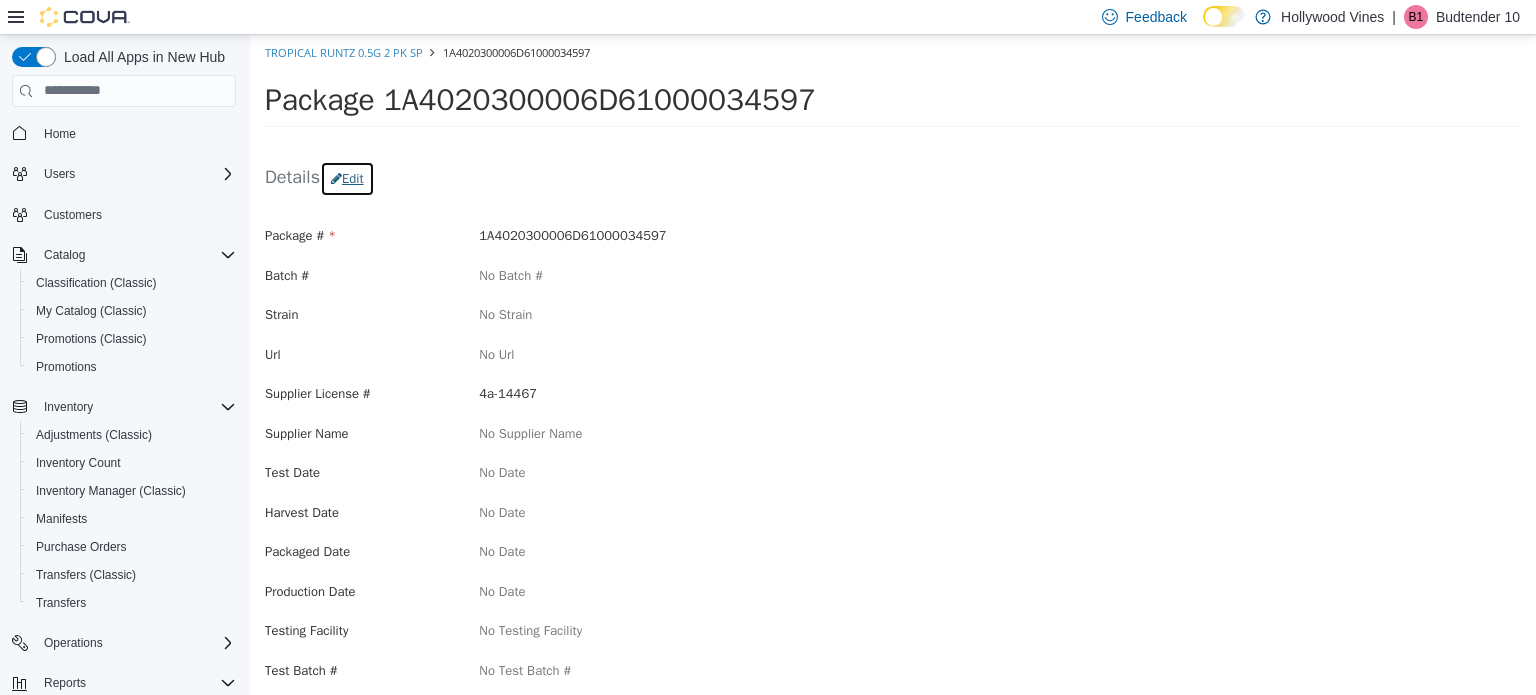 click on "Edit" at bounding box center [347, 178] 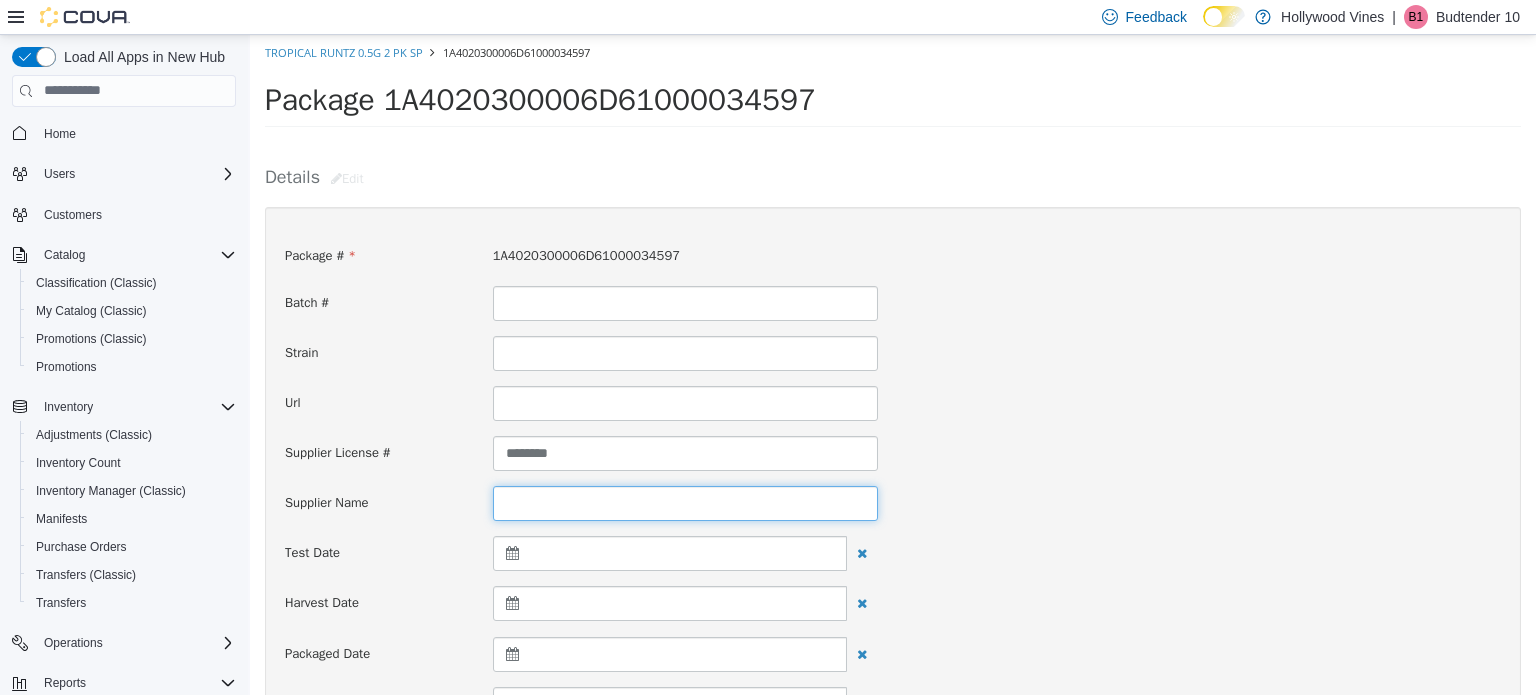 click at bounding box center (685, 502) 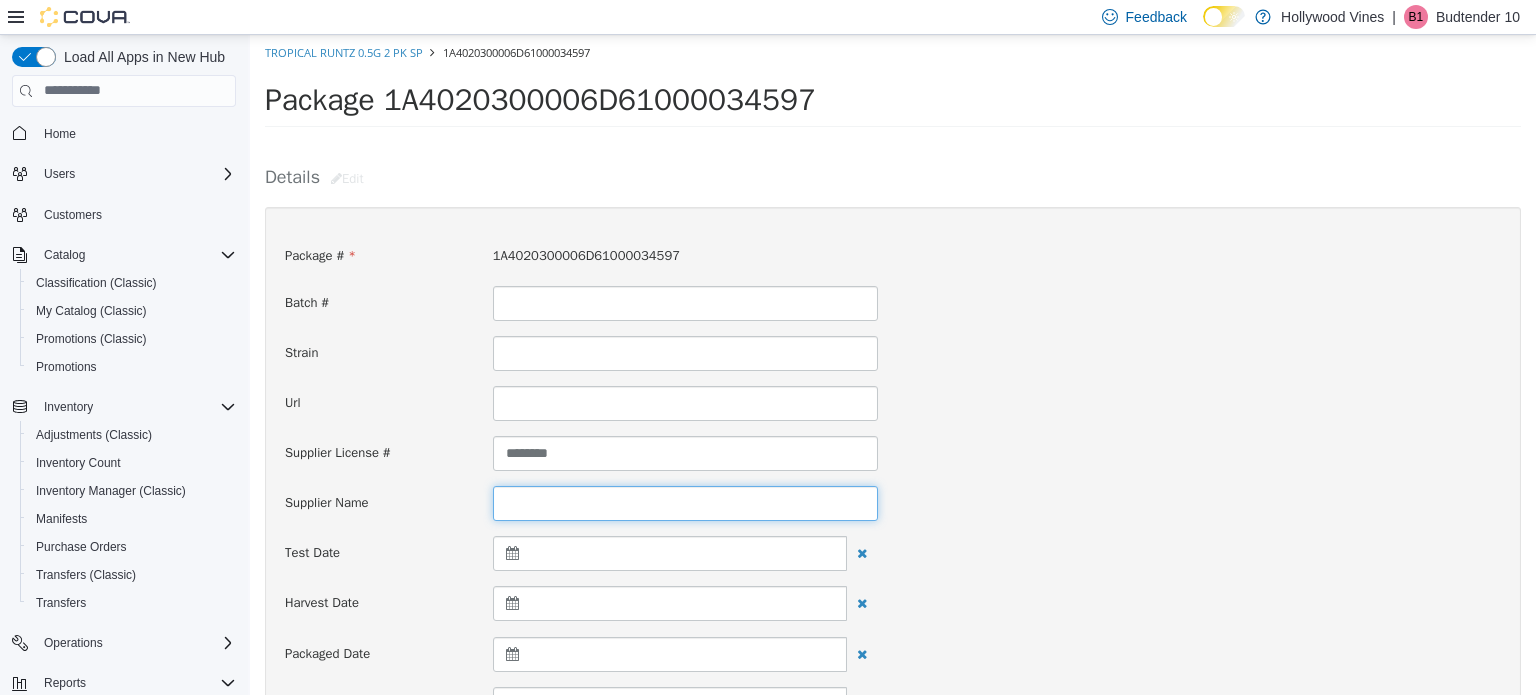 paste on "**********" 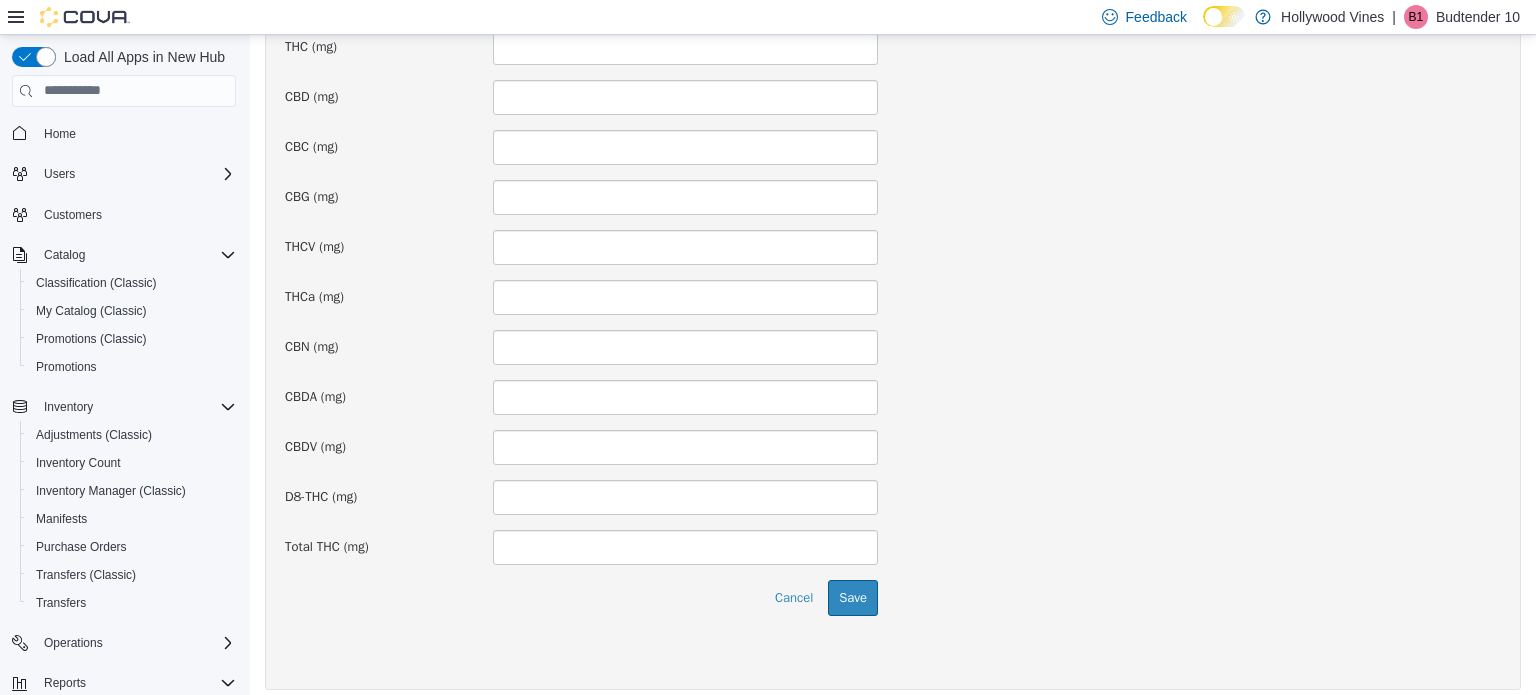 scroll, scrollTop: 1468, scrollLeft: 0, axis: vertical 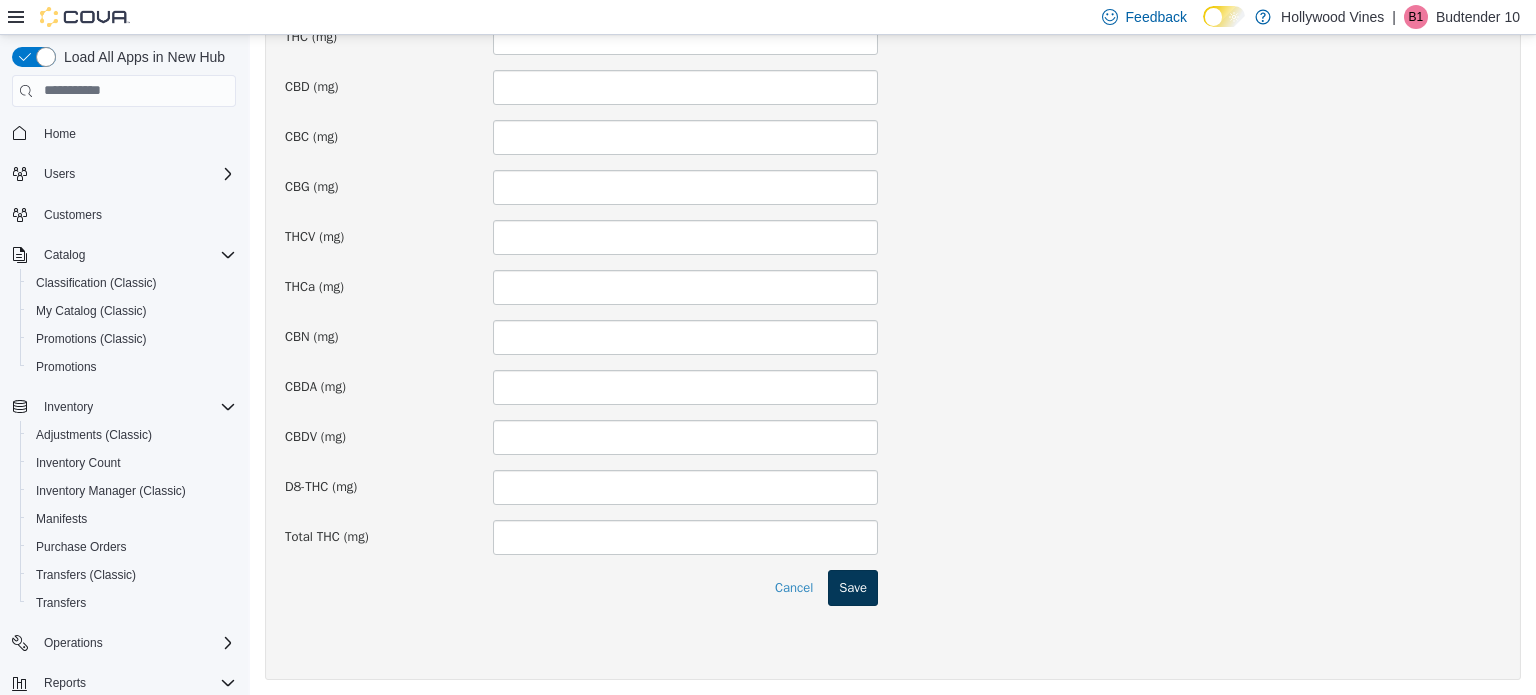 type on "**********" 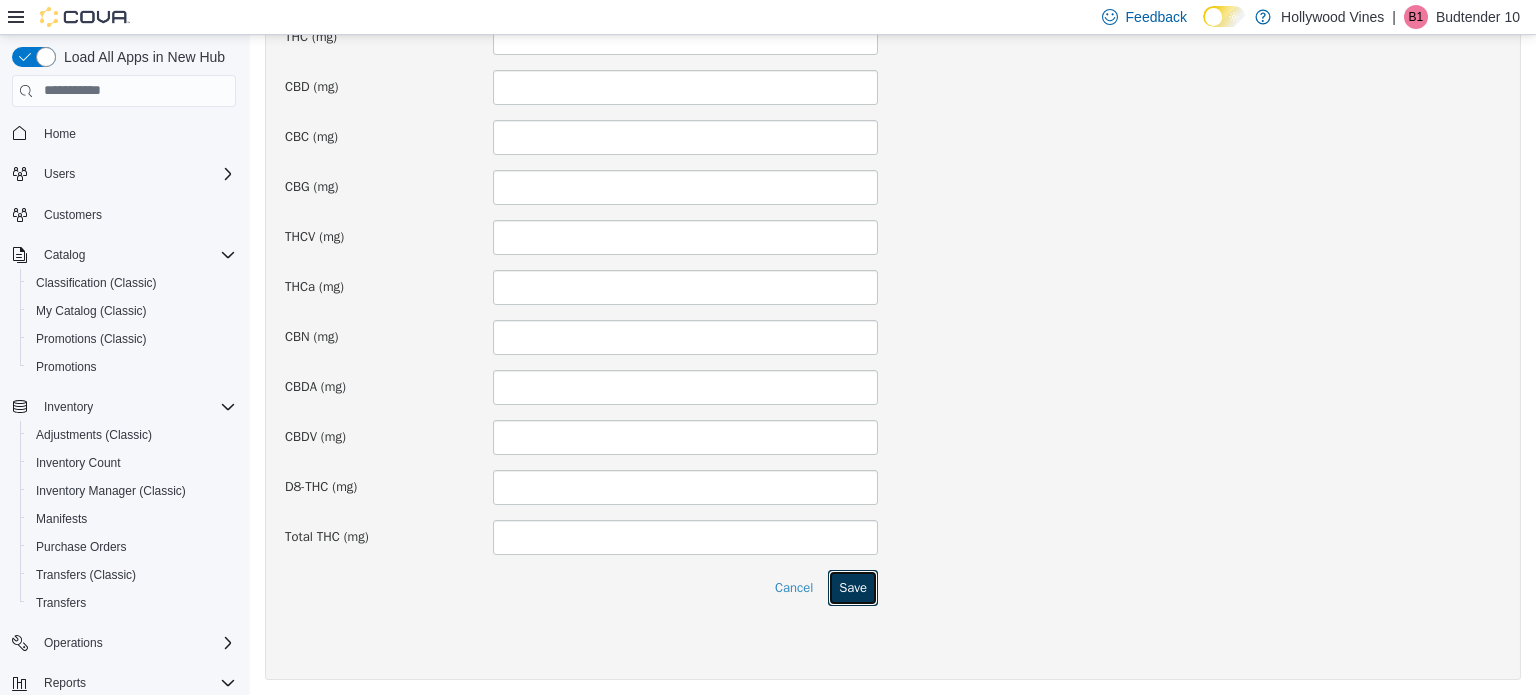 click on "Save" at bounding box center [853, 587] 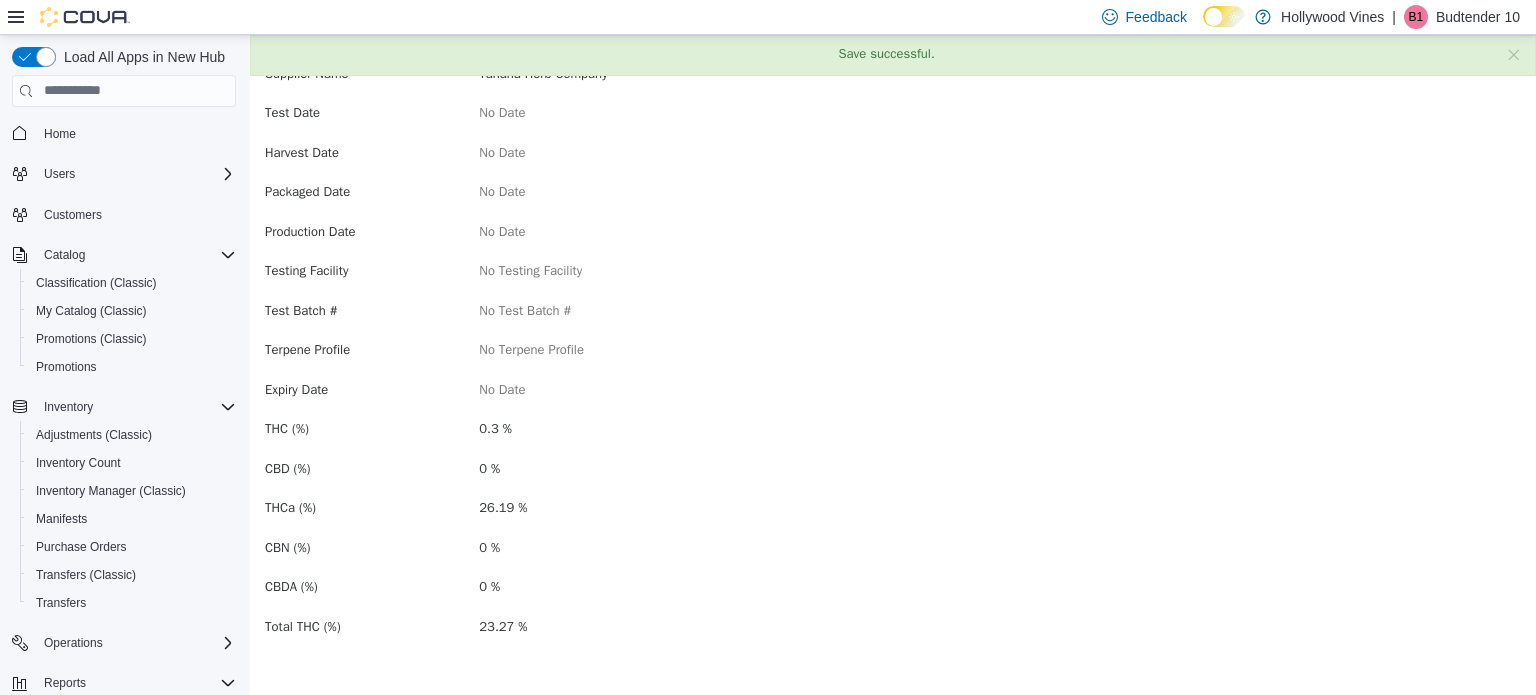 scroll, scrollTop: 0, scrollLeft: 0, axis: both 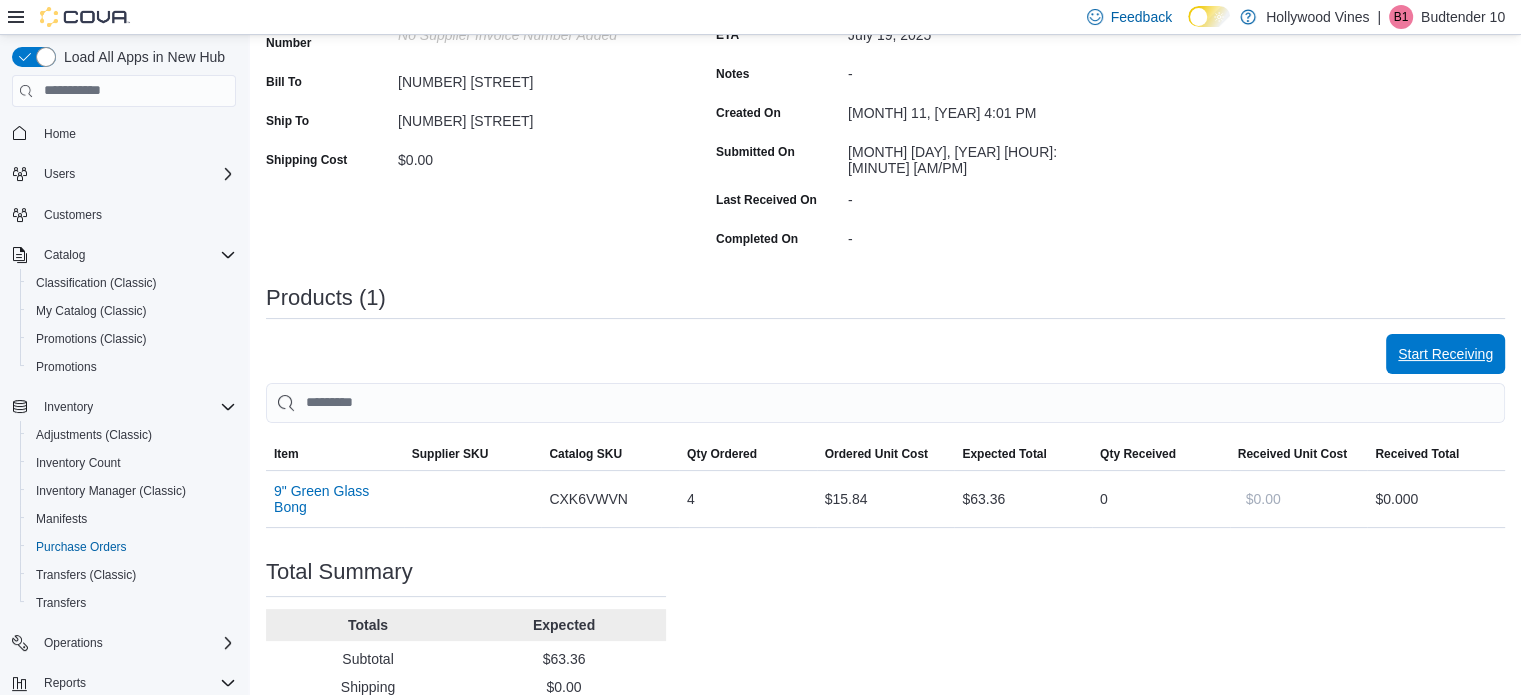 click on "Start Receiving" at bounding box center (1445, 354) 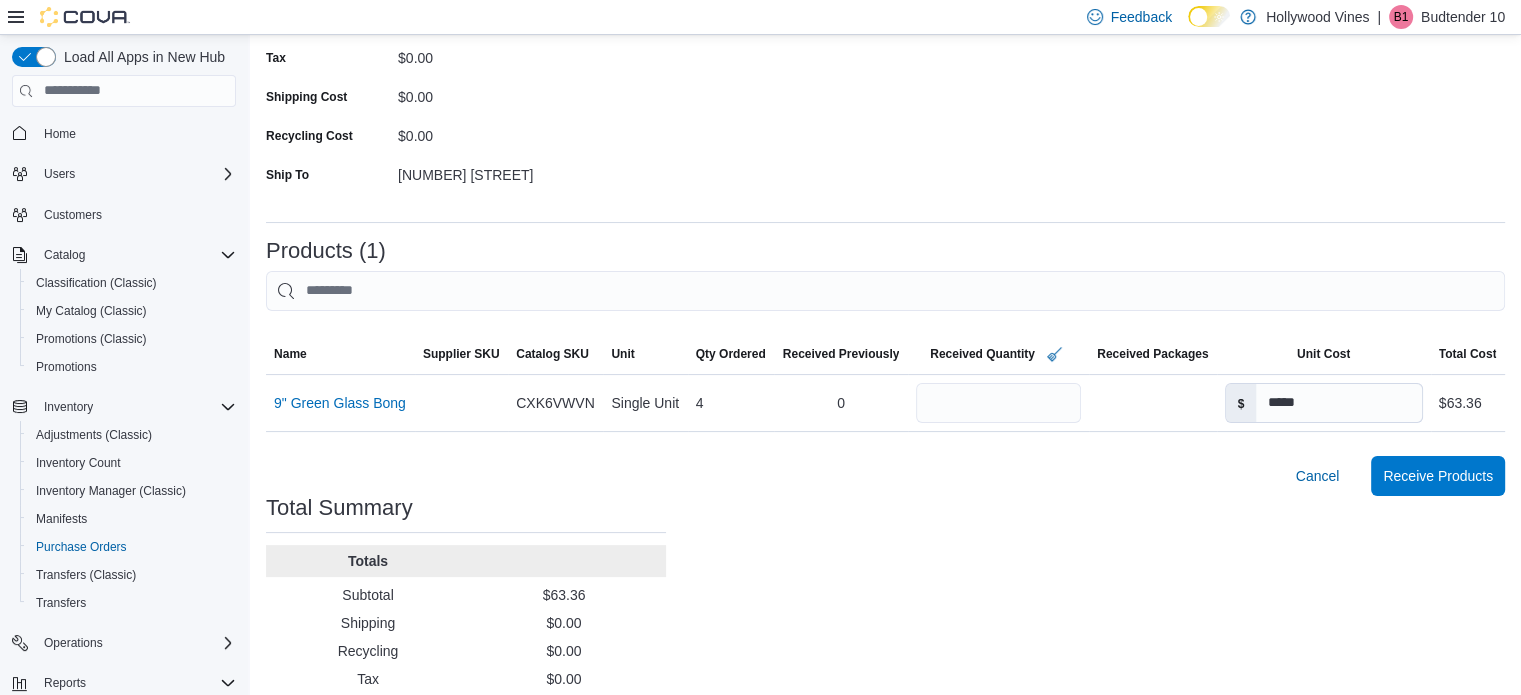scroll, scrollTop: 322, scrollLeft: 0, axis: vertical 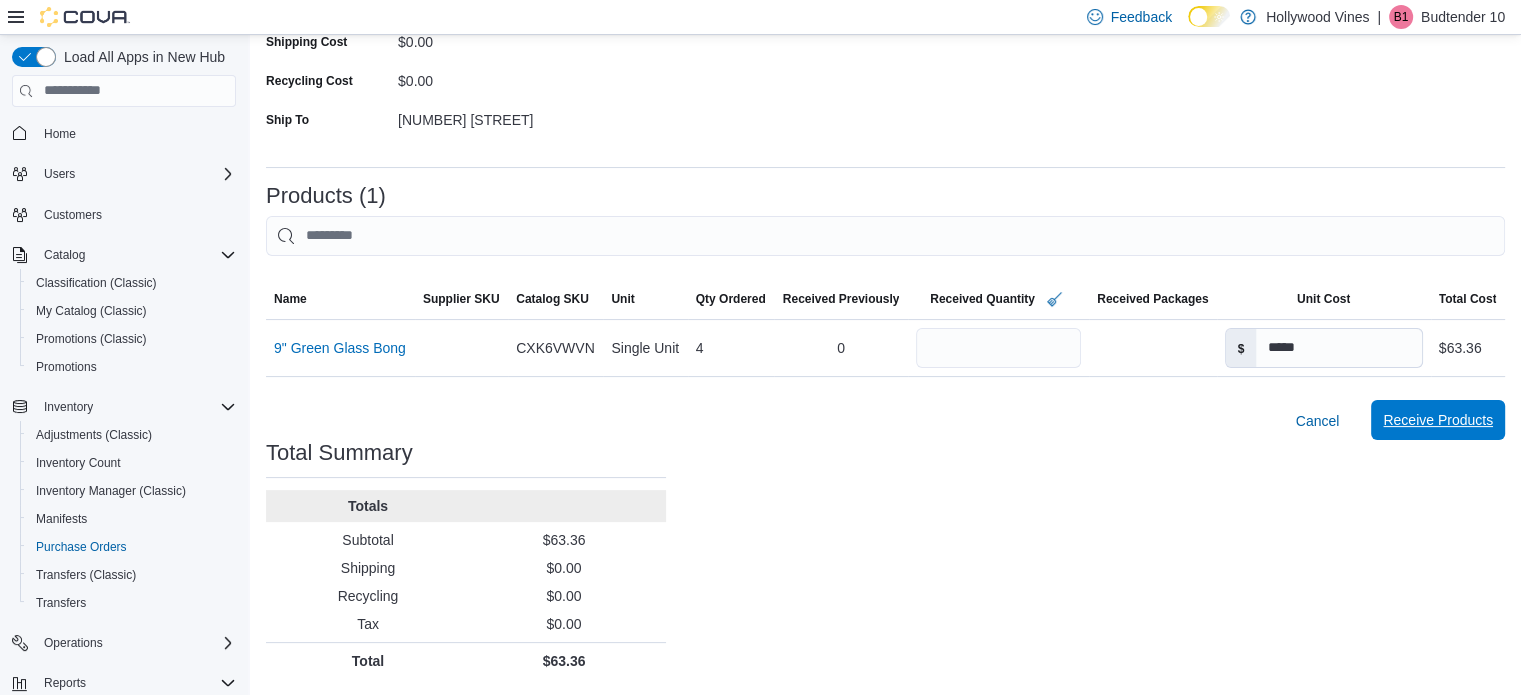 click on "Receive Products" at bounding box center (1438, 420) 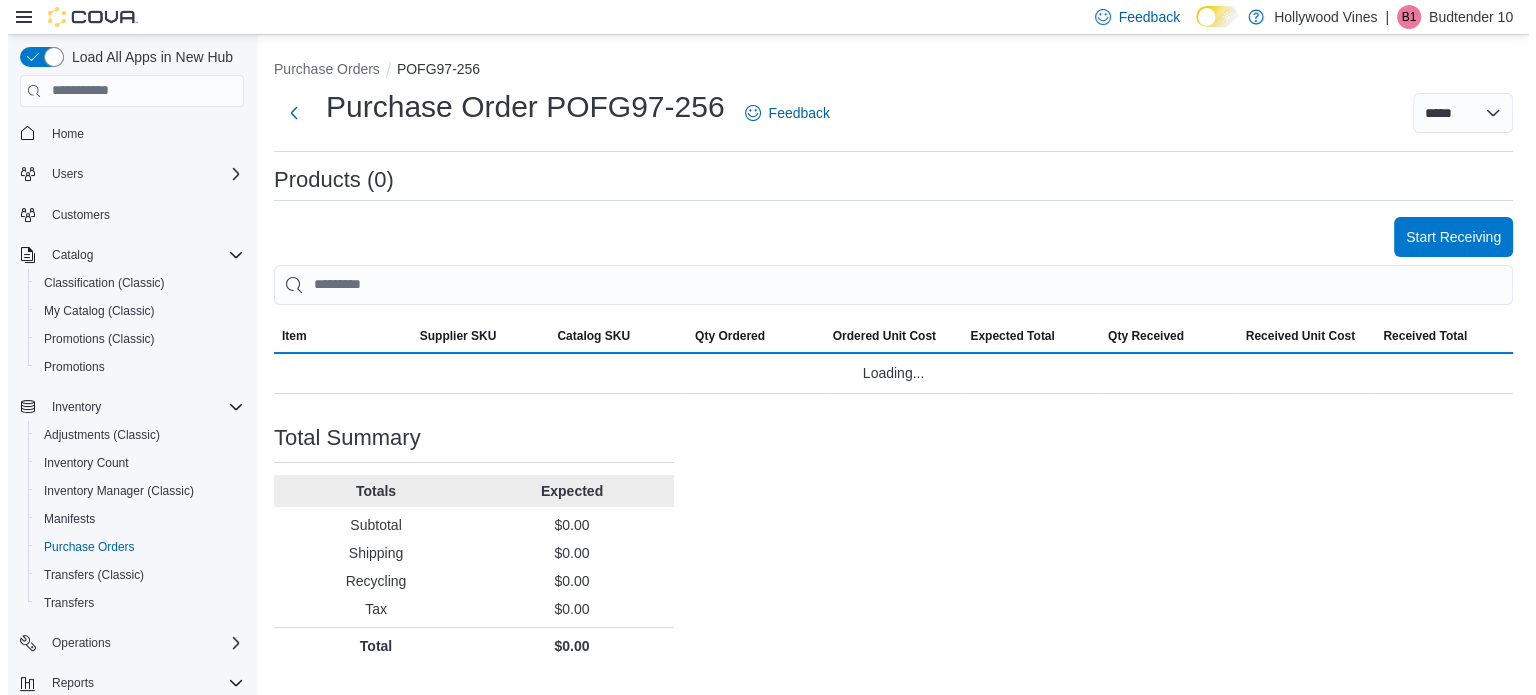 scroll, scrollTop: 0, scrollLeft: 0, axis: both 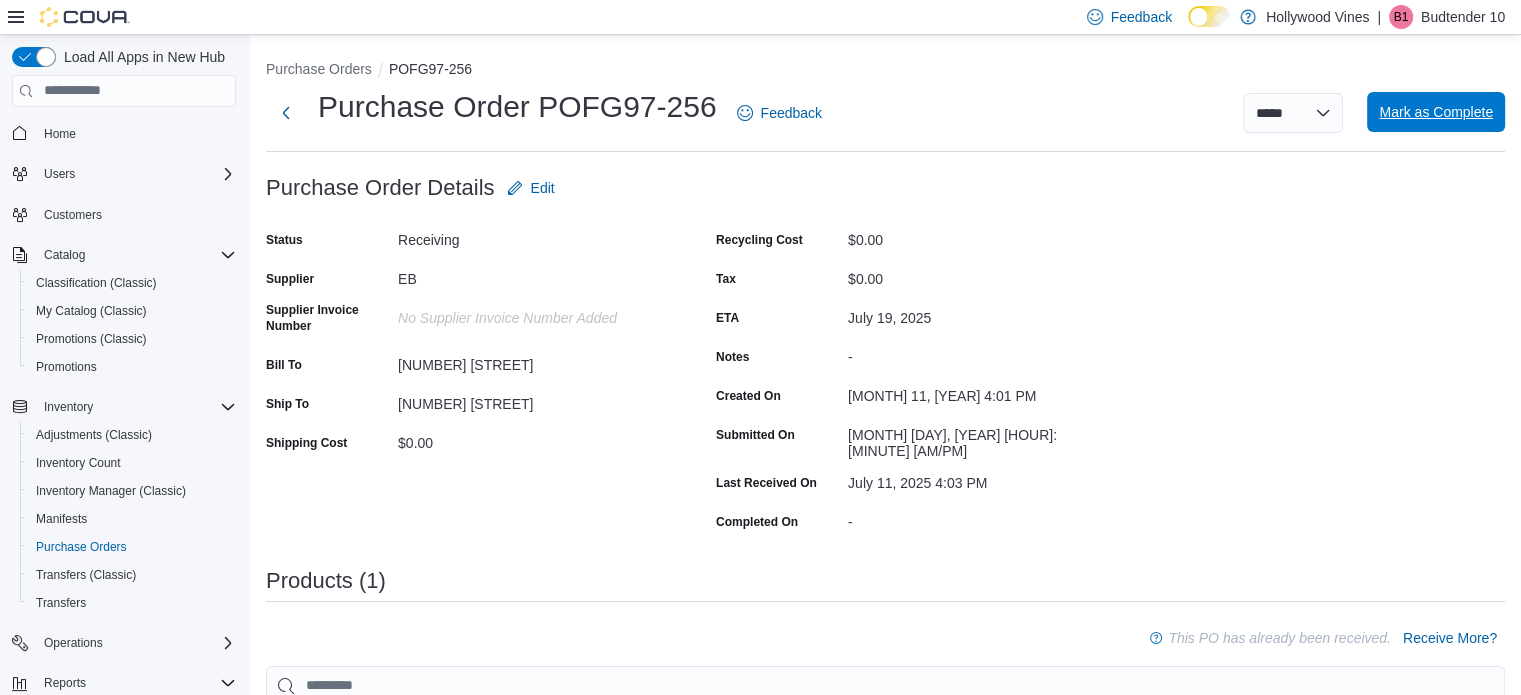 click on "Mark as Complete" at bounding box center (1436, 112) 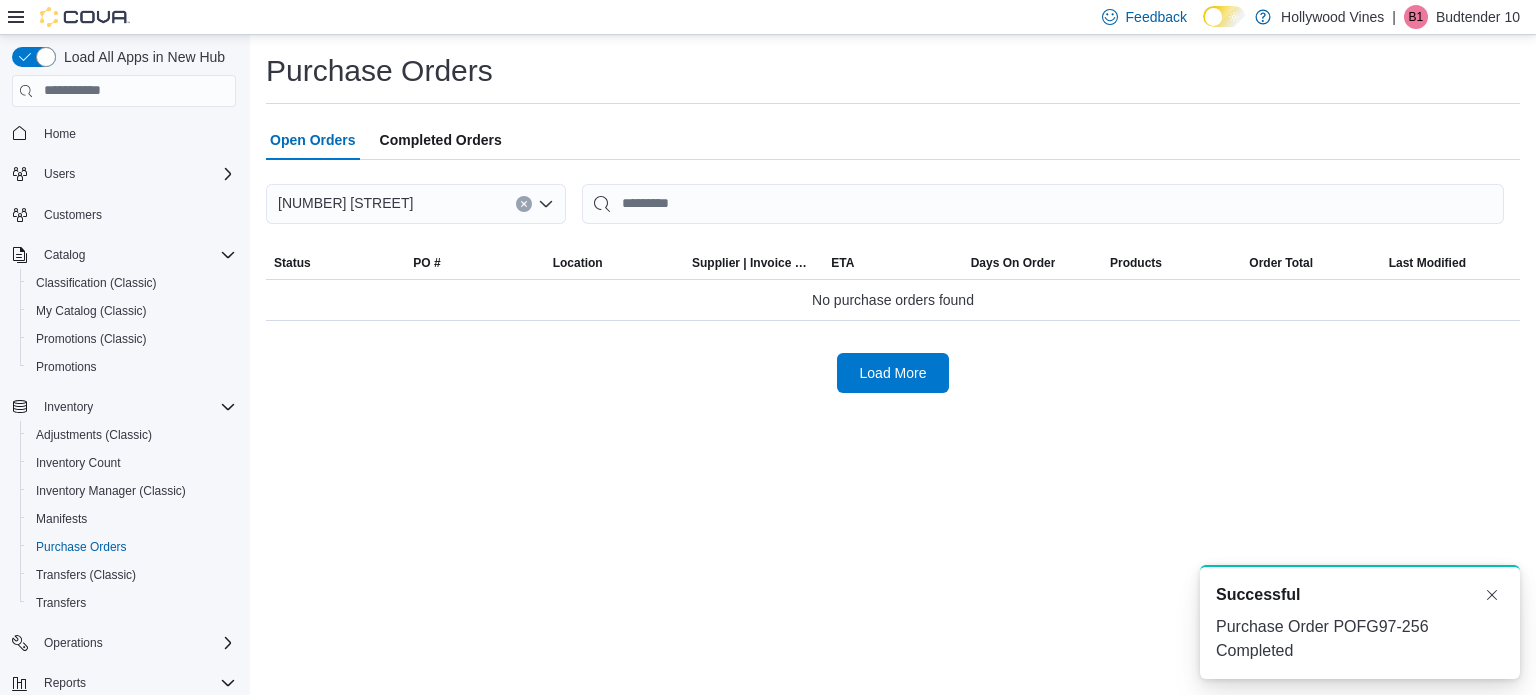 scroll, scrollTop: 0, scrollLeft: 0, axis: both 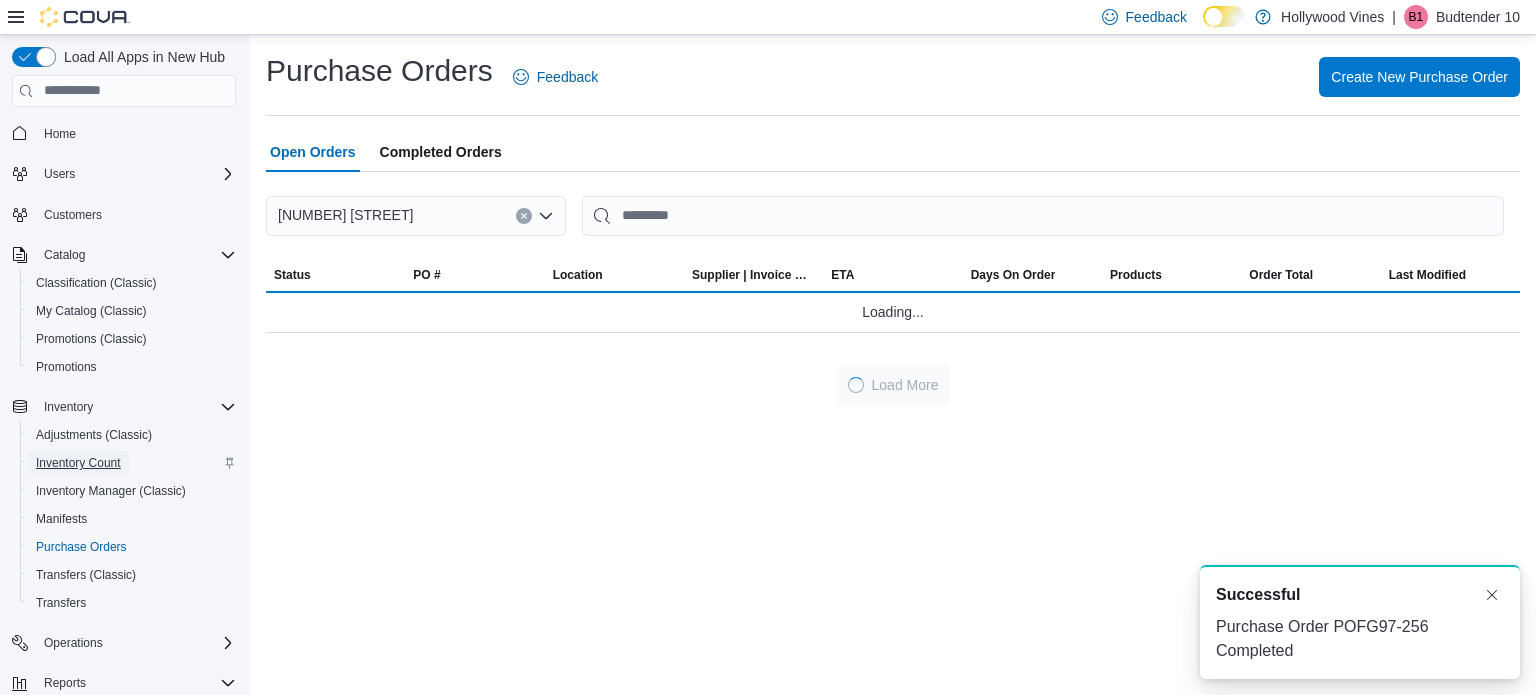 click on "Inventory Count" at bounding box center [78, 463] 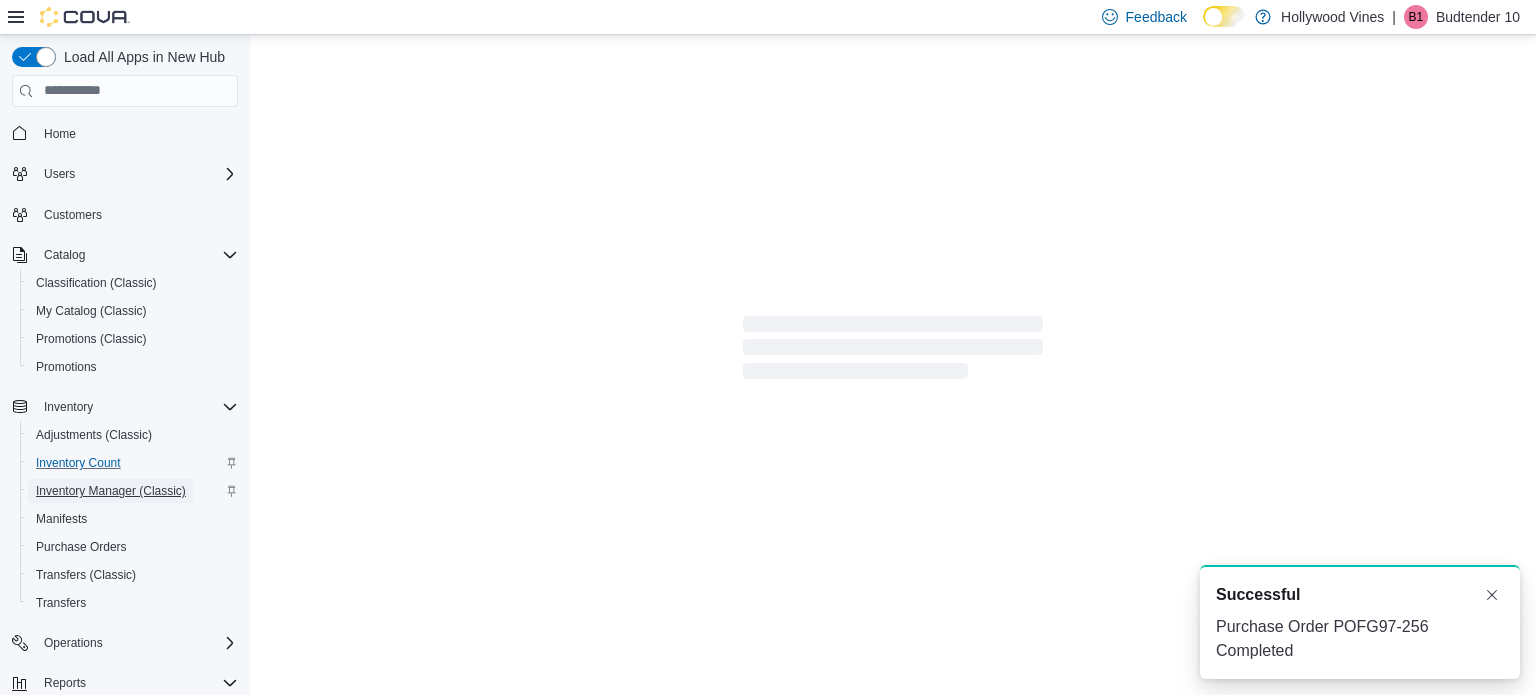 click on "Inventory Manager (Classic)" at bounding box center (111, 491) 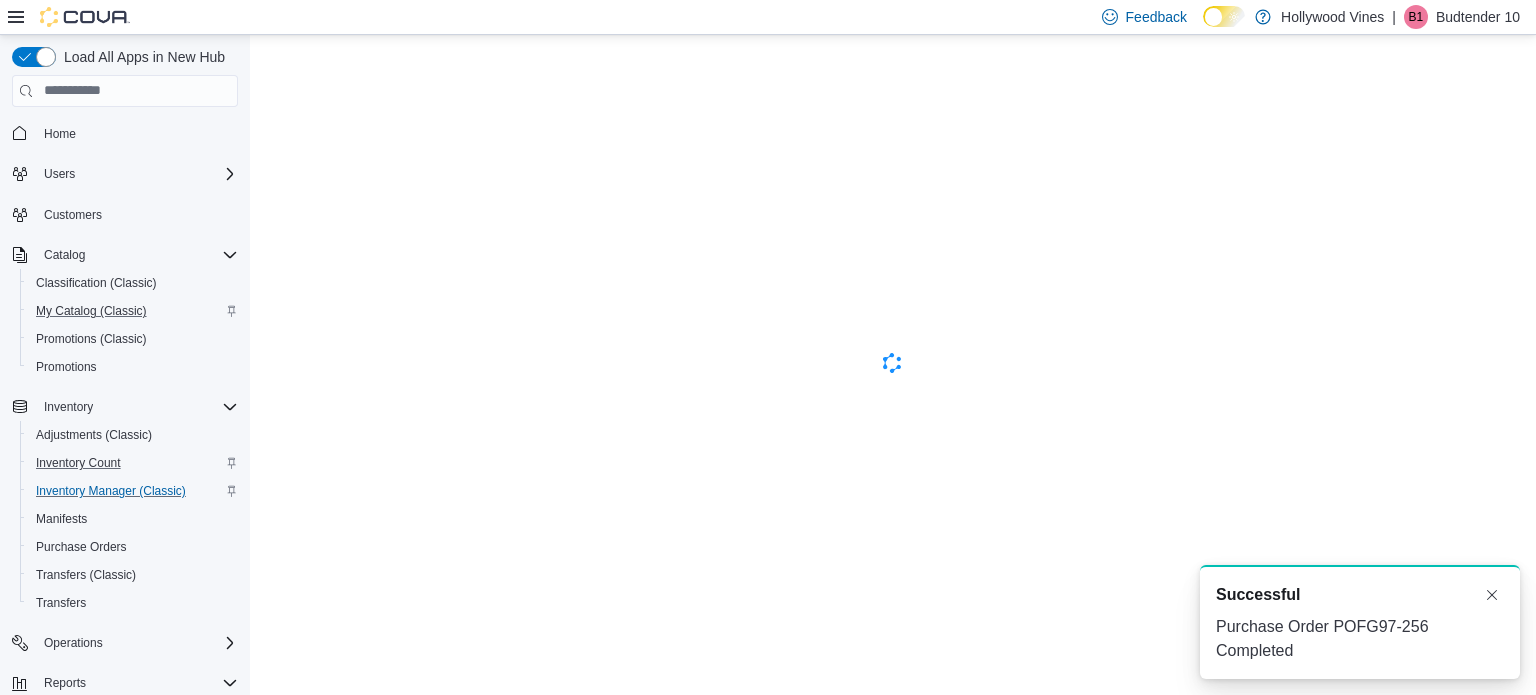 scroll, scrollTop: 0, scrollLeft: 0, axis: both 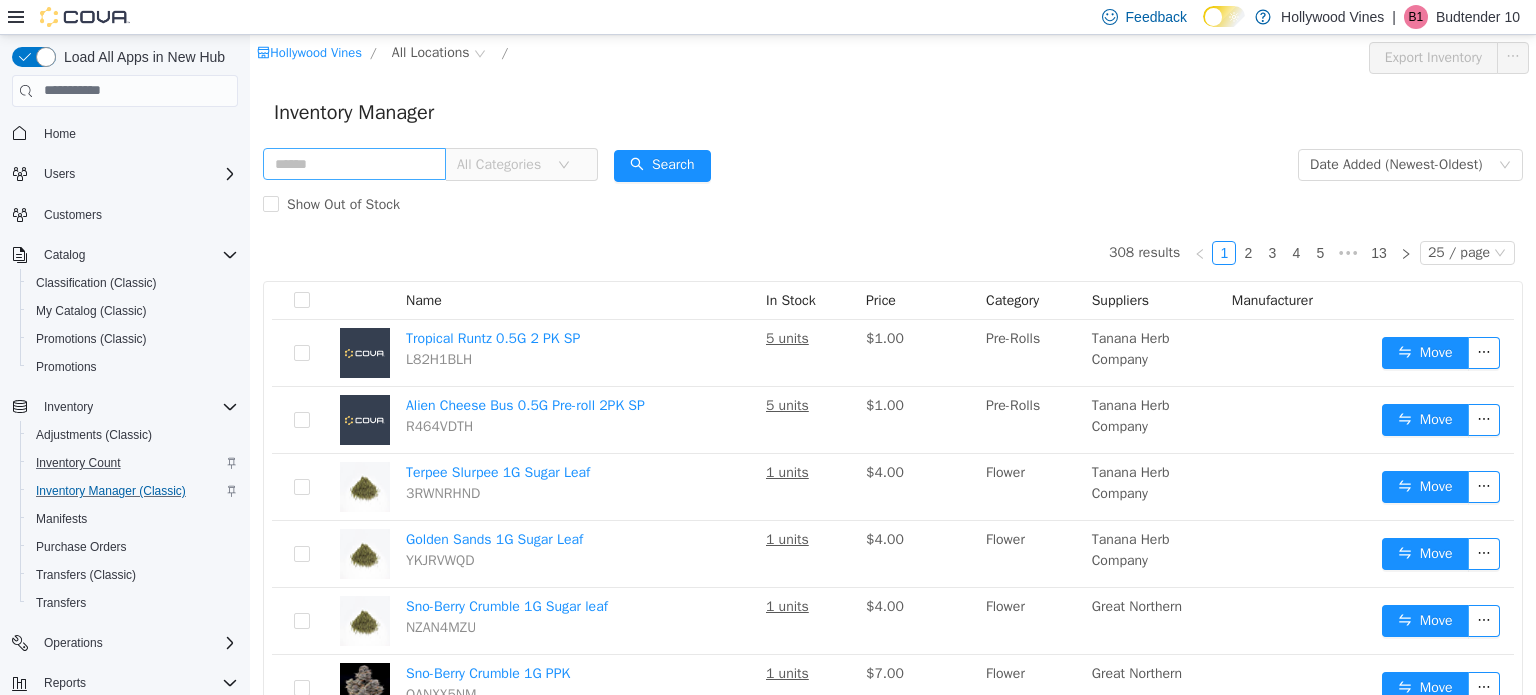 click at bounding box center (354, 163) 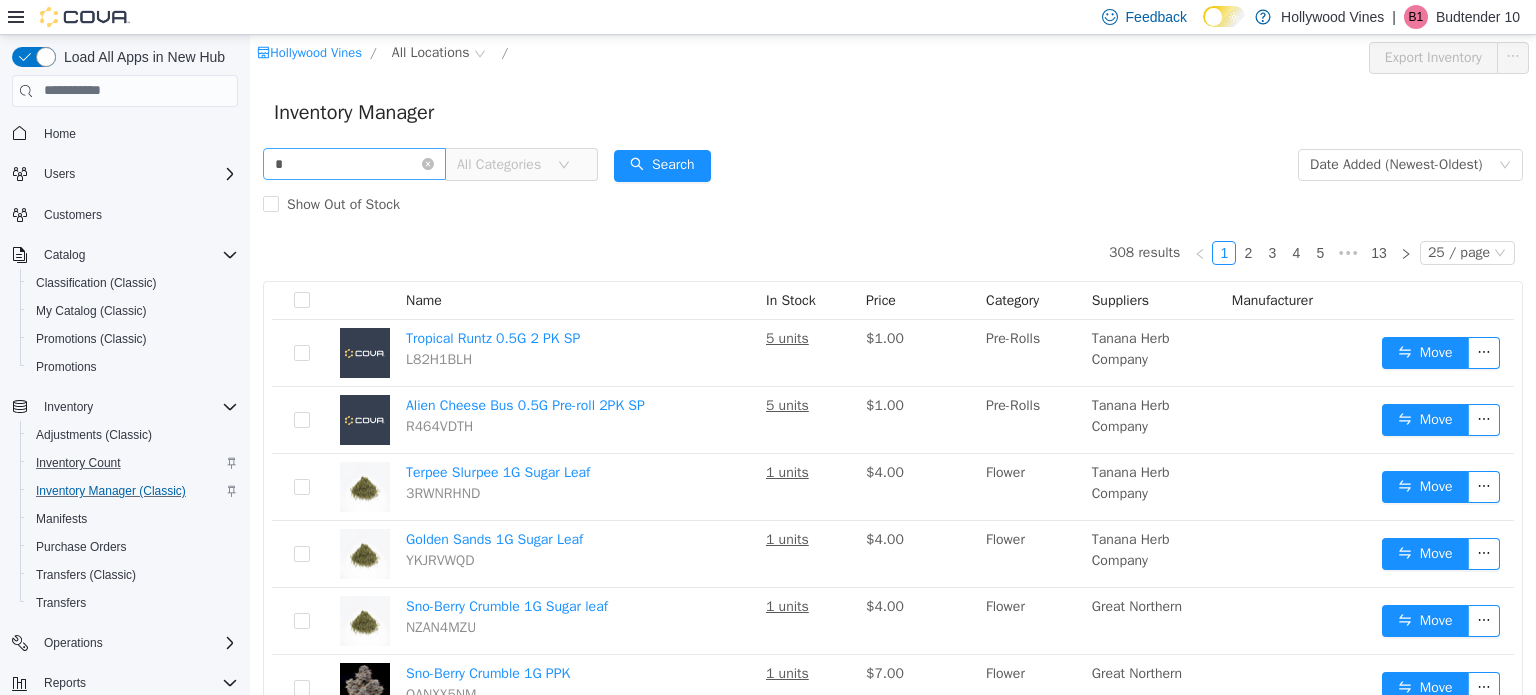 type on "**********" 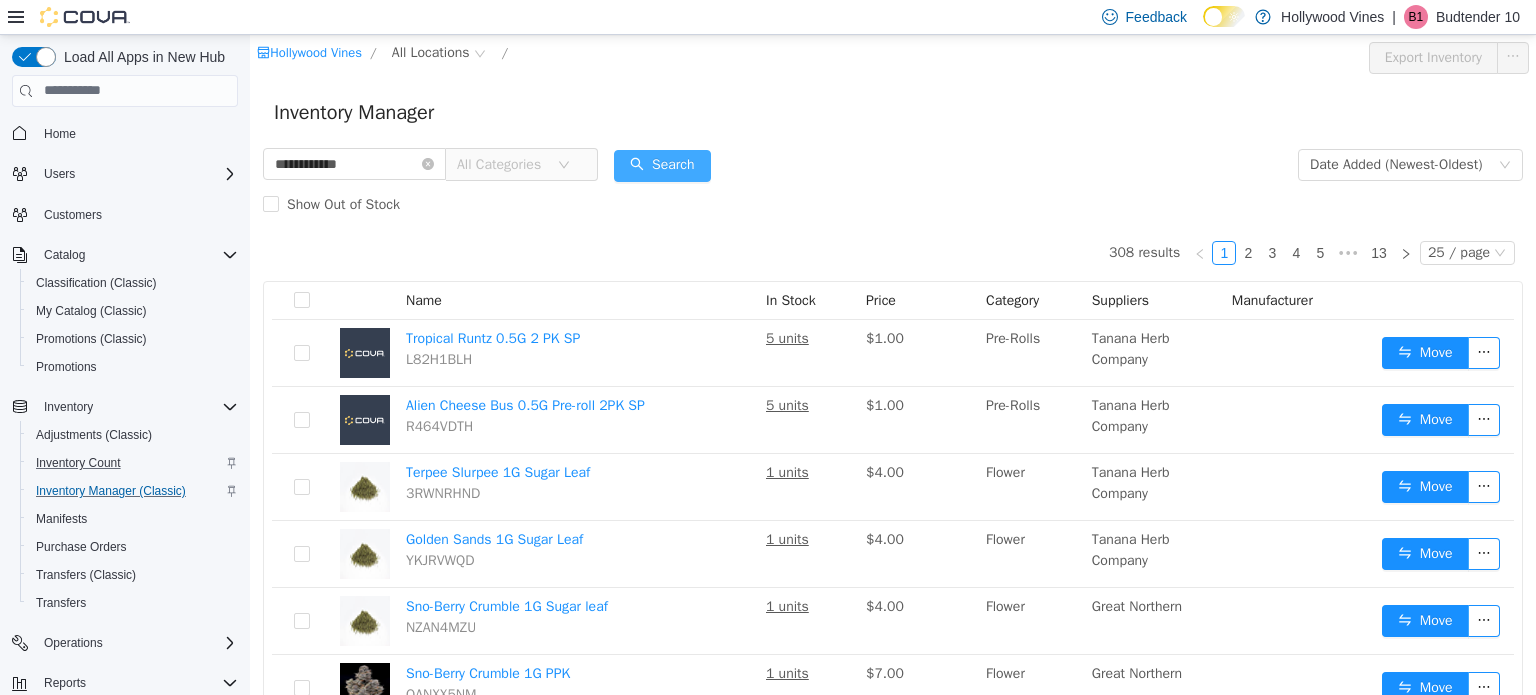 click on "Search" at bounding box center [662, 165] 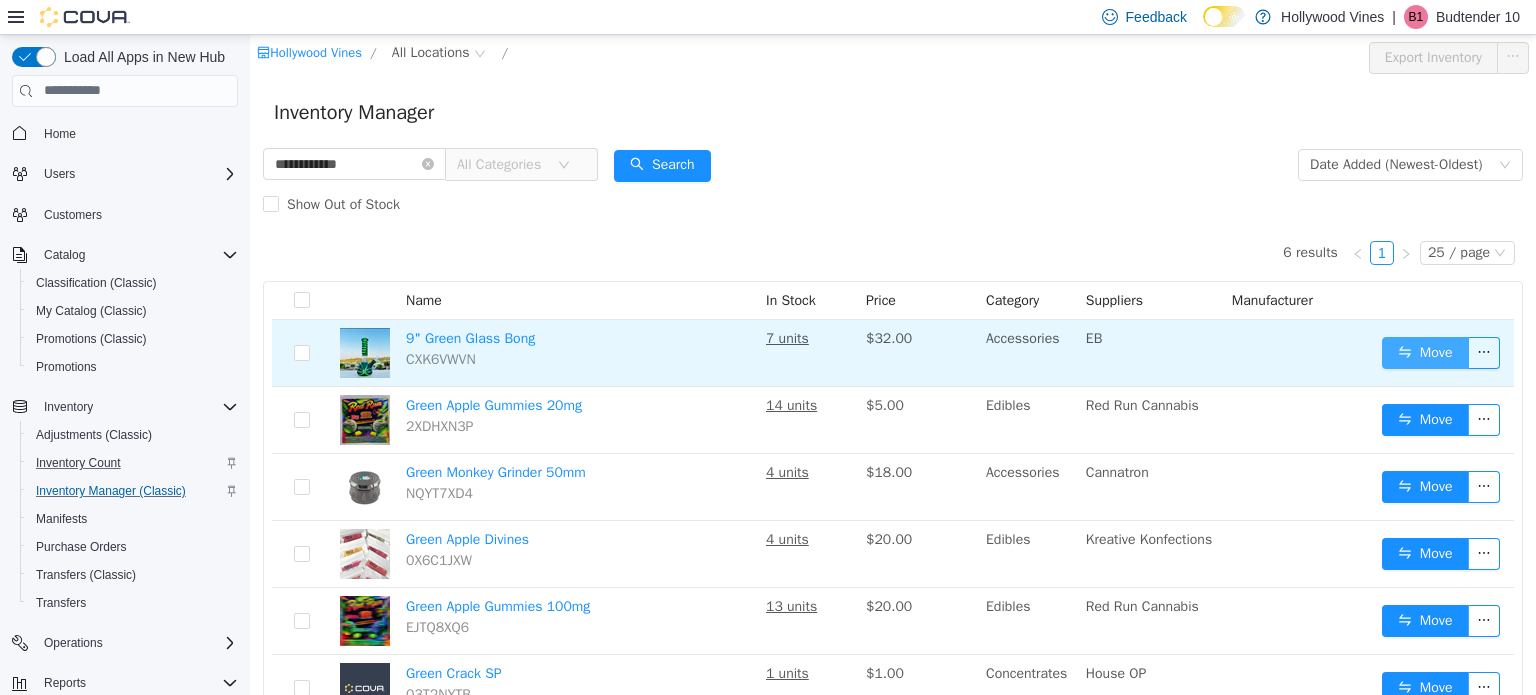 click on "Move" at bounding box center [1425, 352] 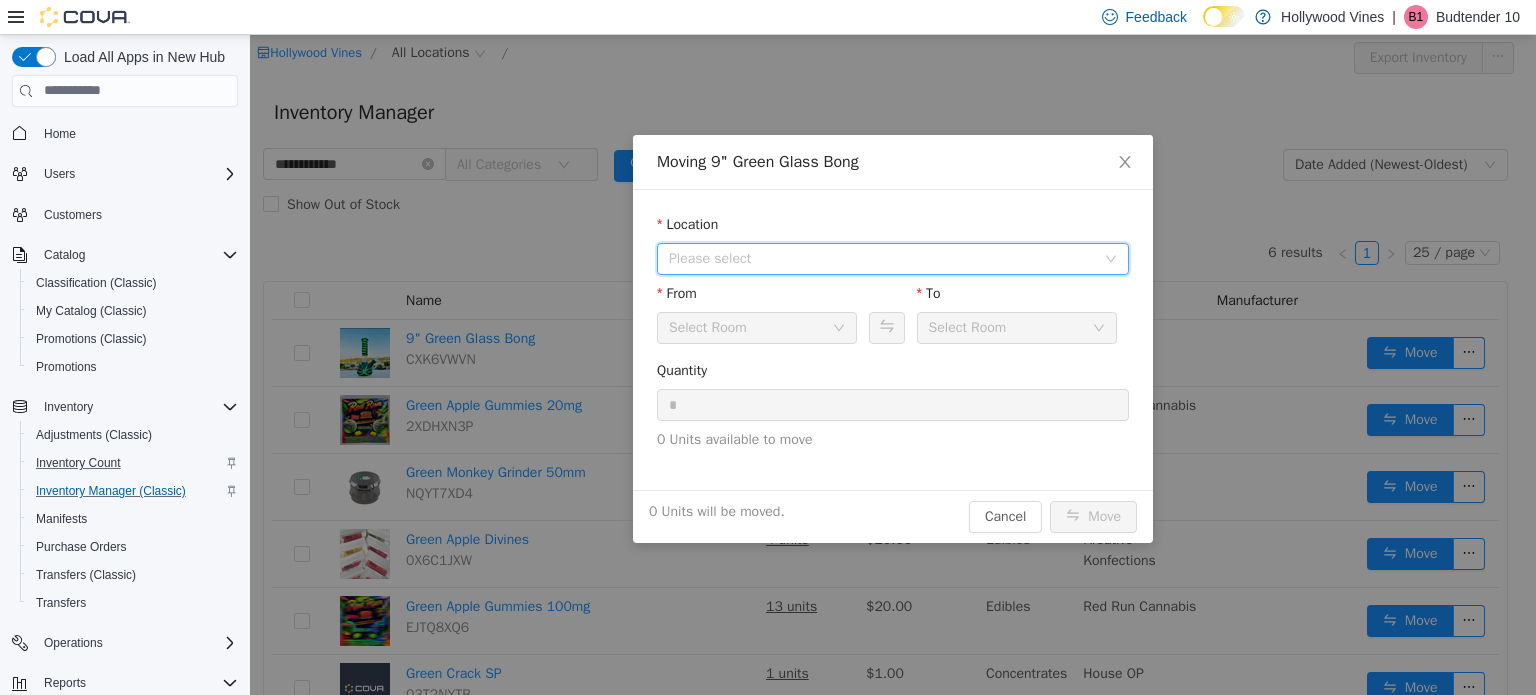 click on "Please select" at bounding box center [882, 258] 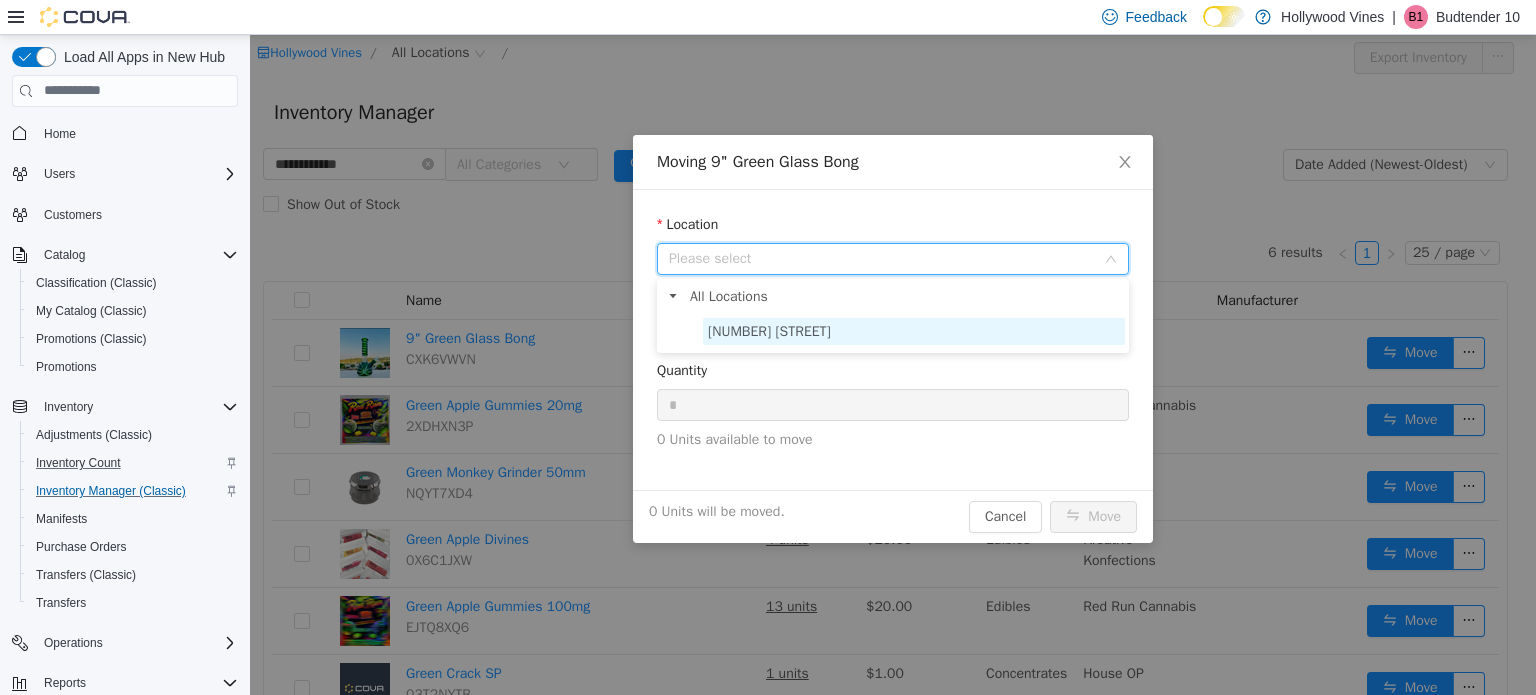 click on "[NUMBER] [STREET]" at bounding box center [769, 330] 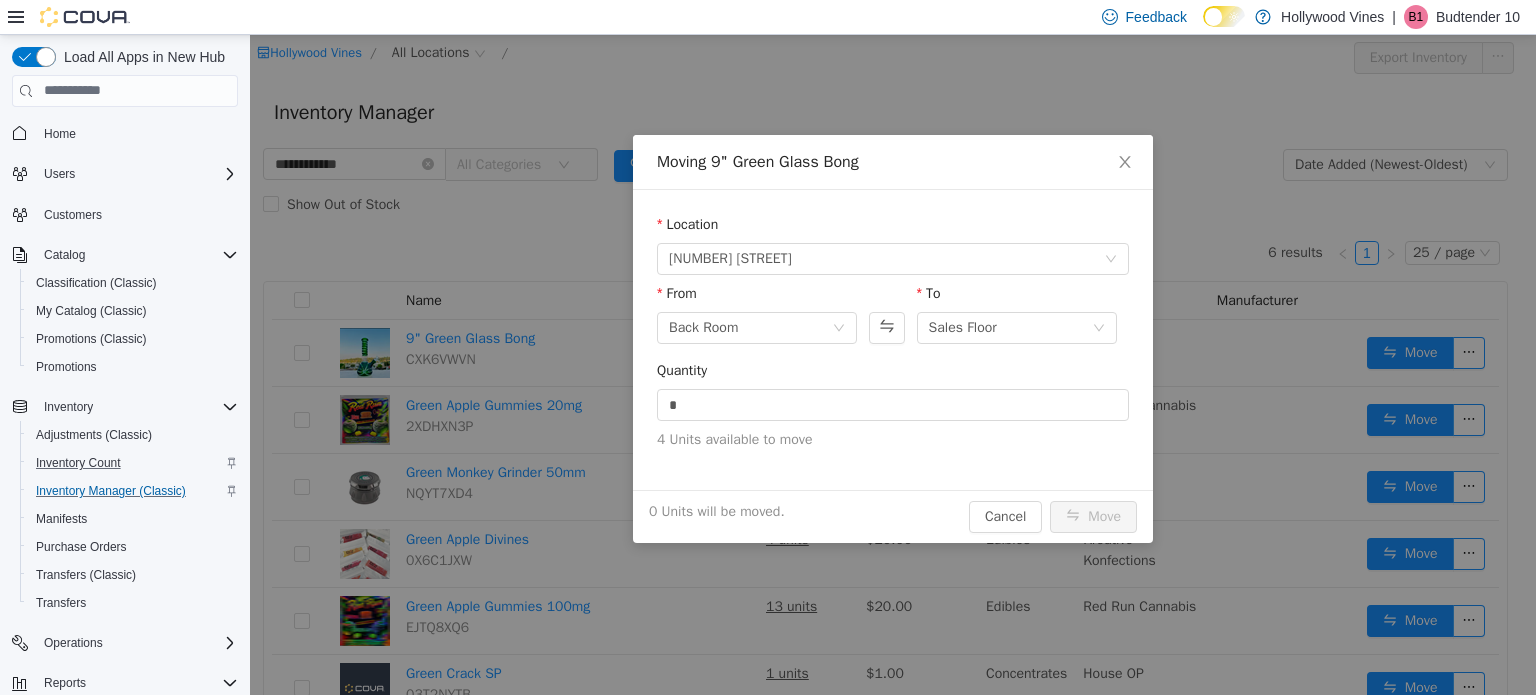 click on "Quantity" at bounding box center (893, 373) 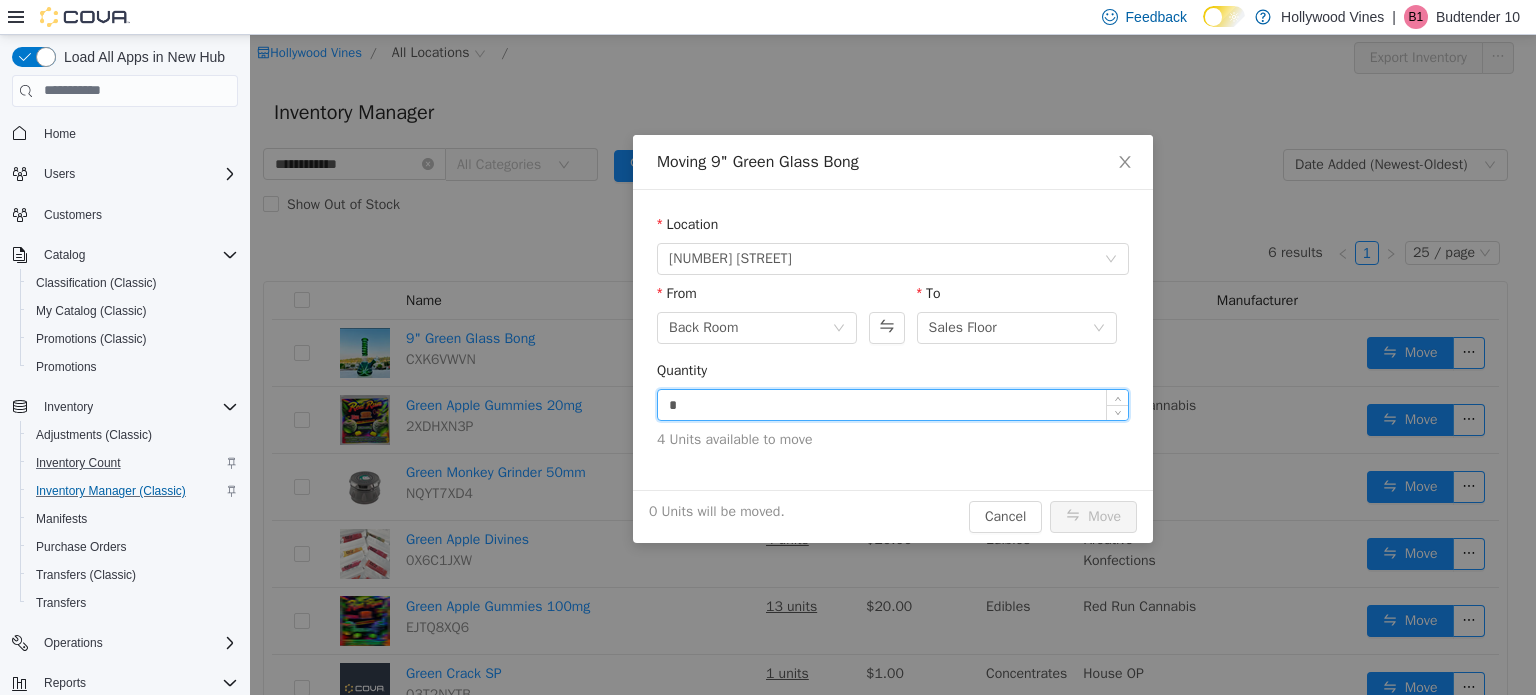 click on "*" at bounding box center [893, 404] 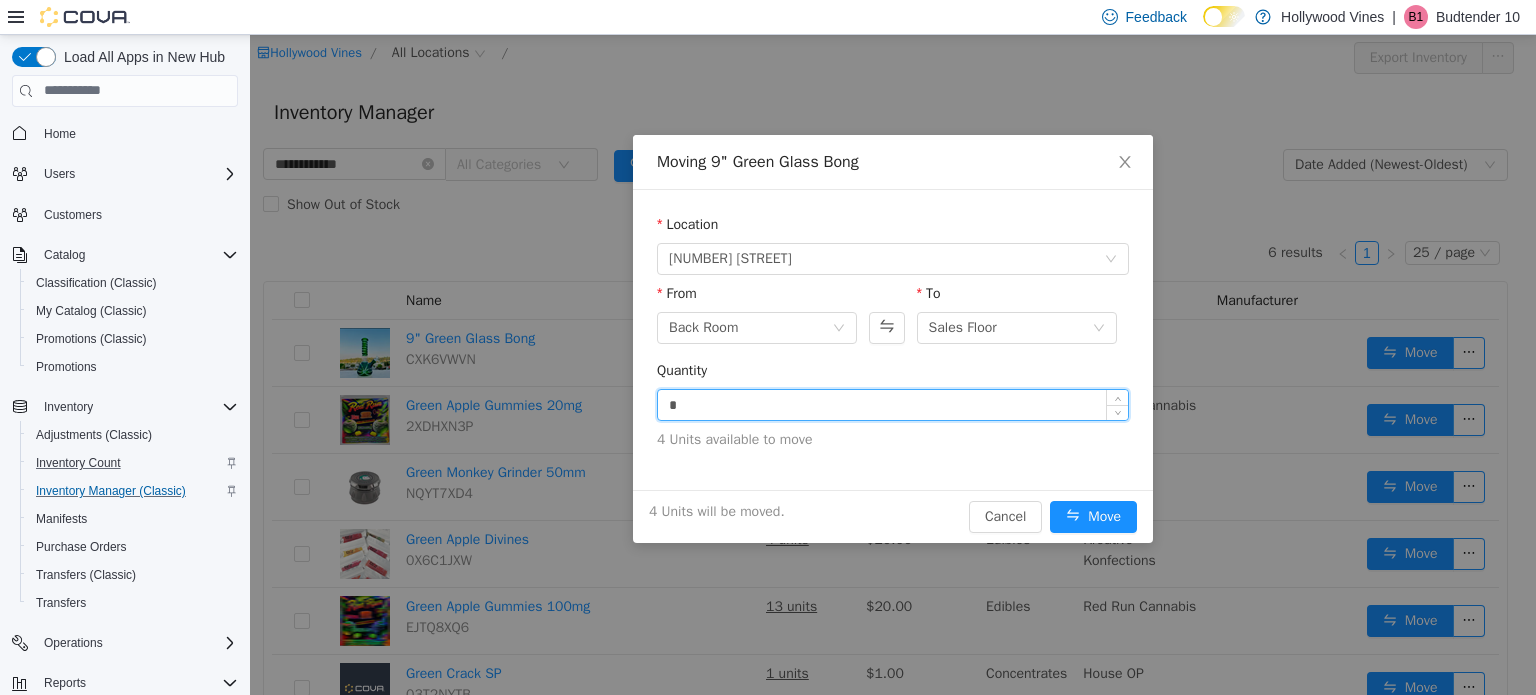 type on "*" 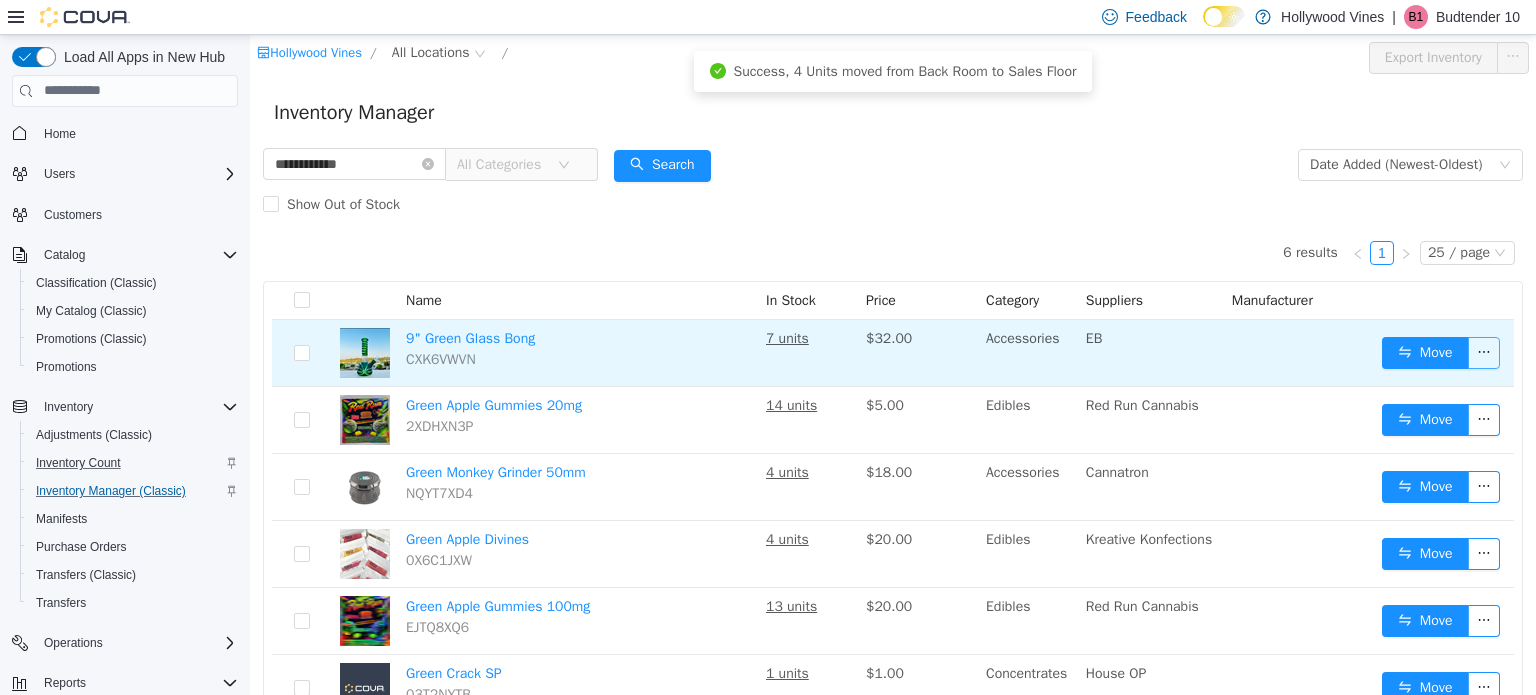 click at bounding box center (1484, 352) 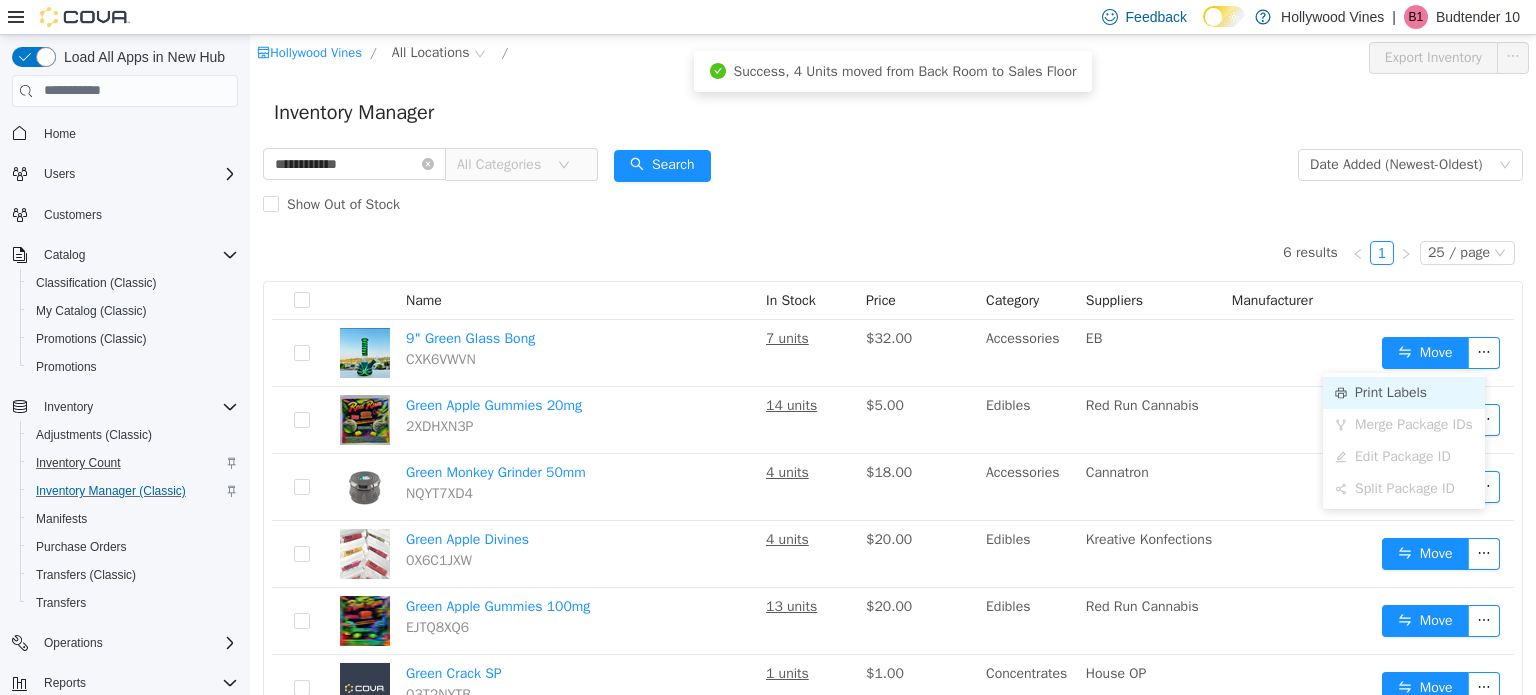 click on "Print Labels" at bounding box center (1404, 392) 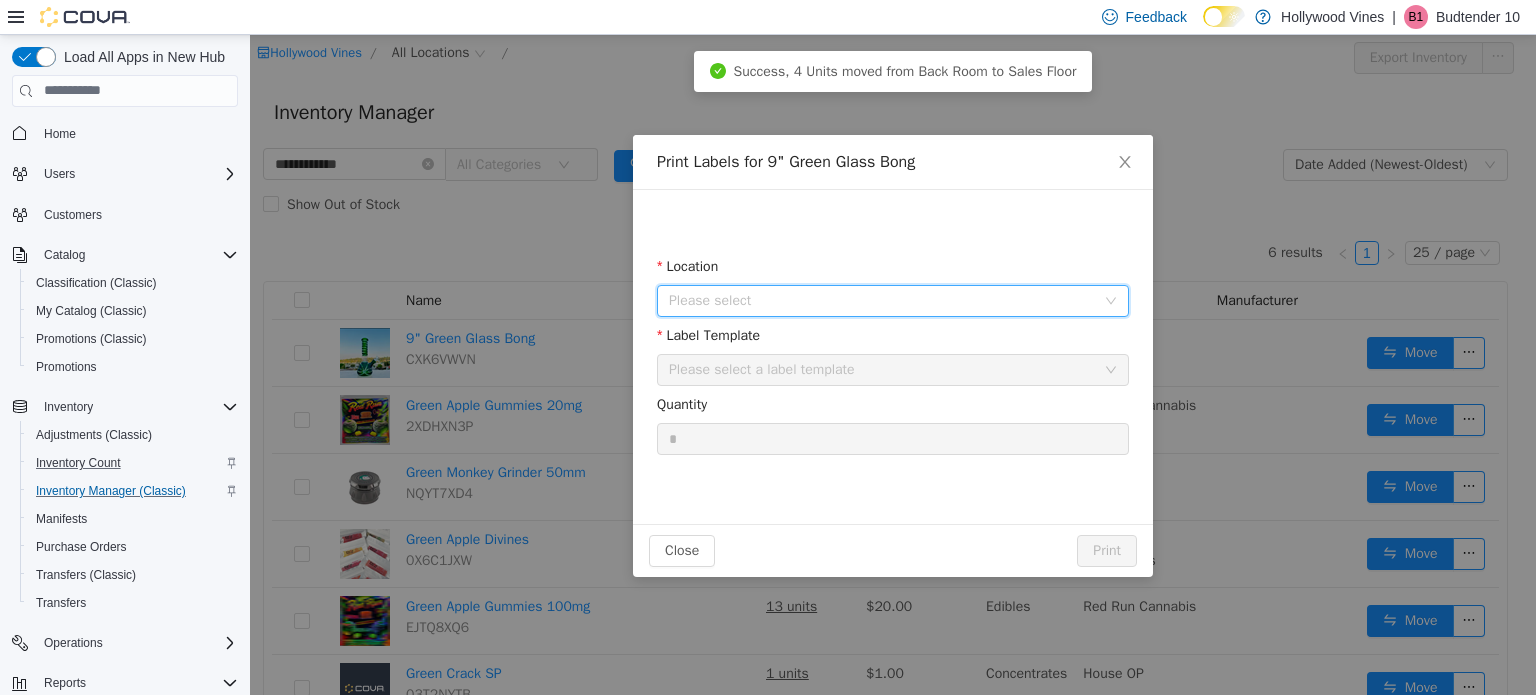 click on "Please select" at bounding box center (882, 300) 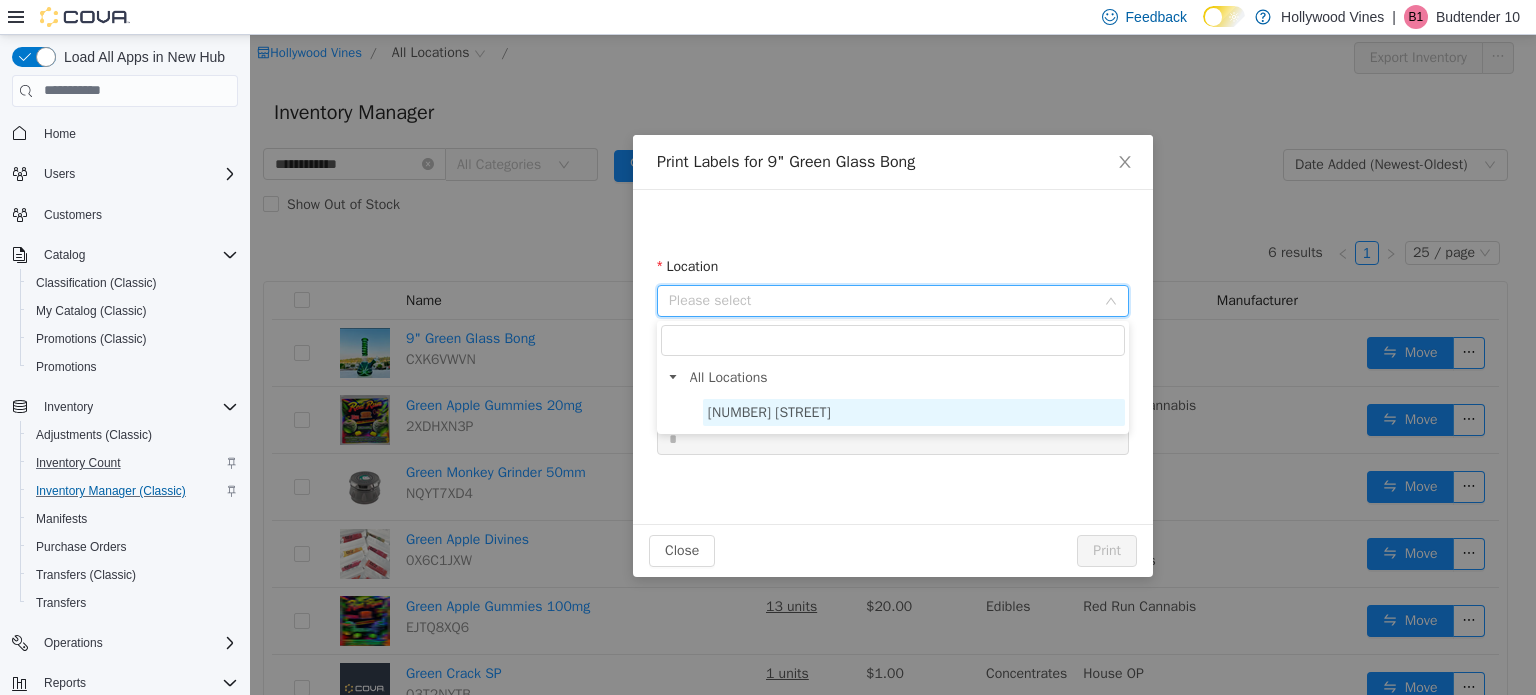 click on "[NUMBER] [STREET]" at bounding box center [769, 411] 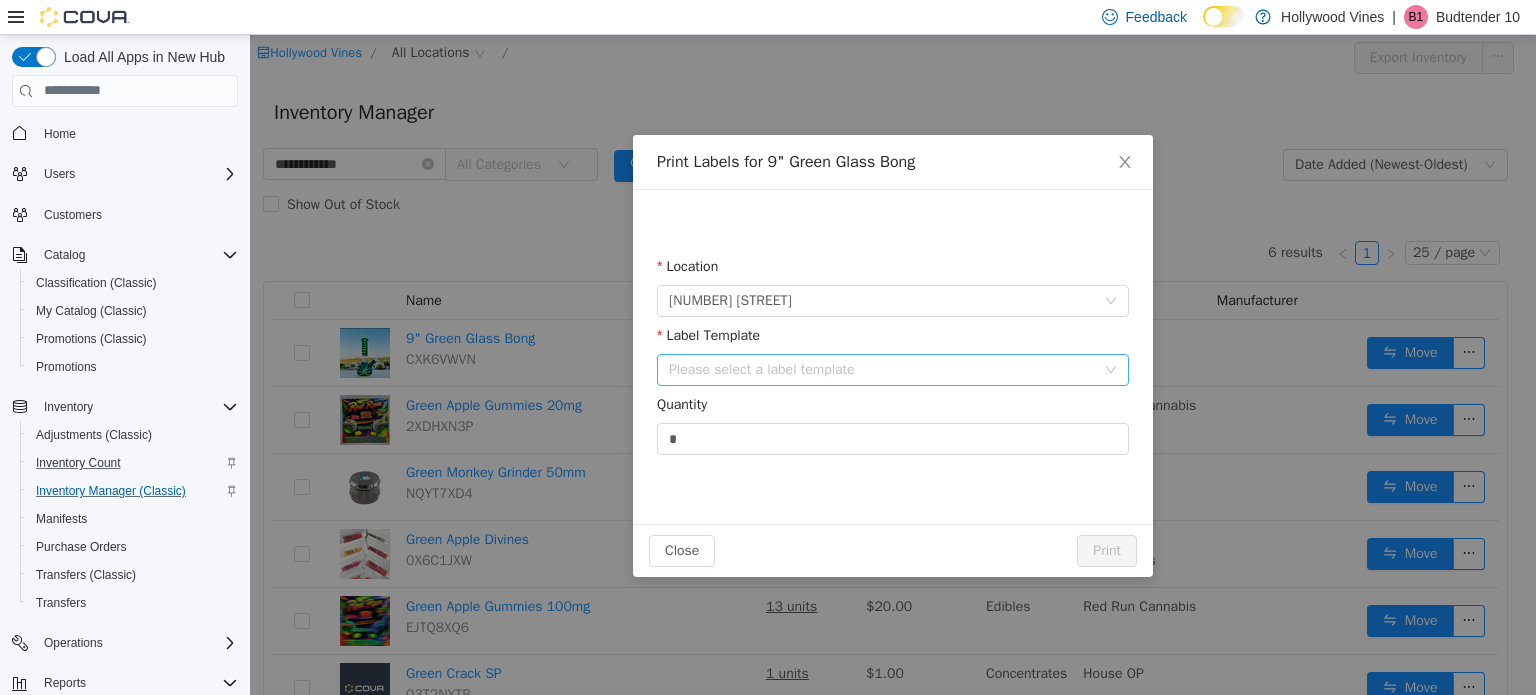 click on "Please select a label template" at bounding box center (882, 369) 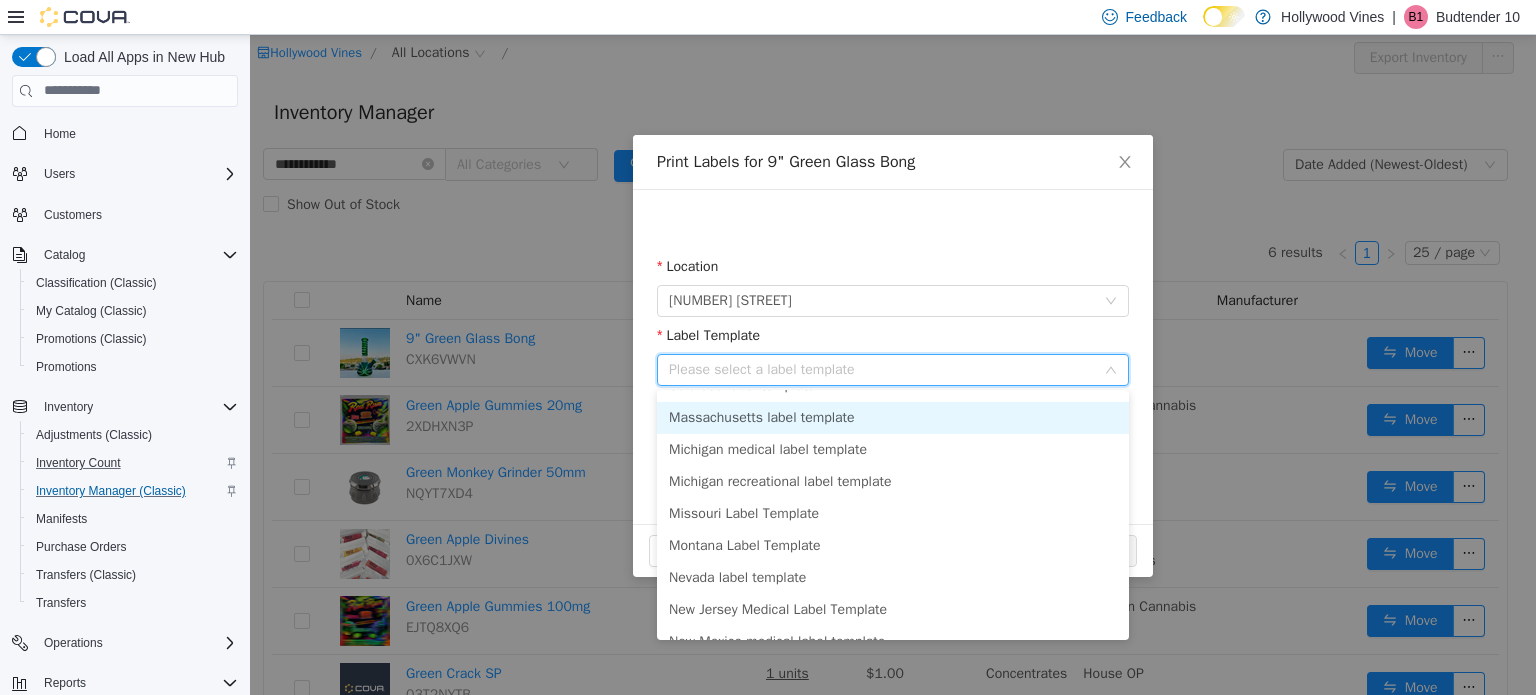 scroll, scrollTop: 0, scrollLeft: 0, axis: both 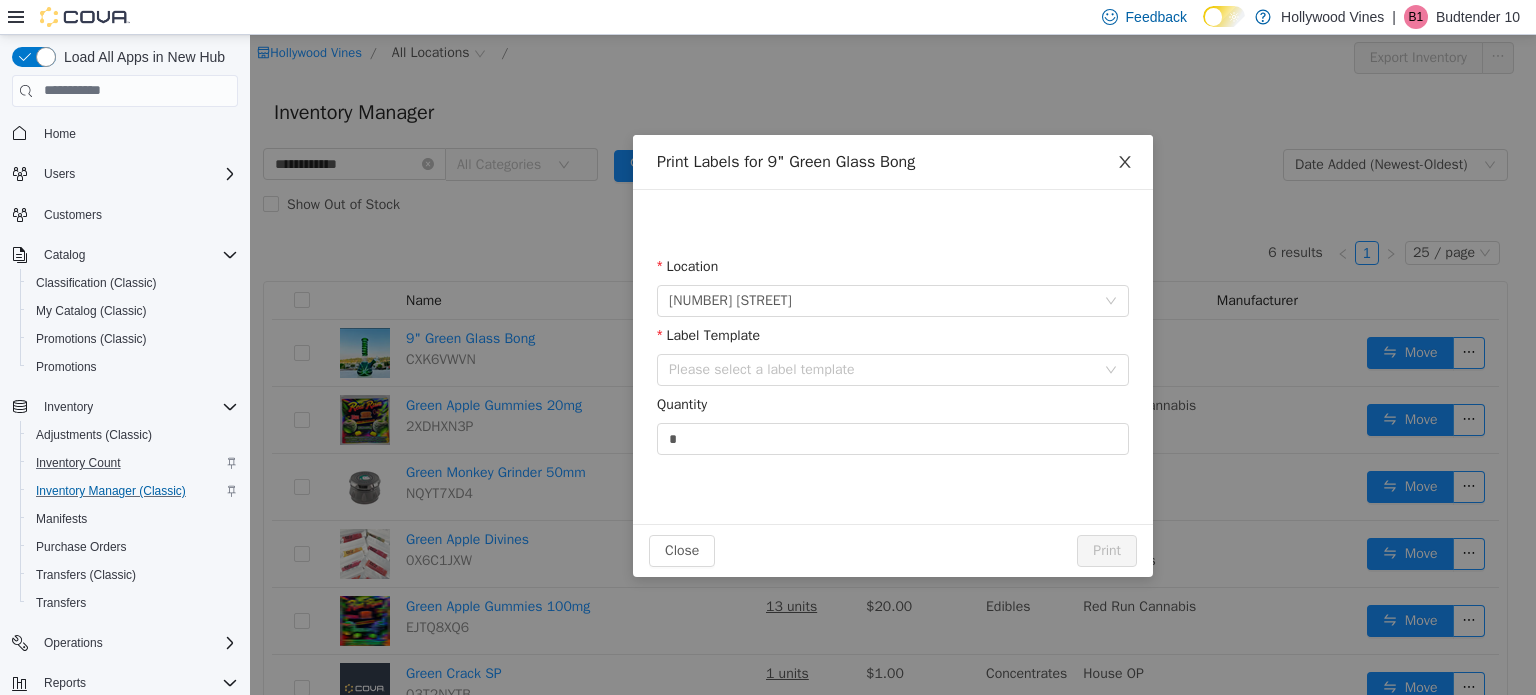 click 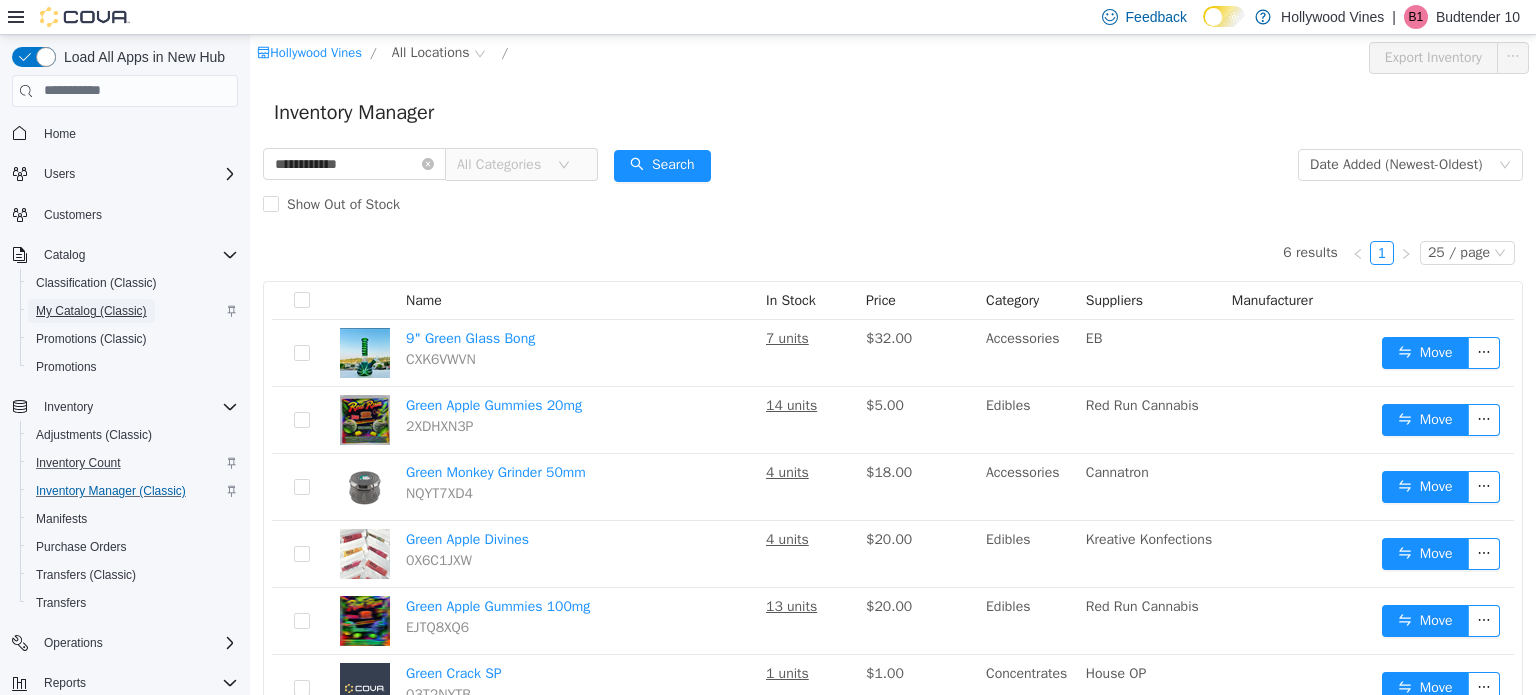 click on "My Catalog (Classic)" at bounding box center (91, 311) 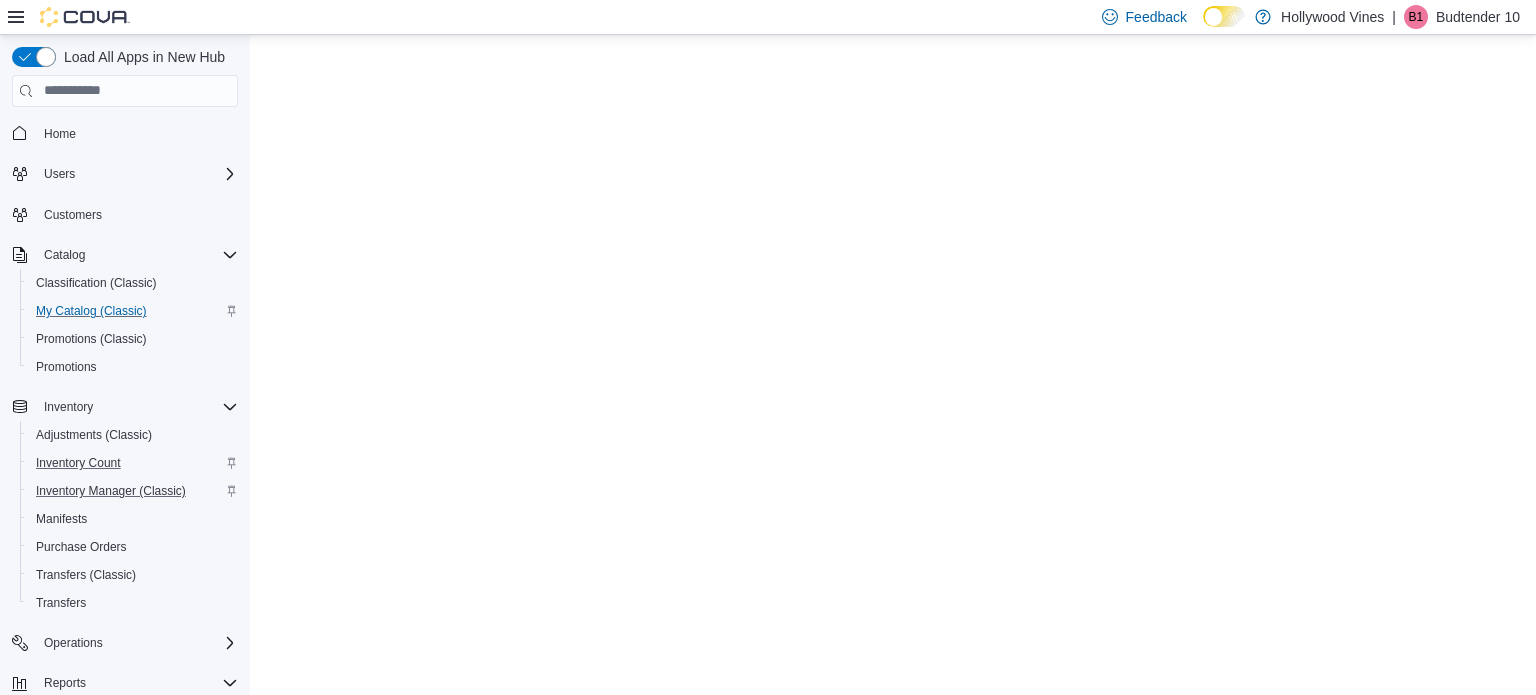 scroll, scrollTop: 0, scrollLeft: 0, axis: both 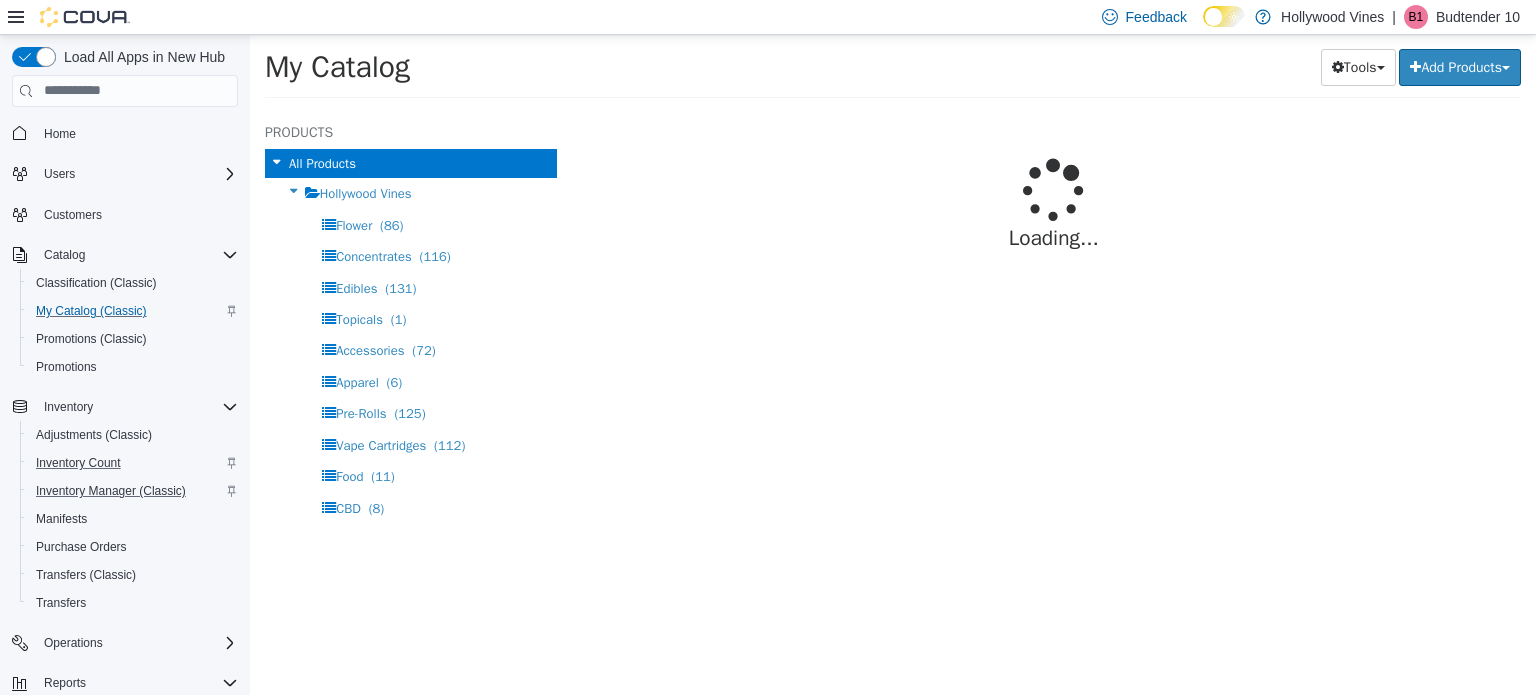 select on "**********" 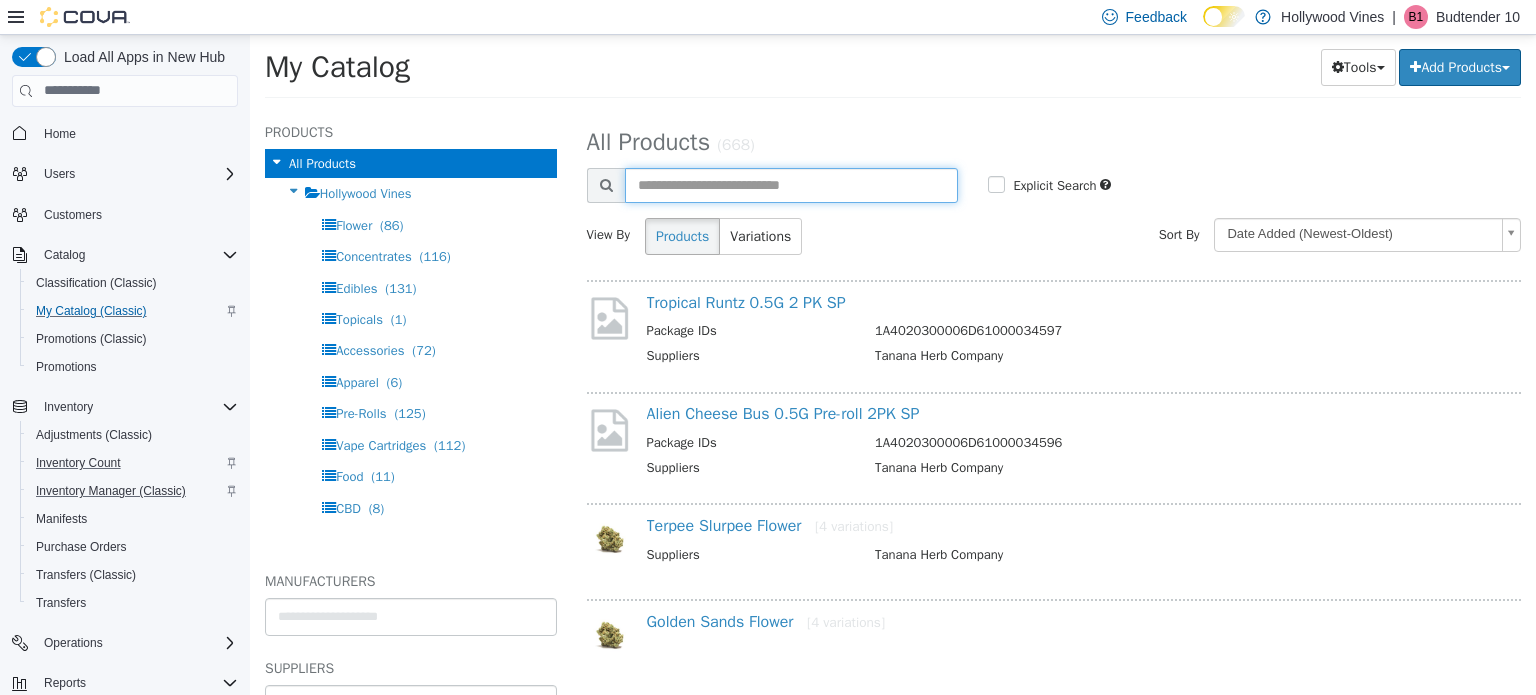 click at bounding box center [792, 184] 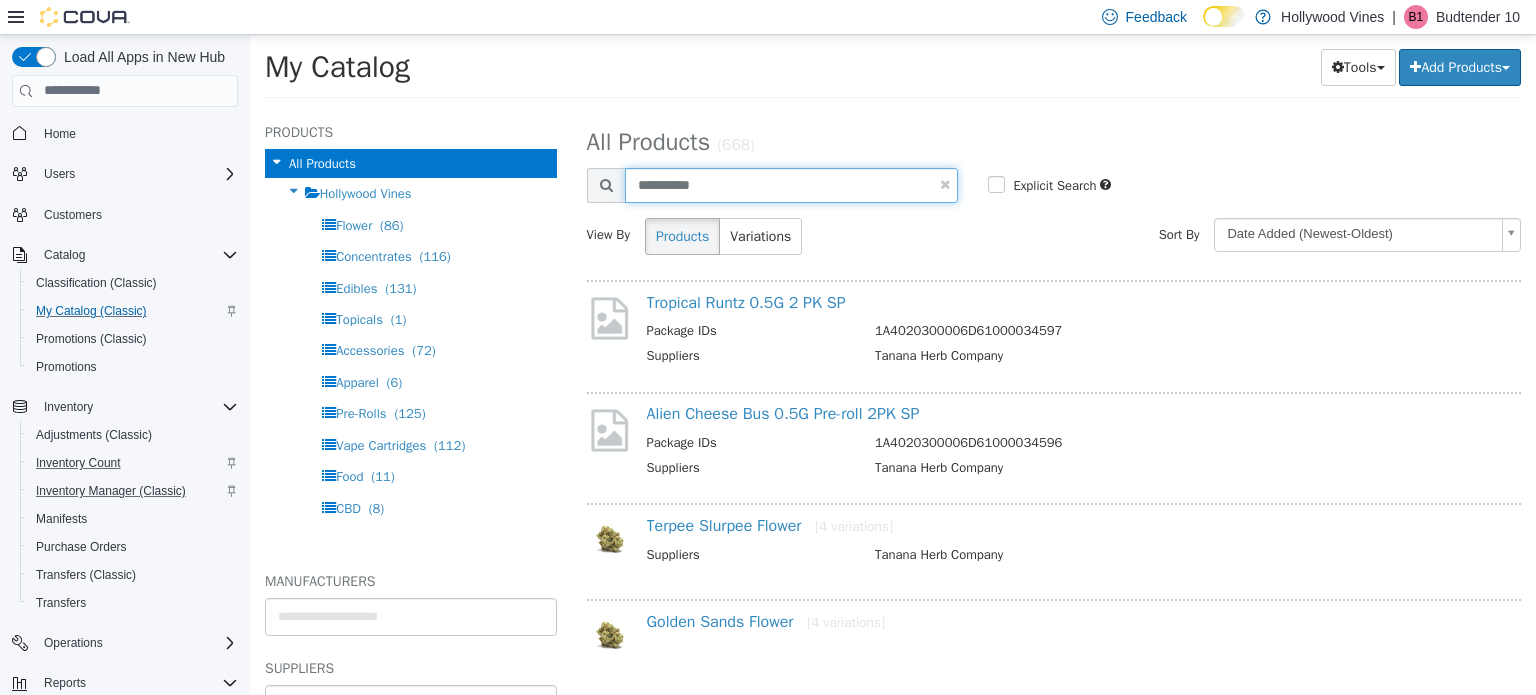 type on "**********" 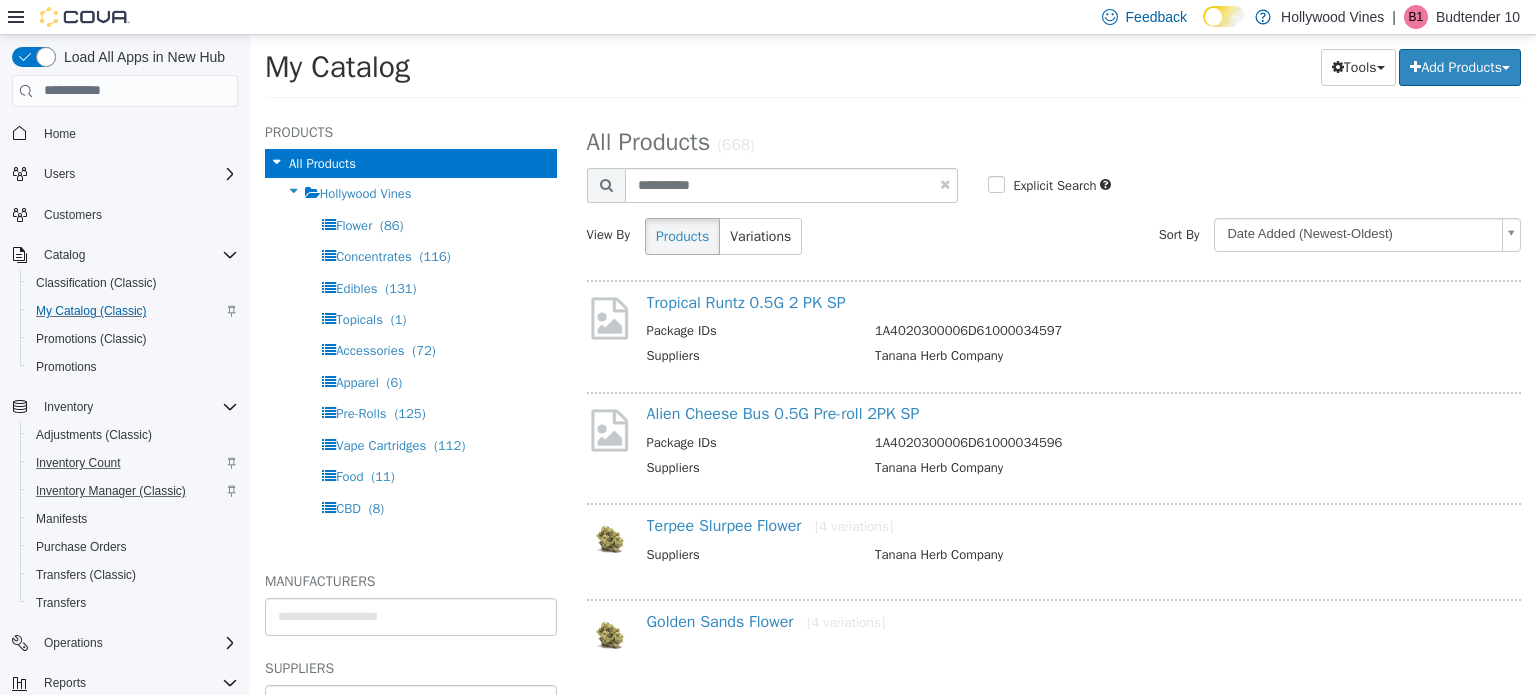 select on "**********" 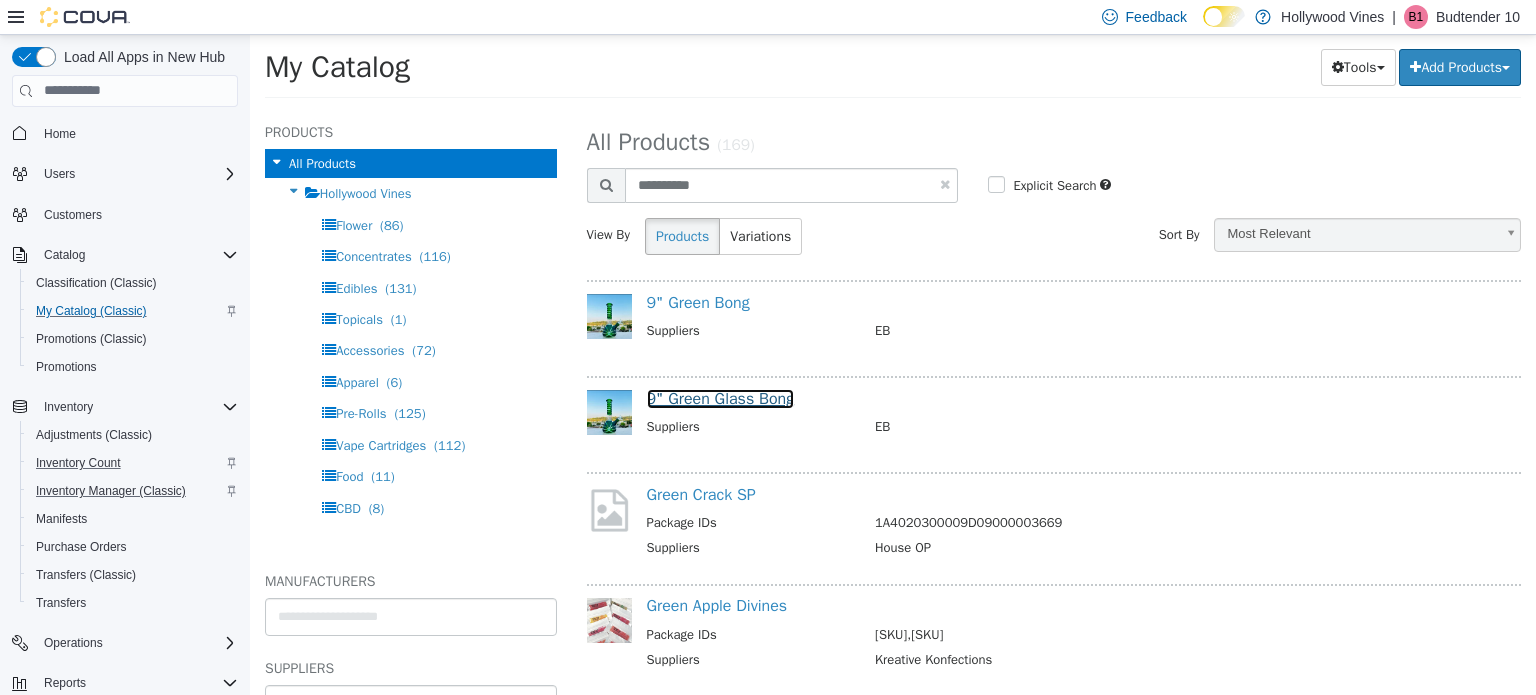 click on "9" Green Glass Bong" at bounding box center (721, 398) 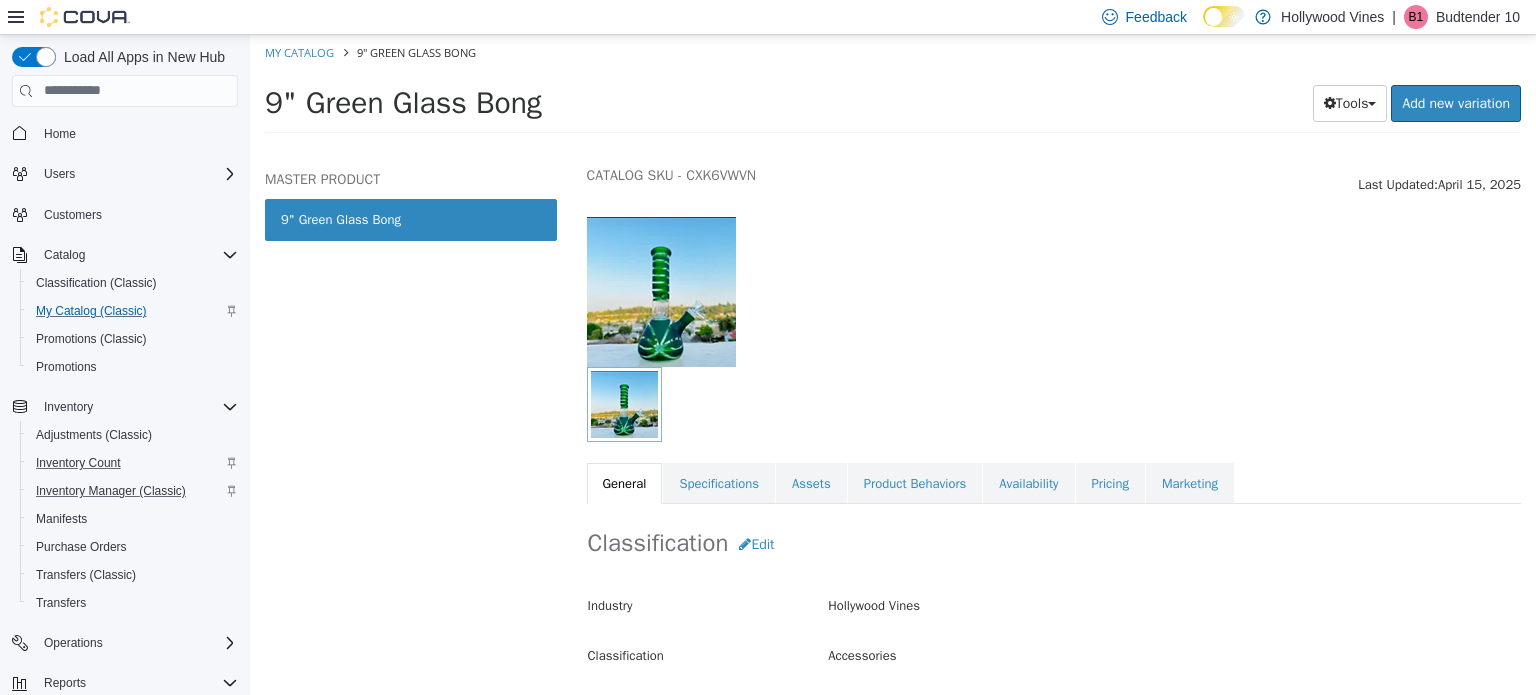 scroll, scrollTop: 0, scrollLeft: 0, axis: both 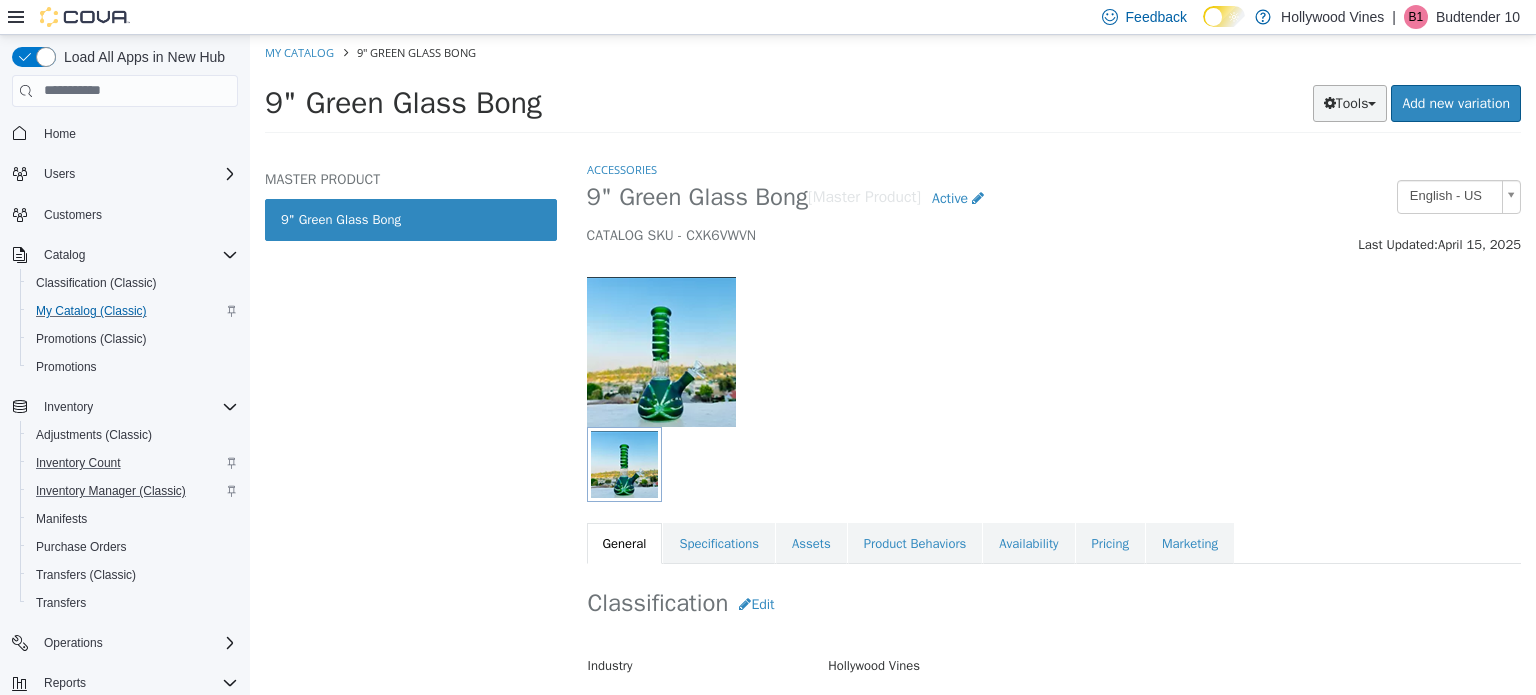click at bounding box center (1330, 102) 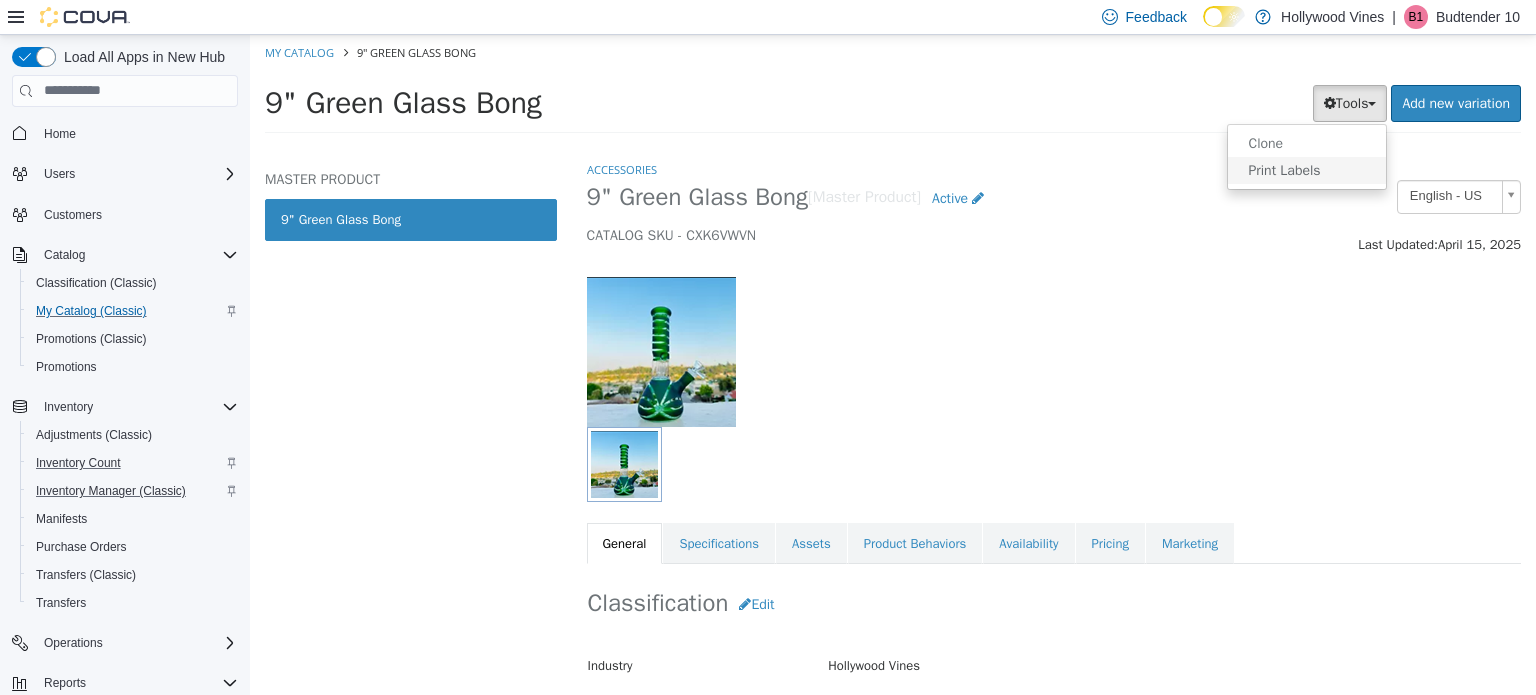click on "Print Labels" at bounding box center [1307, 169] 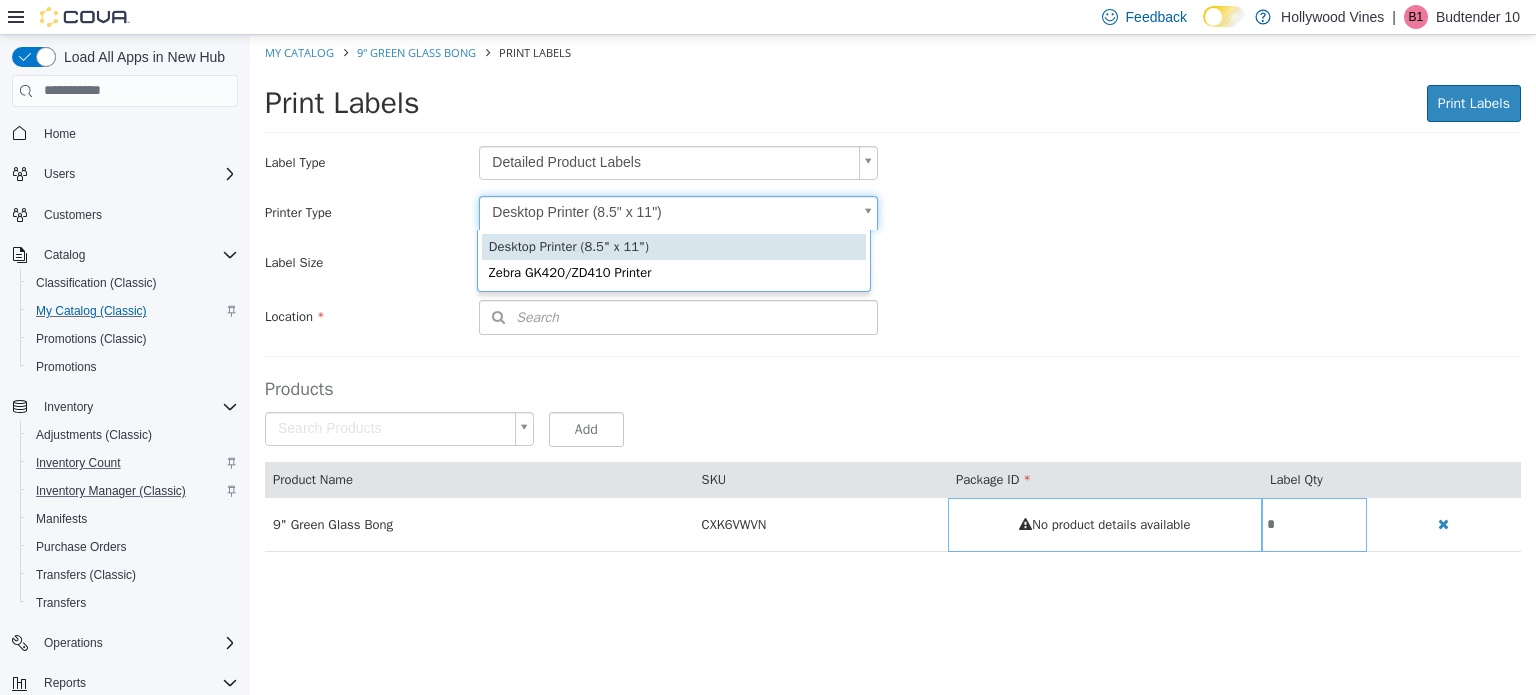 click on "Saving Bulk Changes...
×
My Catalog
9" Green Glass Bong
Print Labels
Print Labels
Print Labels  Preparing Labels
Label Type     Detailed Product Labels                             * Printer Type     Desktop Printer (8.5" x 11")     * Label Size Large 2" x 4" Batch & Potency Information, Barcode, Name, SKU Include Price Location Search Type 3 or more characters or browse       Hollywood Vines     (1)         [NUMBER] [STREET]         Products     Search Products                                 Select a Package...                             Add Product Name SKU Package ID Label Qty 9" Green Glass Bong [SKU]  No product details available *
Desktop Printer (8.5" x 11") Zebra GK420/ZD410 Printer" at bounding box center (893, 303) 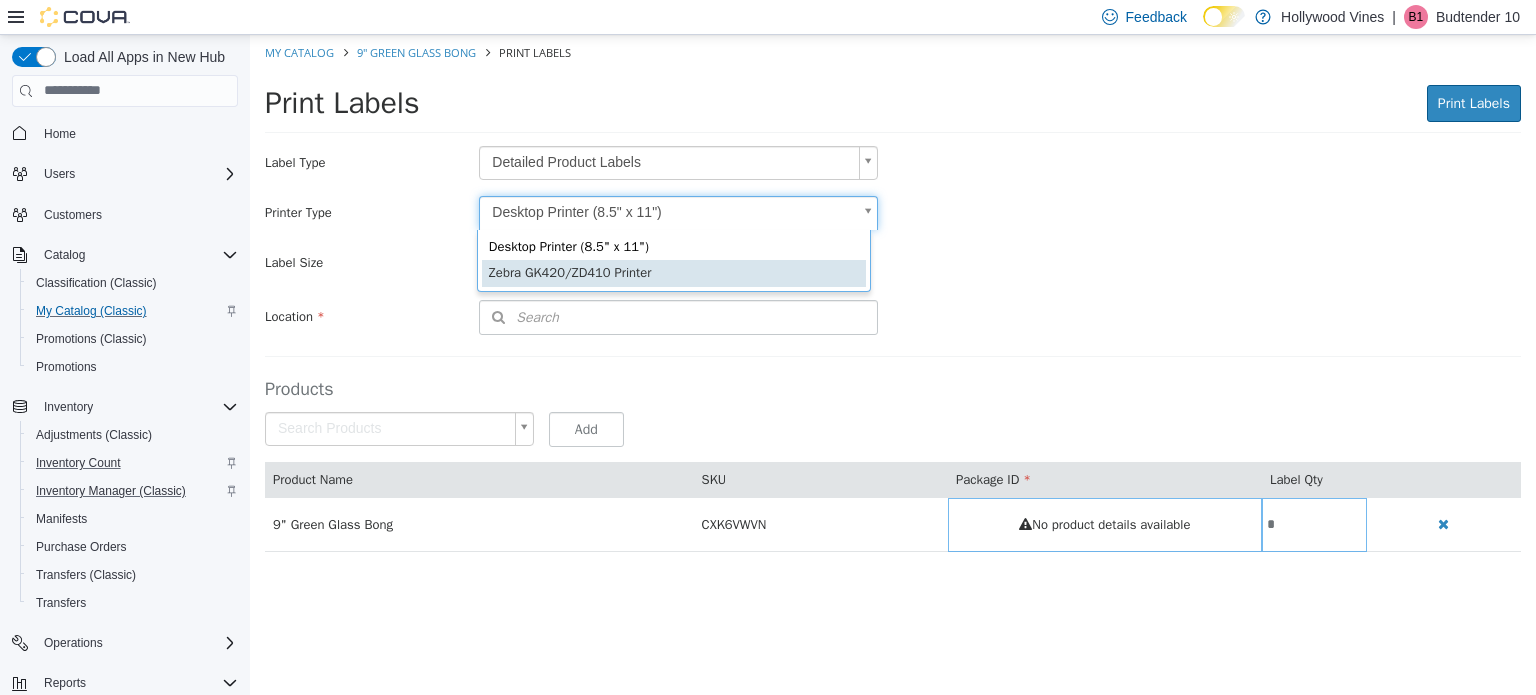 scroll, scrollTop: 0, scrollLeft: 5, axis: horizontal 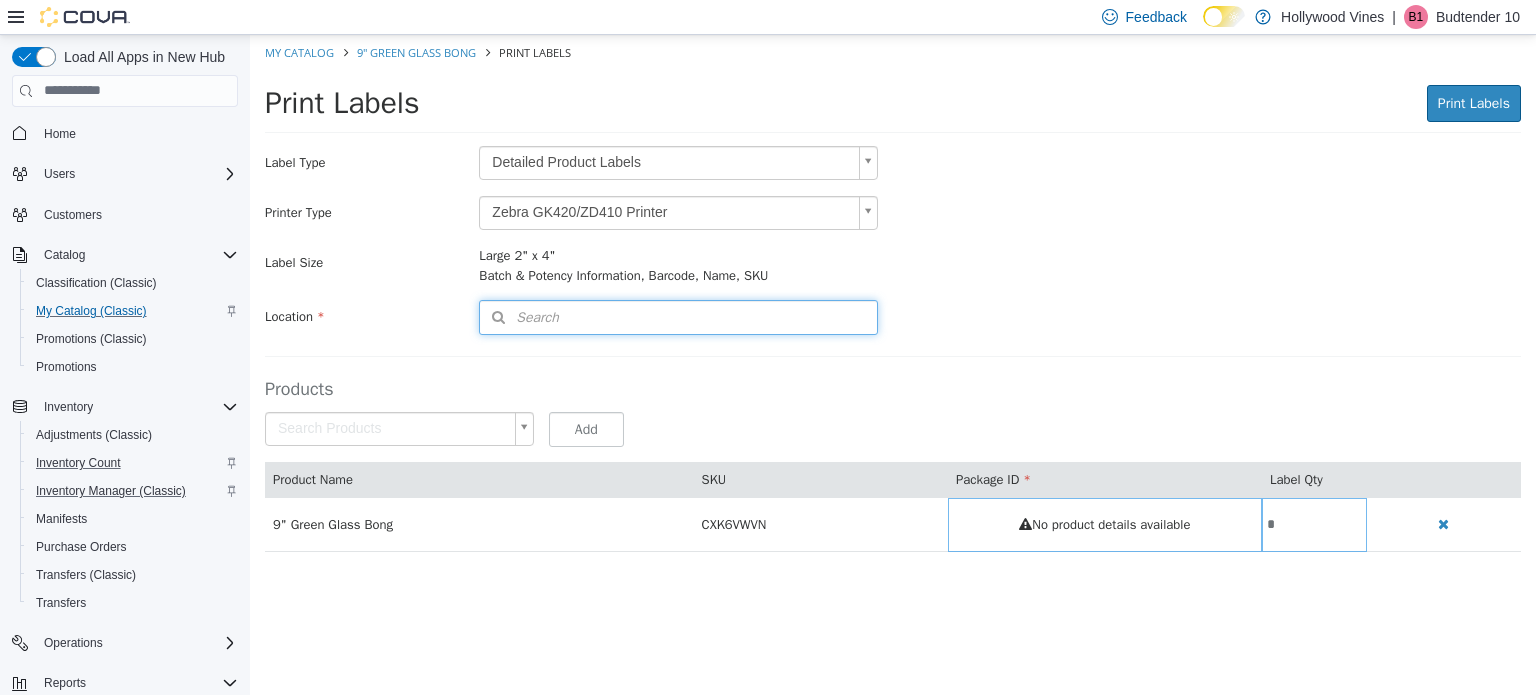click on "Search" at bounding box center (678, 316) 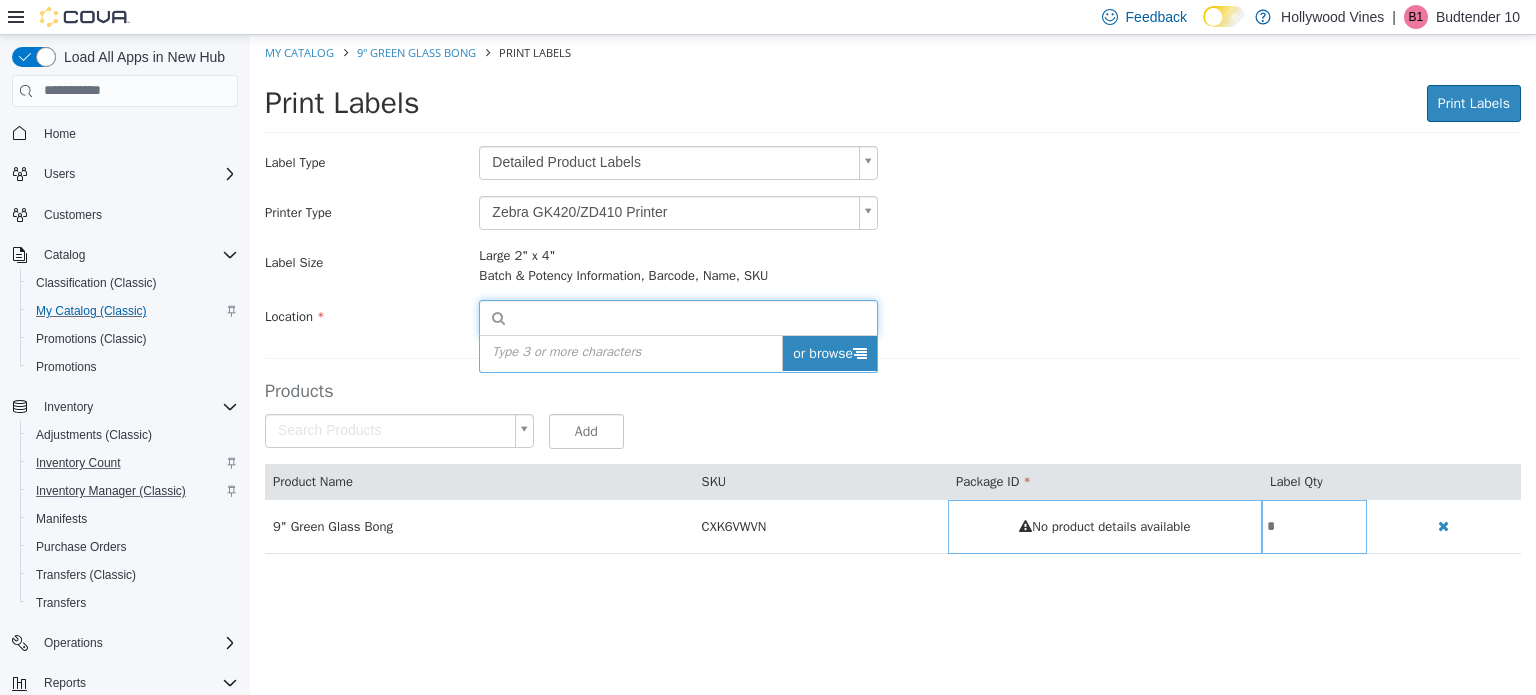 click on "or browse" at bounding box center (829, 352) 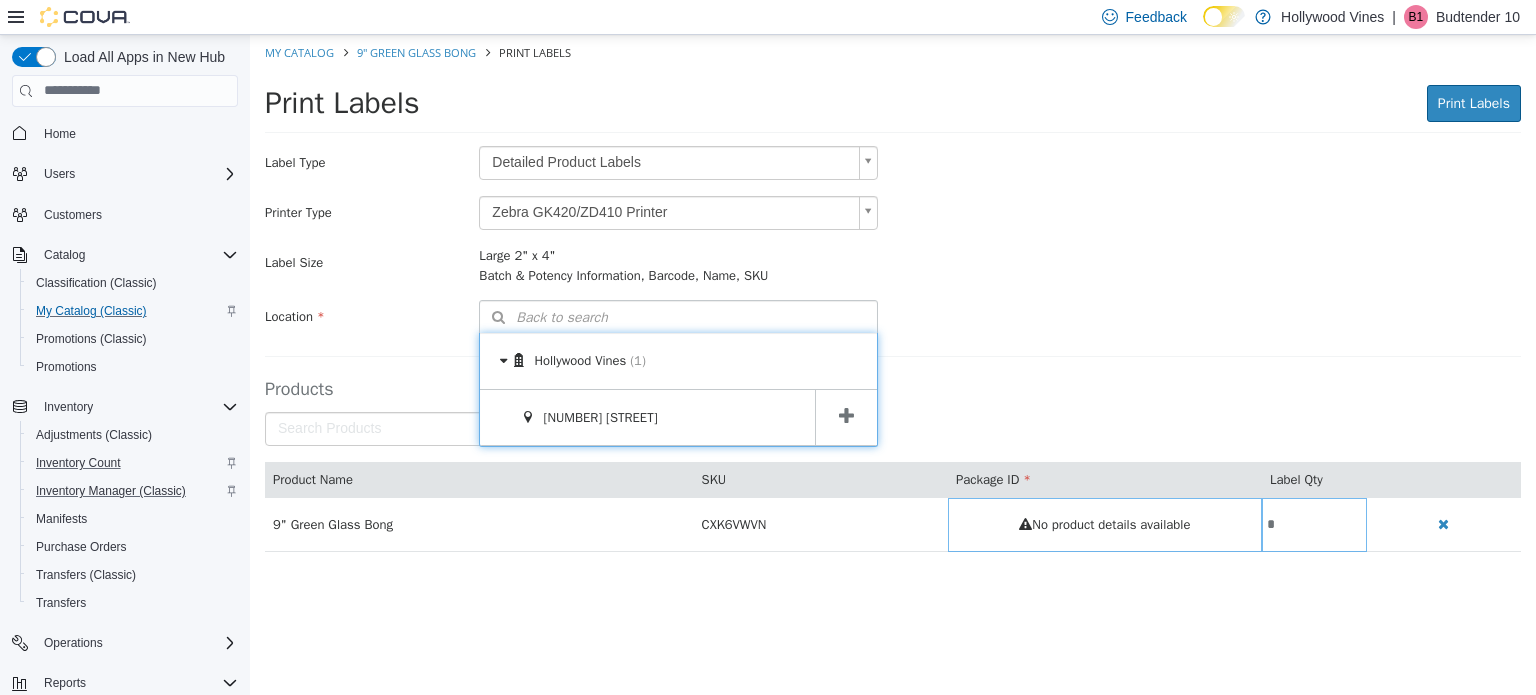 click at bounding box center (846, 417) 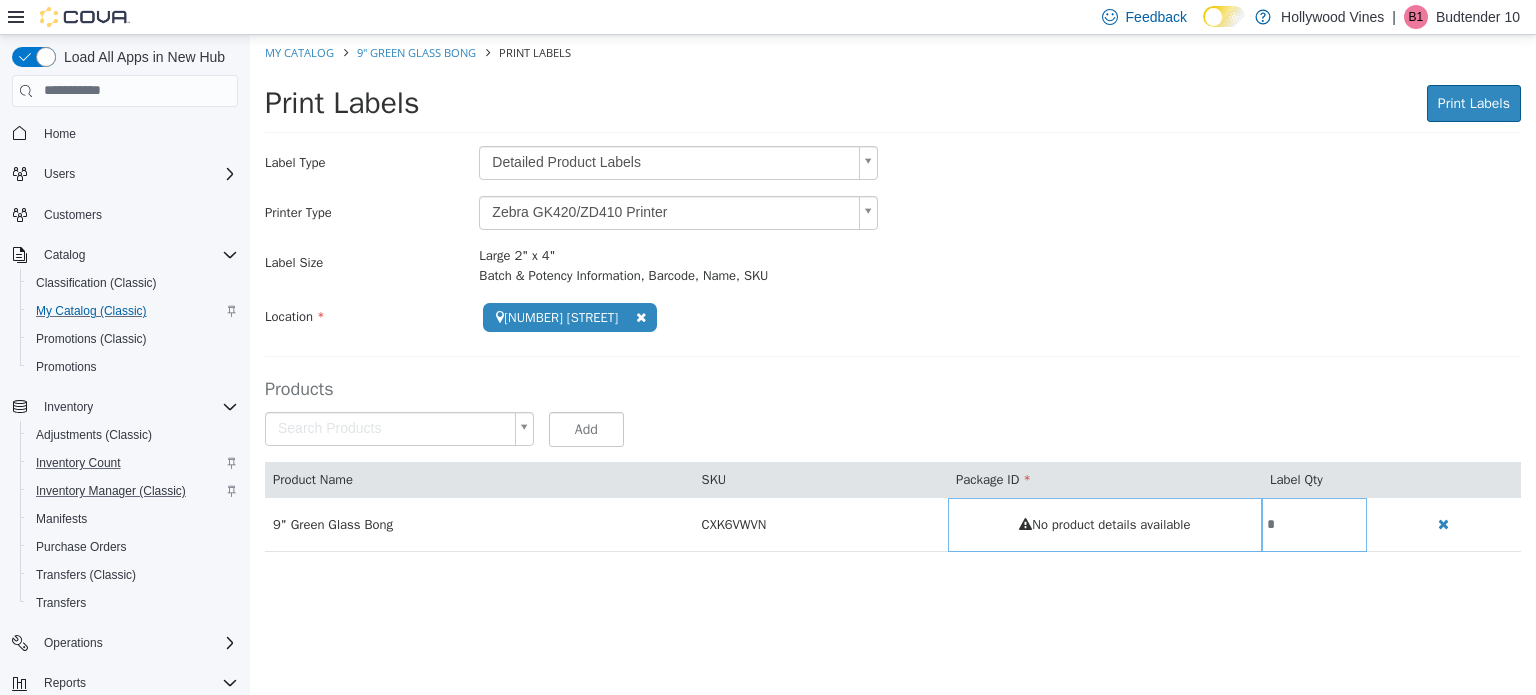 click on "**********" at bounding box center [893, 303] 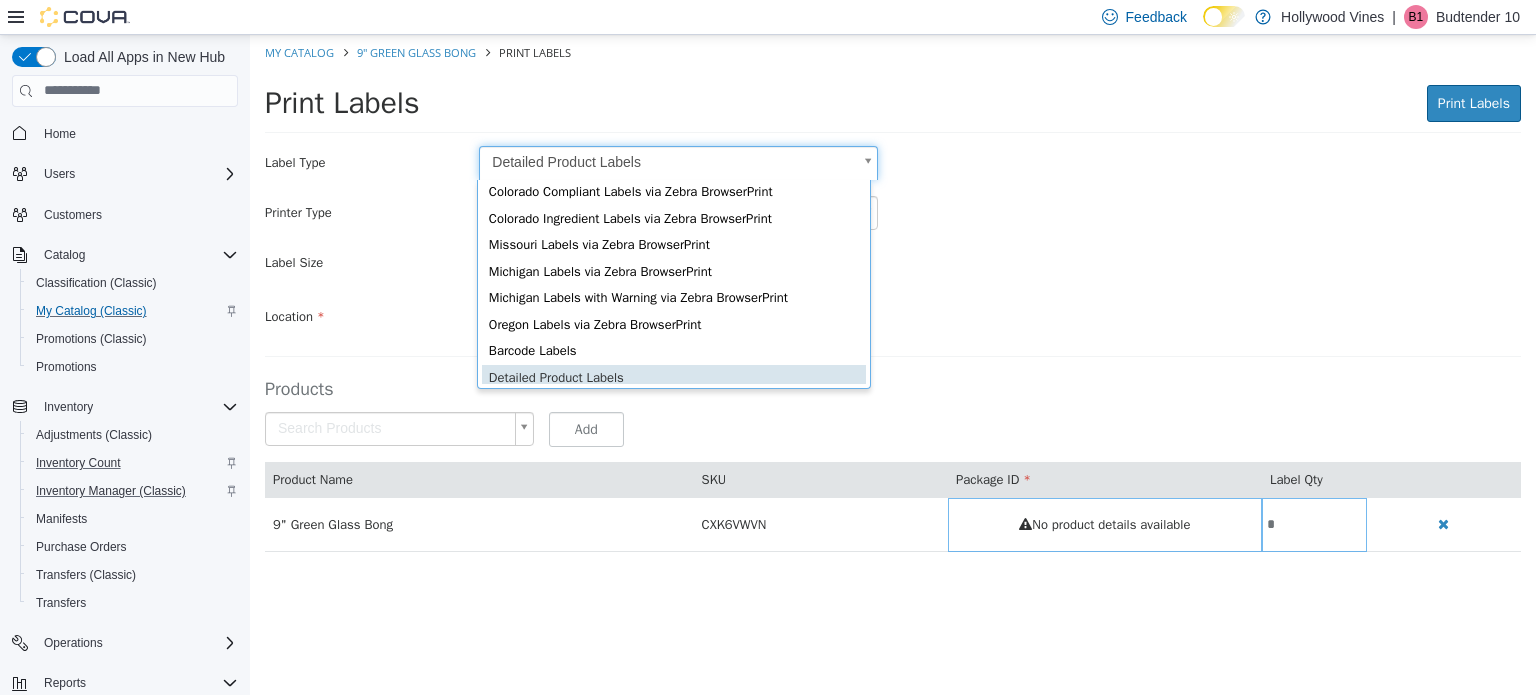 scroll, scrollTop: 26, scrollLeft: 0, axis: vertical 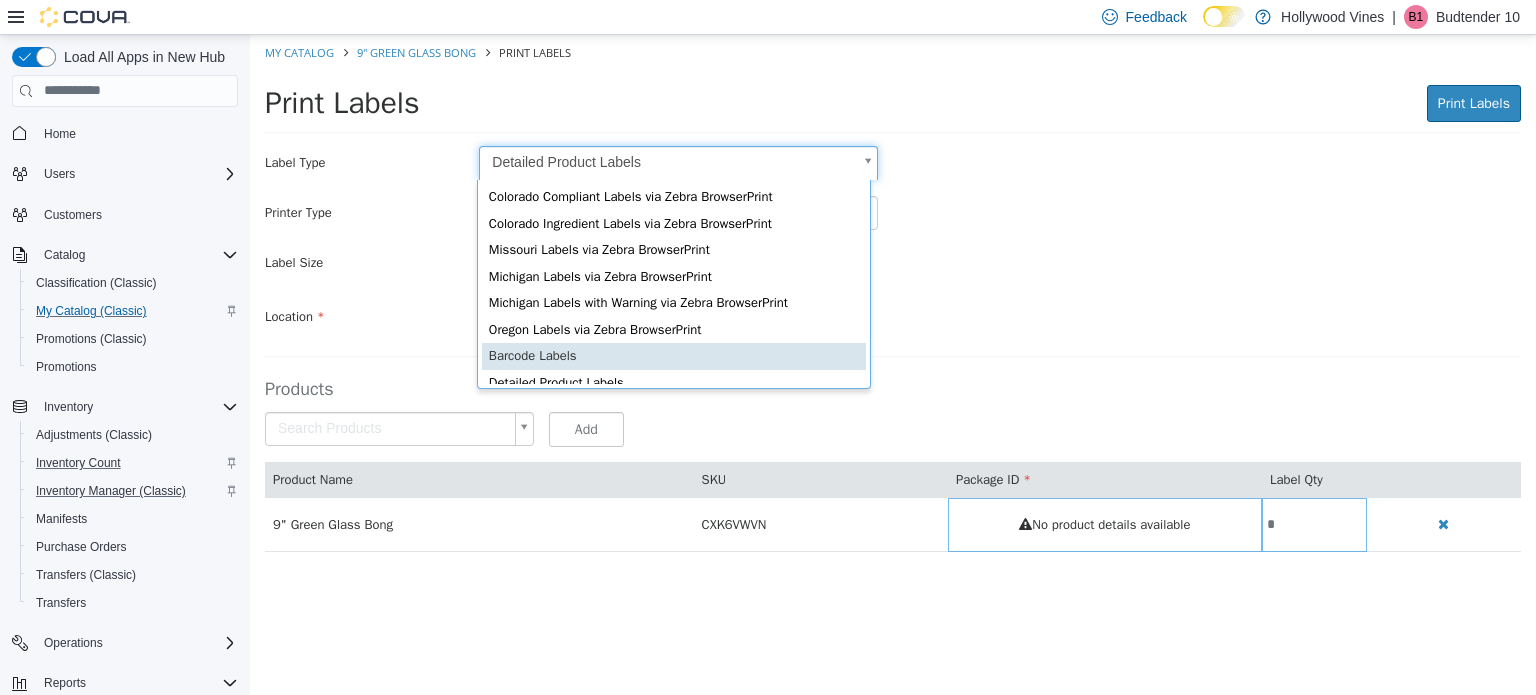 type on "*" 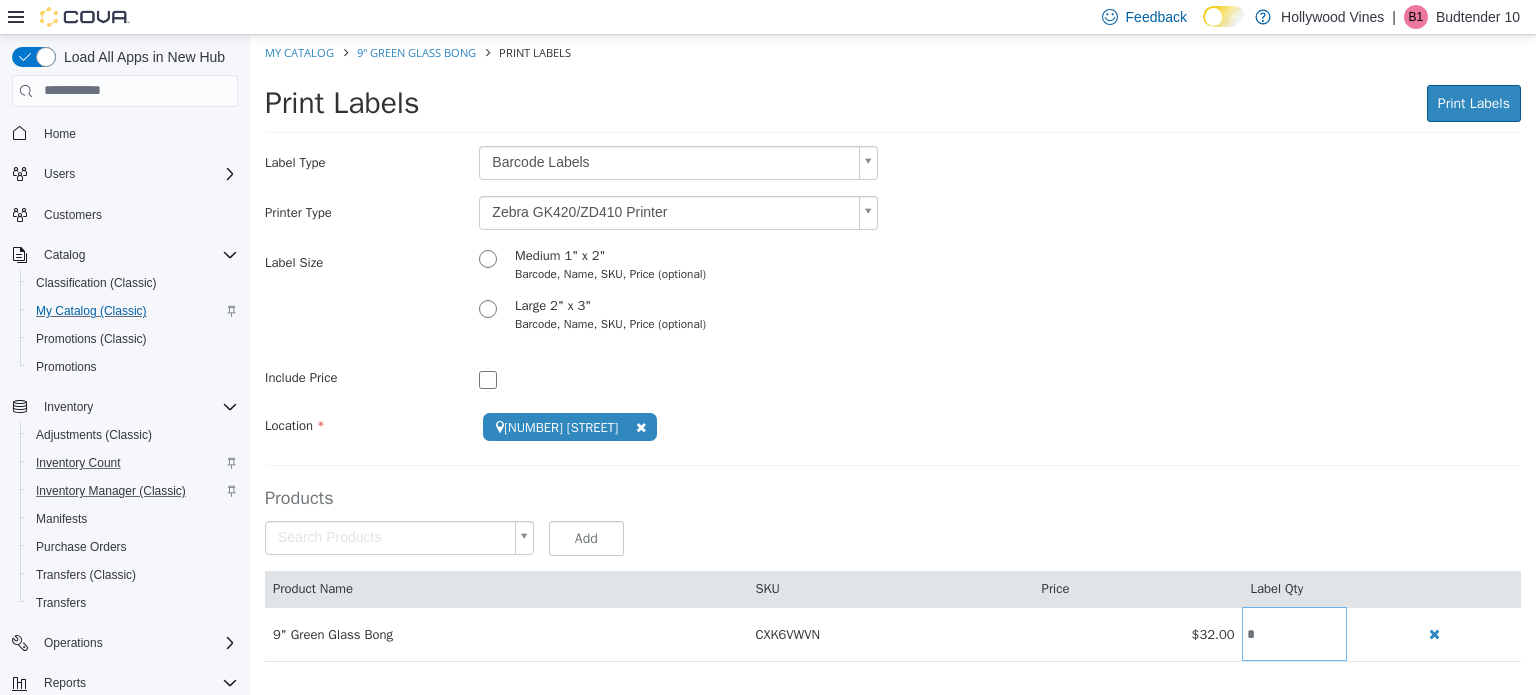 click on "**********" at bounding box center (893, 358) 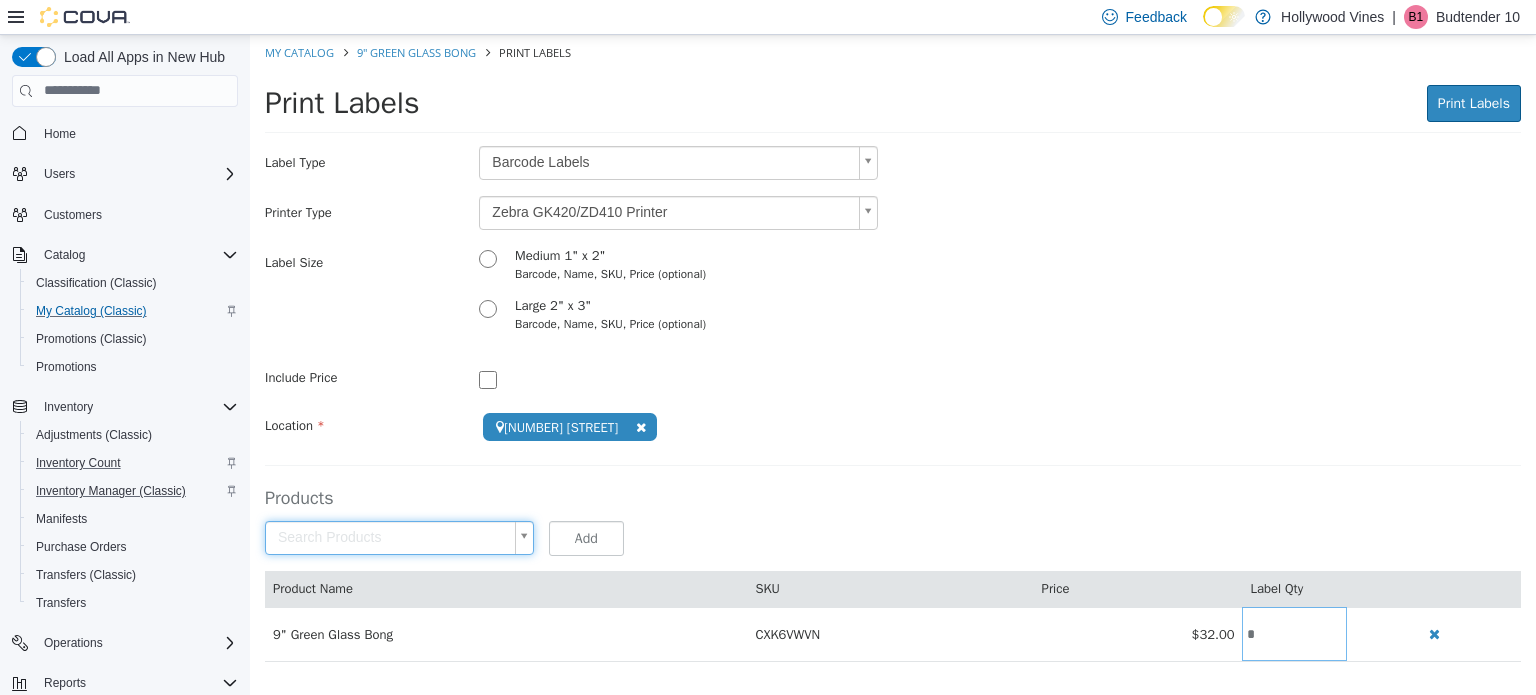 click on "**********" at bounding box center [893, 358] 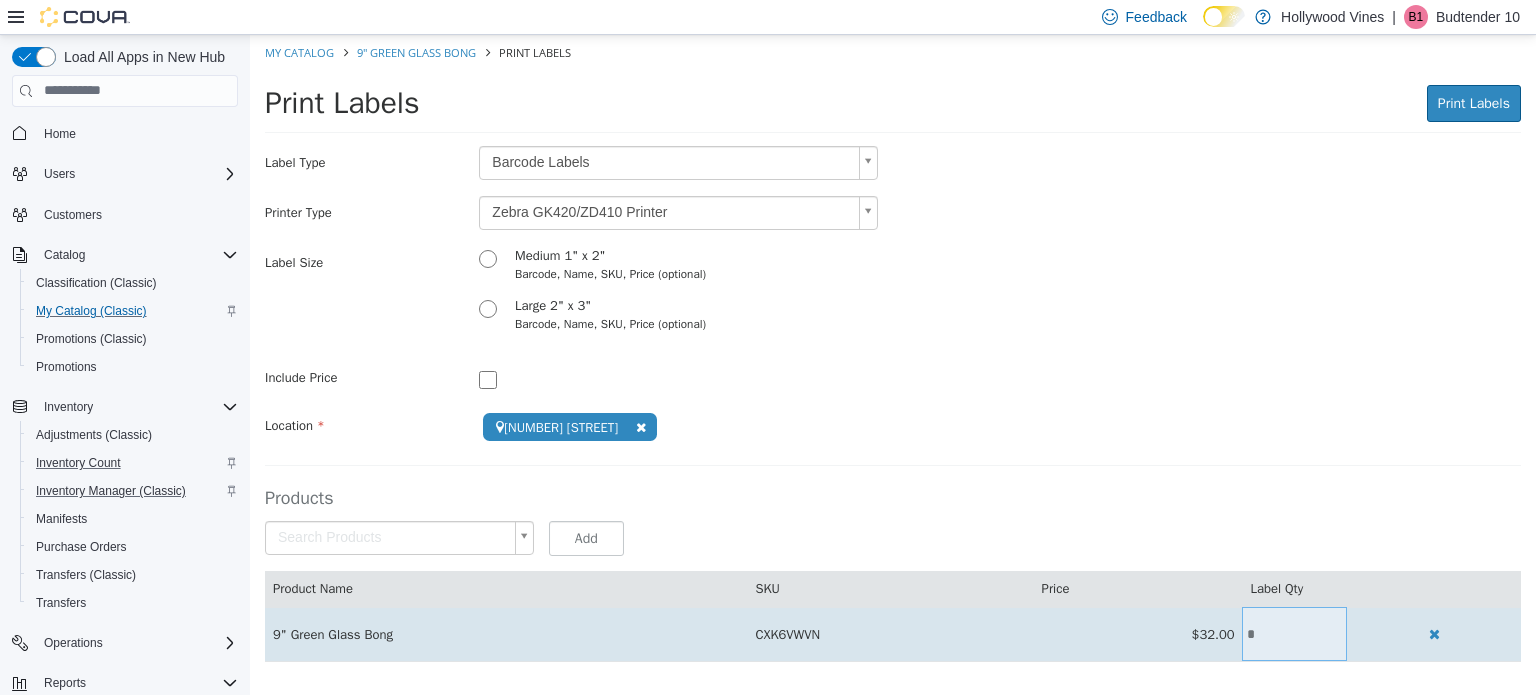 click on "*" at bounding box center (1294, 633) 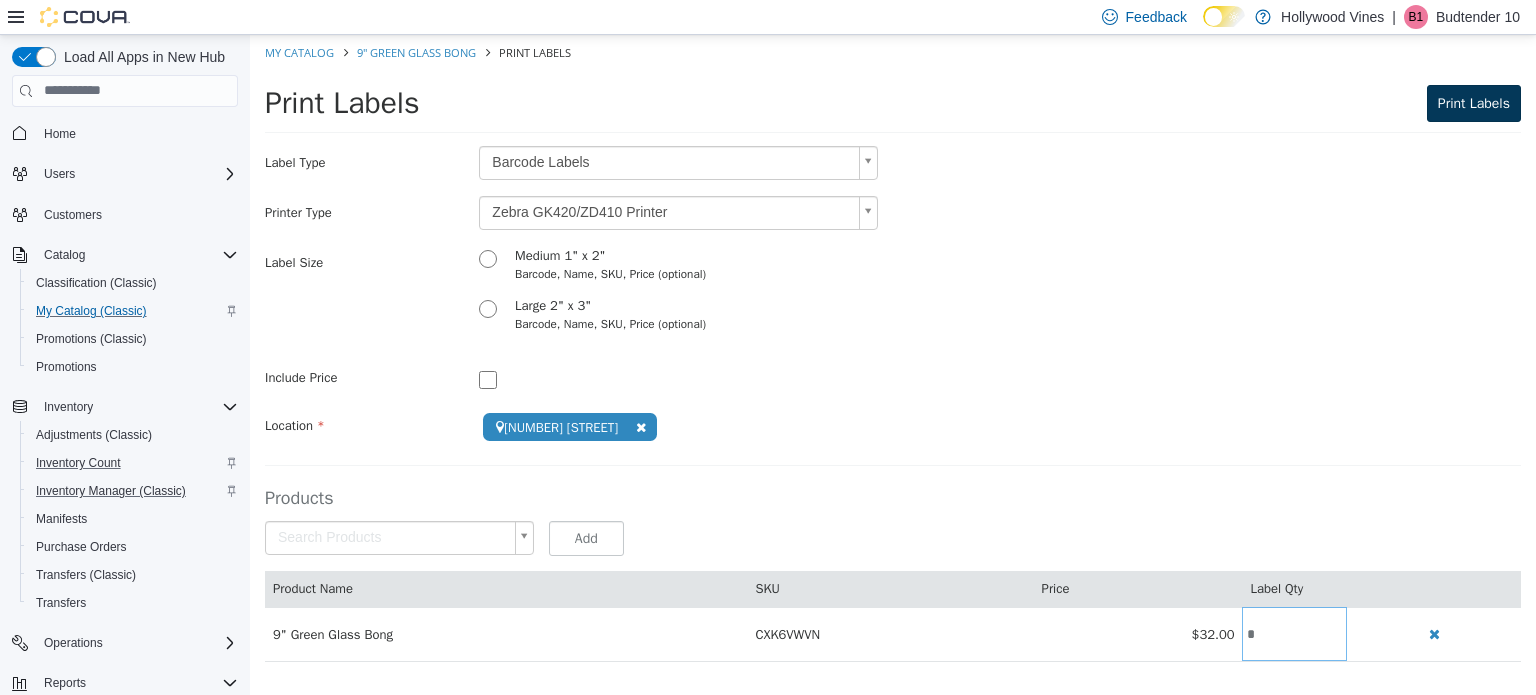 type on "*" 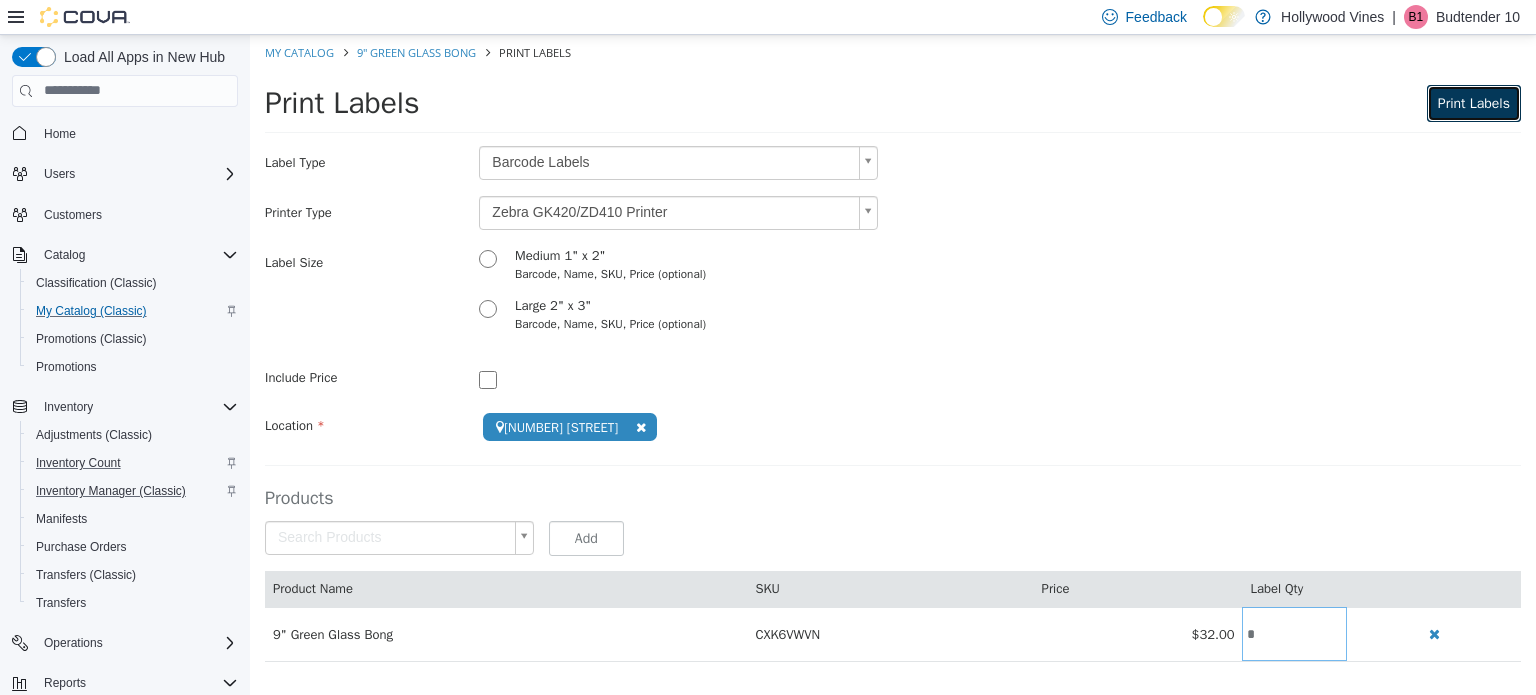 click on "Print Labels" at bounding box center (1474, 102) 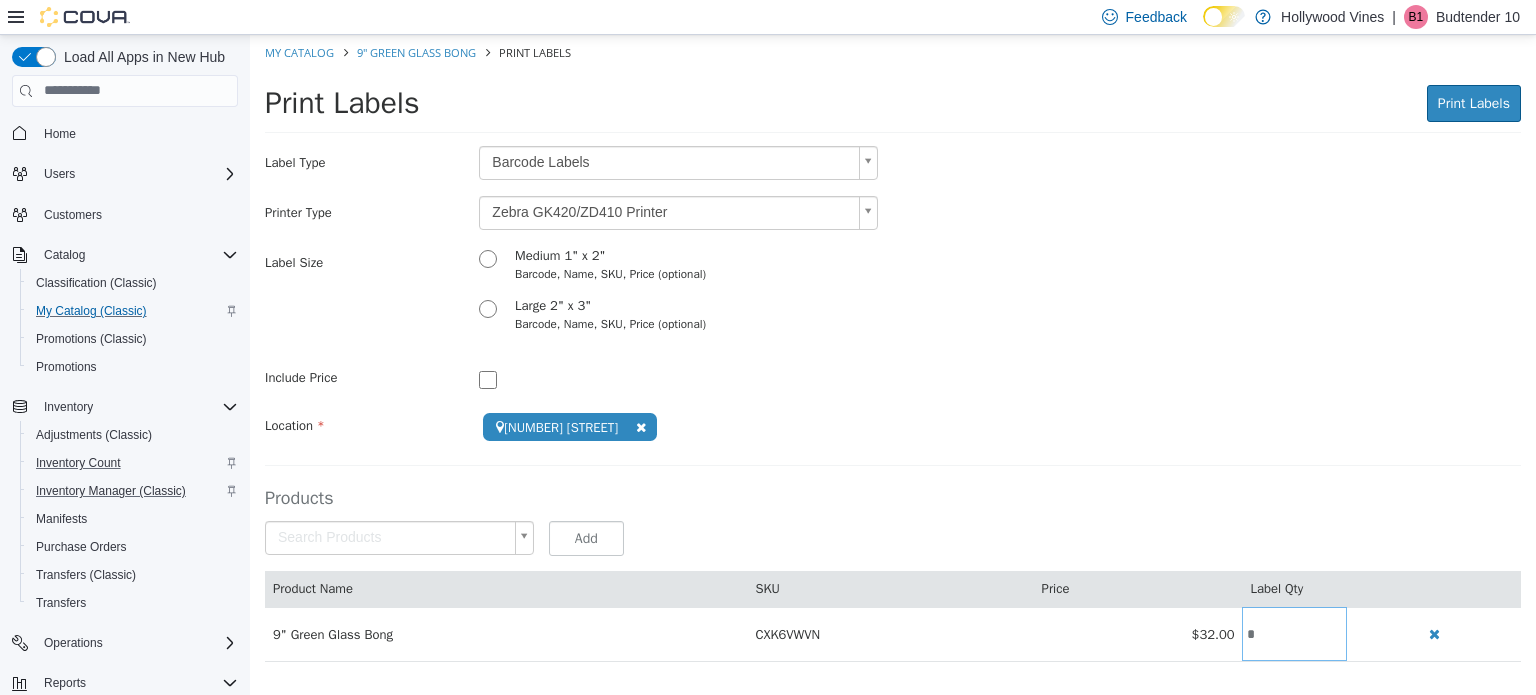scroll, scrollTop: 0, scrollLeft: 0, axis: both 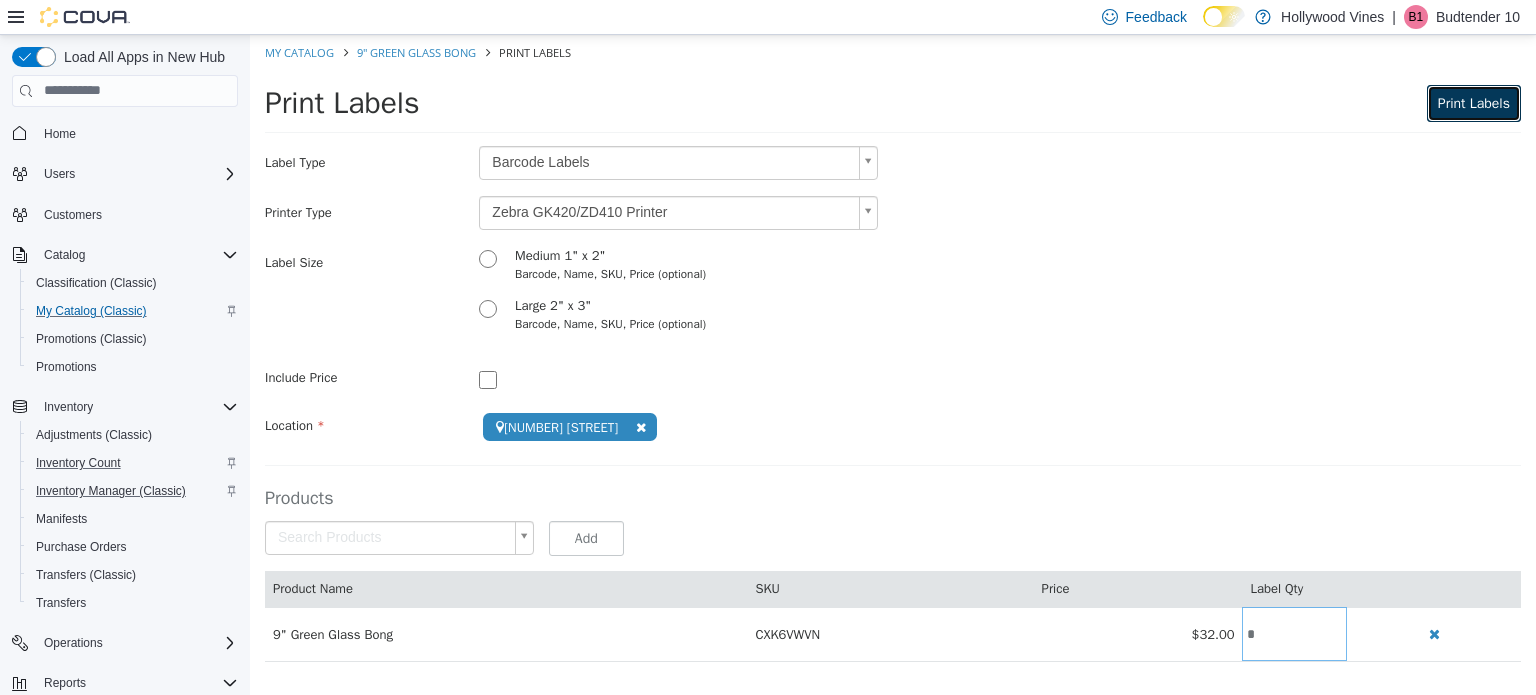 click on "Print Labels" at bounding box center [1474, 102] 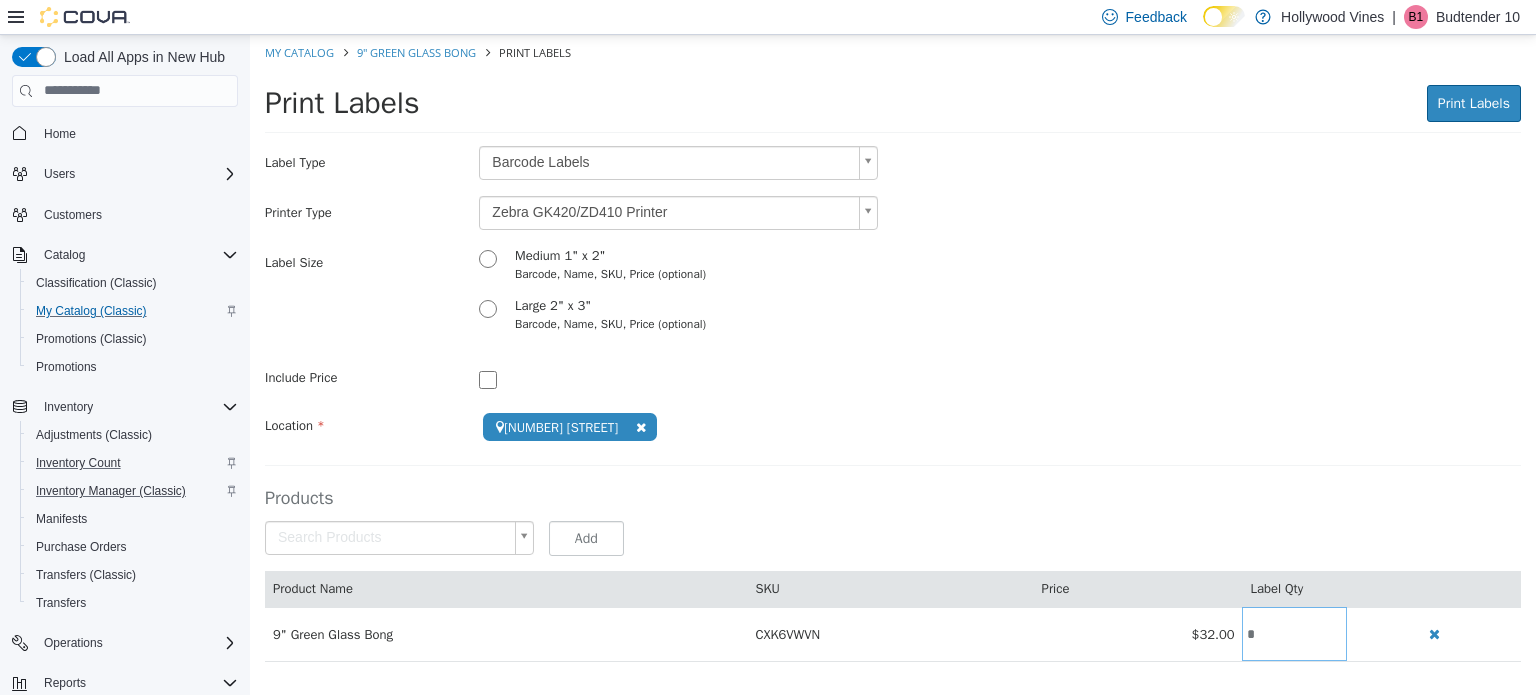 scroll, scrollTop: 0, scrollLeft: 0, axis: both 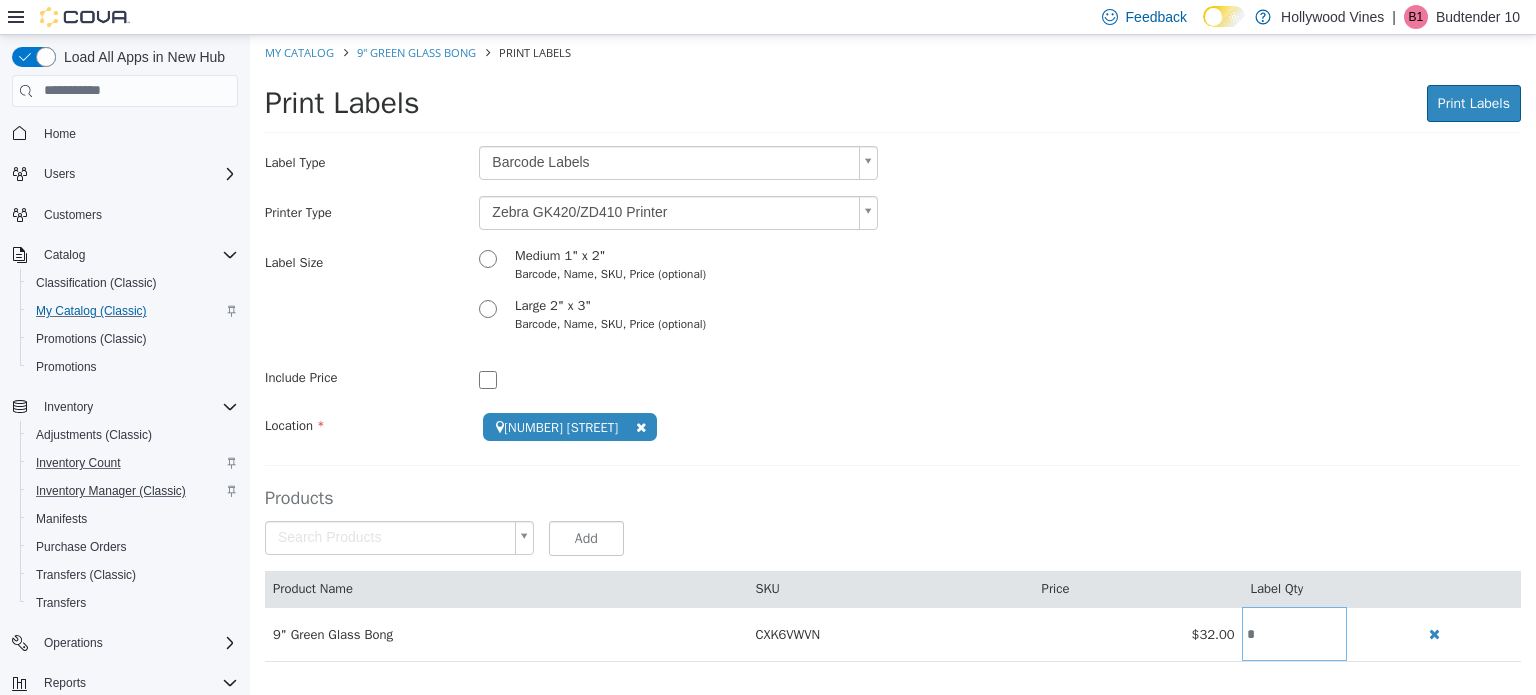 click on "Inventory Manager (Classic)" at bounding box center (133, 491) 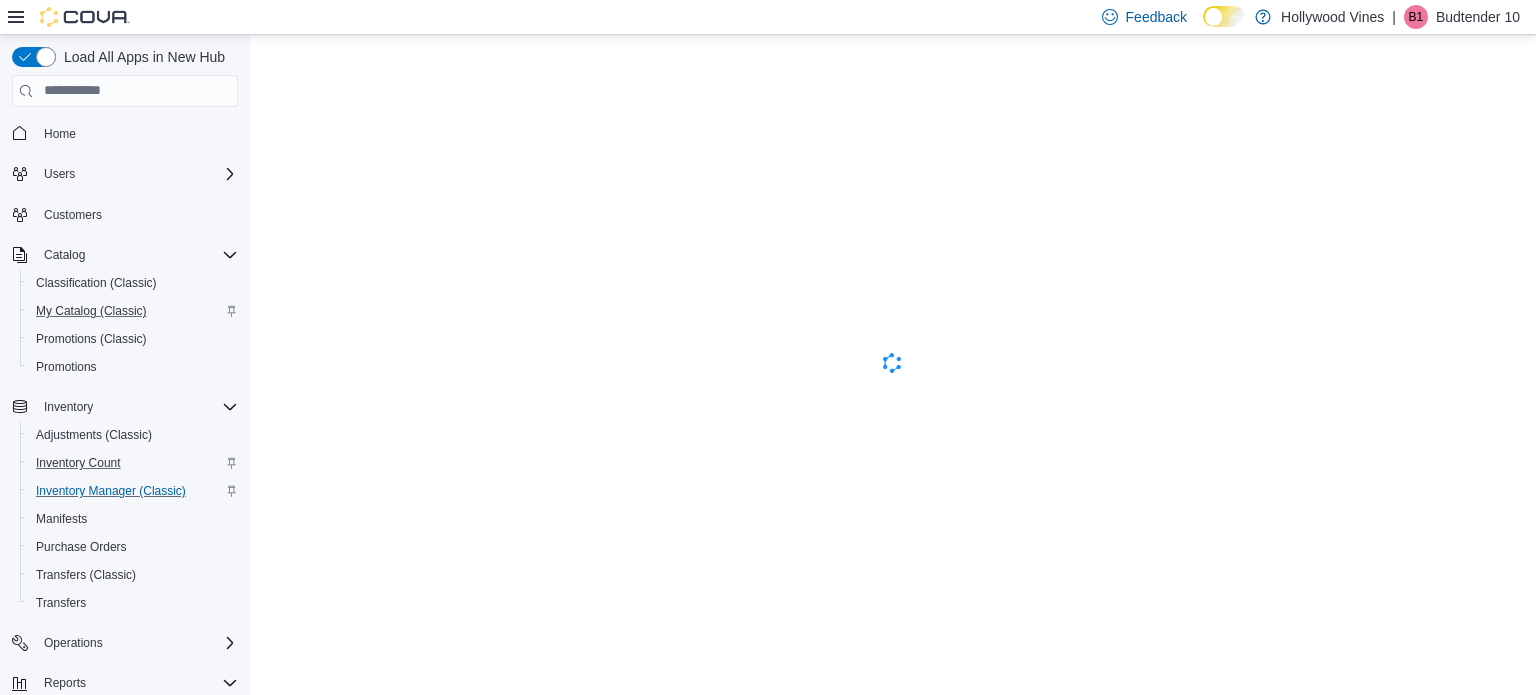 scroll, scrollTop: 0, scrollLeft: 0, axis: both 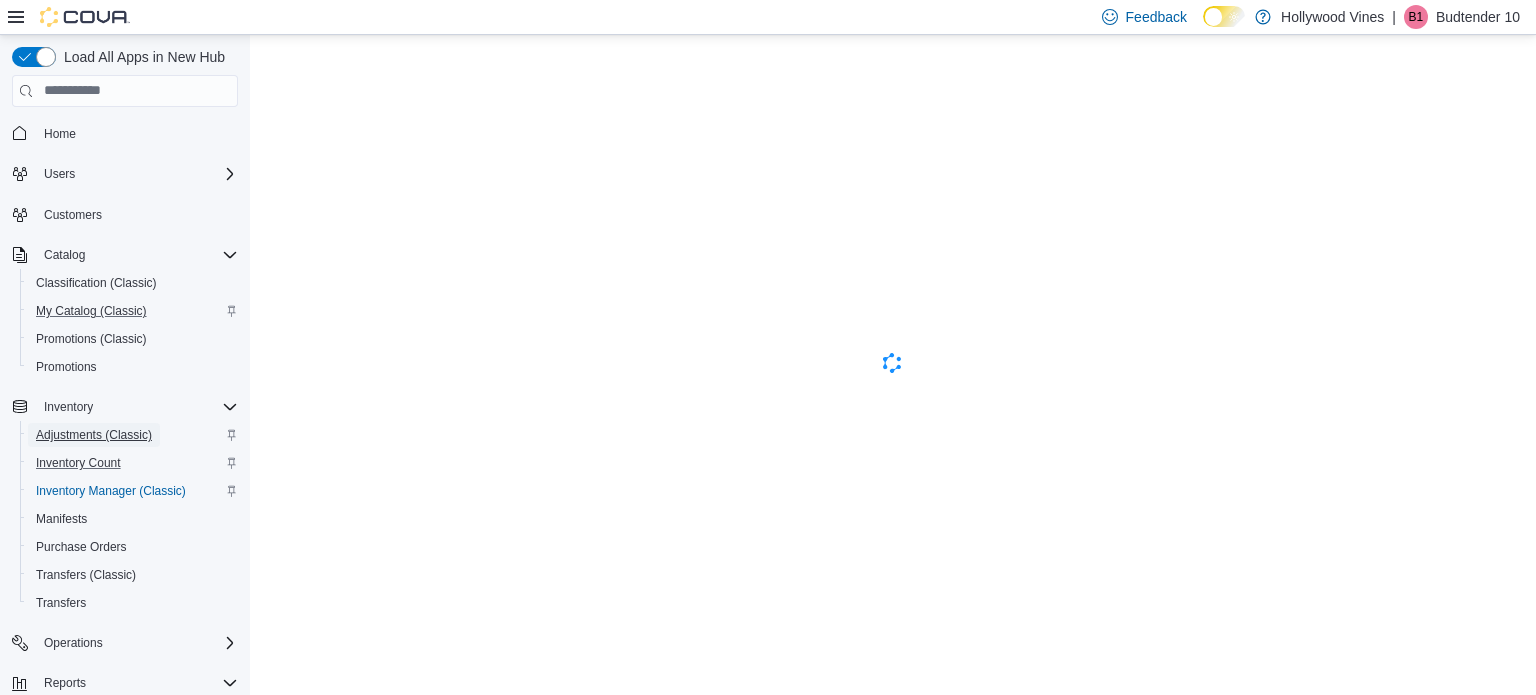 click on "Adjustments (Classic)" at bounding box center [94, 435] 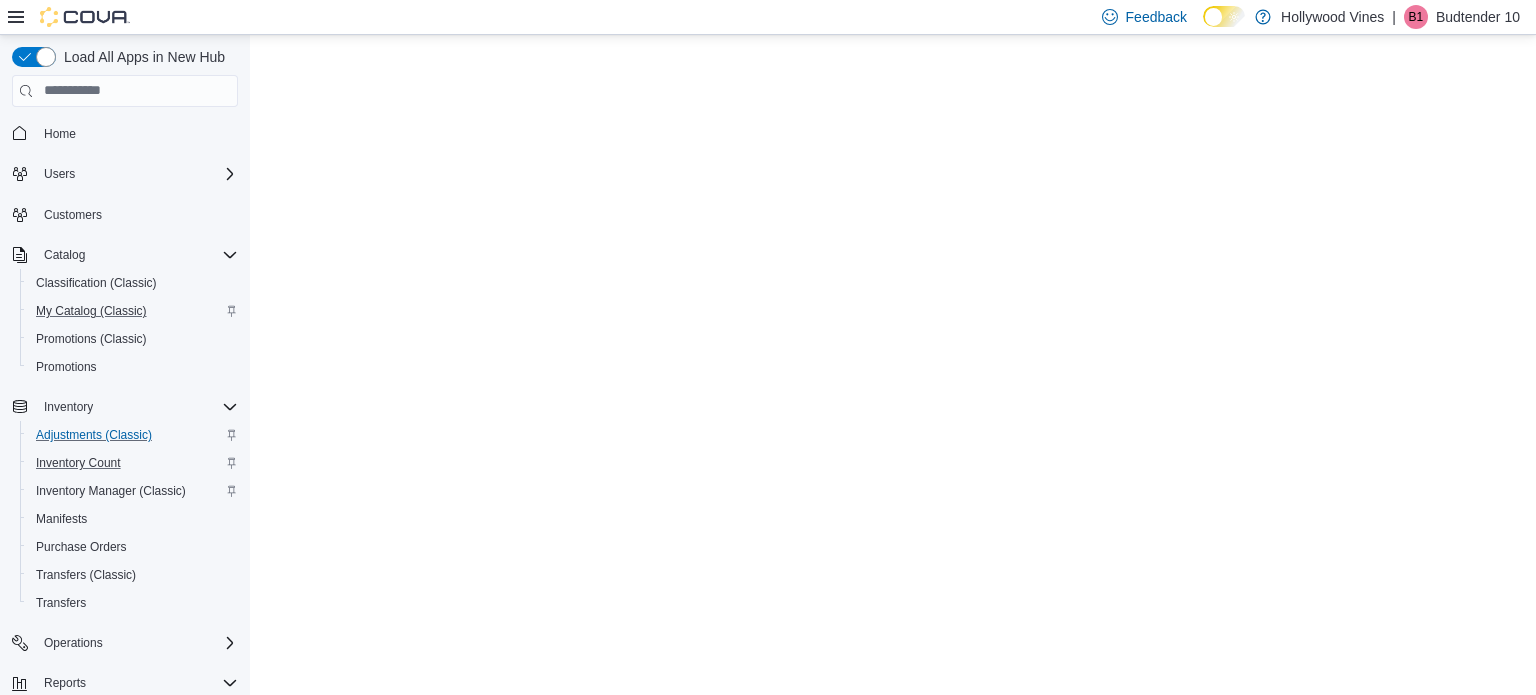scroll, scrollTop: 0, scrollLeft: 0, axis: both 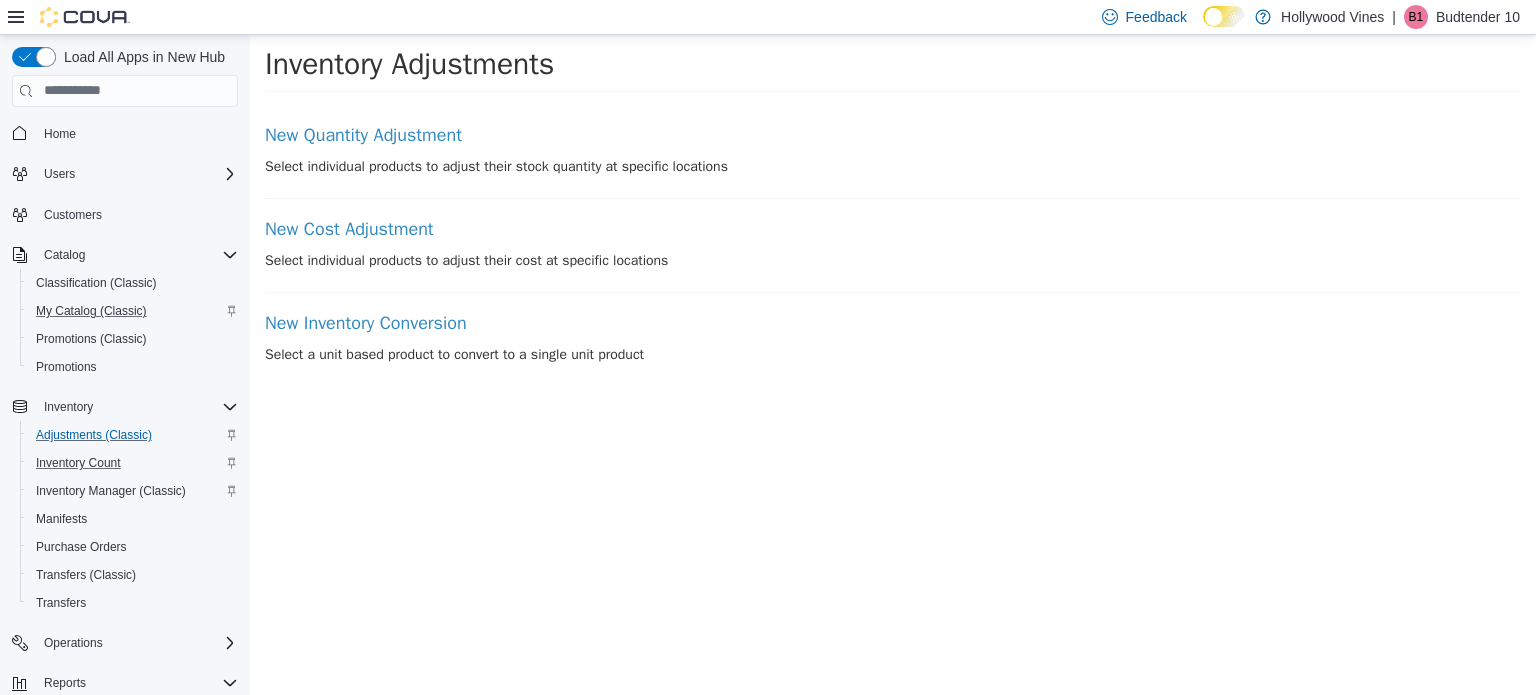 click on "New Quantity Adjustment Select individual products to adjust their stock quantity at specific locations" at bounding box center [893, 161] 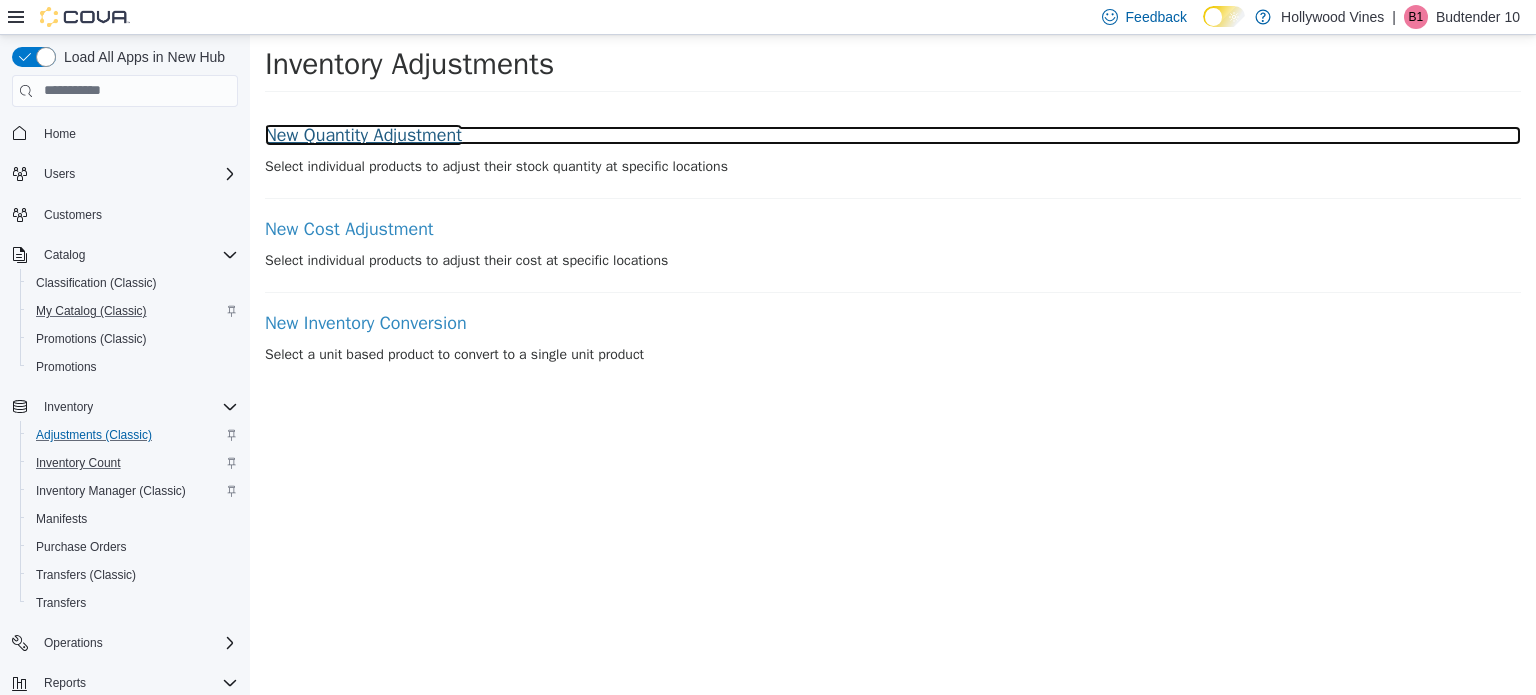 click on "New Quantity Adjustment" at bounding box center [893, 135] 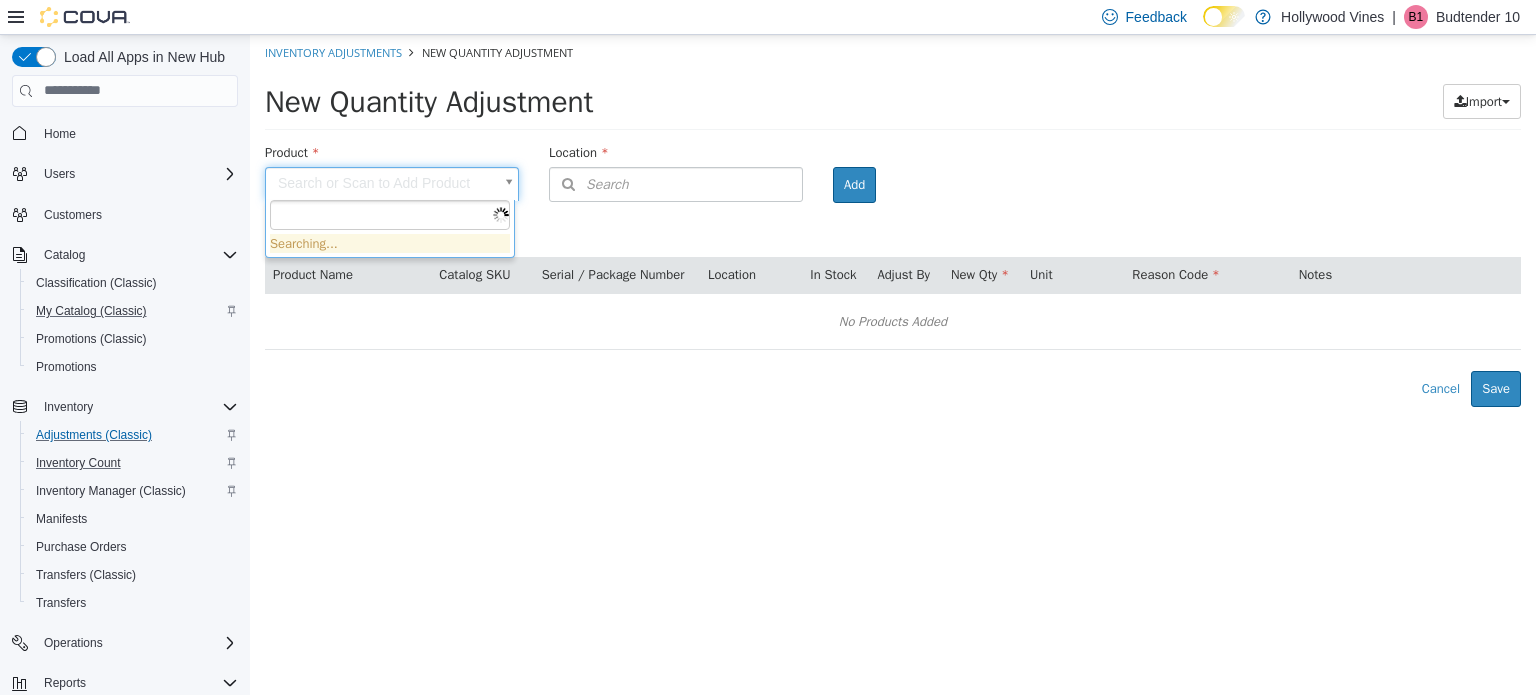 click on "×
Inventory Adjustments
New Quantity Adjustment
New Quantity Adjustment
Import  Inventory Export (.CSV) Package List (.TXT)
Product     Search or Scan to Add Product     Location Search Type 3 or more characters or browse       Hollywood Vines     (1)         [NUMBER] [STREET]         Room   Add Products  ( 0 ) Product Name Catalog SKU Serial / Package Number Location In Stock Adjust By New Qty Unit Reason Code Notes No Products Added Error saving adjustment please resolve the errors above. Cancel Save
Searching..." at bounding box center [893, 220] 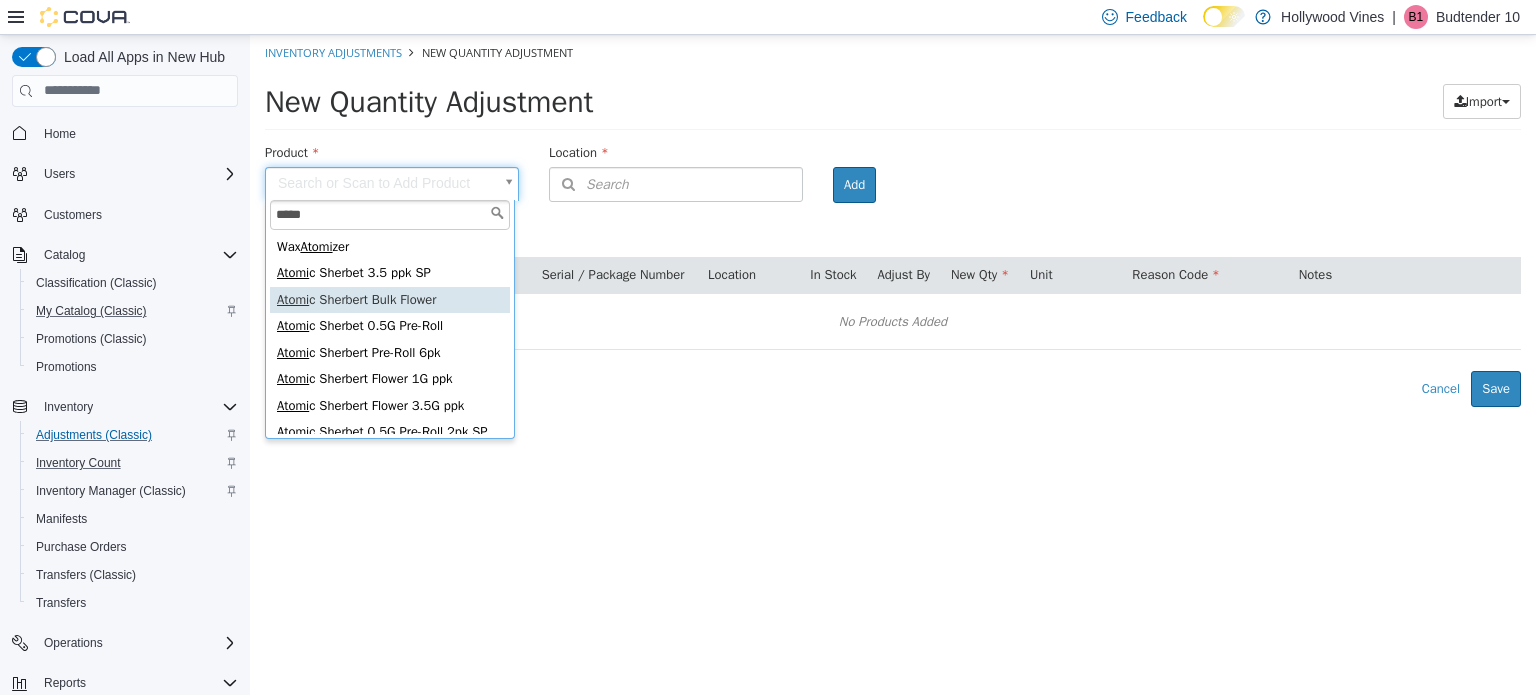 type on "*****" 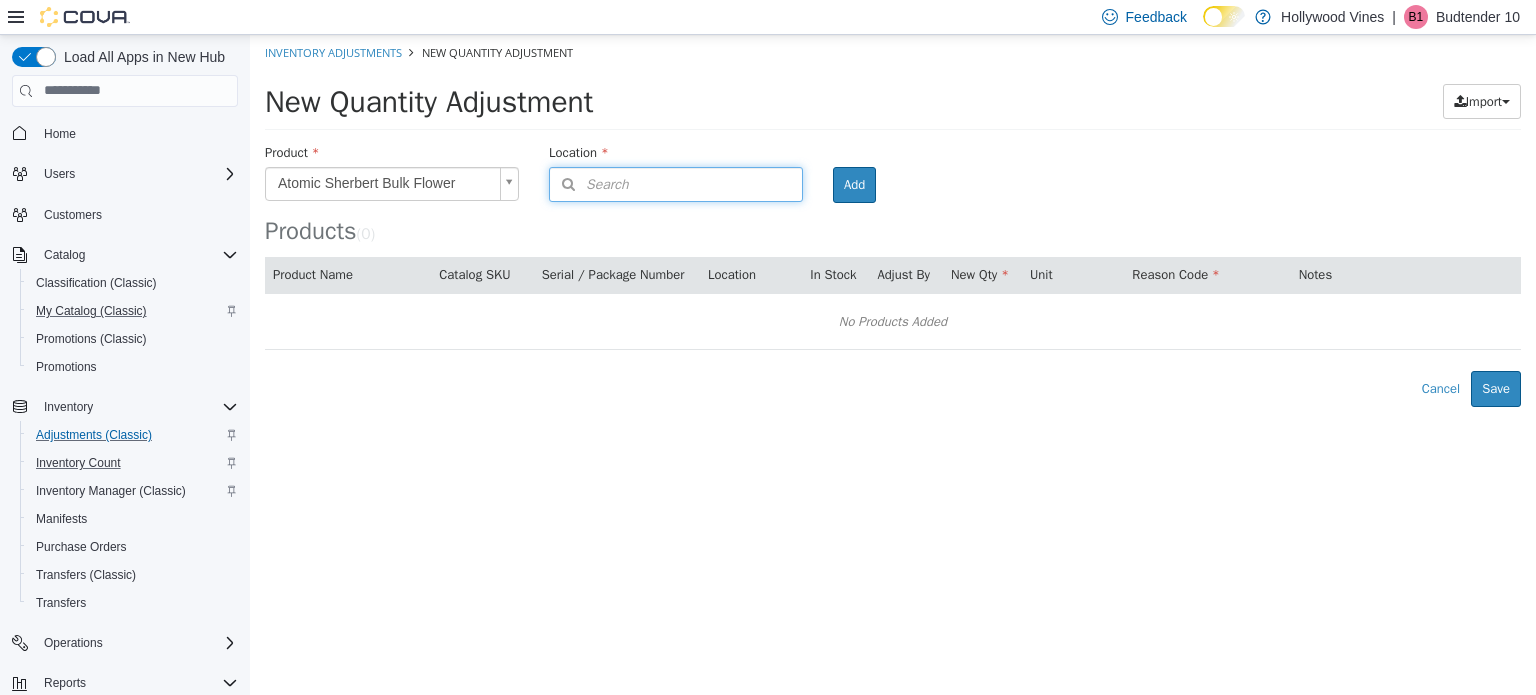 click on "Search" at bounding box center (676, 183) 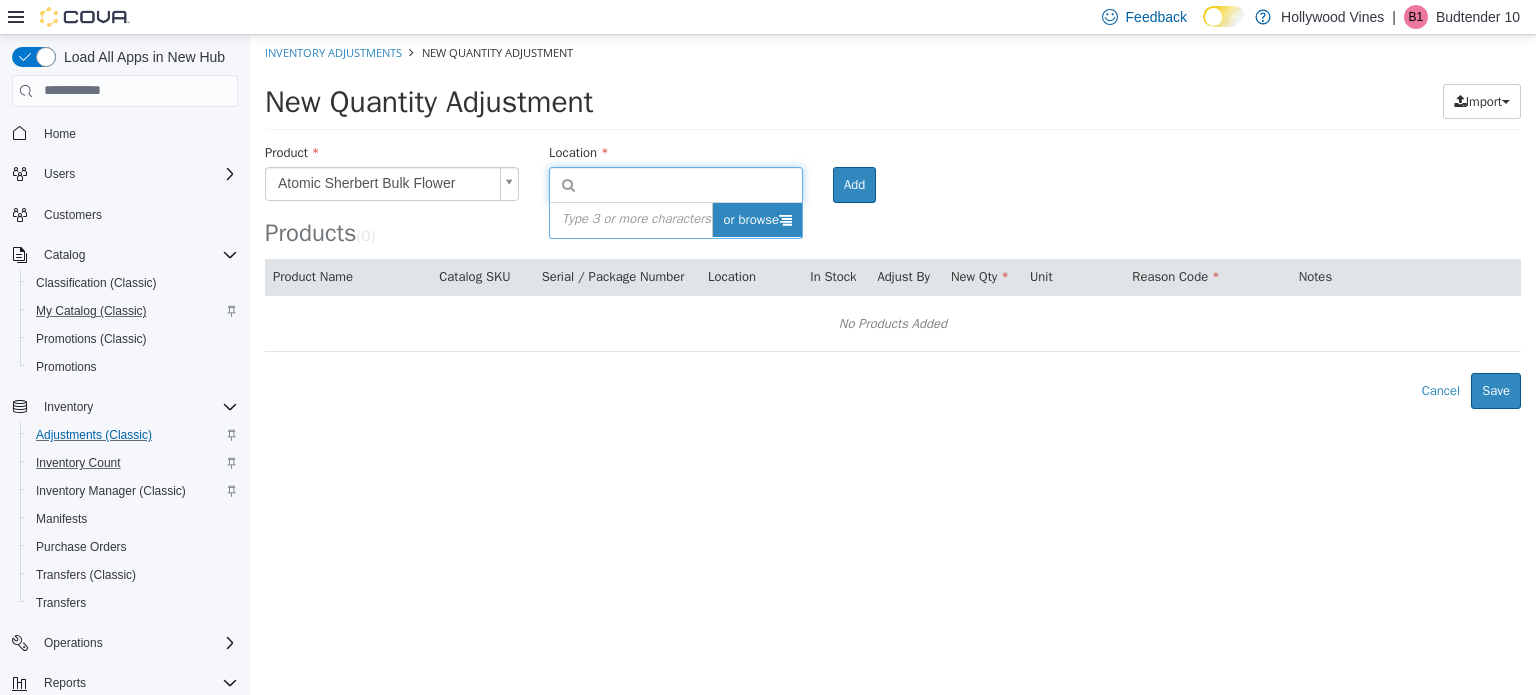 click on "or browse" at bounding box center (757, 219) 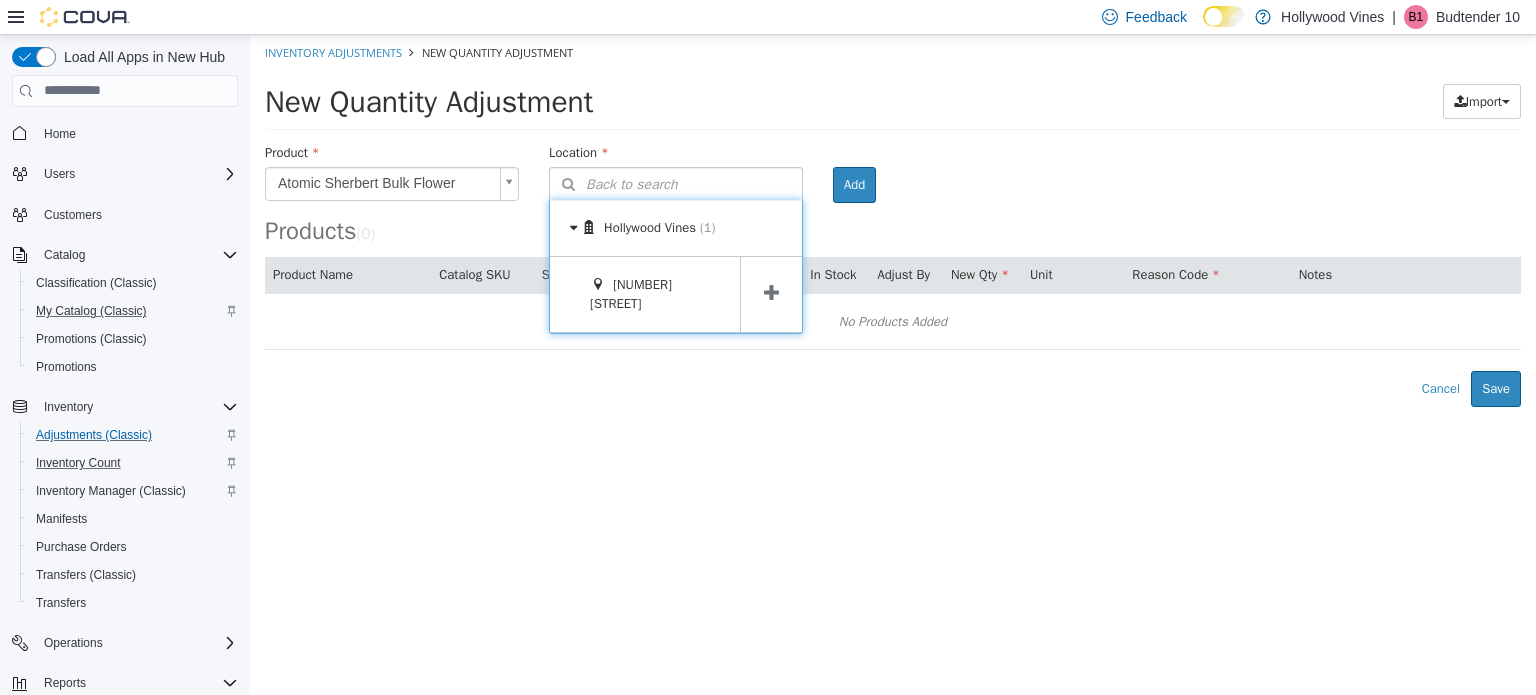 click at bounding box center [771, 292] 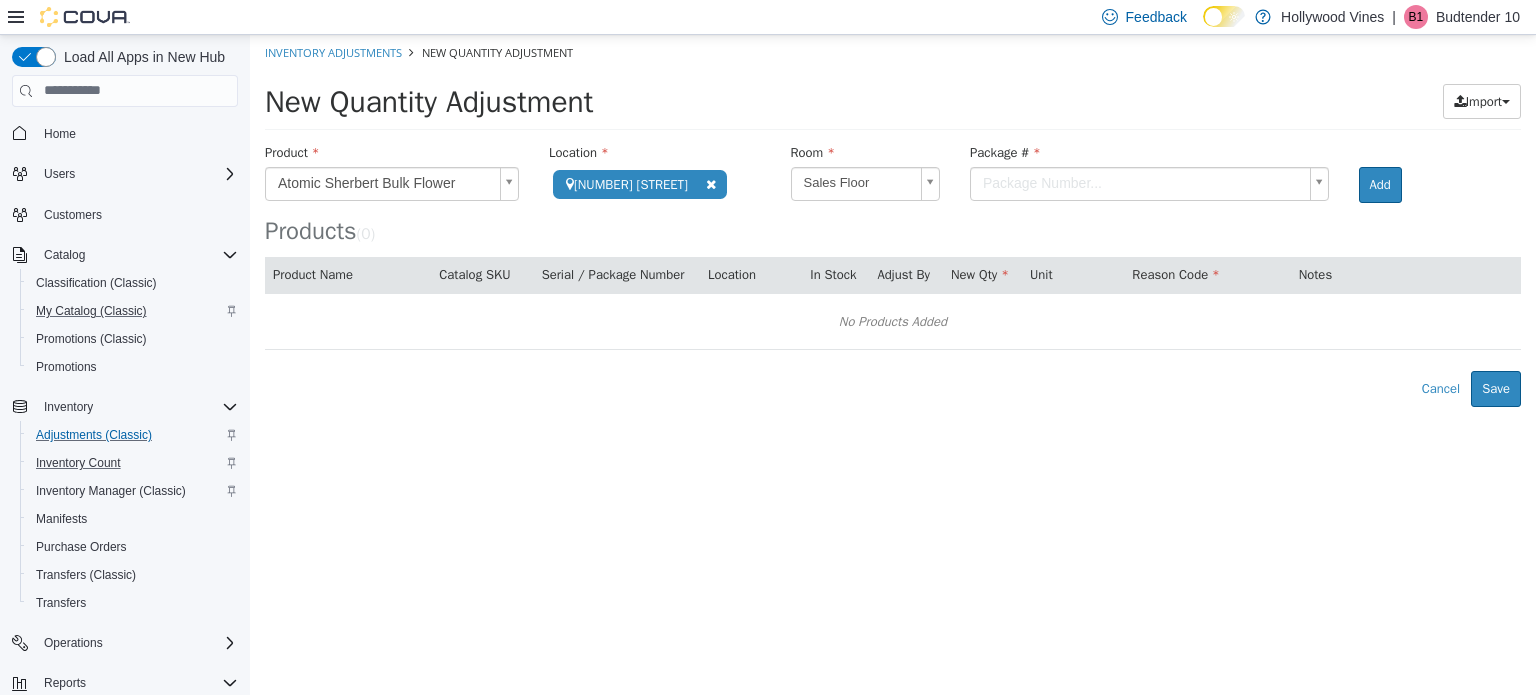 click on "**********" at bounding box center [893, 220] 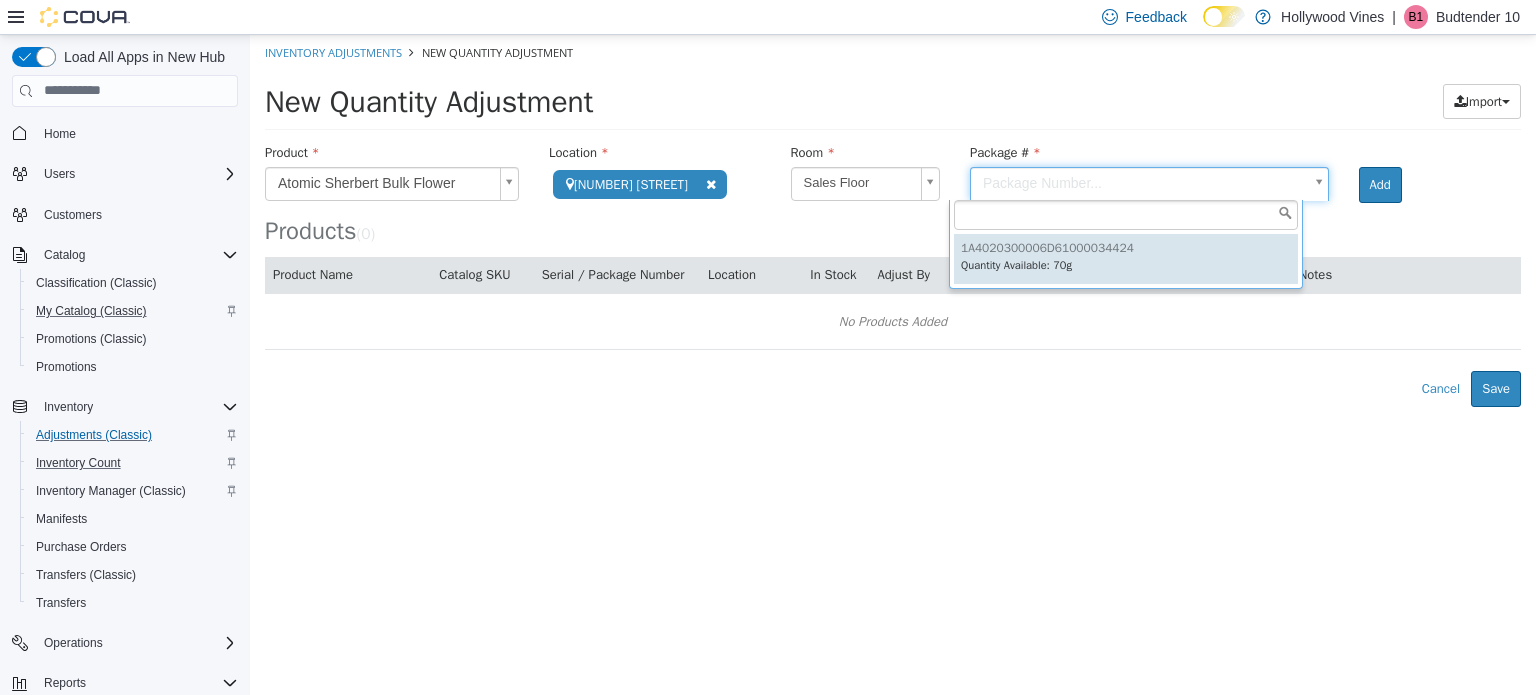 type on "**********" 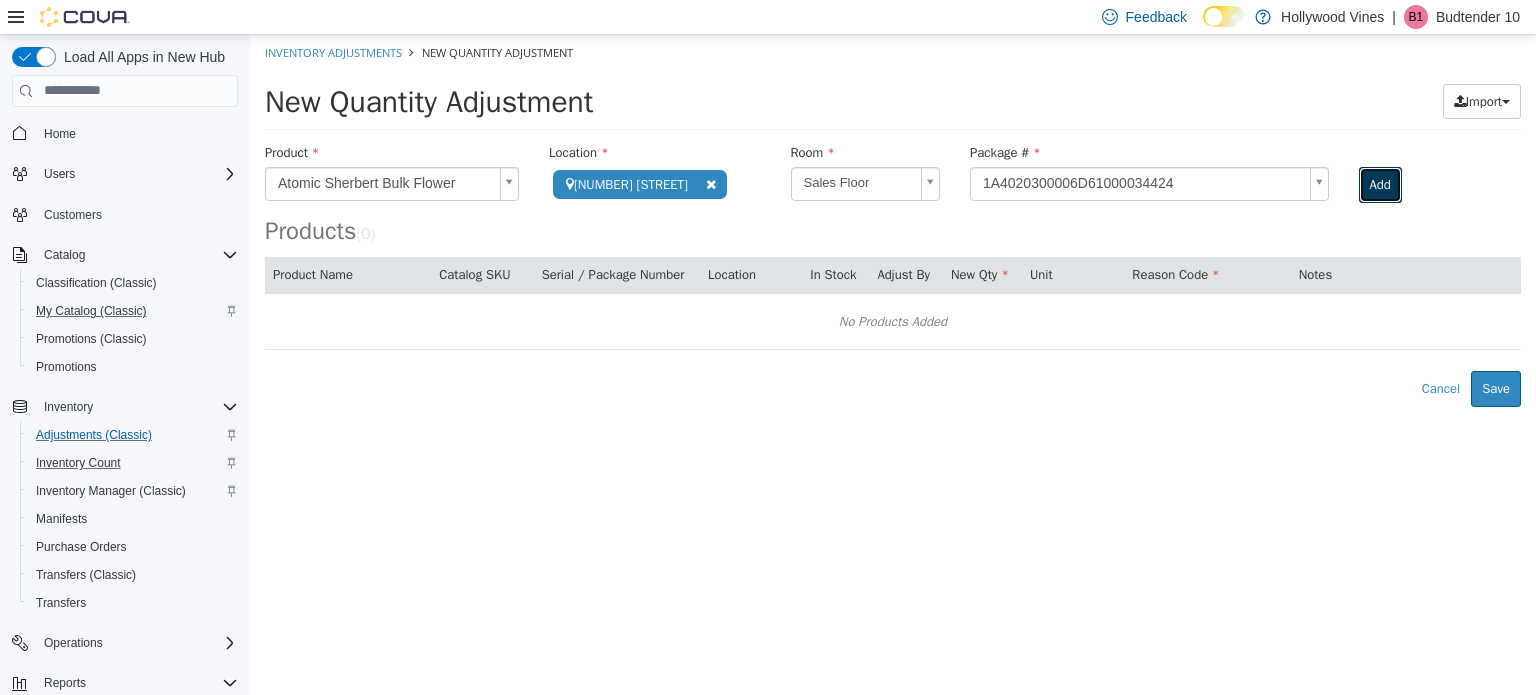 click on "Add" at bounding box center (1380, 184) 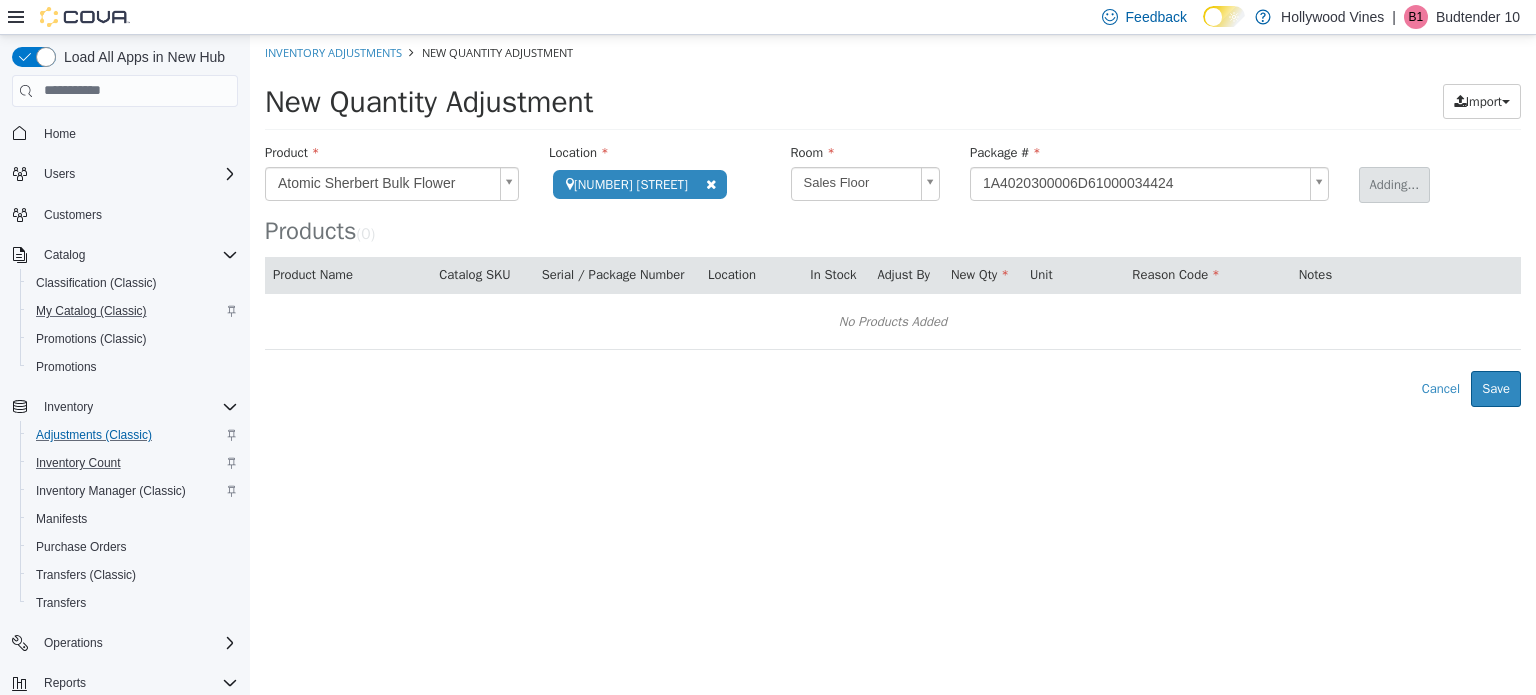 type 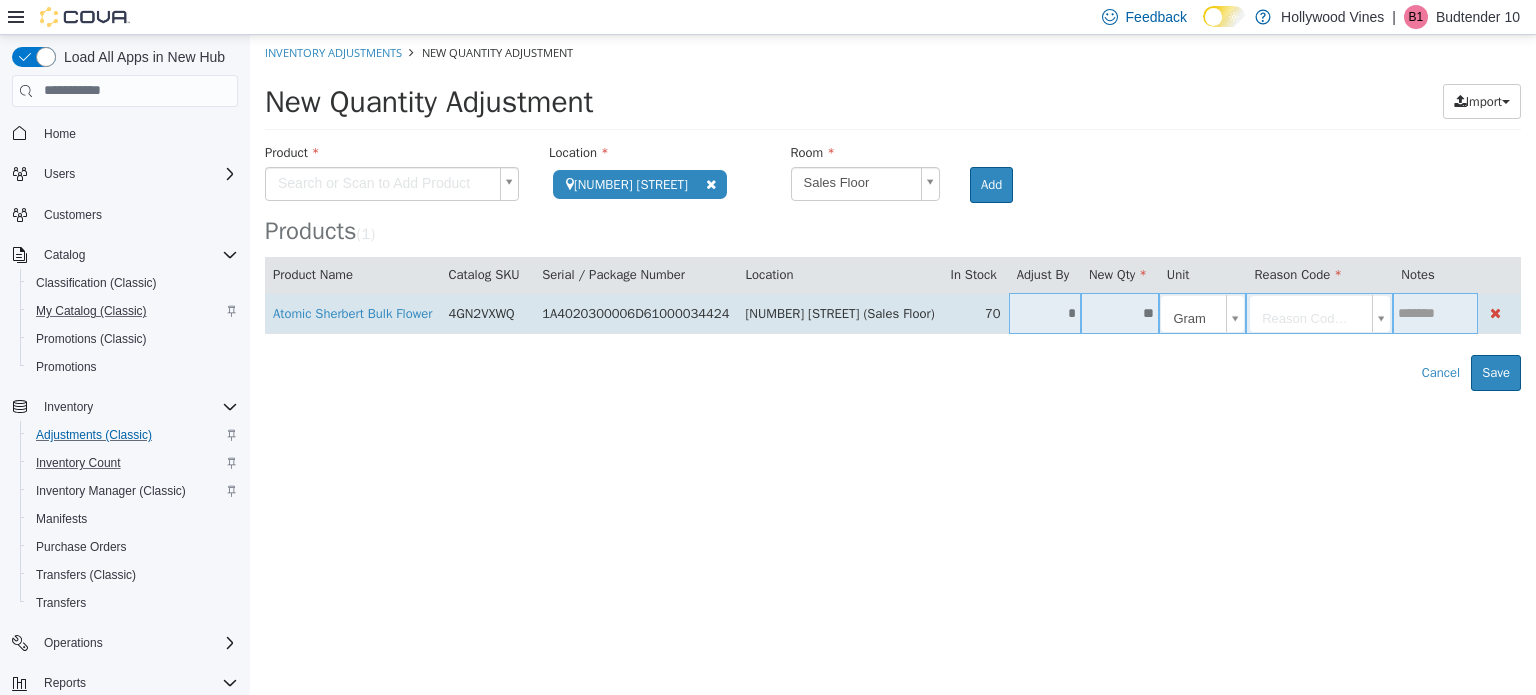 click on "*" at bounding box center [1045, 312] 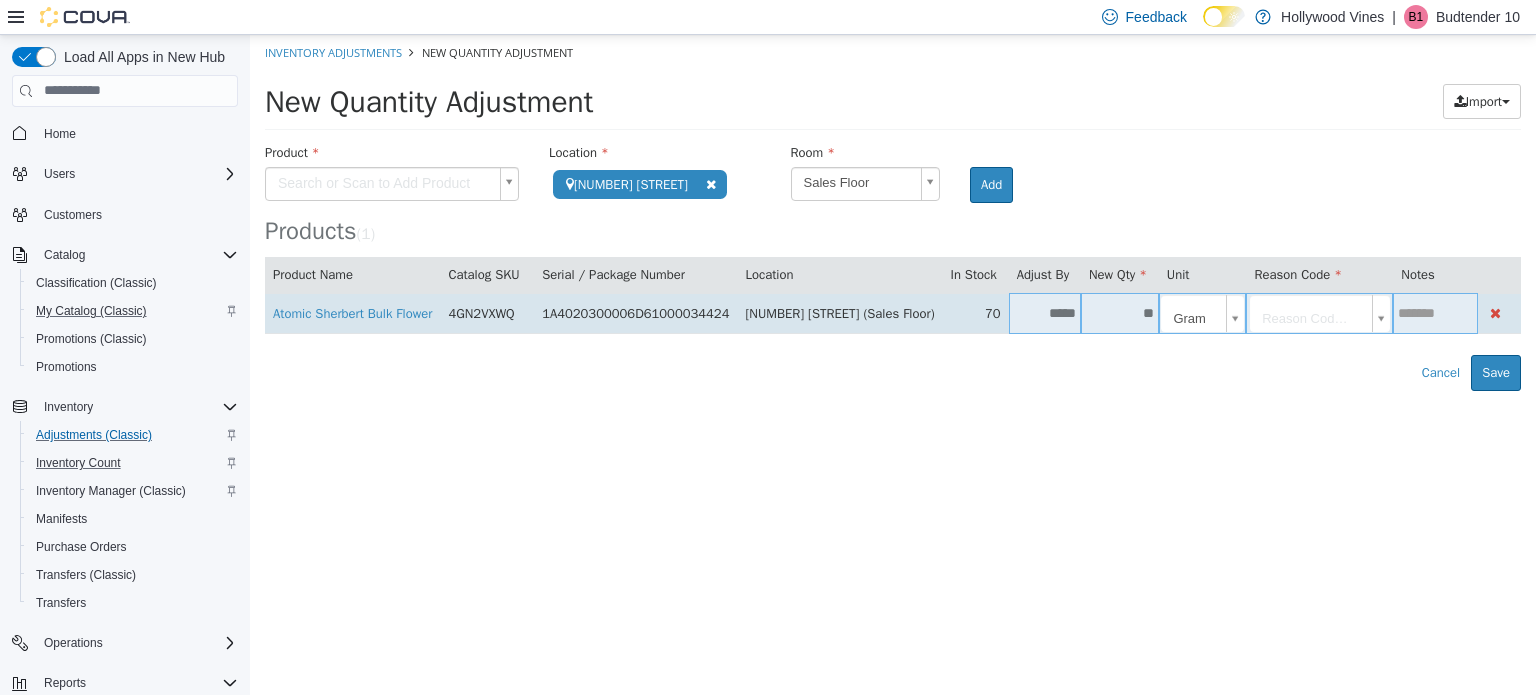 type on "*****" 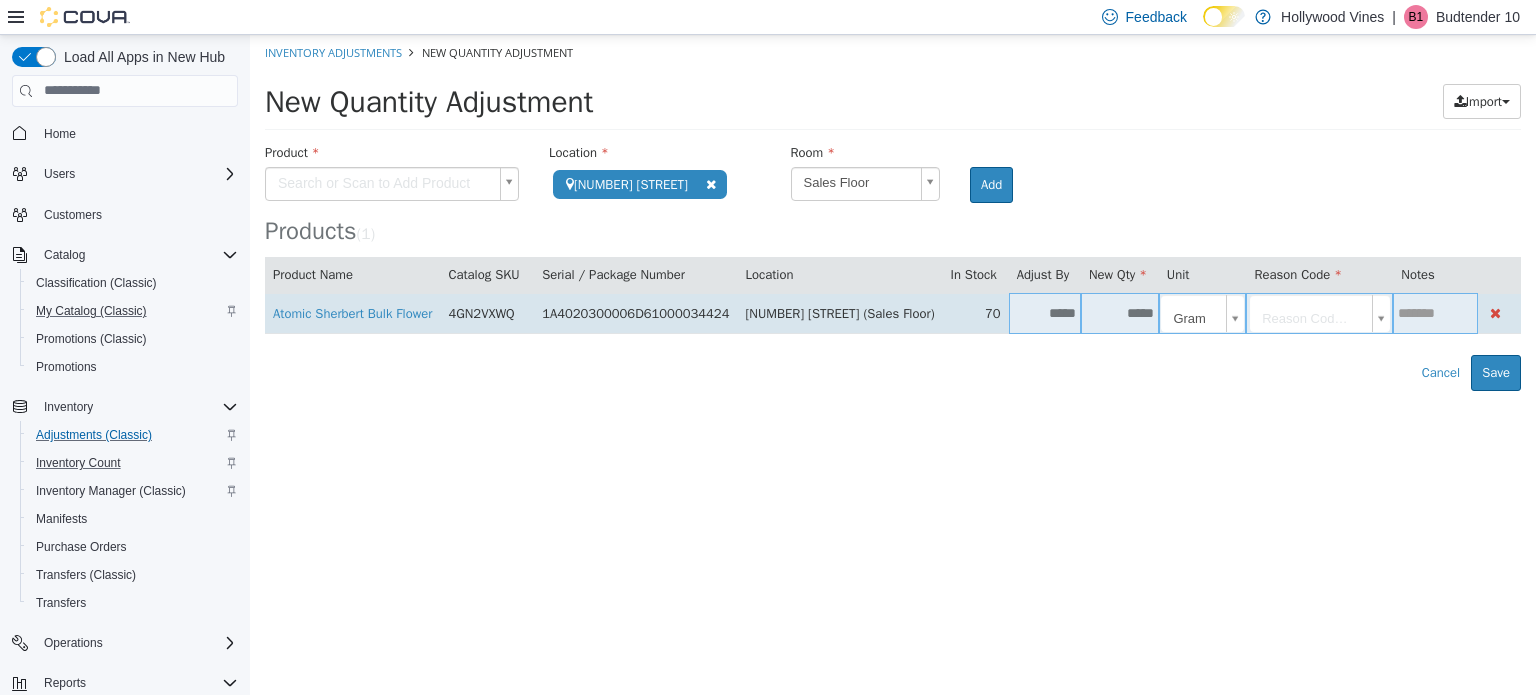 click on "**********" at bounding box center [893, 212] 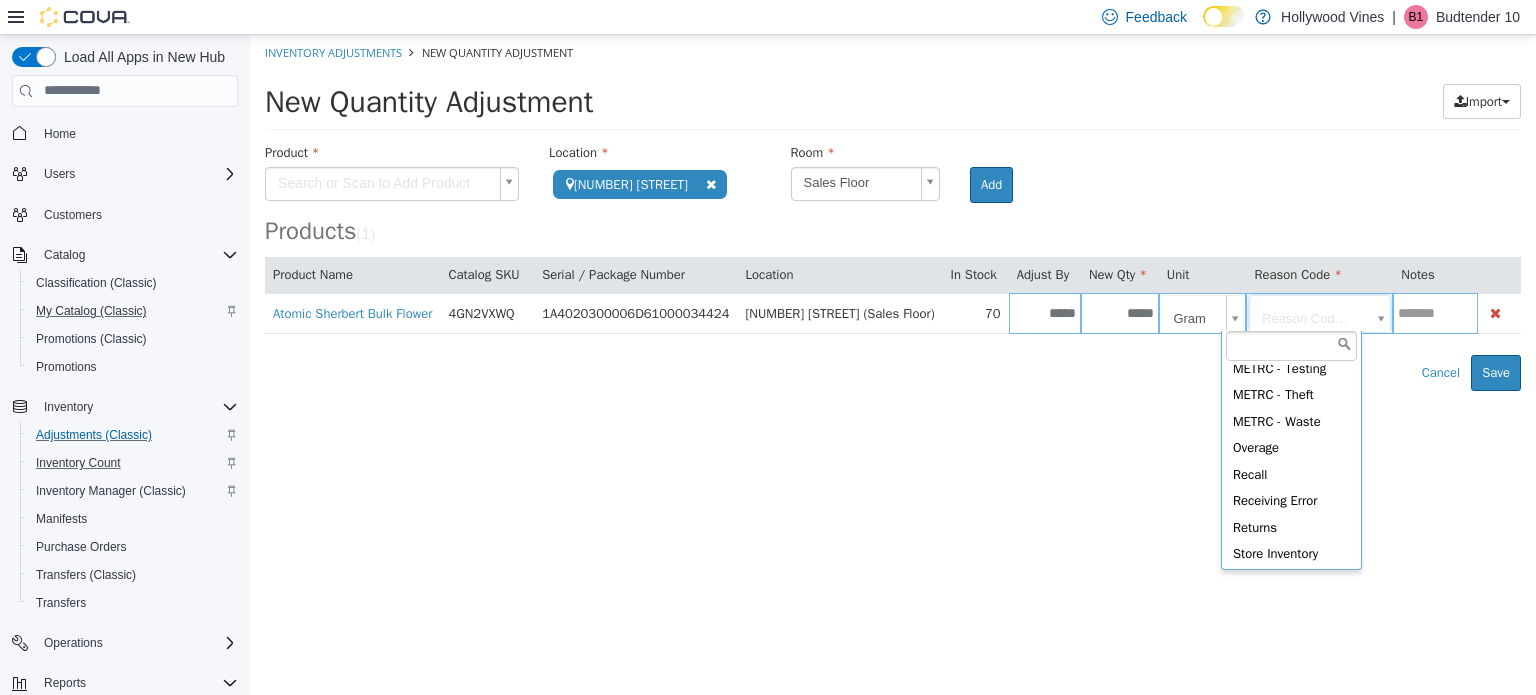 scroll, scrollTop: 767, scrollLeft: 0, axis: vertical 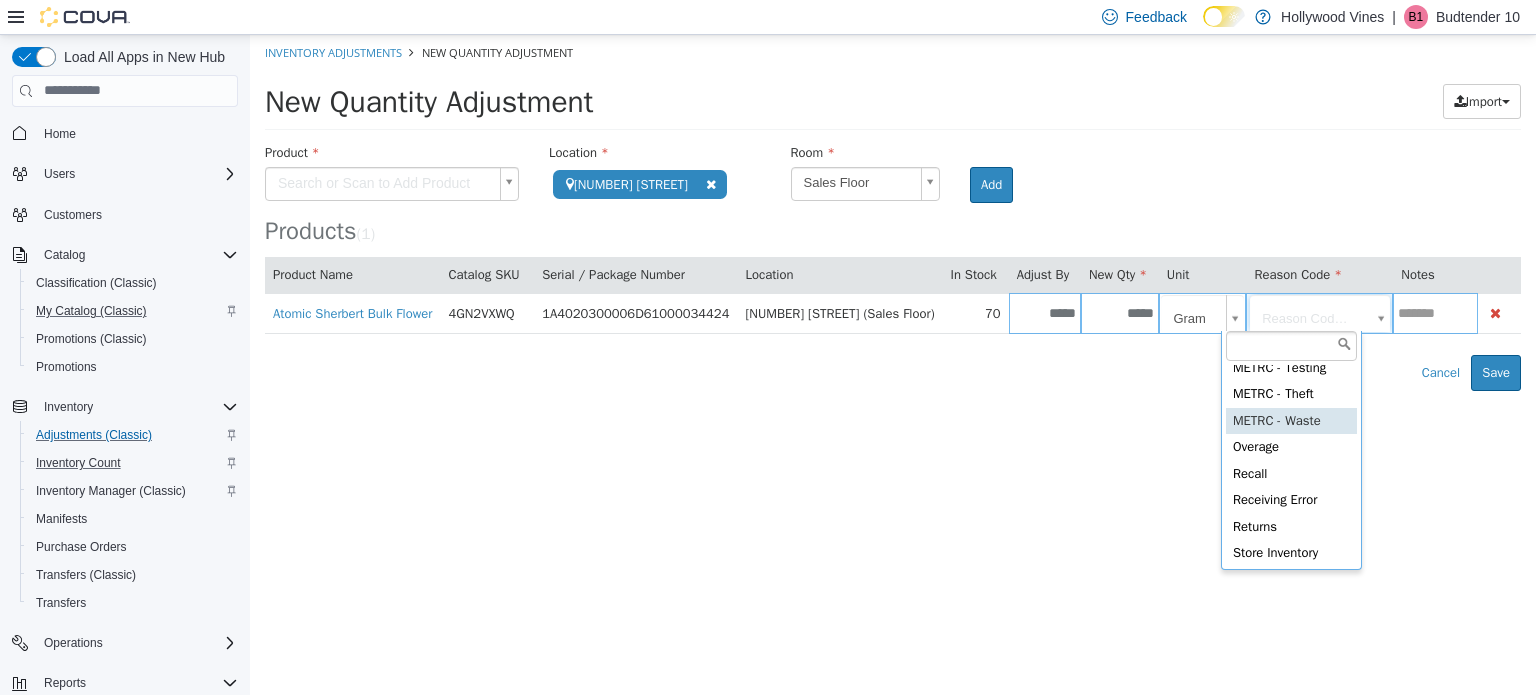 type on "**********" 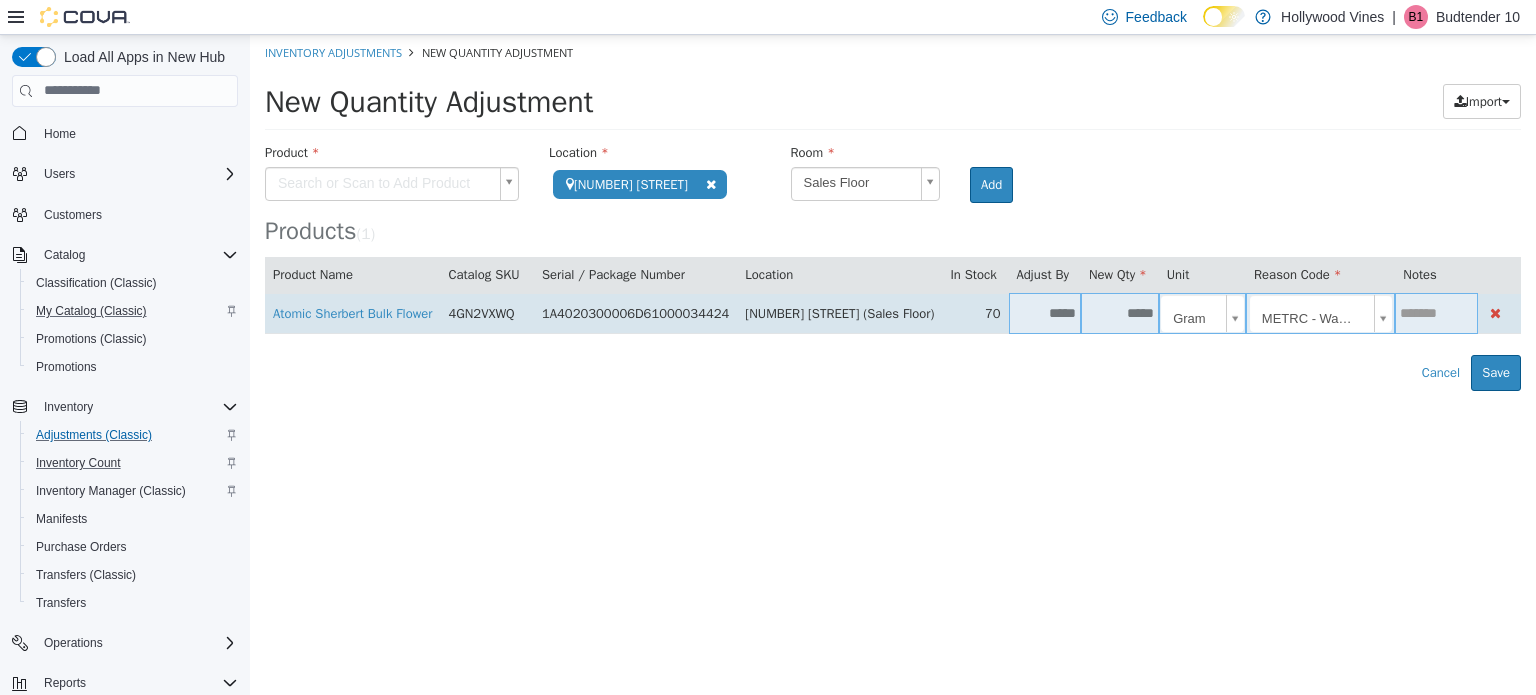click at bounding box center (1436, 312) 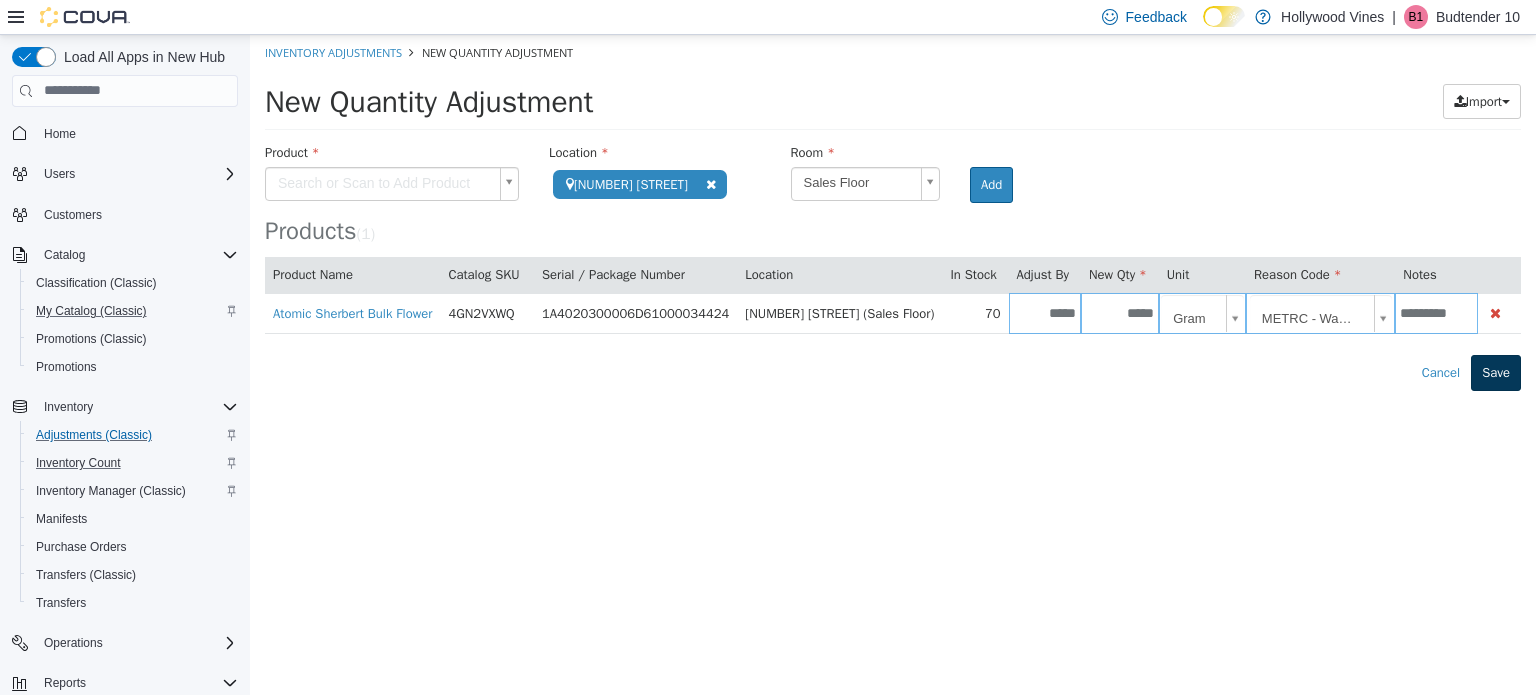 type on "*********" 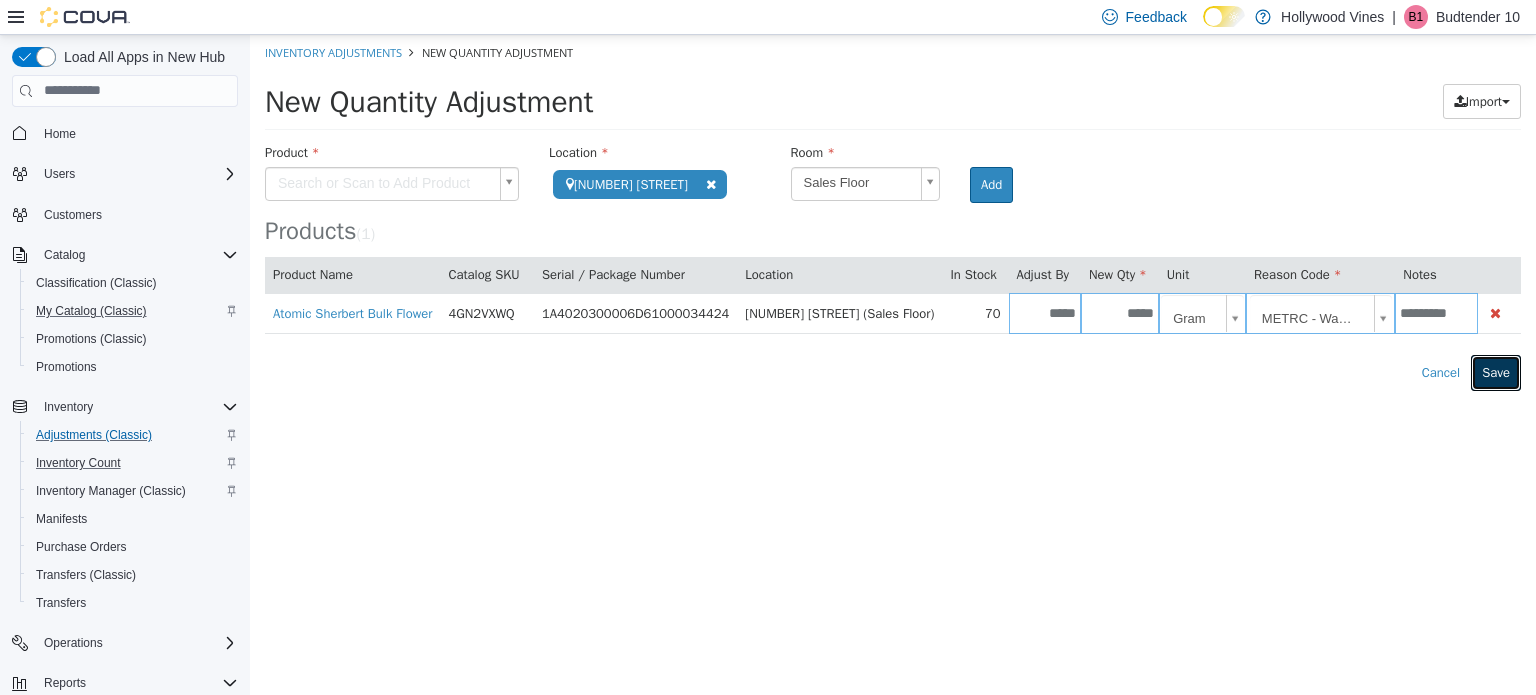click on "Save" at bounding box center (1496, 372) 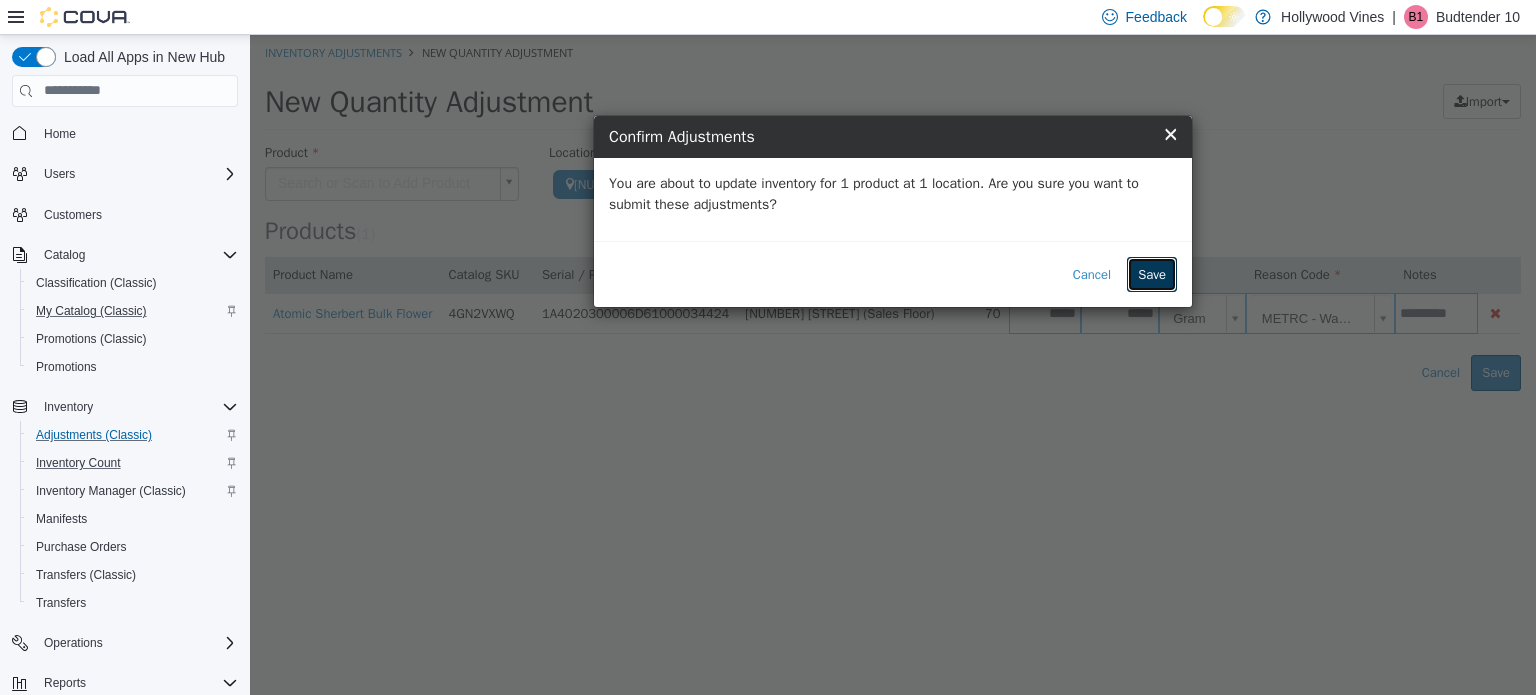 click on "Save" at bounding box center [1152, 274] 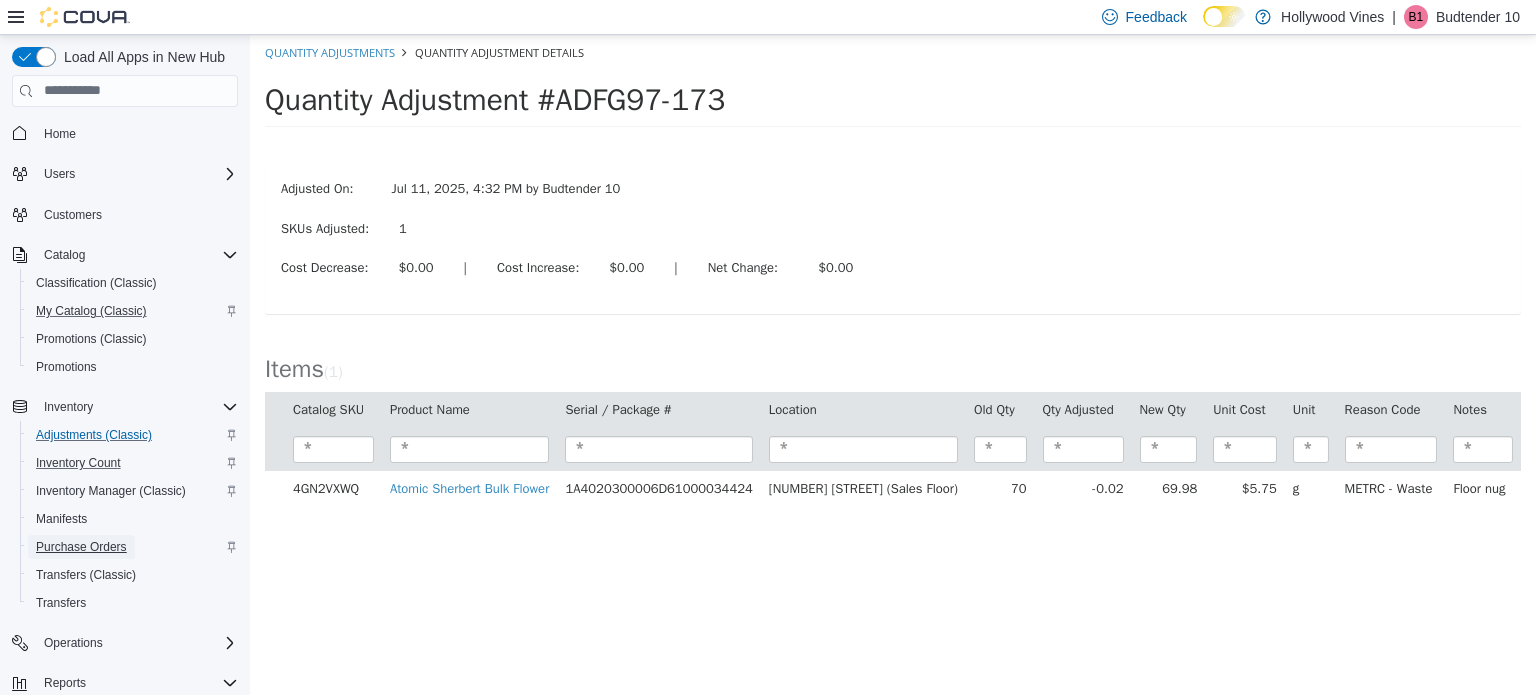 click on "Purchase Orders" at bounding box center (81, 547) 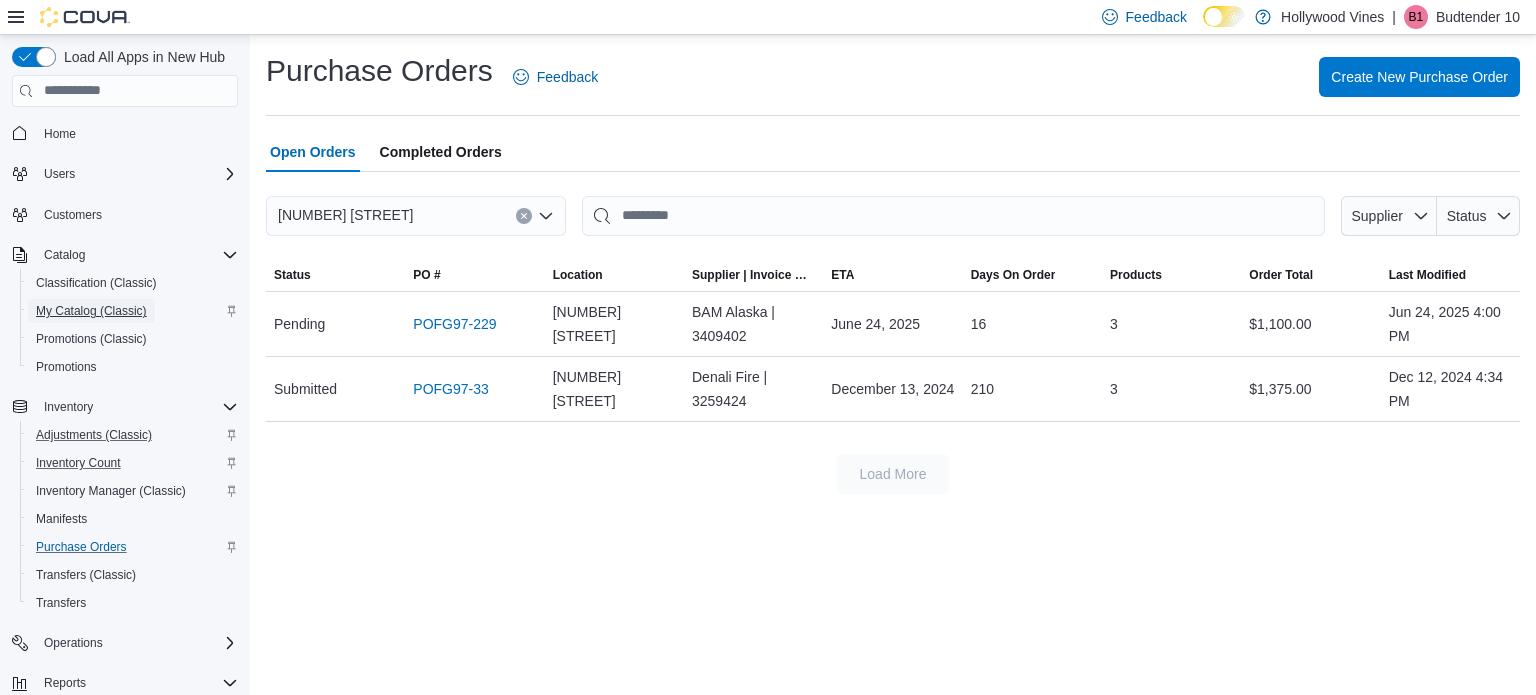 click on "My Catalog (Classic)" at bounding box center [91, 311] 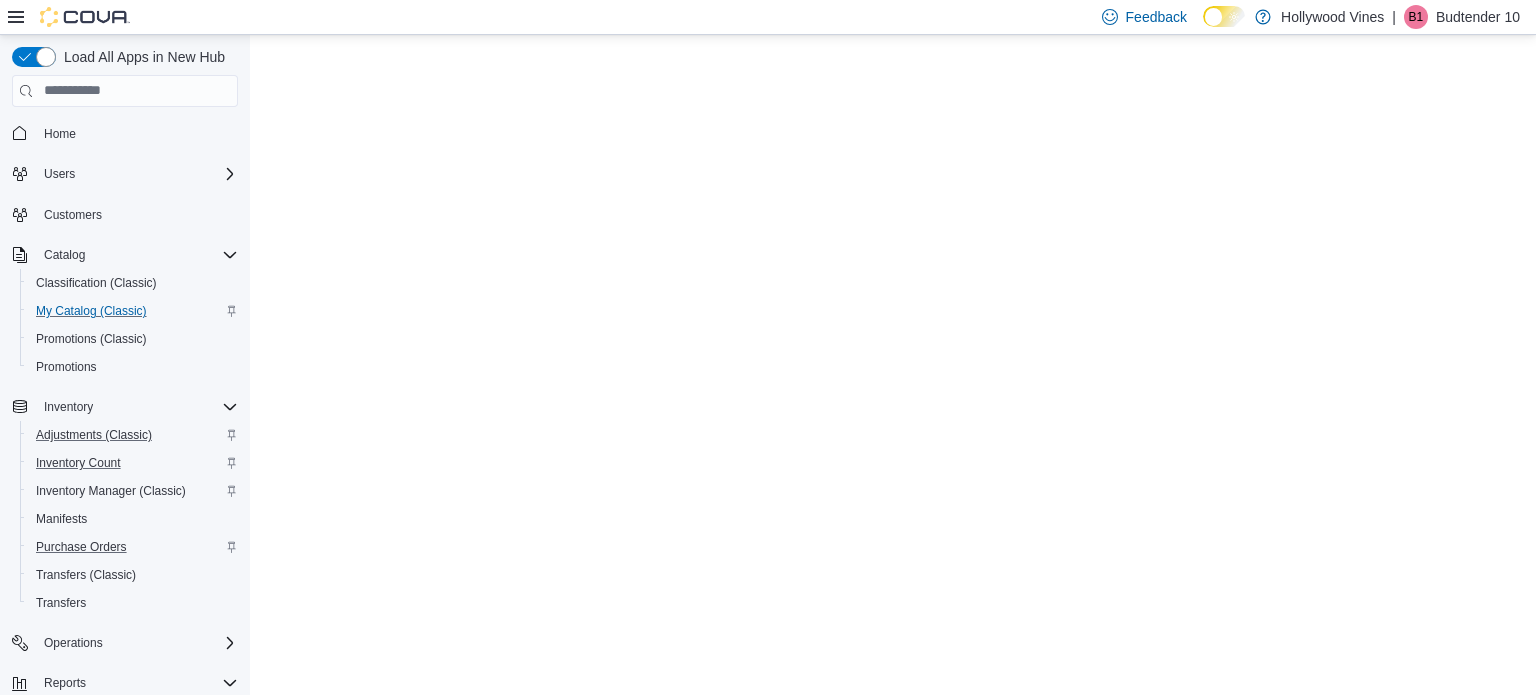 scroll, scrollTop: 0, scrollLeft: 0, axis: both 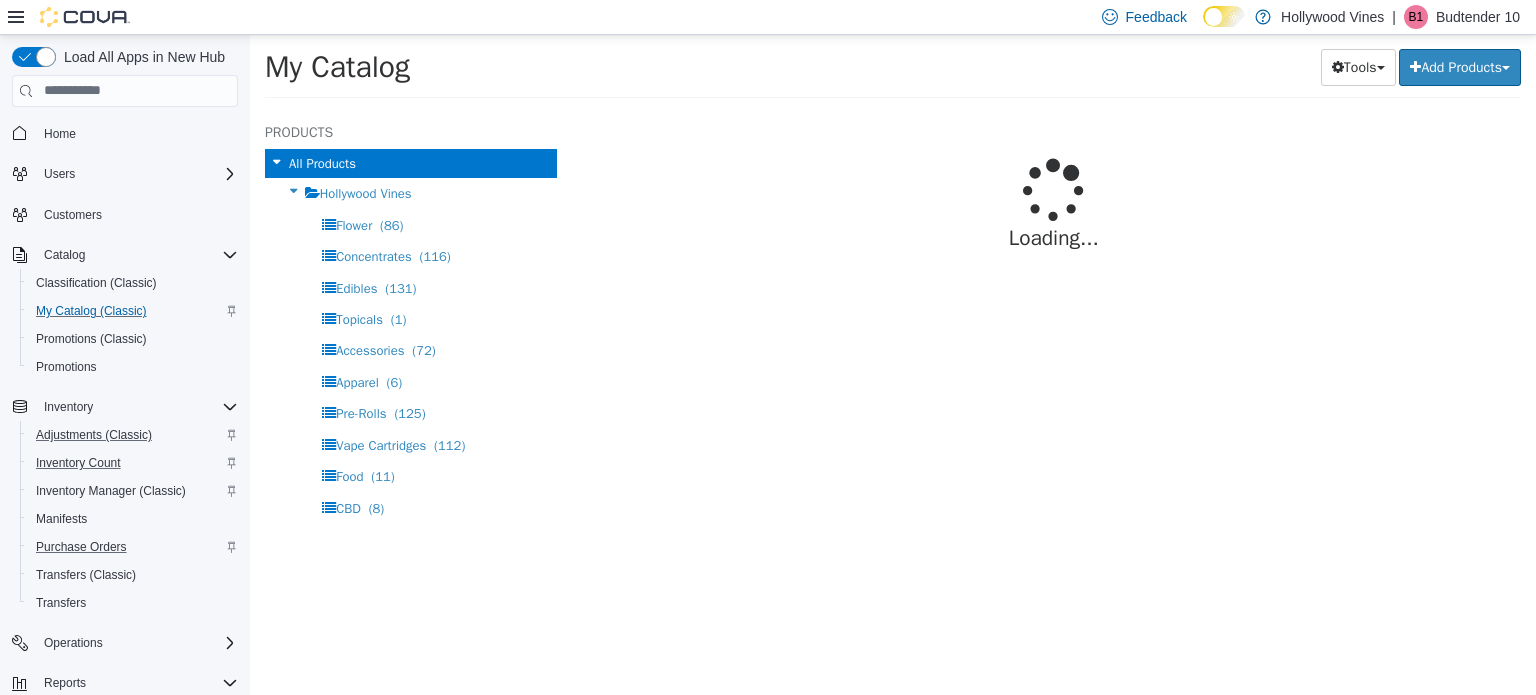 select on "**********" 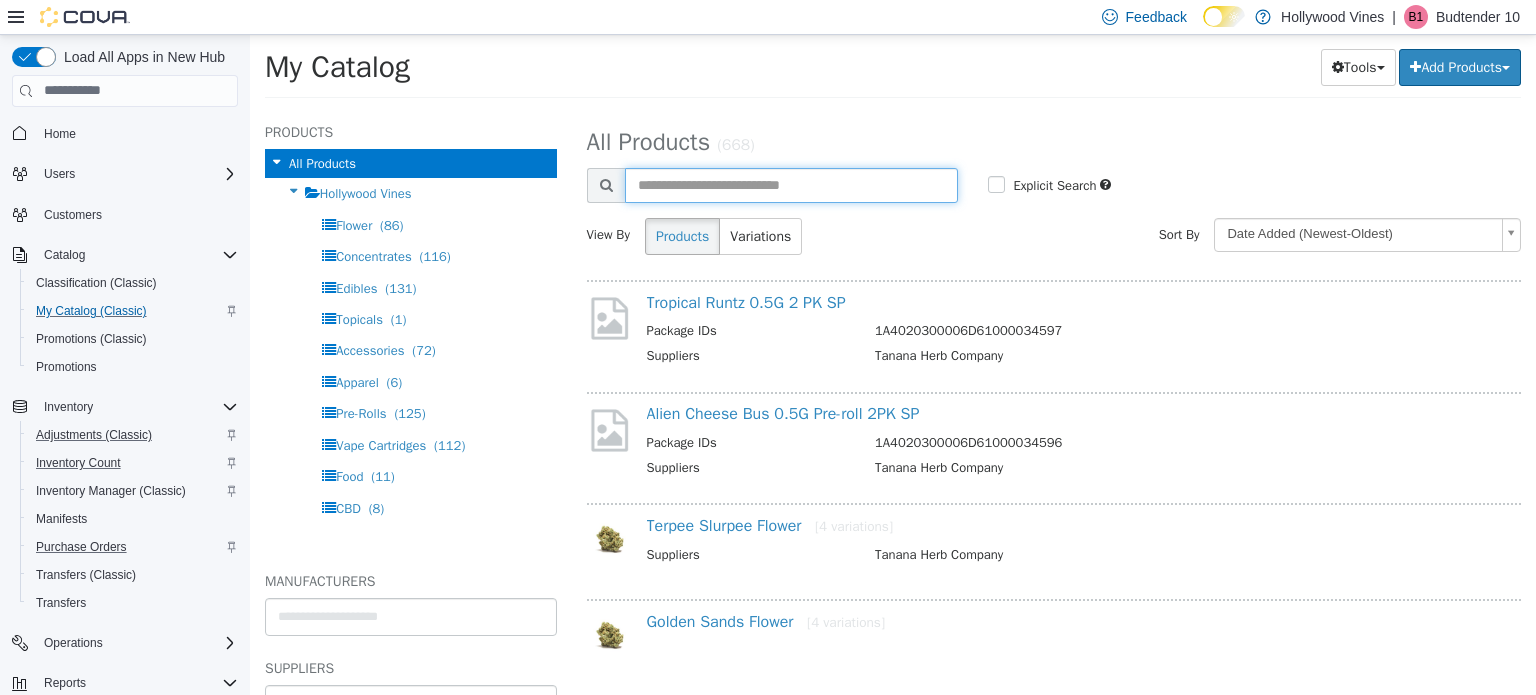 click at bounding box center (792, 184) 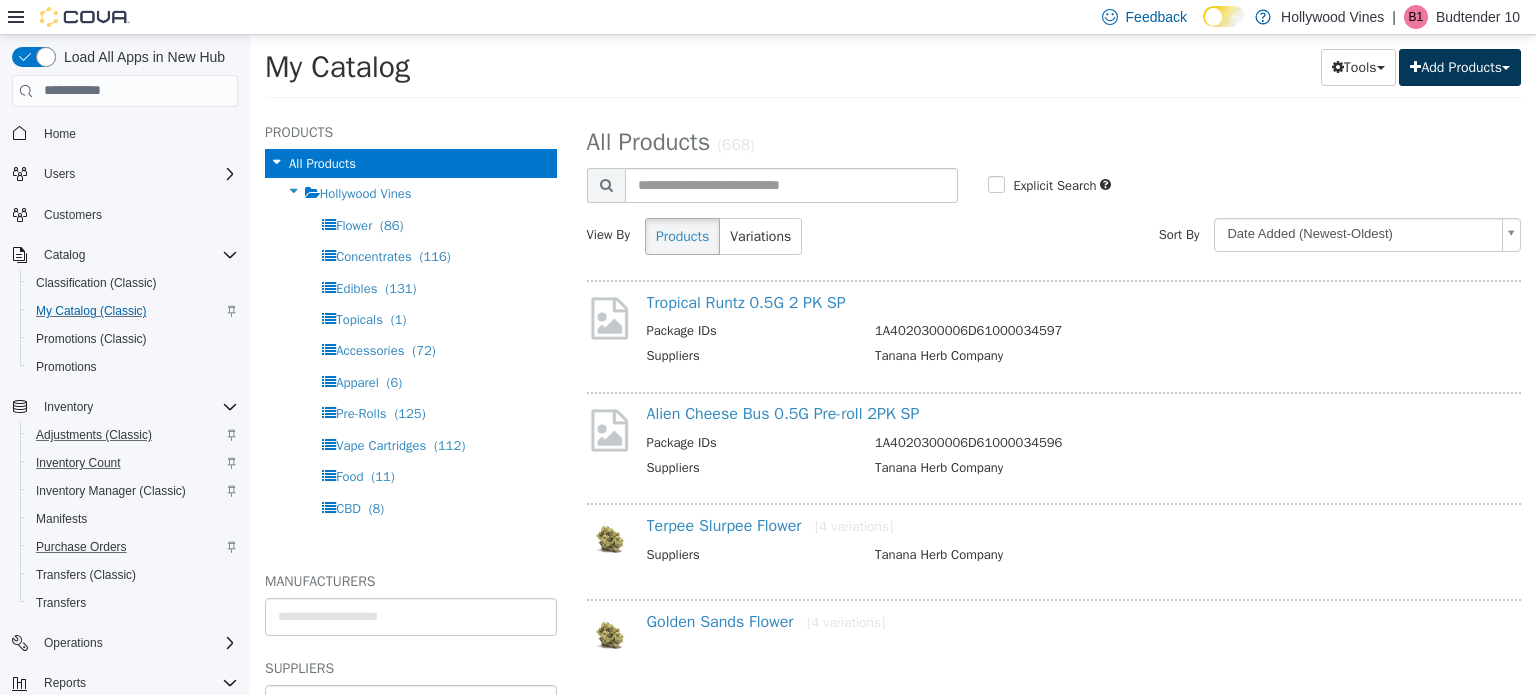 click on "Add Products" at bounding box center (1460, 66) 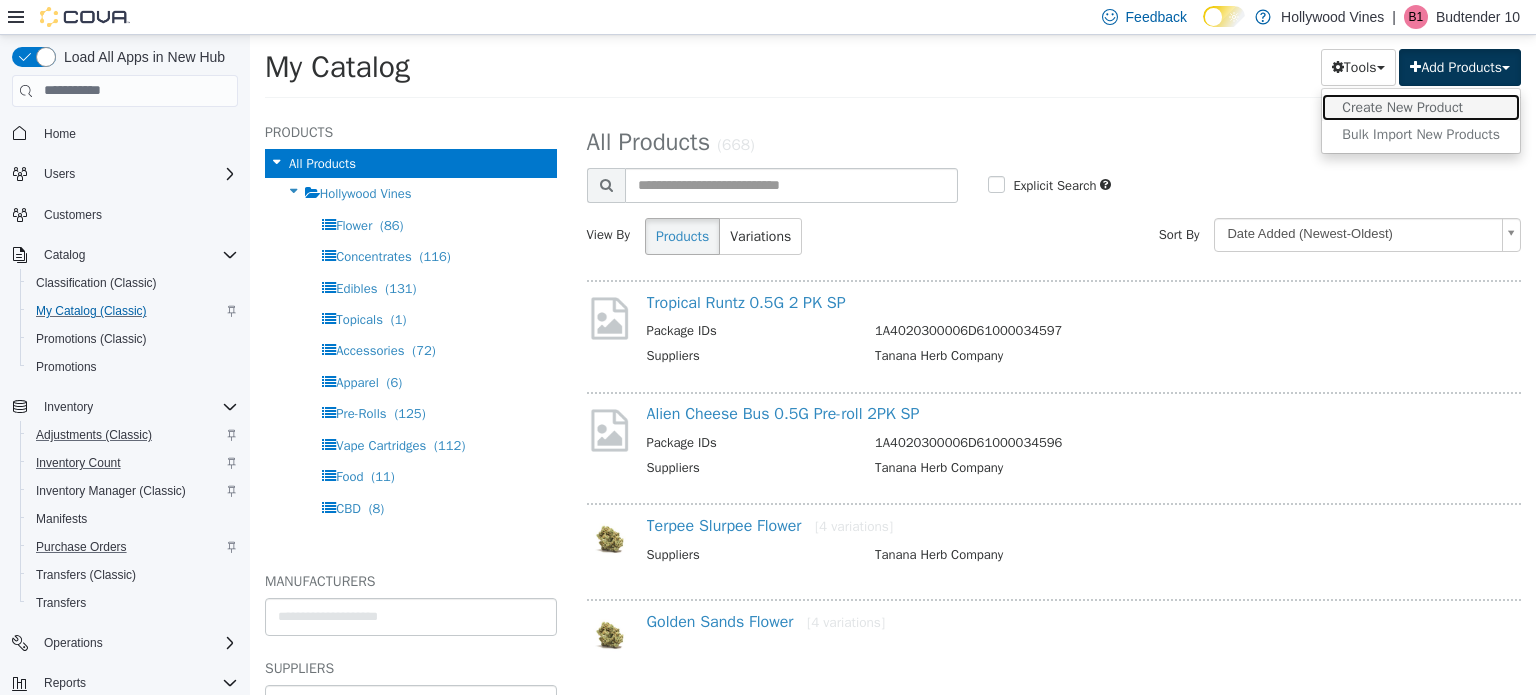 click on "Create New Product" at bounding box center (1421, 106) 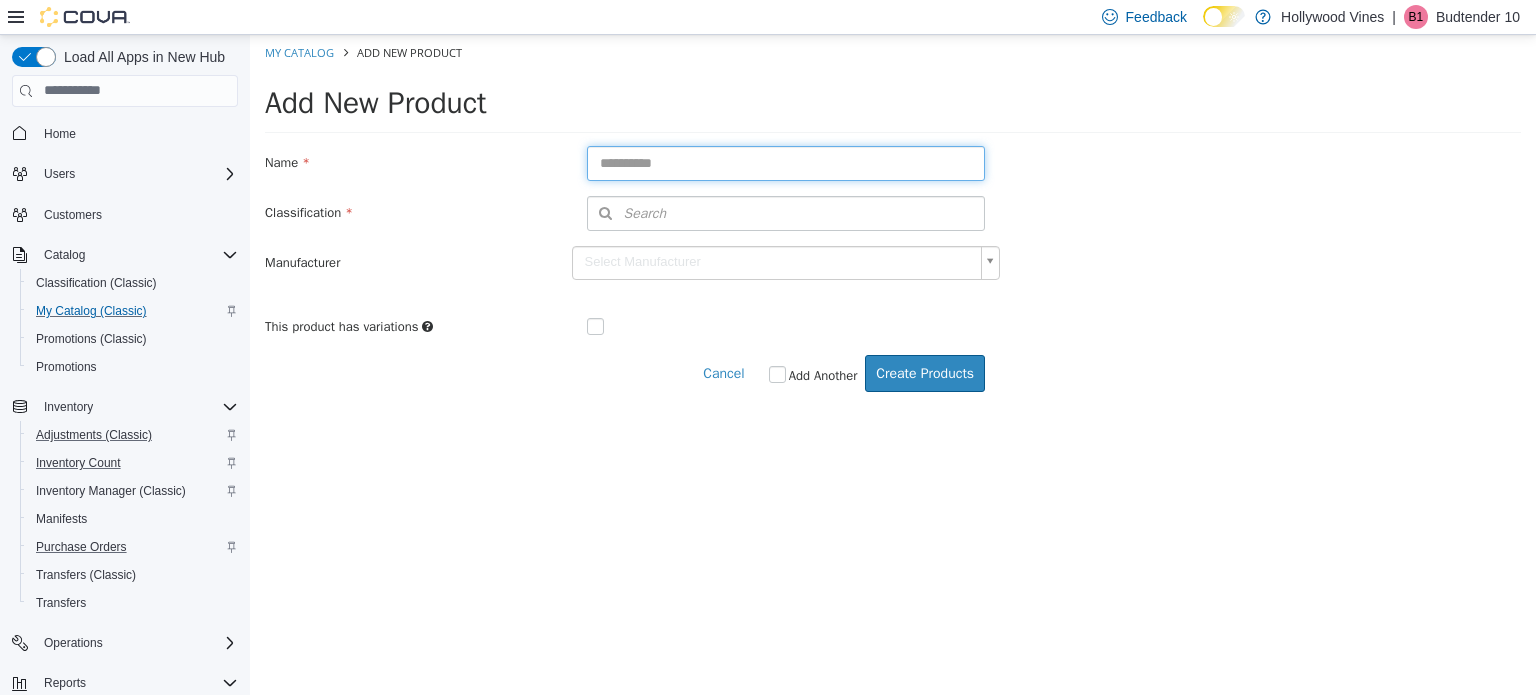click at bounding box center [786, 162] 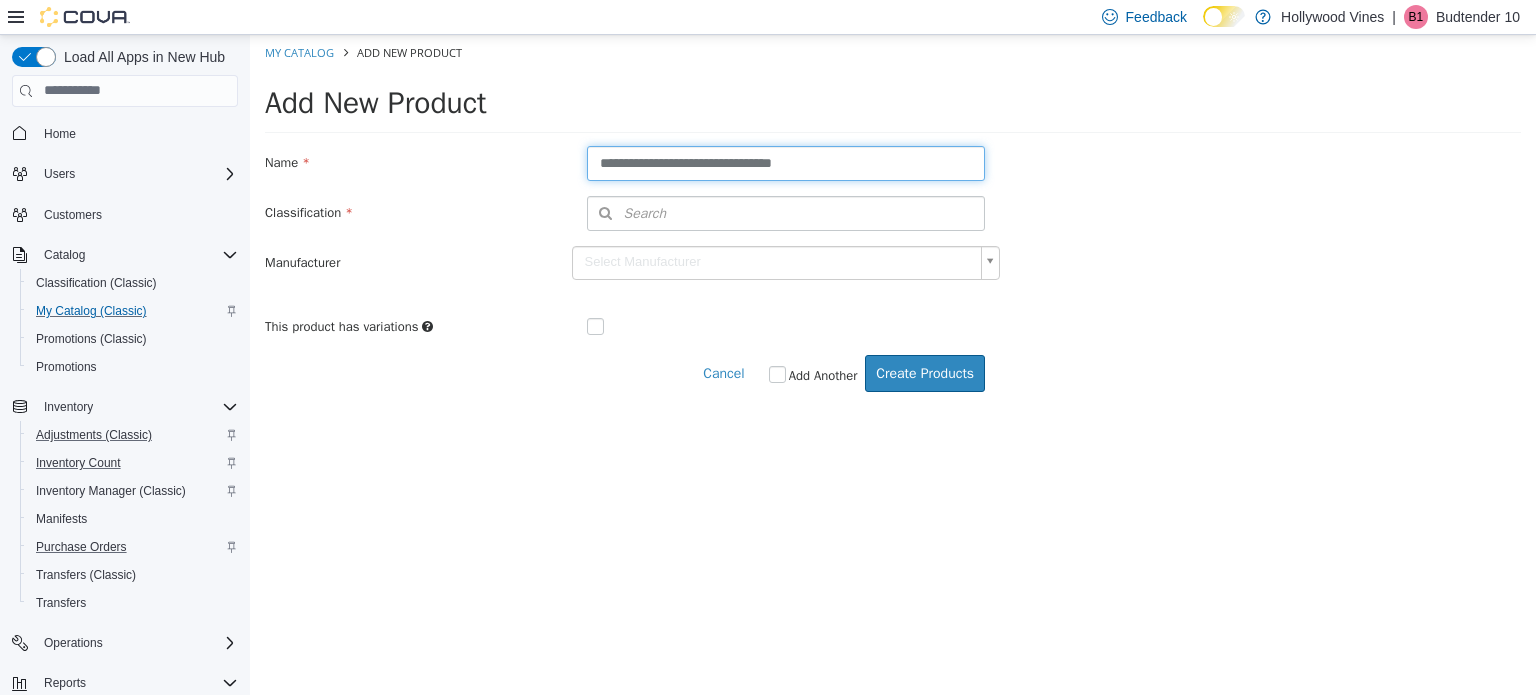 type on "**********" 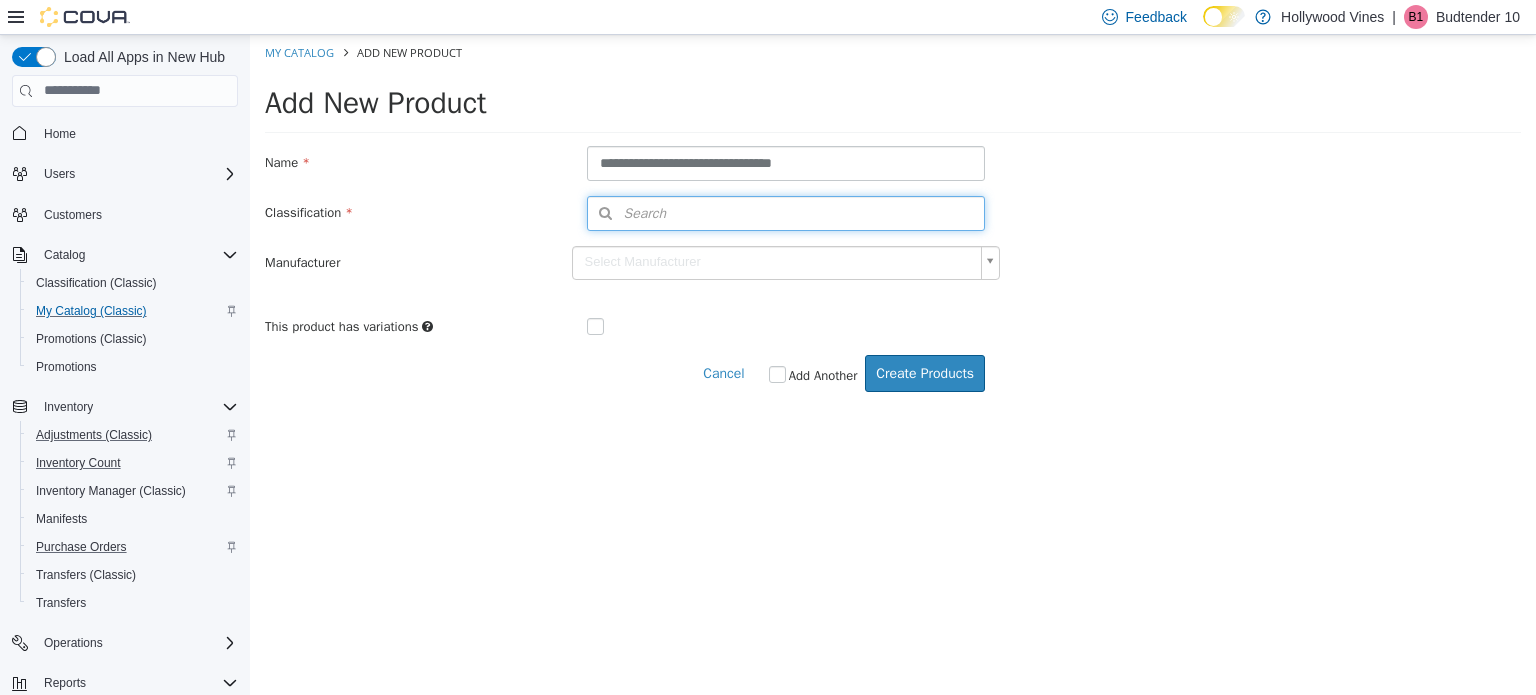 click on "Search" at bounding box center (786, 212) 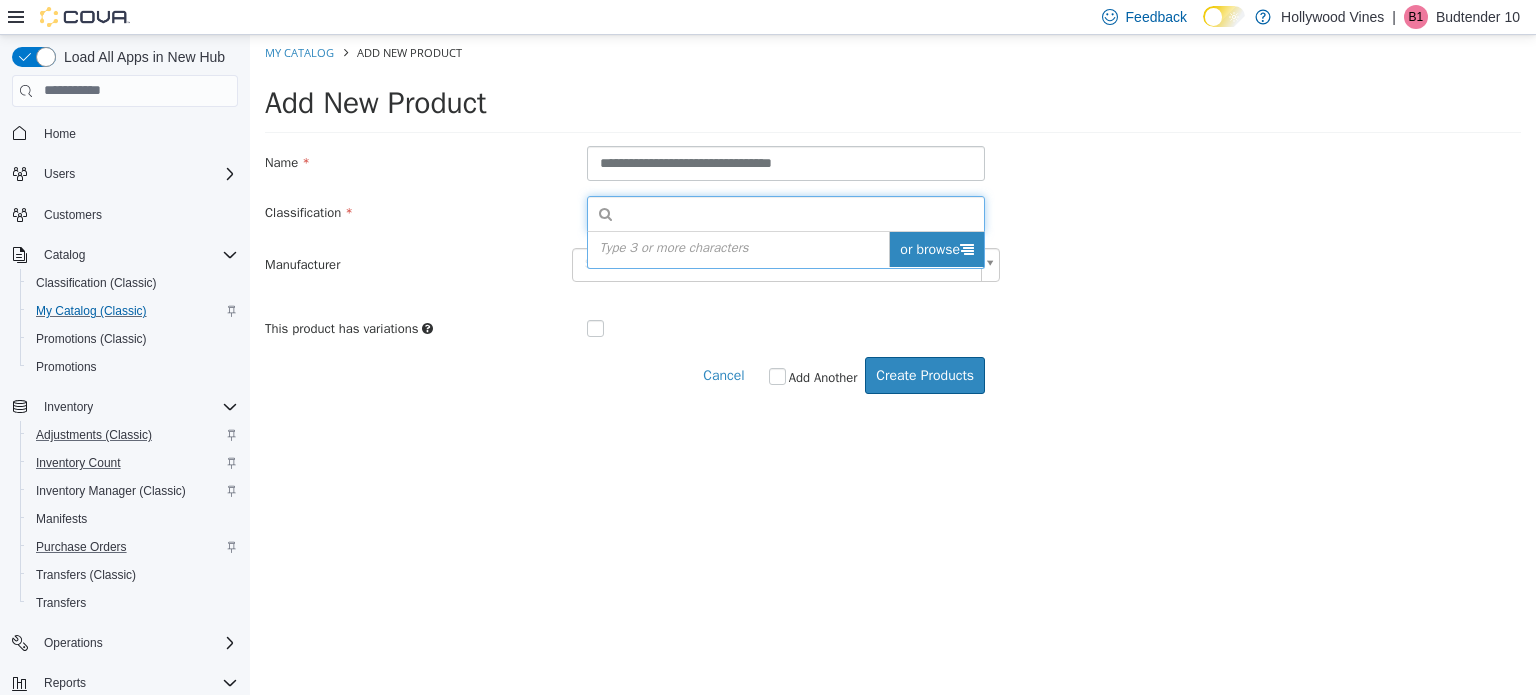 click on "or browse" at bounding box center [936, 248] 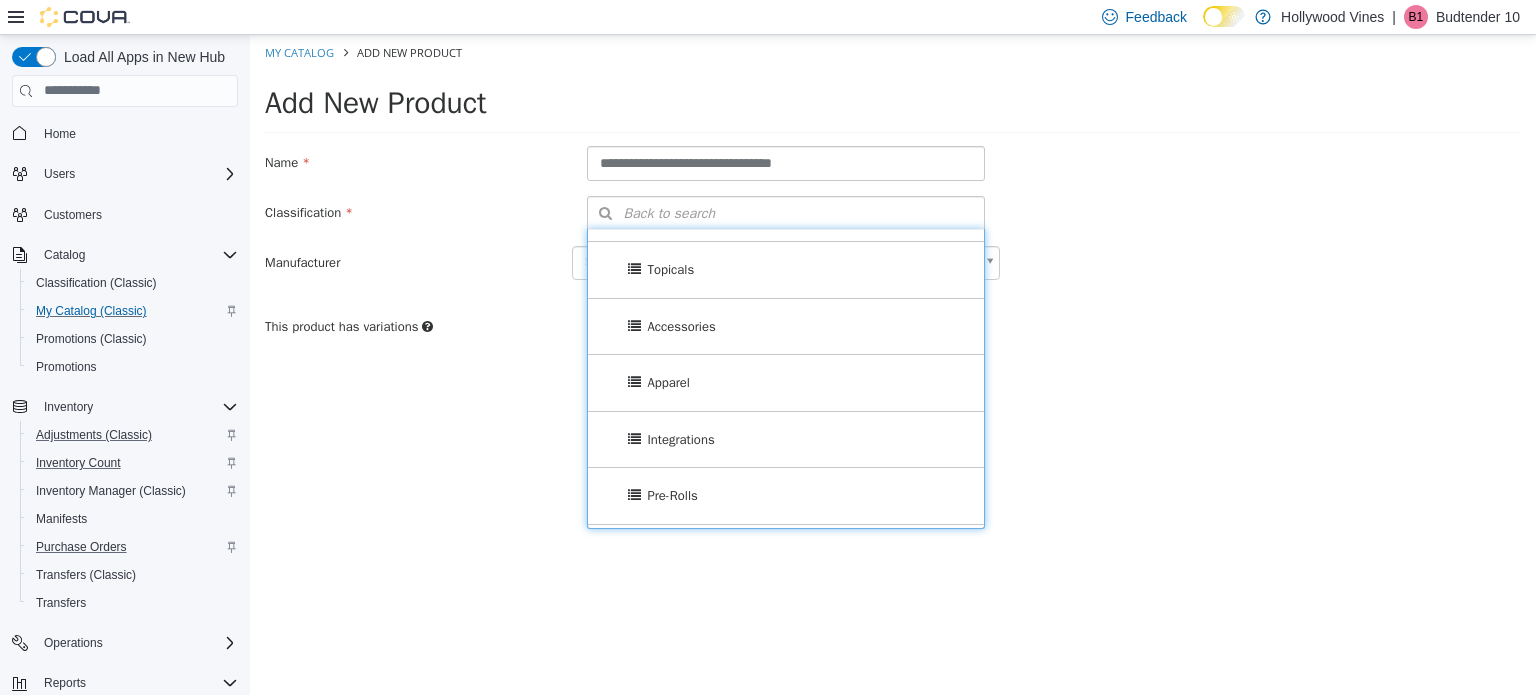 scroll, scrollTop: 200, scrollLeft: 0, axis: vertical 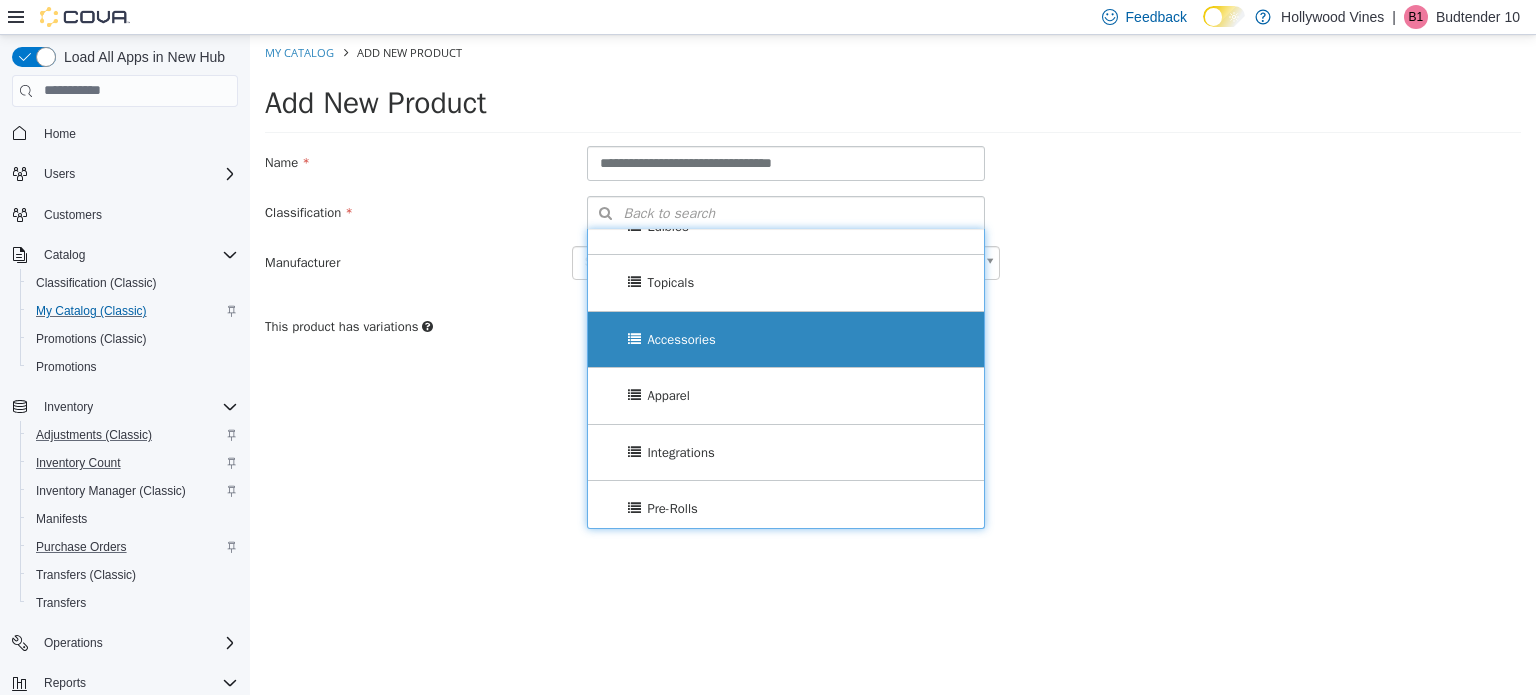 click on "Accessories" at bounding box center [786, 339] 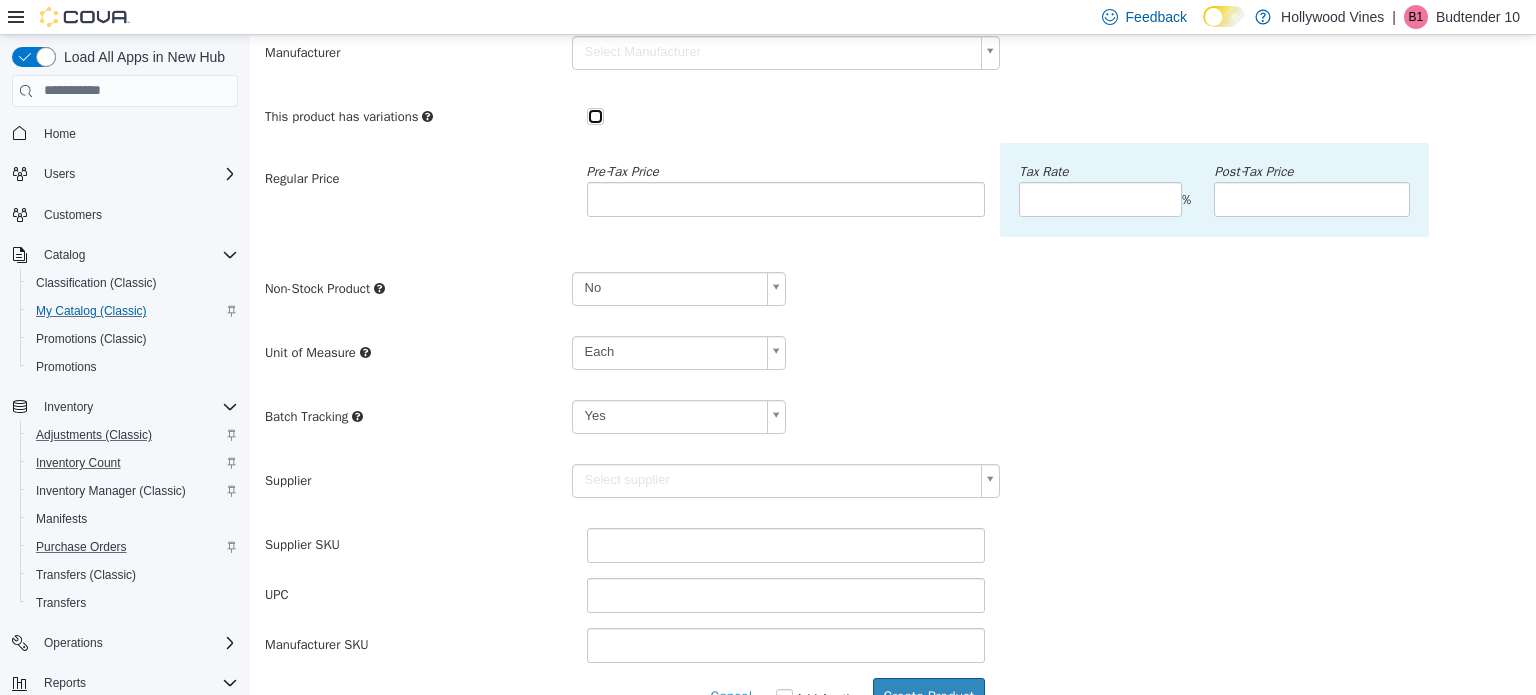 scroll, scrollTop: 250, scrollLeft: 0, axis: vertical 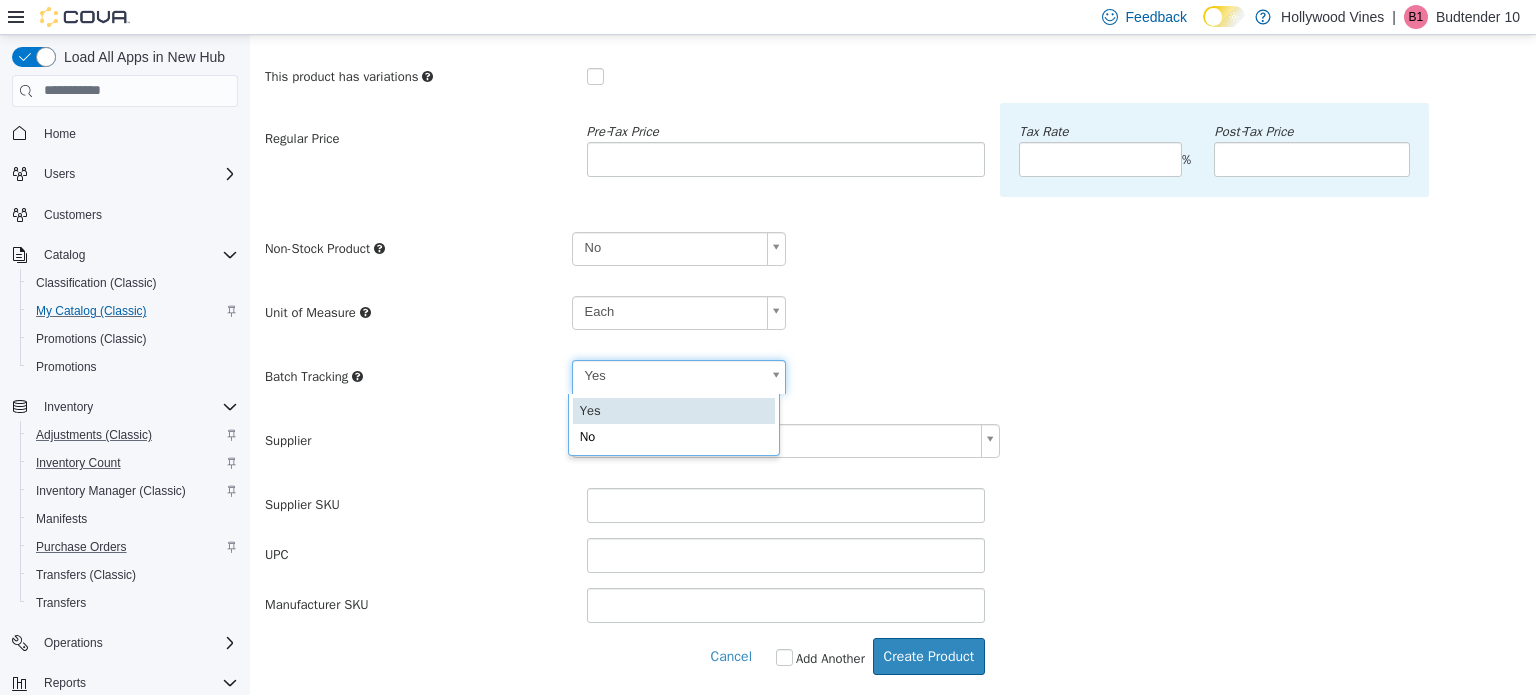click on "**********" at bounding box center [893, 239] 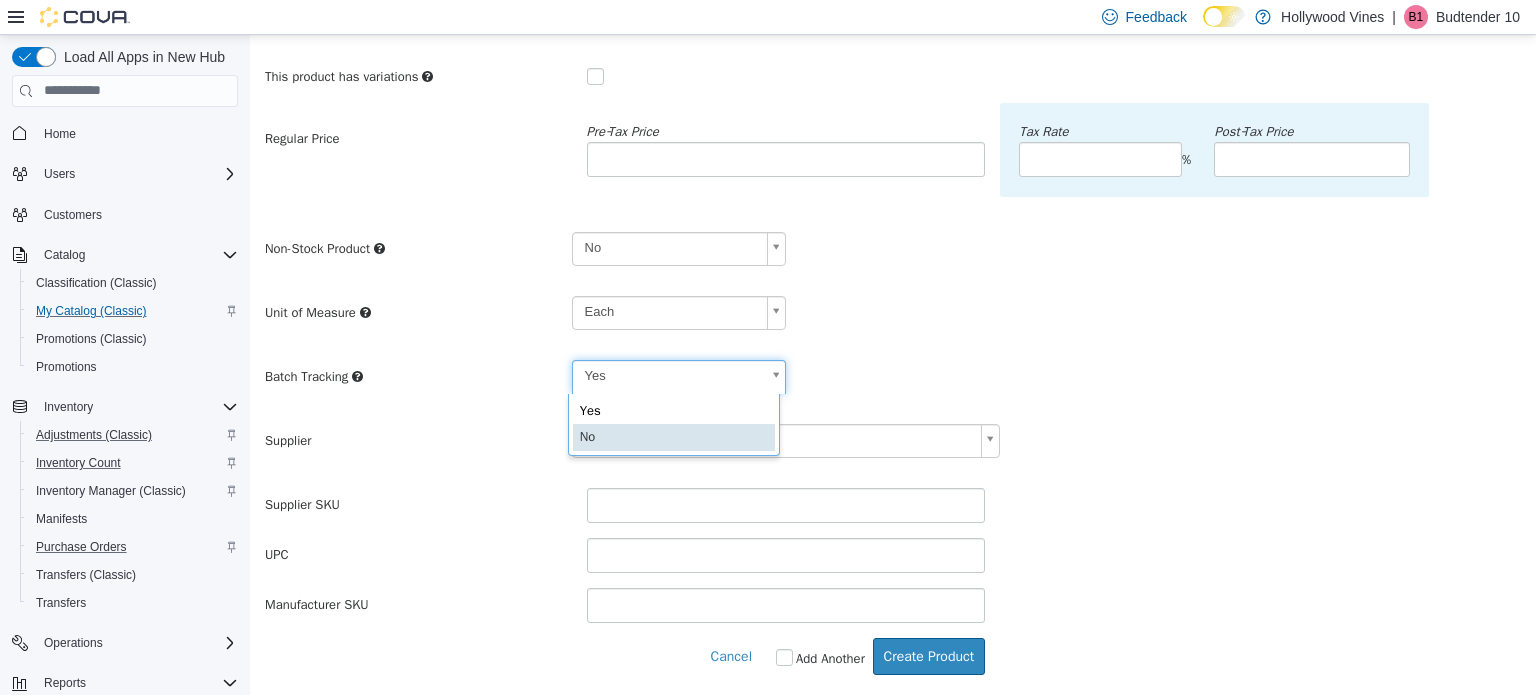 type on "**" 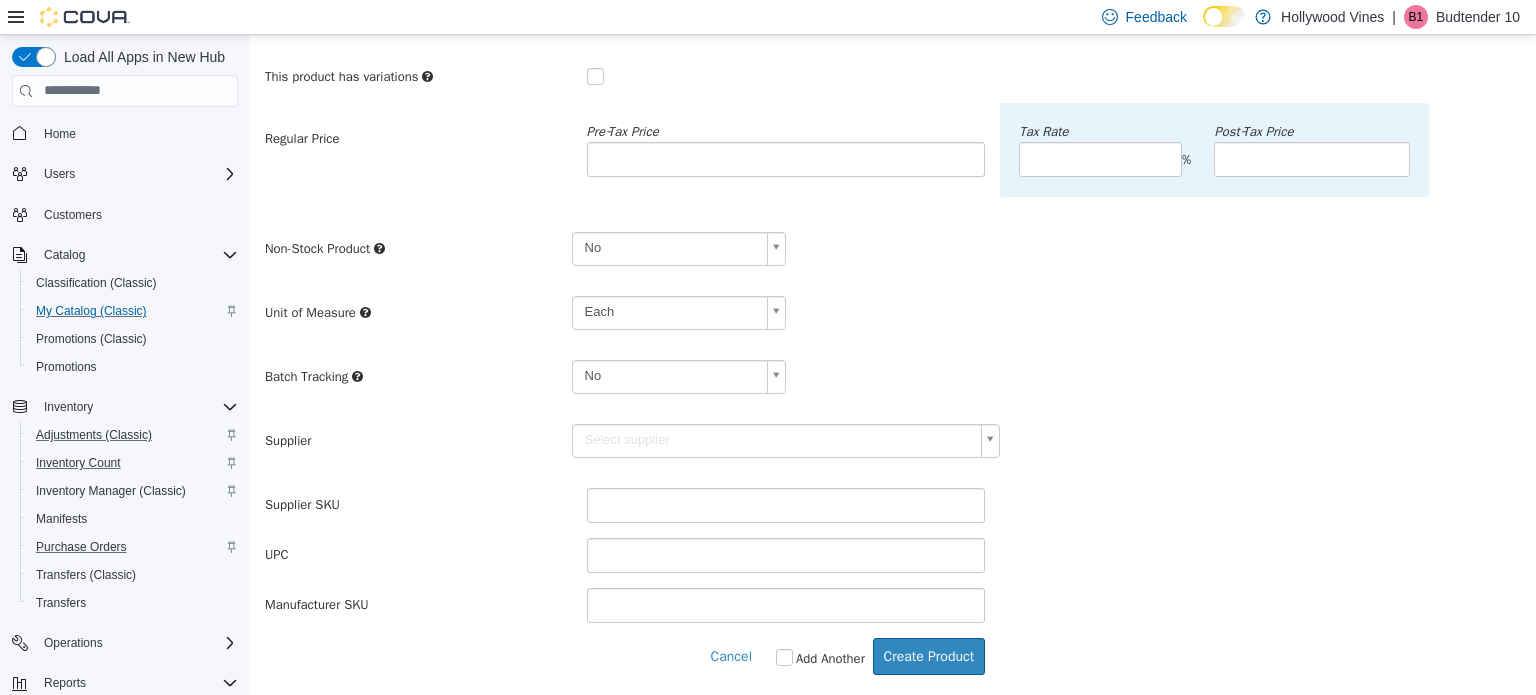 click on "**********" at bounding box center [893, 239] 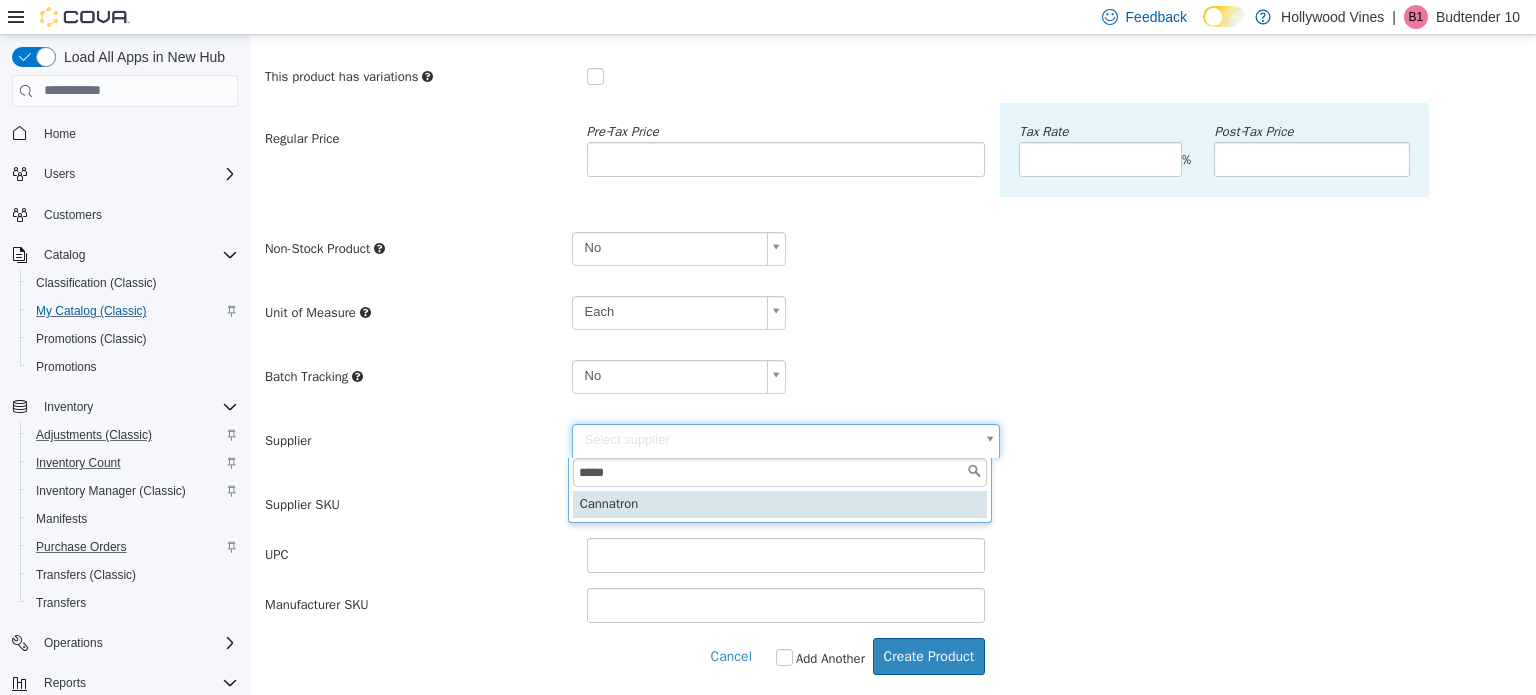 type on "*****" 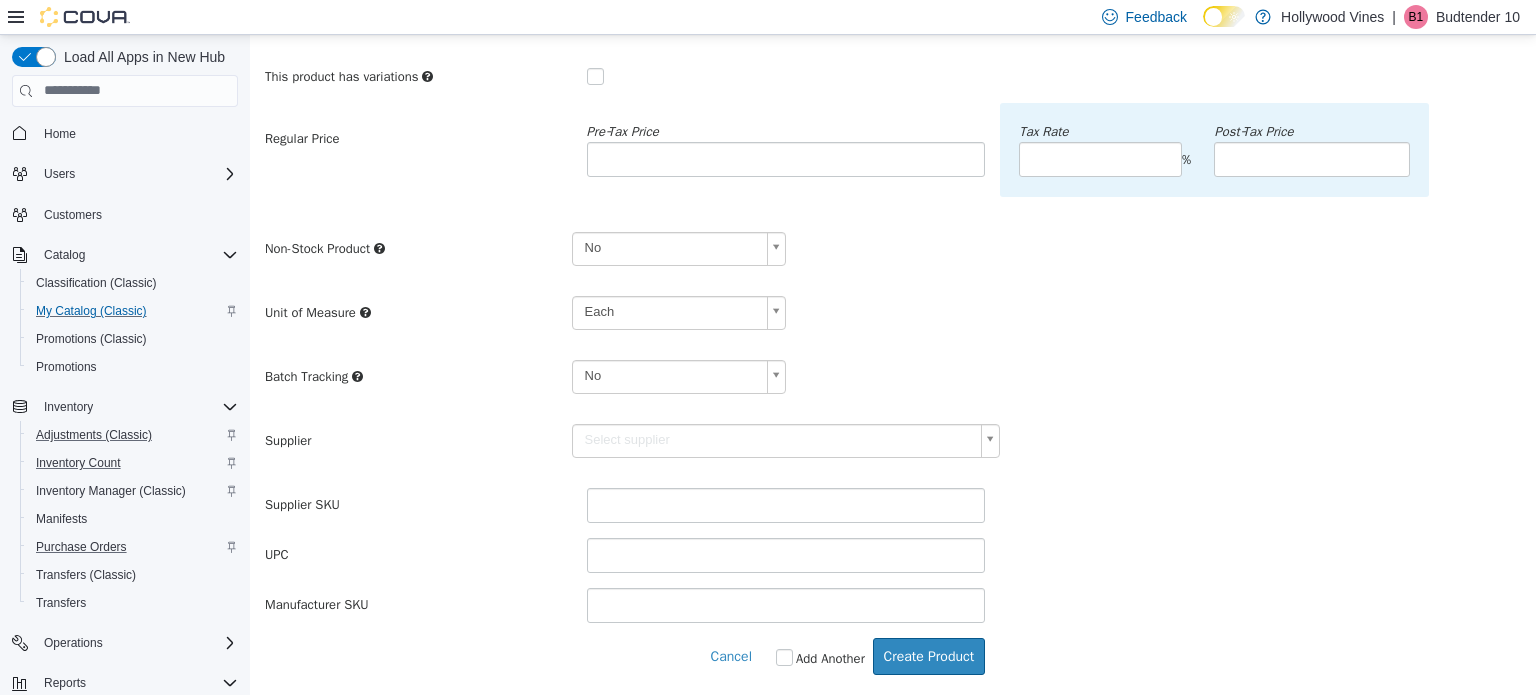type on "******" 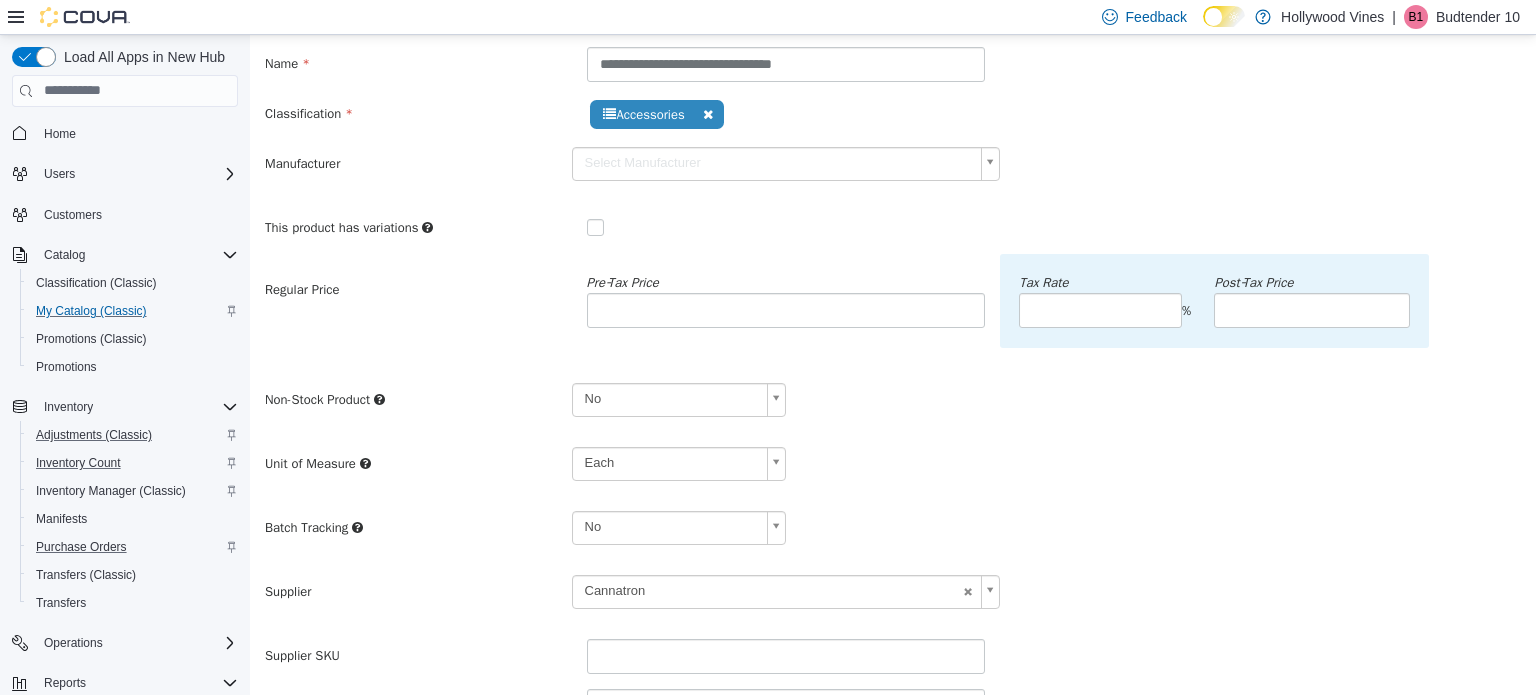 scroll, scrollTop: 250, scrollLeft: 0, axis: vertical 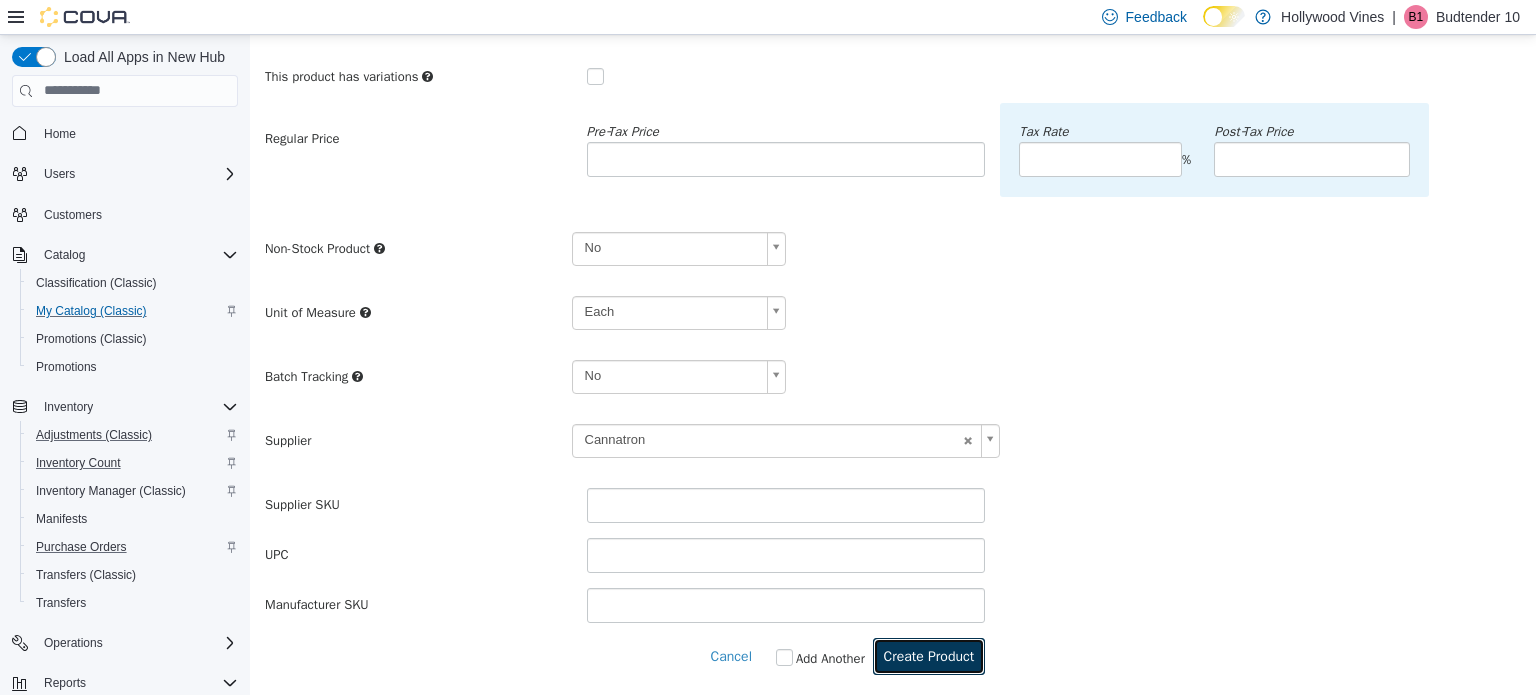 click on "Create Product" at bounding box center [929, 655] 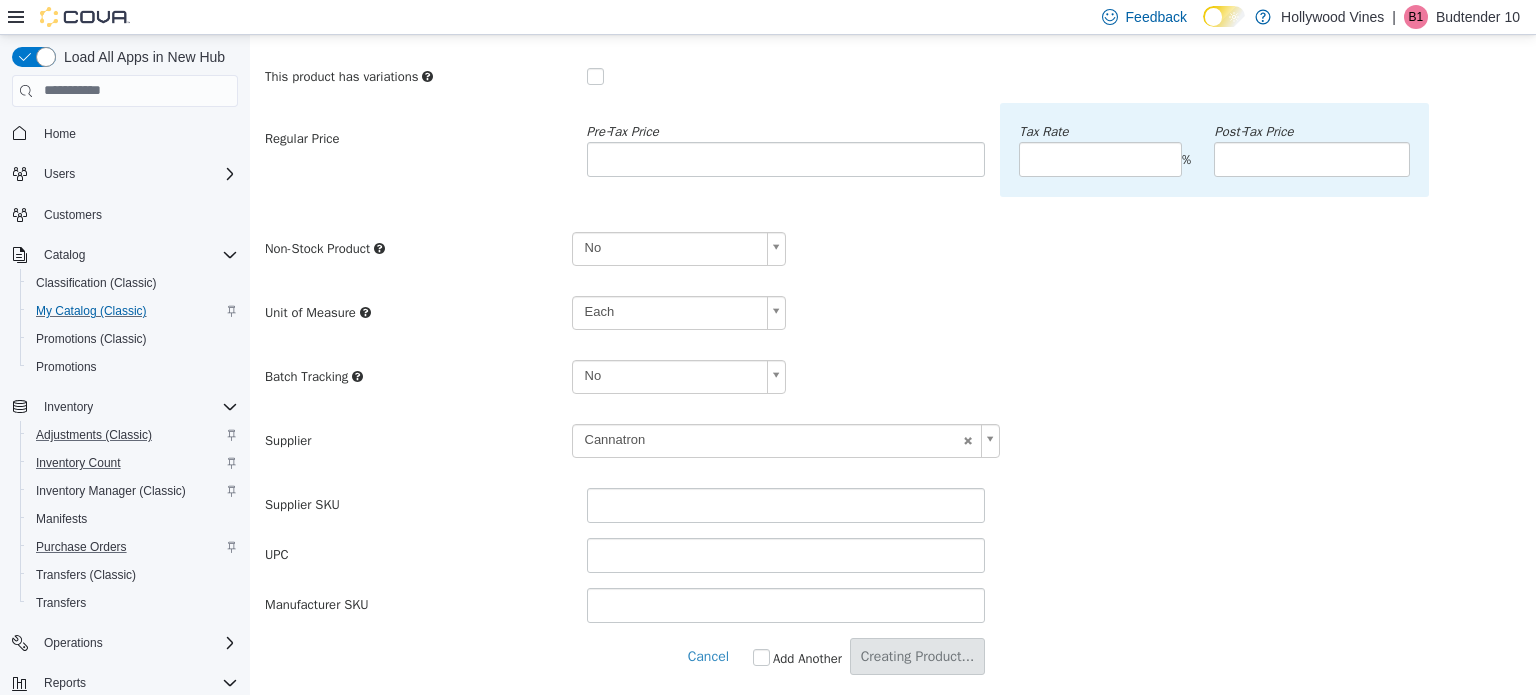 scroll, scrollTop: 0, scrollLeft: 0, axis: both 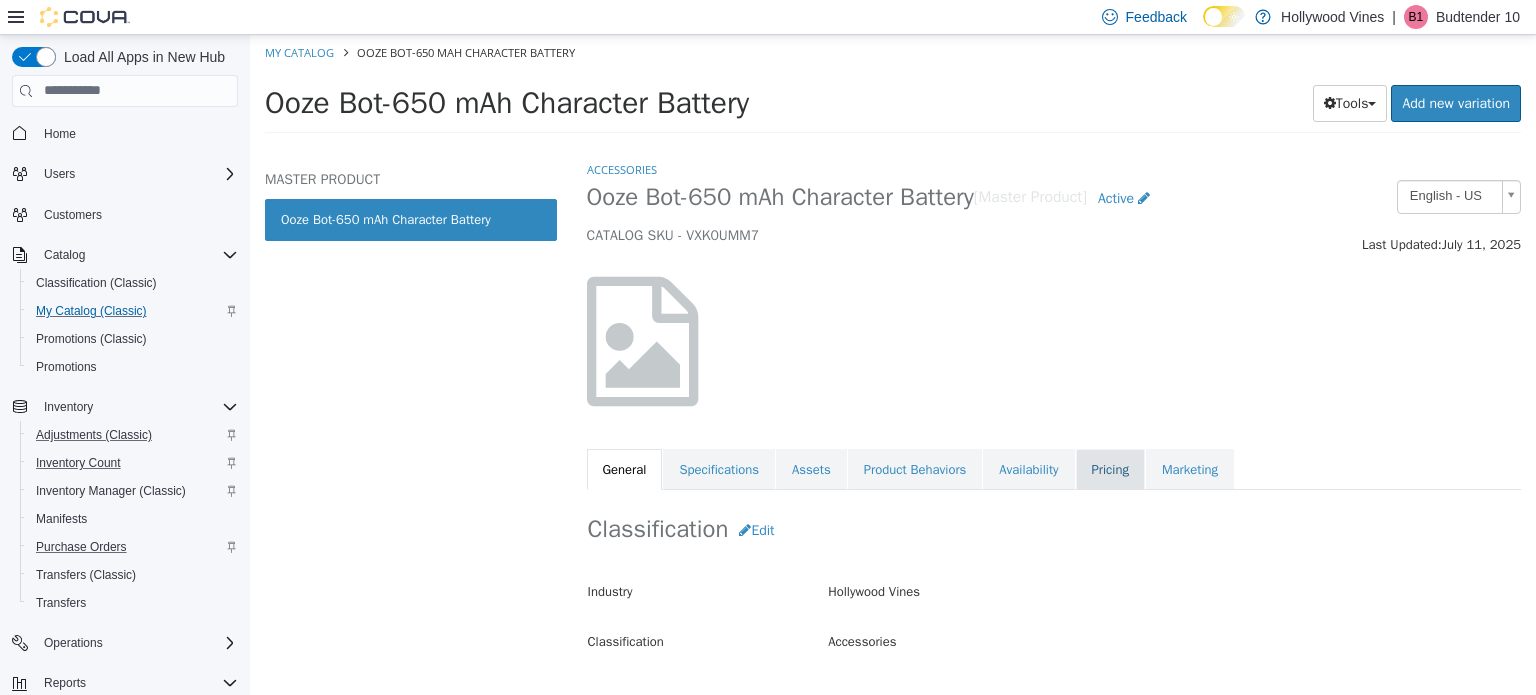 click on "Pricing" at bounding box center (1110, 469) 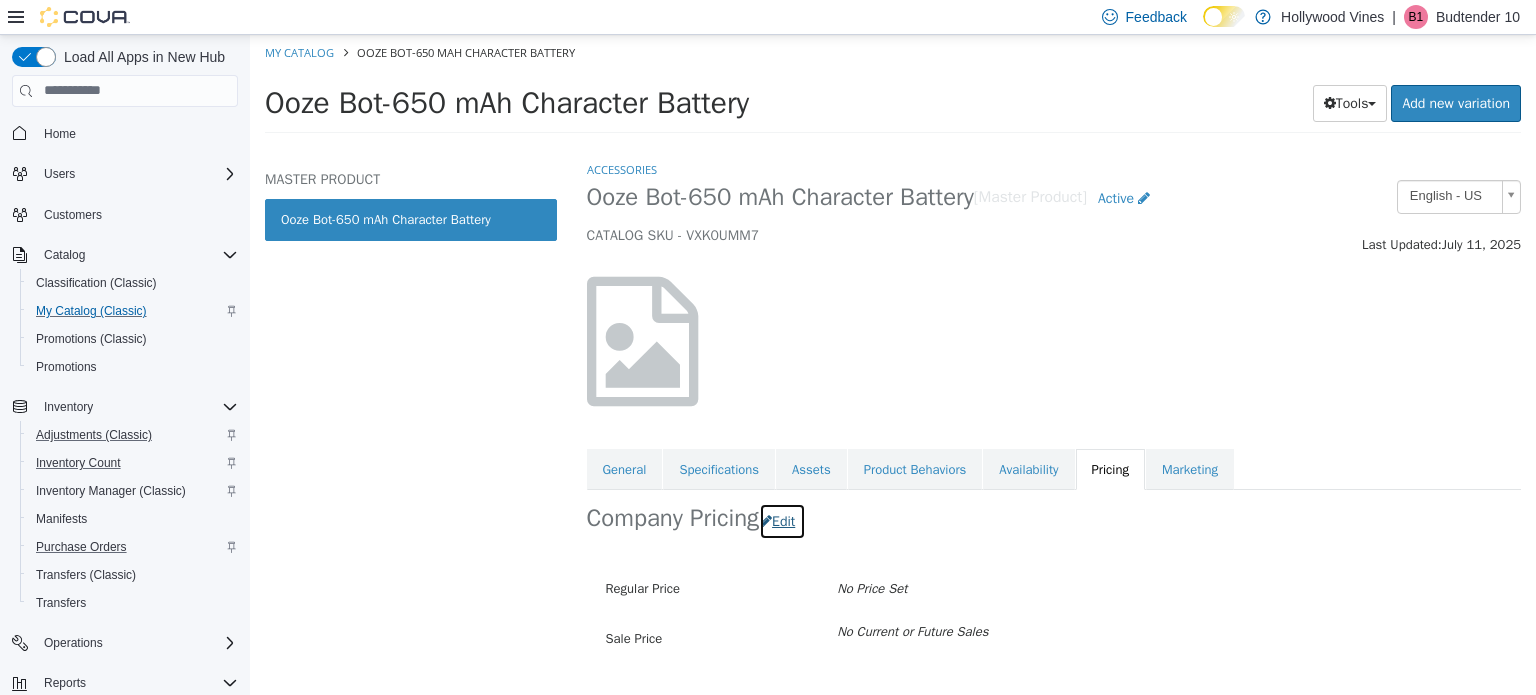 click on "Edit" at bounding box center [782, 520] 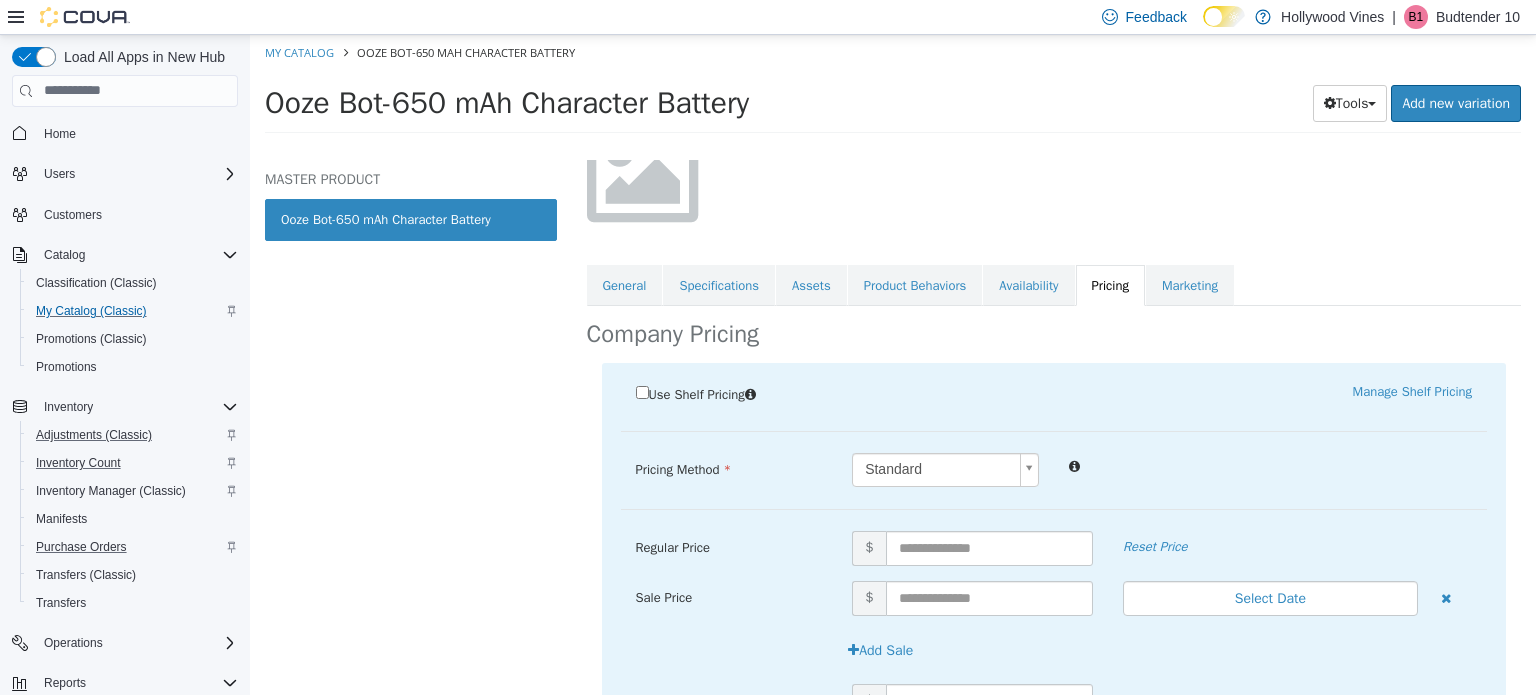 scroll, scrollTop: 188, scrollLeft: 0, axis: vertical 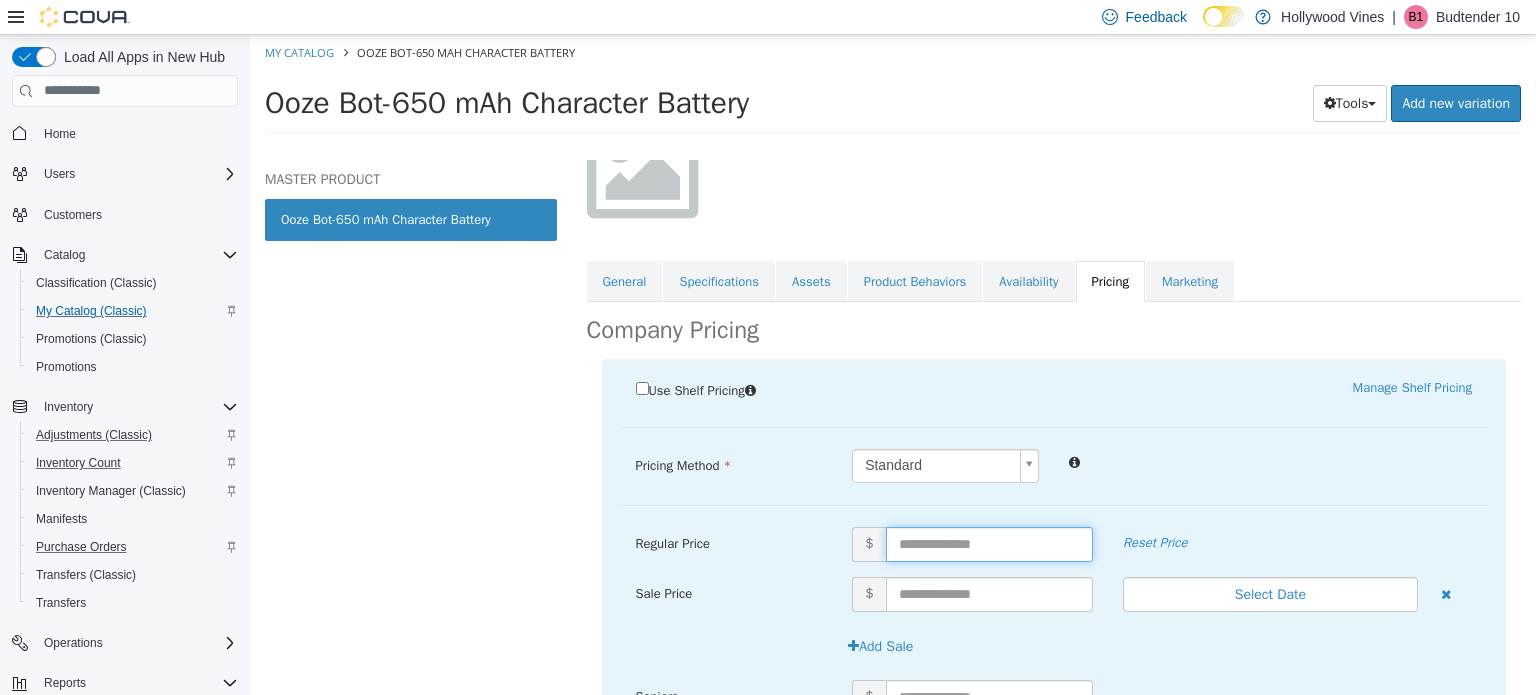 click at bounding box center (989, 543) 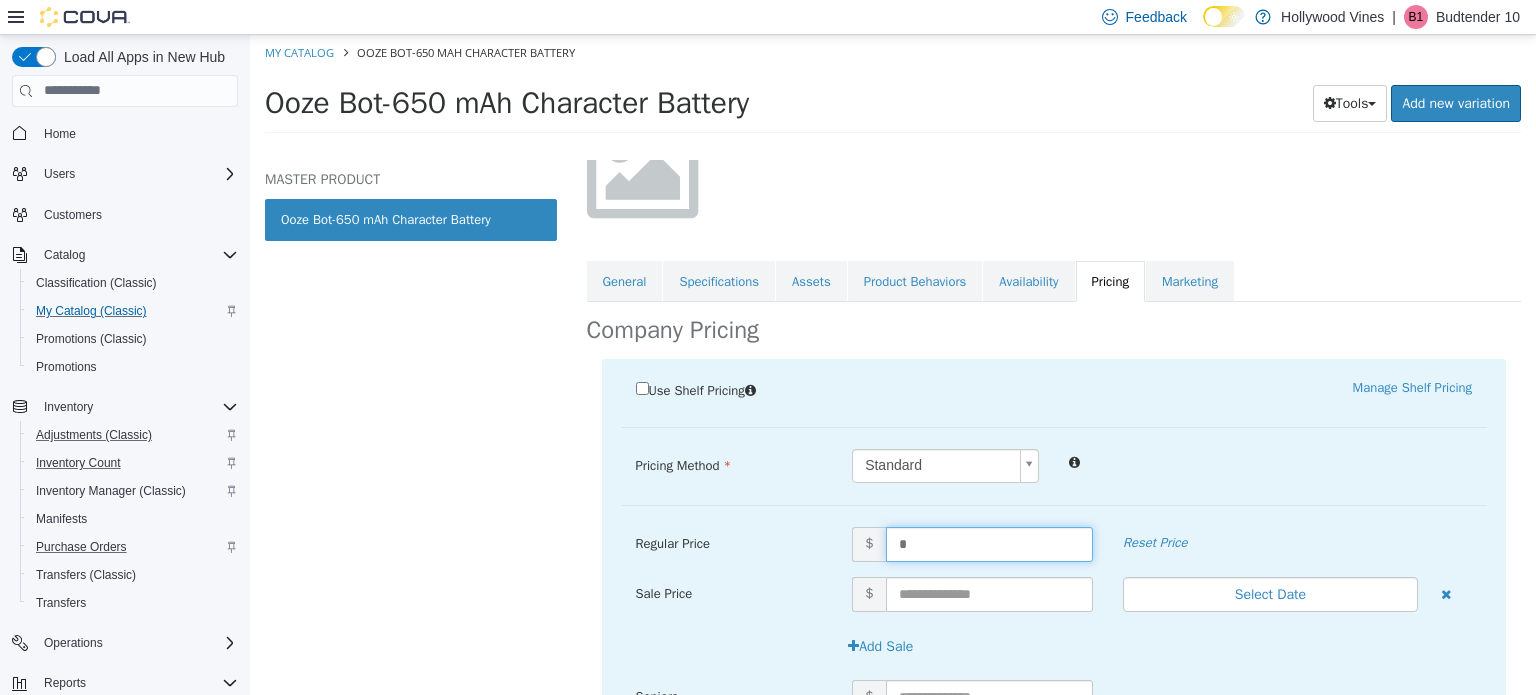 type on "**" 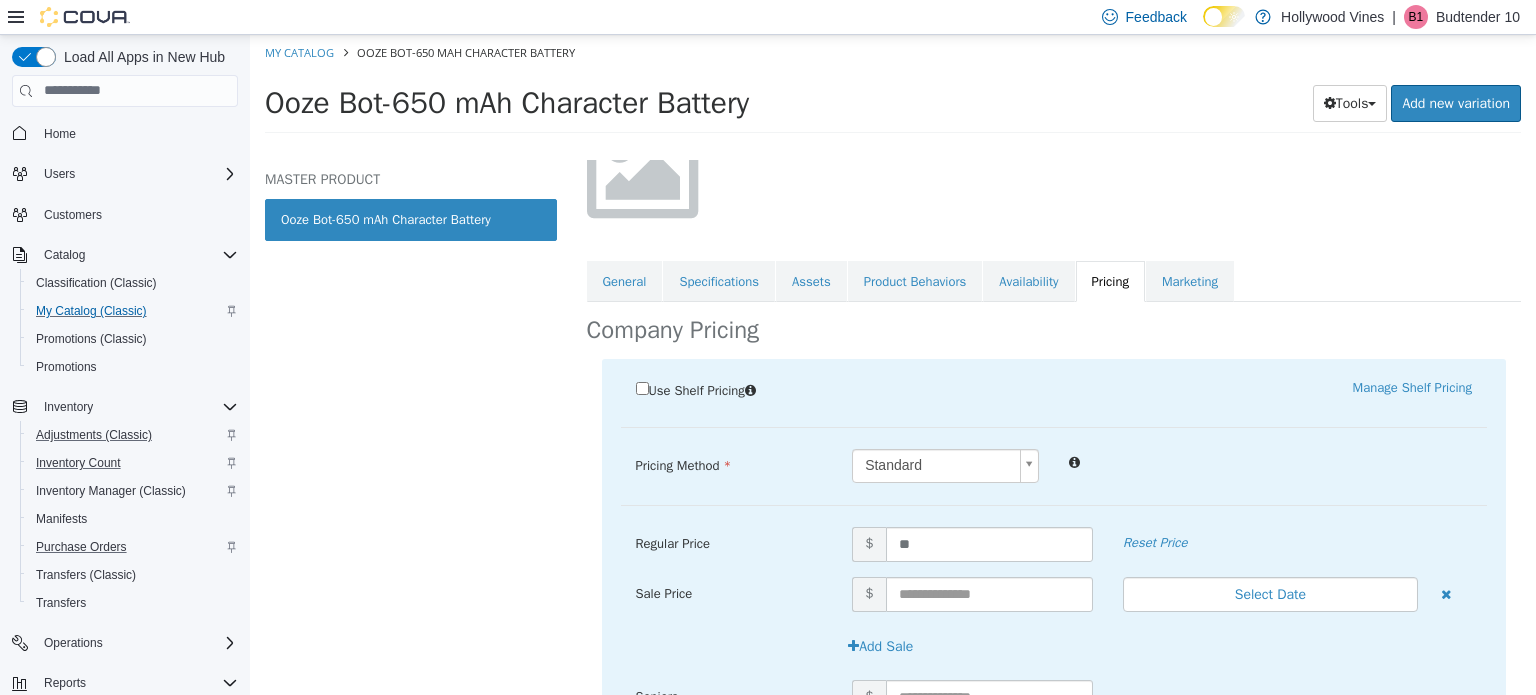 click on "Use Shelf Pricing    Manage Shelf Pricing Shelf Price     Select a Shelf Price                             Shelf Price is required Pricing Method     Standard                             * Regular Price $ ** Reset Price Sale Price $ Select Date     (UTC-8) Anchorage                                Add Sale Seniors $ Employee $ Teacher $ Veteran $ Handler $ First Responders $ Cancel Save" at bounding box center (1054, 696) 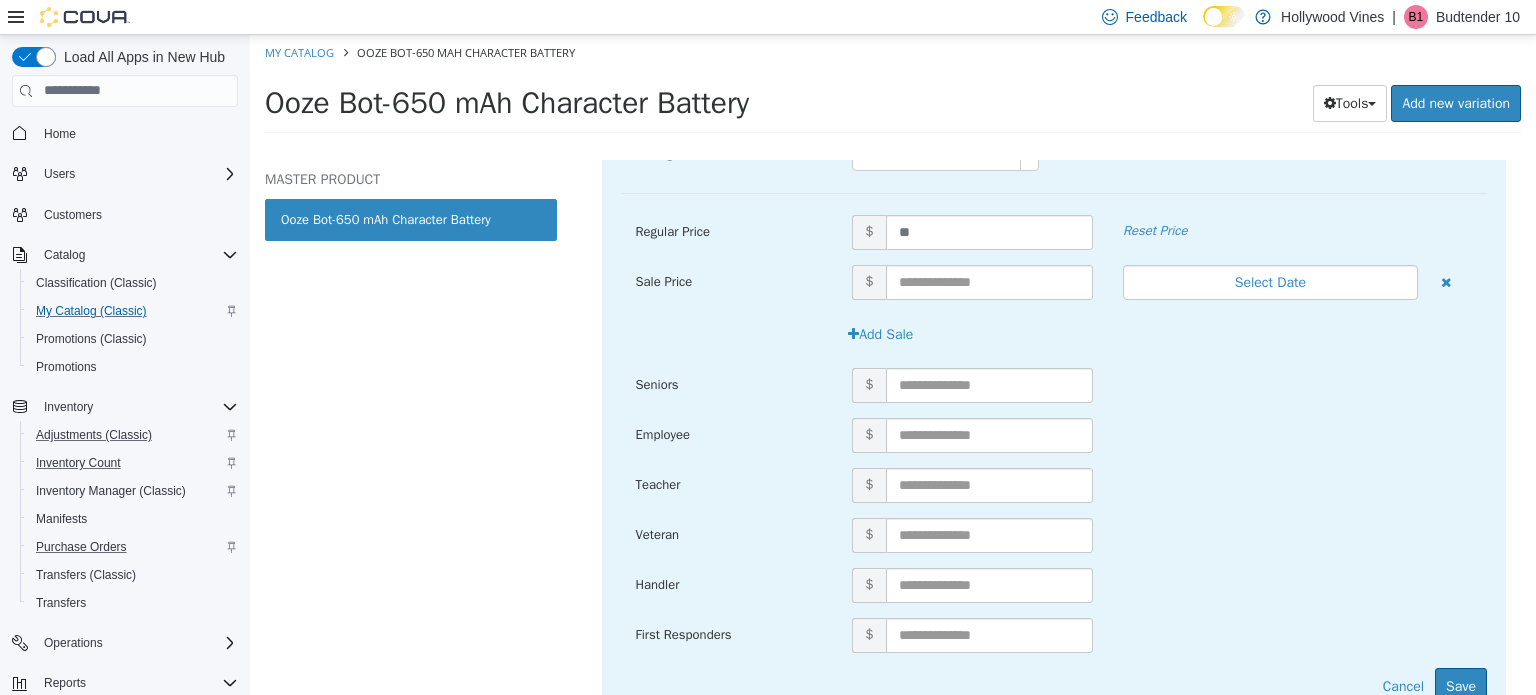 scroll, scrollTop: 579, scrollLeft: 0, axis: vertical 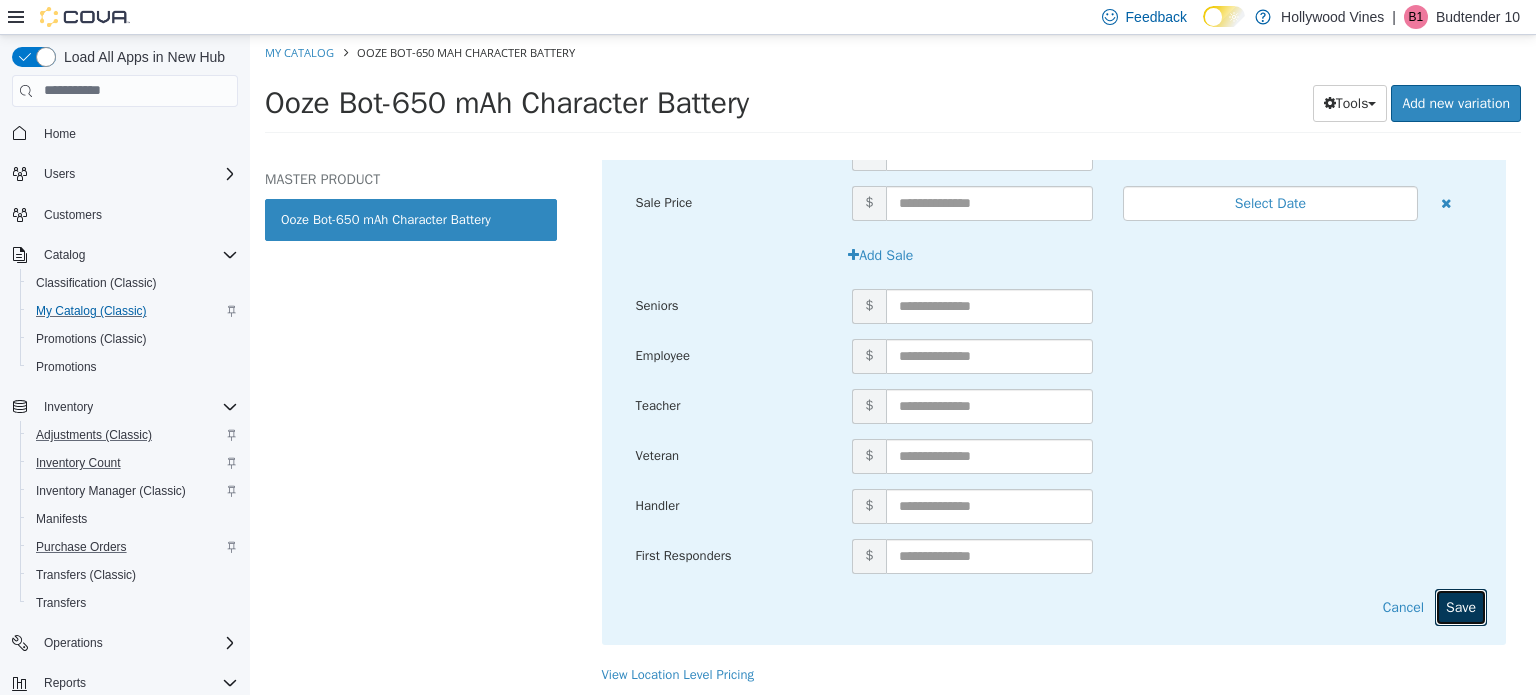 click on "Save" at bounding box center (1461, 606) 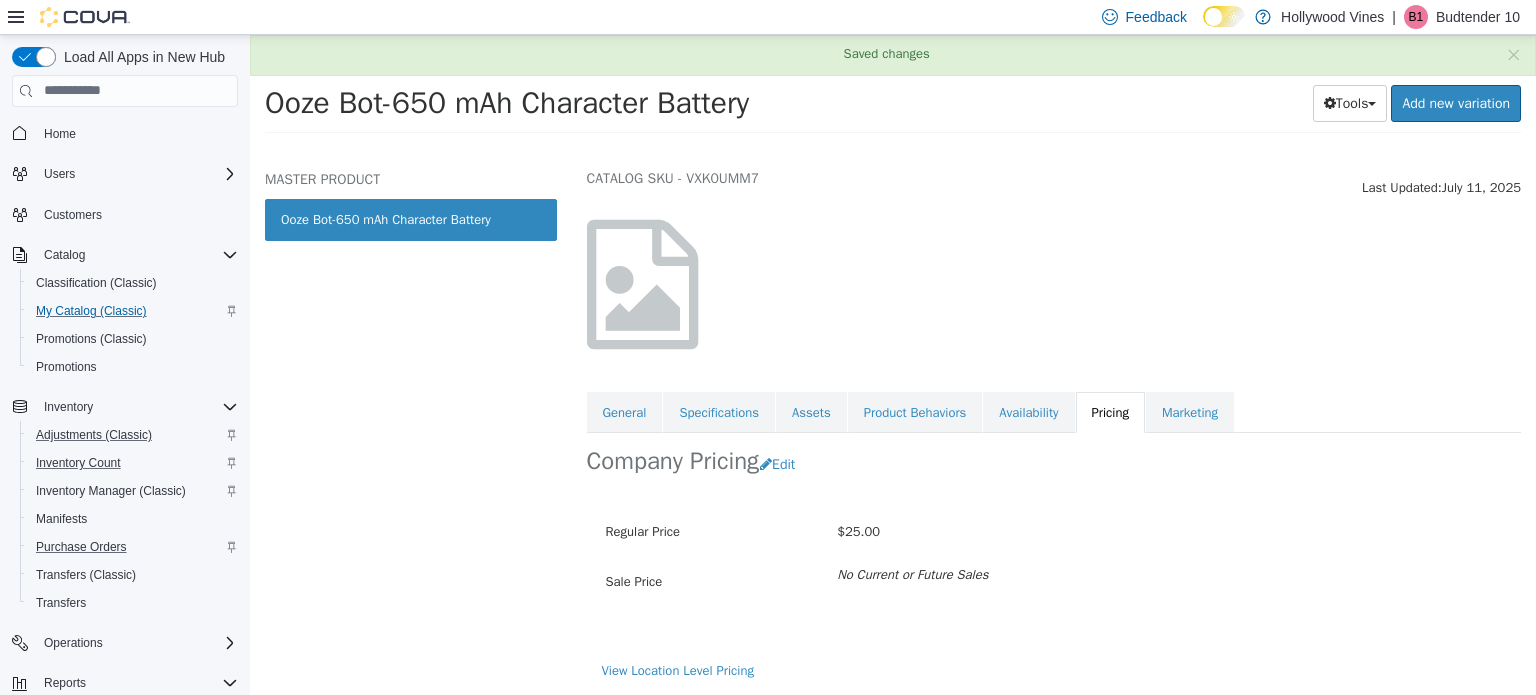 scroll, scrollTop: 55, scrollLeft: 0, axis: vertical 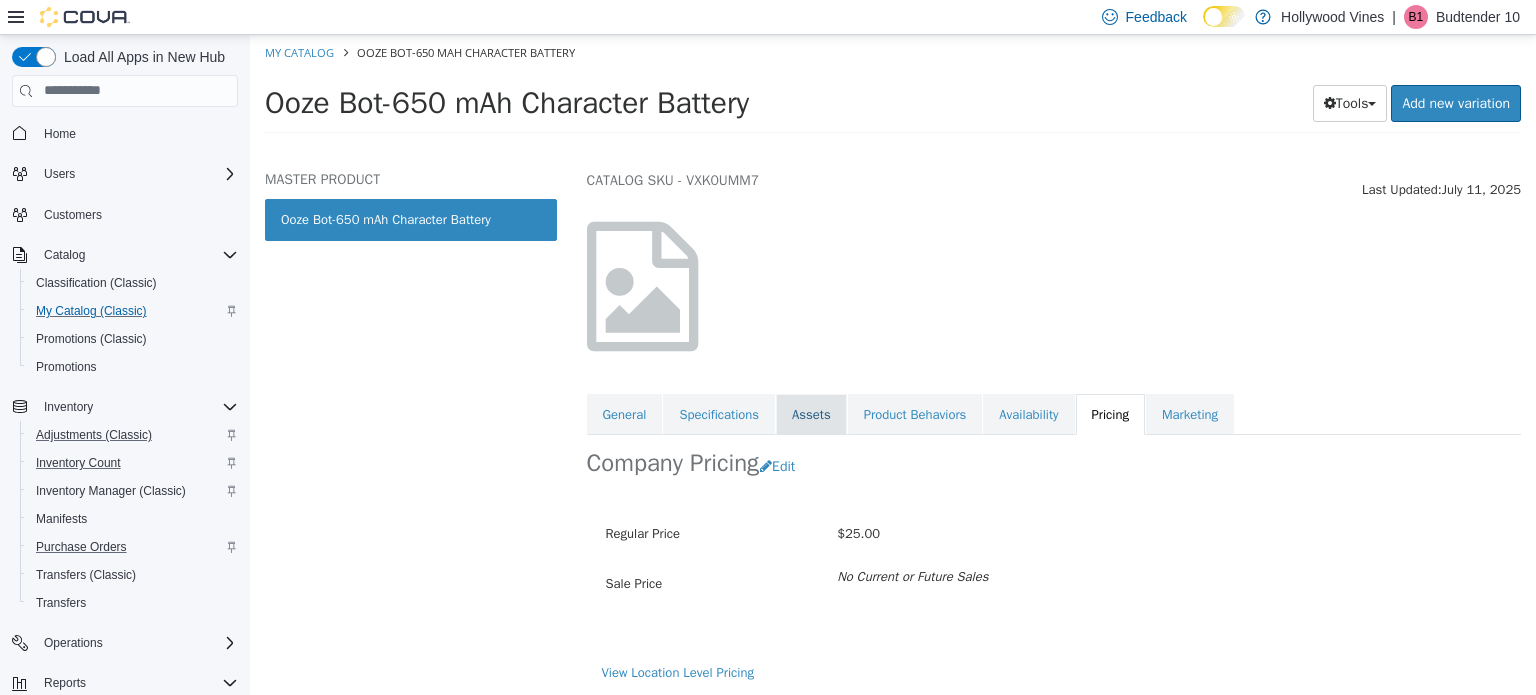 click on "Assets" at bounding box center [811, 414] 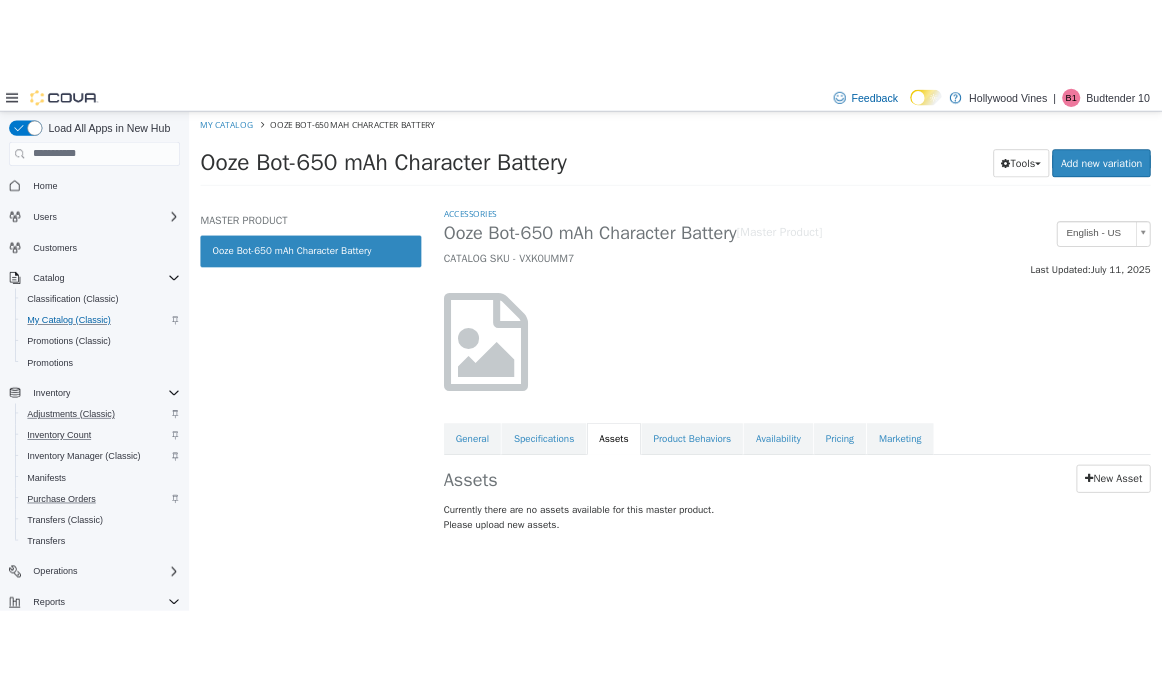 scroll, scrollTop: 0, scrollLeft: 0, axis: both 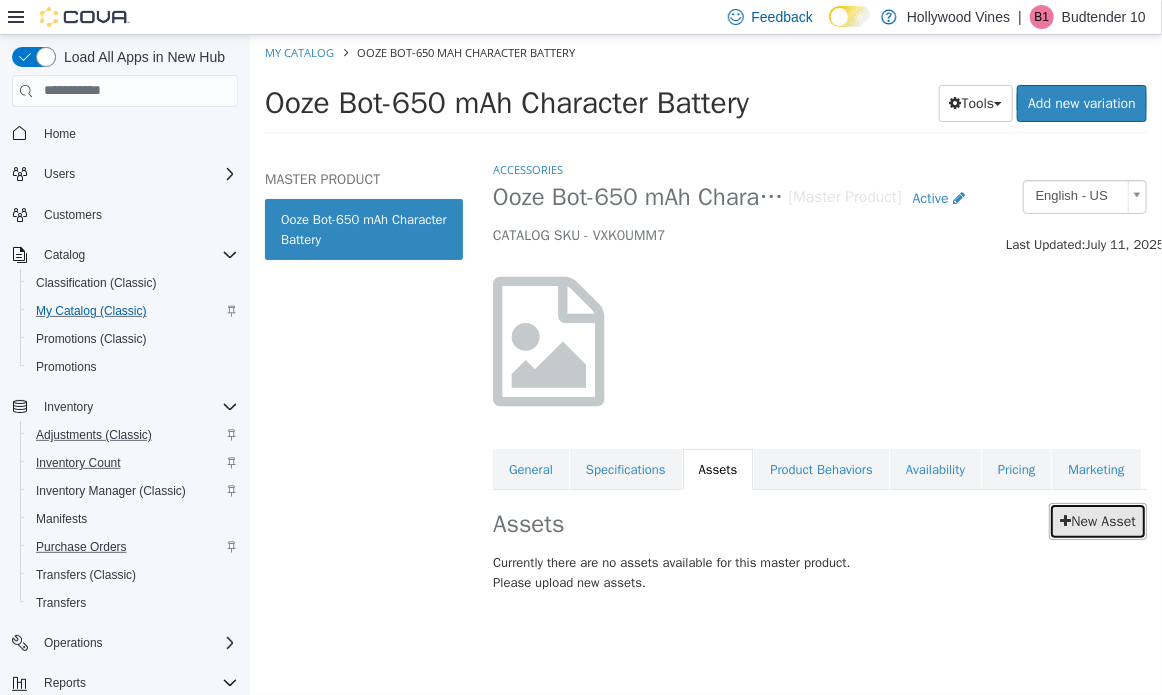 click at bounding box center [1064, 520] 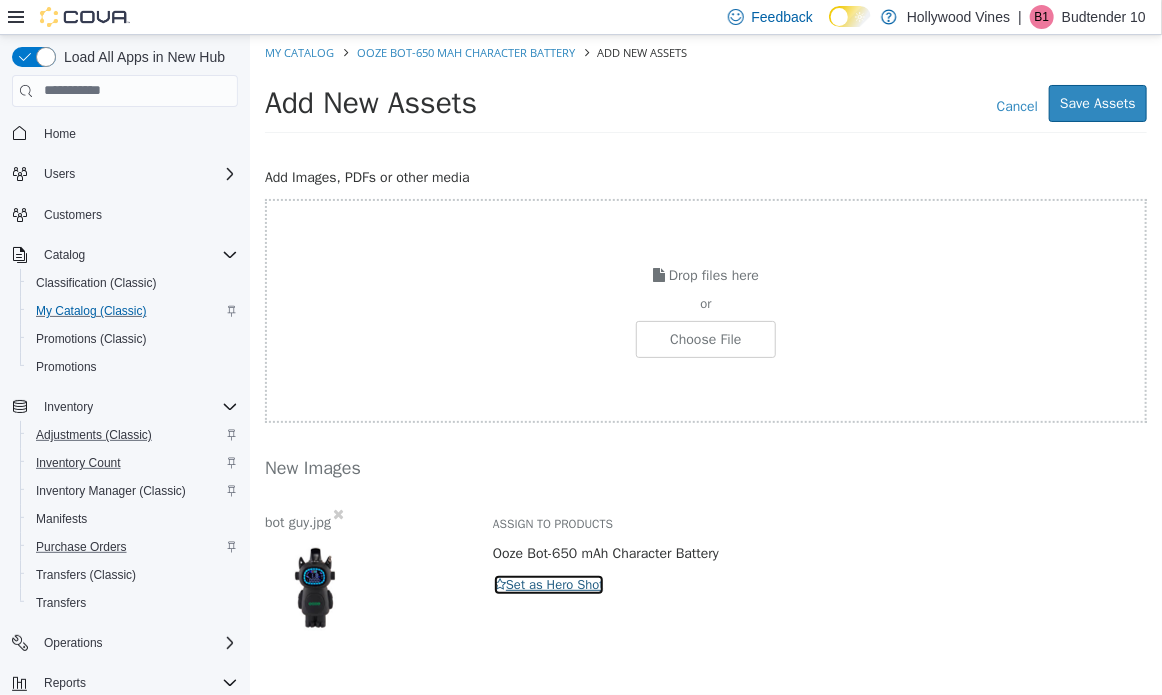 click at bounding box center [499, 583] 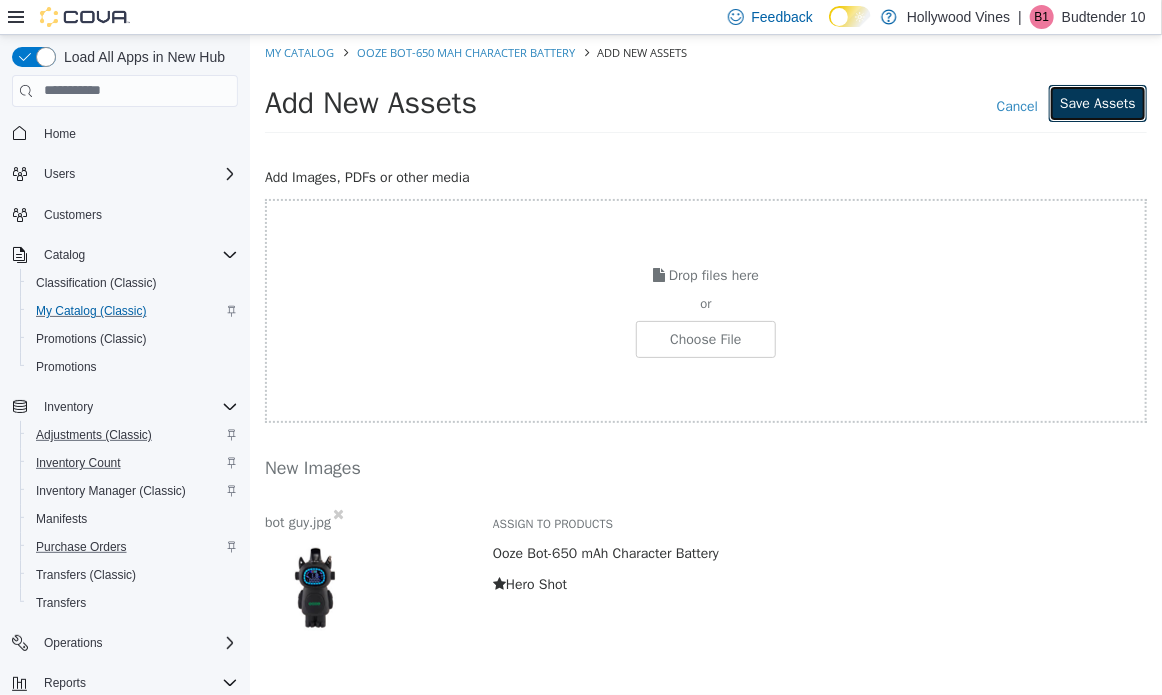 click on "Save Assets" at bounding box center [1097, 102] 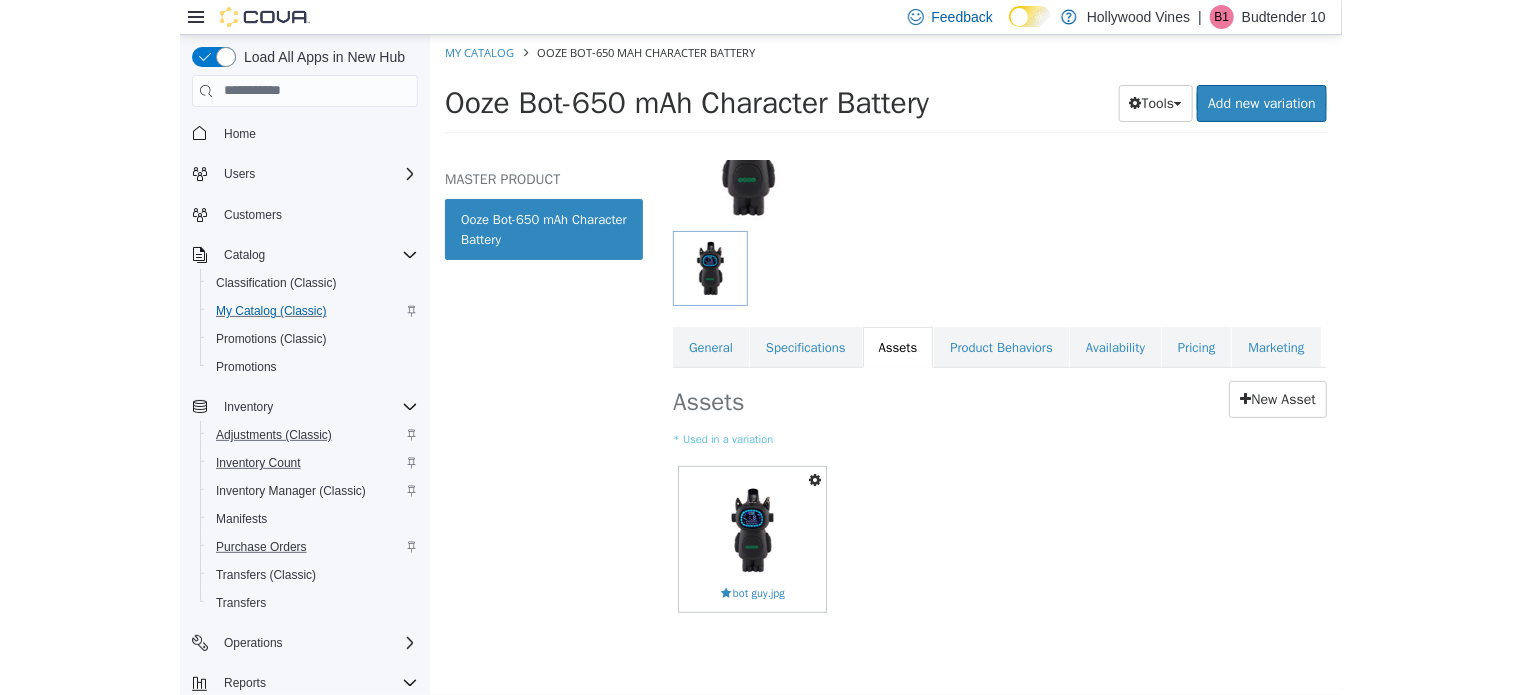 scroll, scrollTop: 0, scrollLeft: 0, axis: both 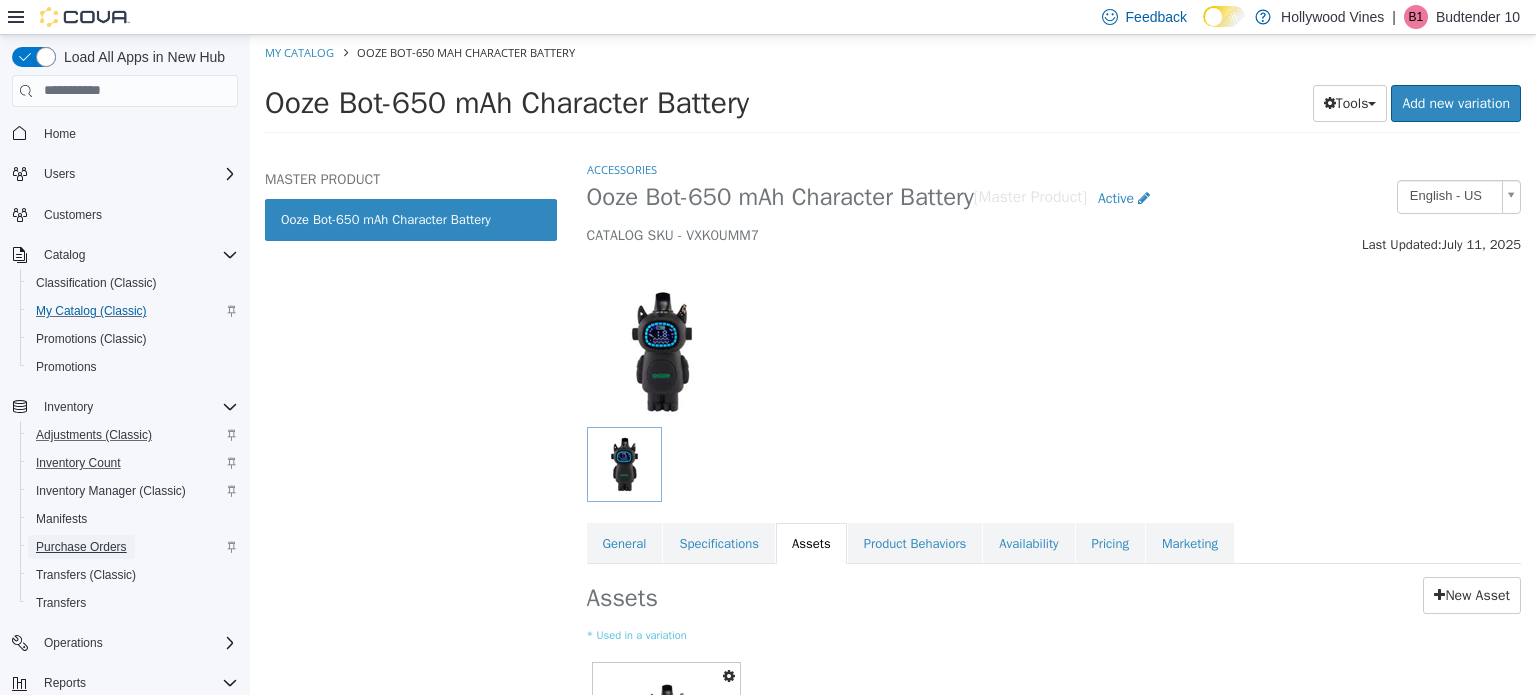 click on "Purchase Orders" at bounding box center (81, 547) 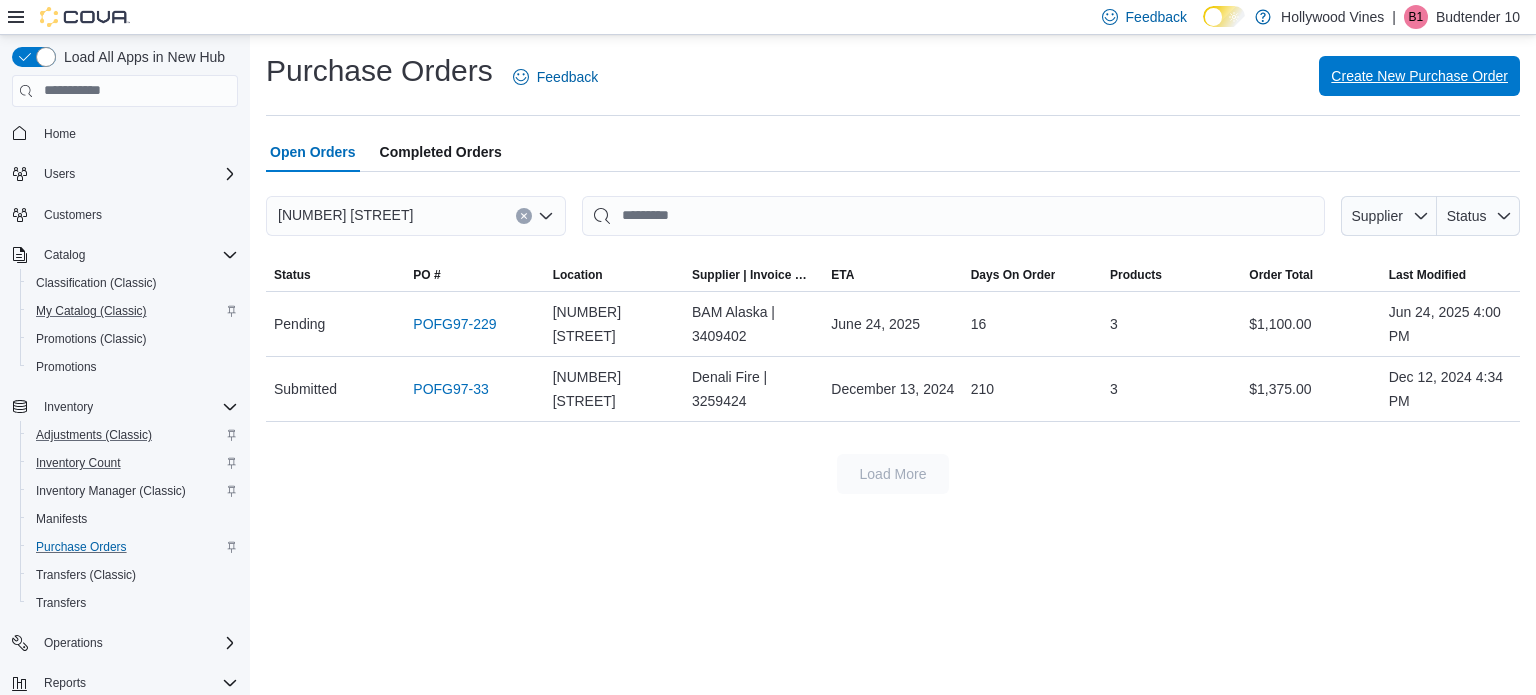 click on "Create New Purchase Order" at bounding box center (1419, 76) 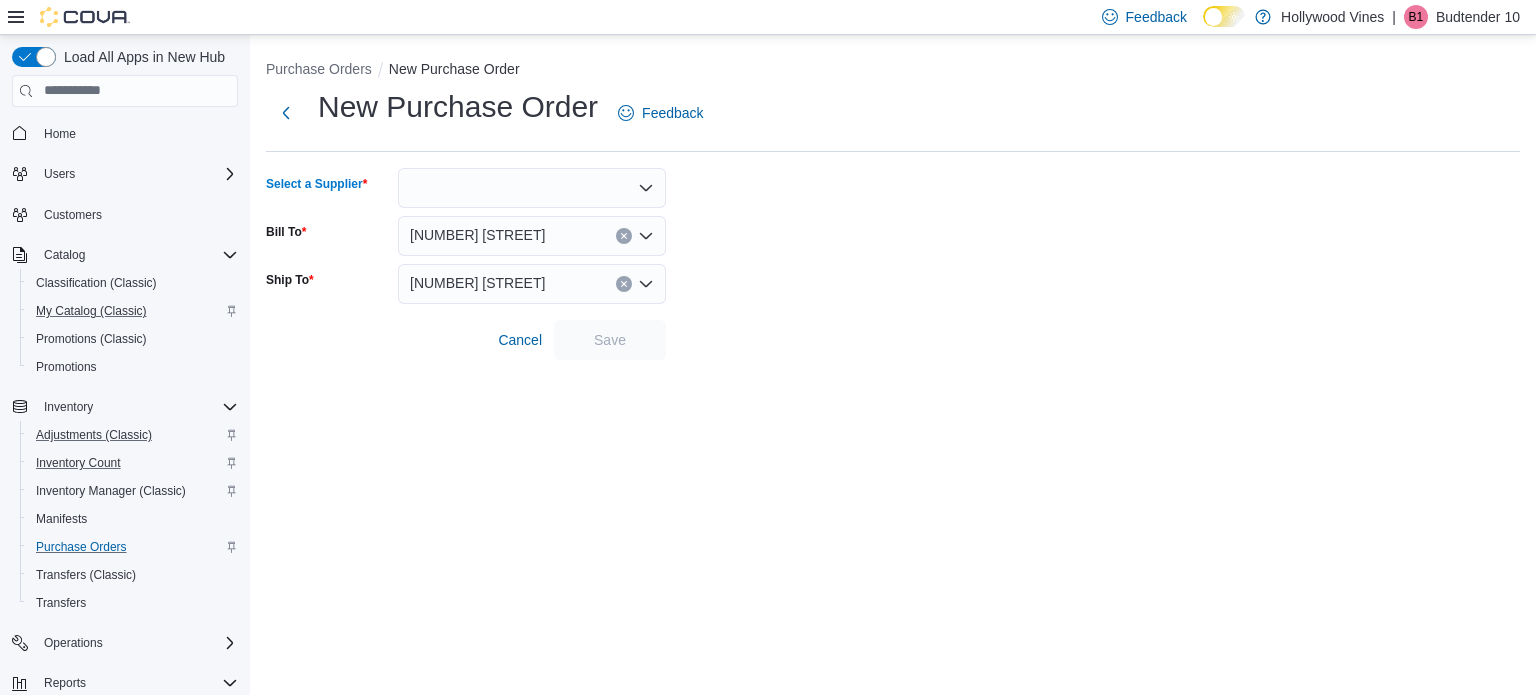 click at bounding box center [532, 188] 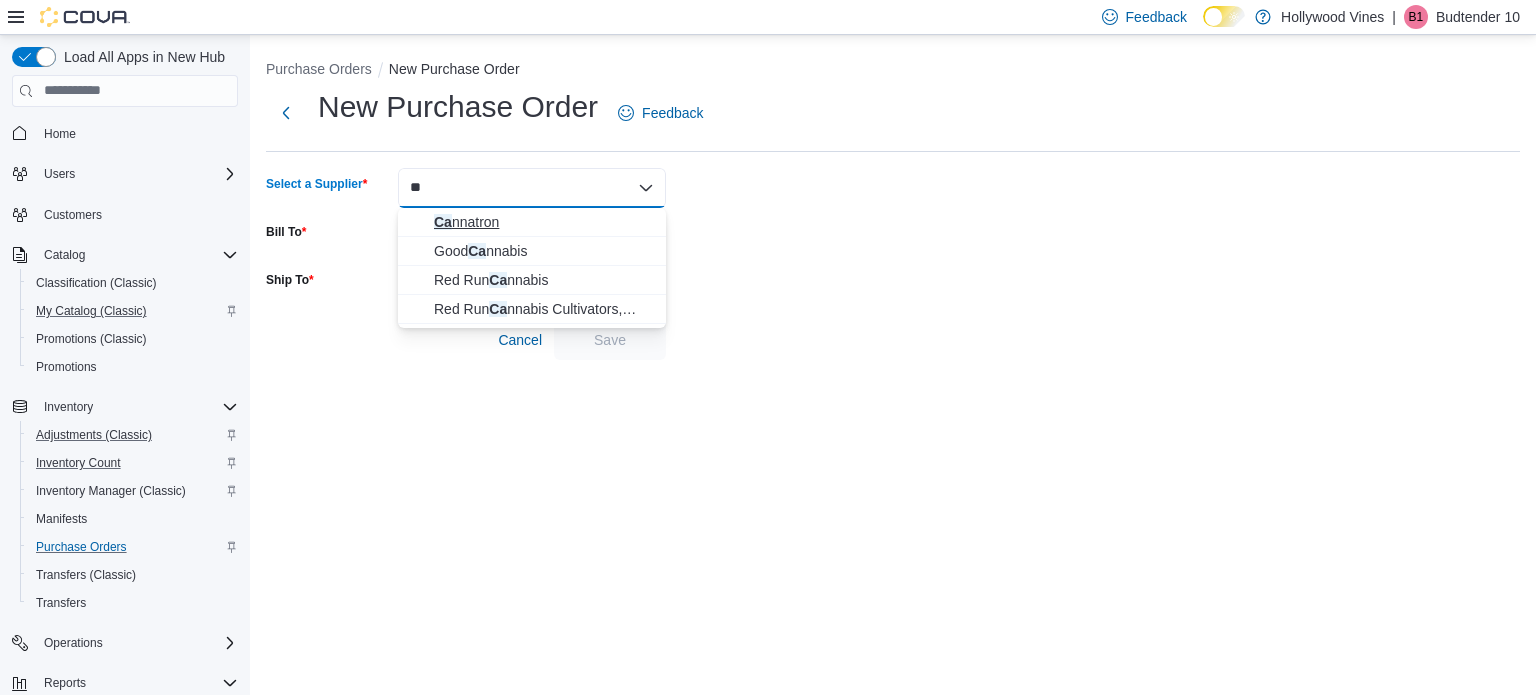 type on "**" 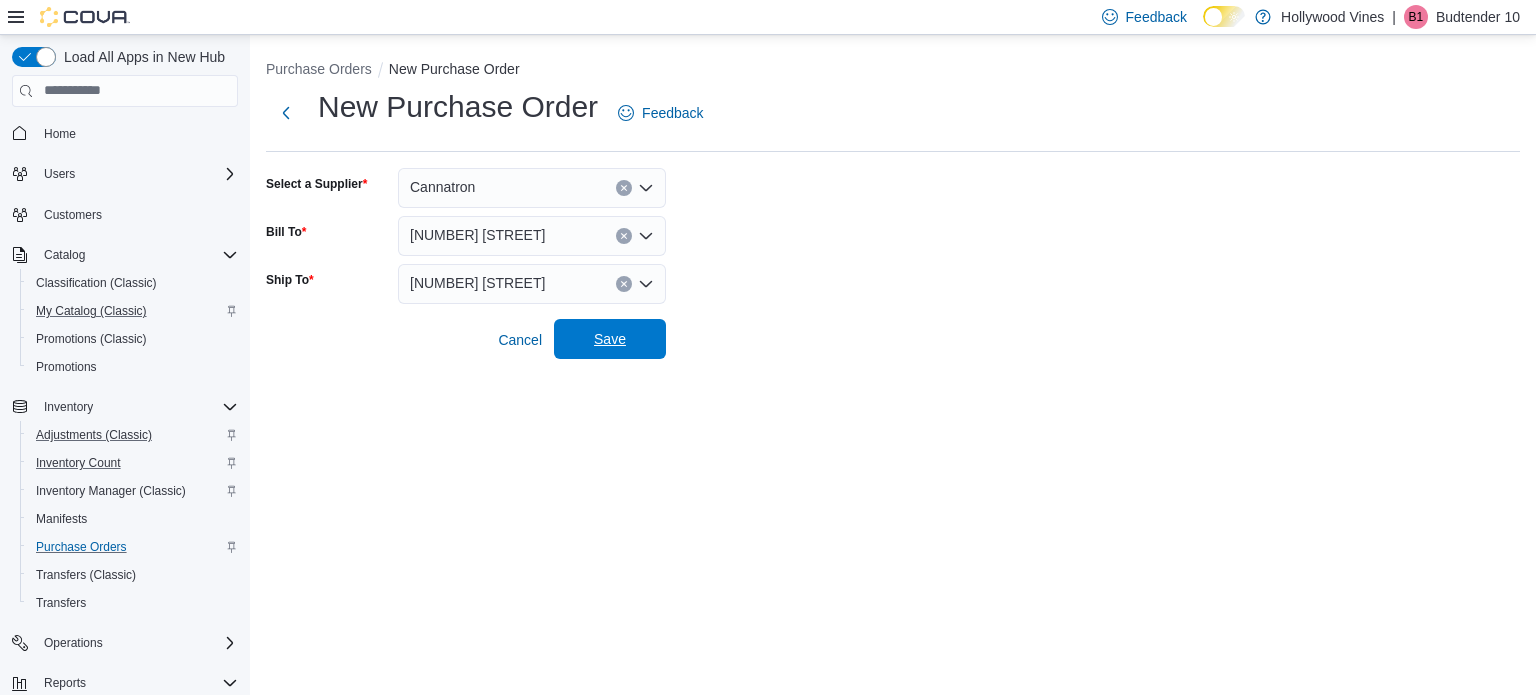 click on "Save" at bounding box center [610, 339] 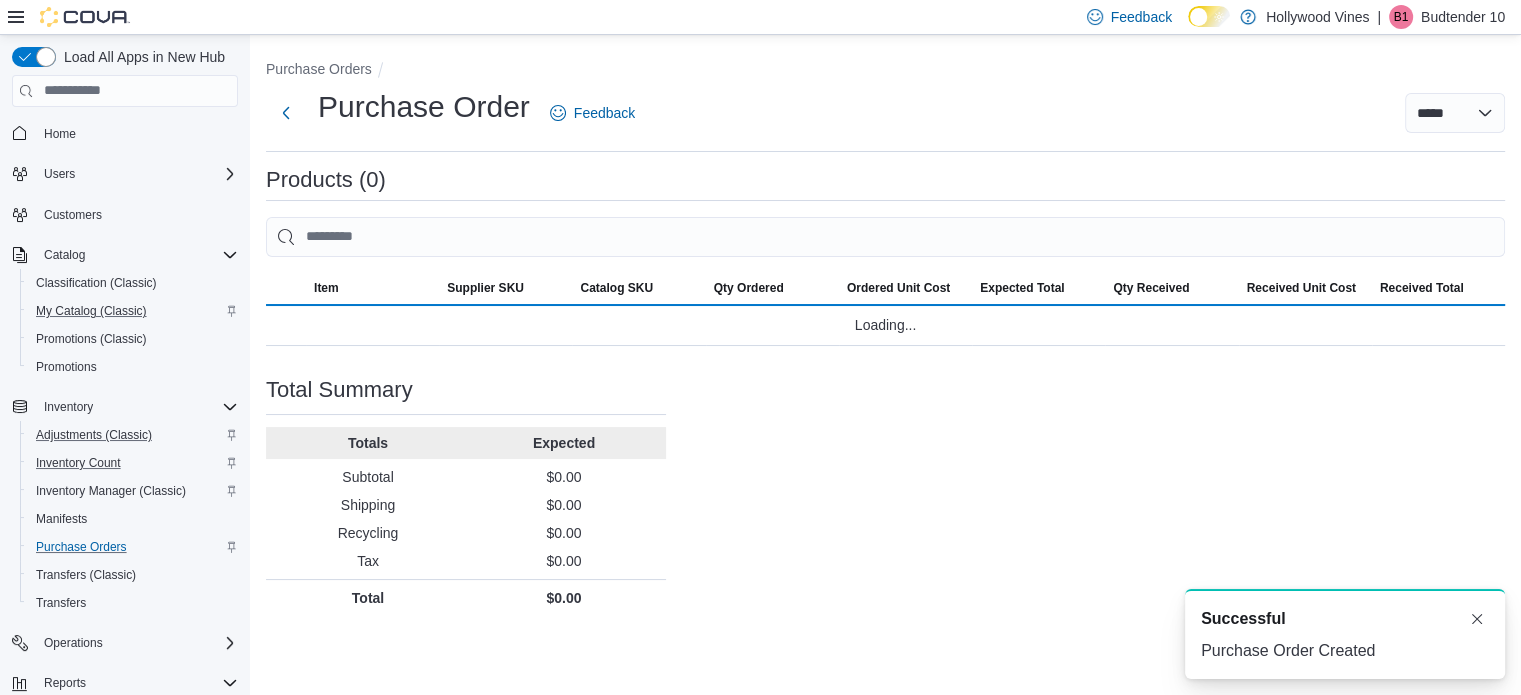 scroll, scrollTop: 0, scrollLeft: 0, axis: both 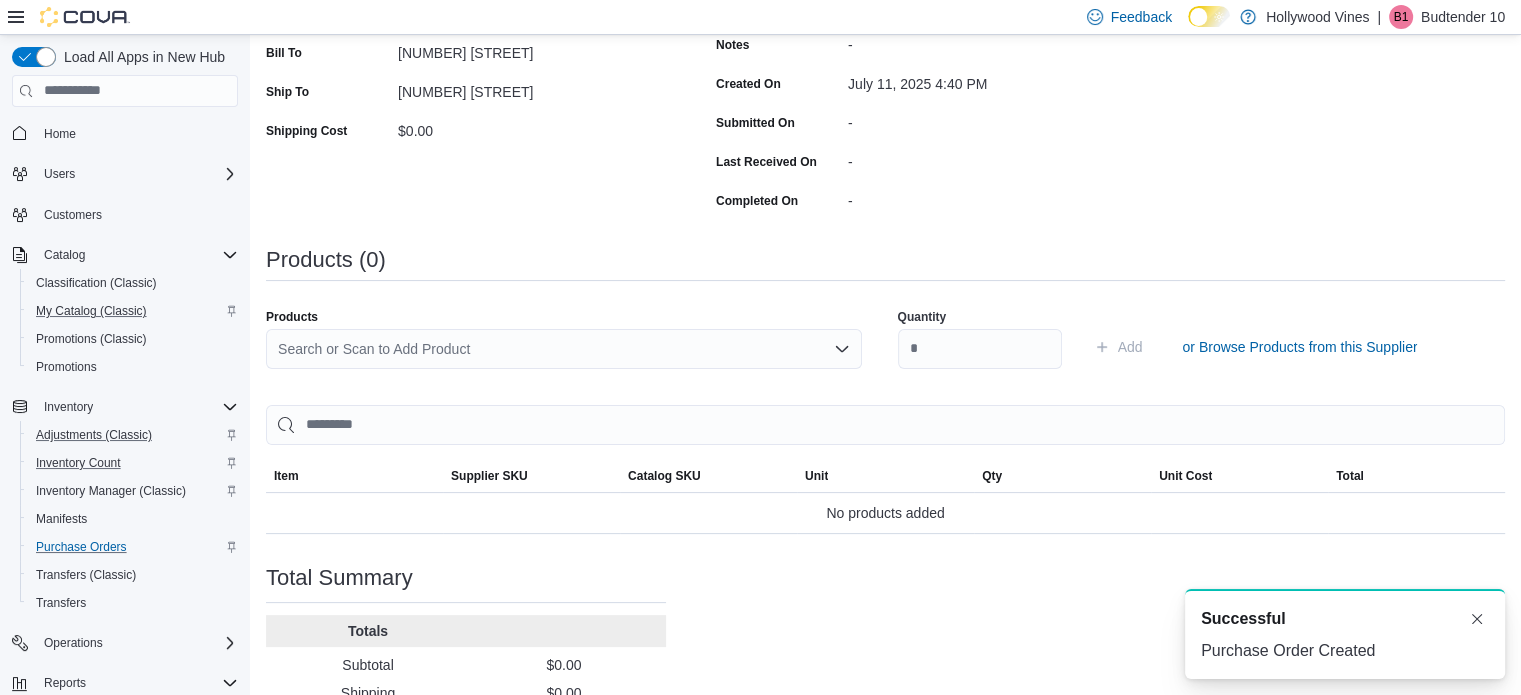 click on "Search or Scan to Add Product" at bounding box center (564, 349) 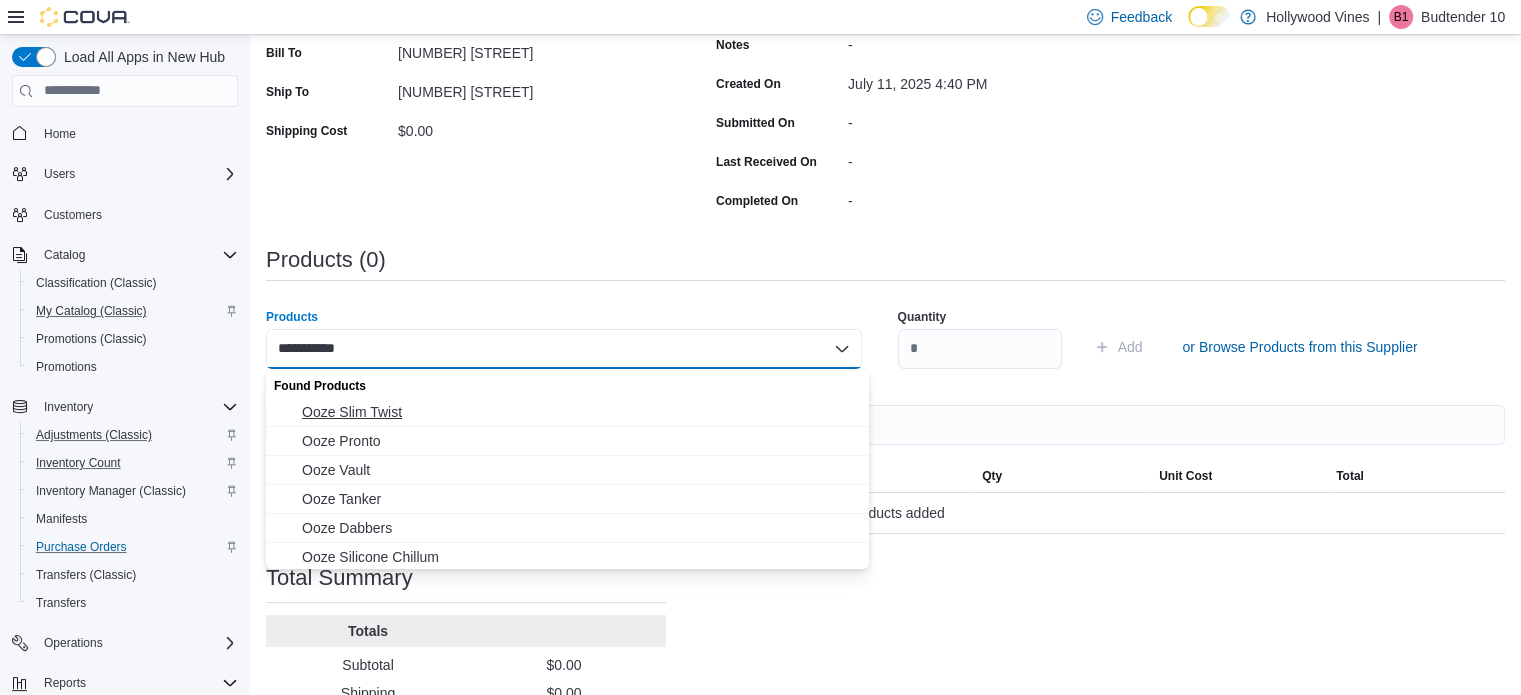 type on "**********" 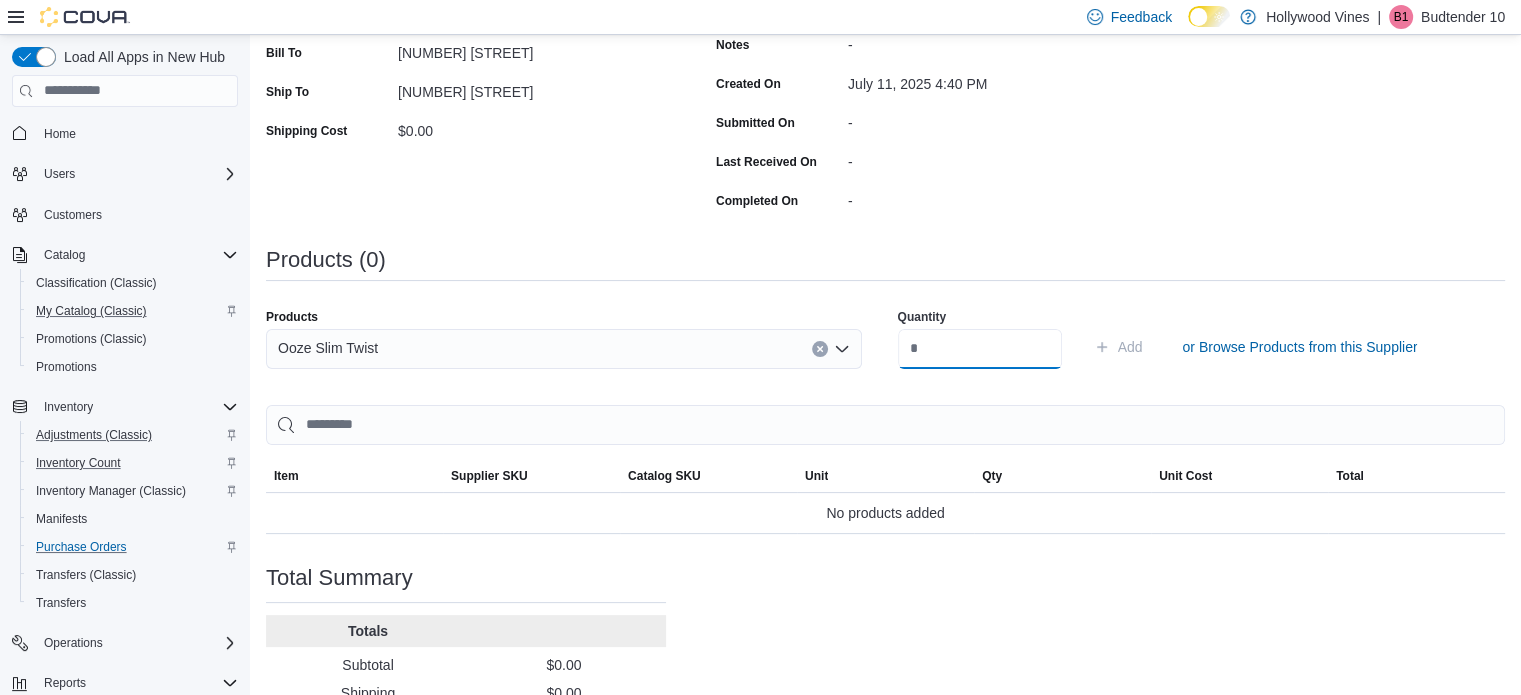 click at bounding box center (980, 349) 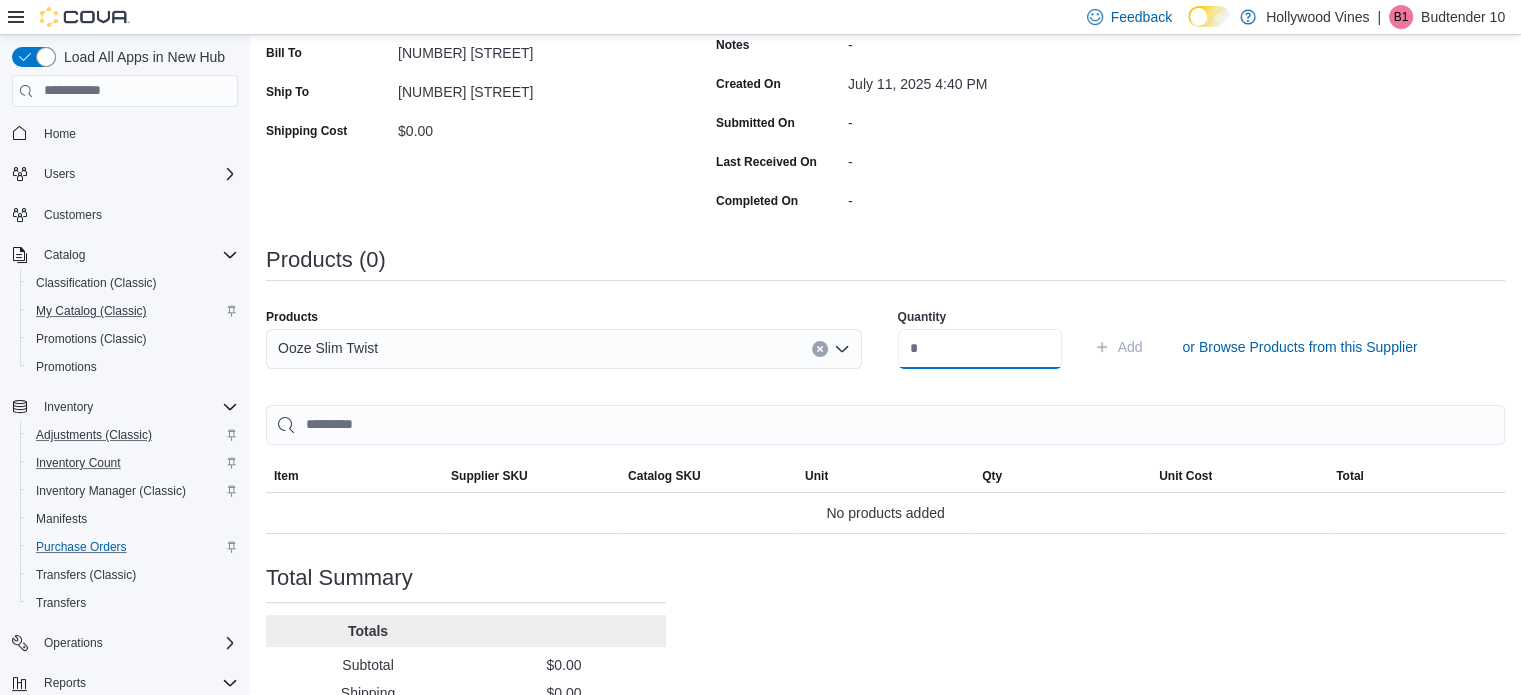 click at bounding box center (980, 349) 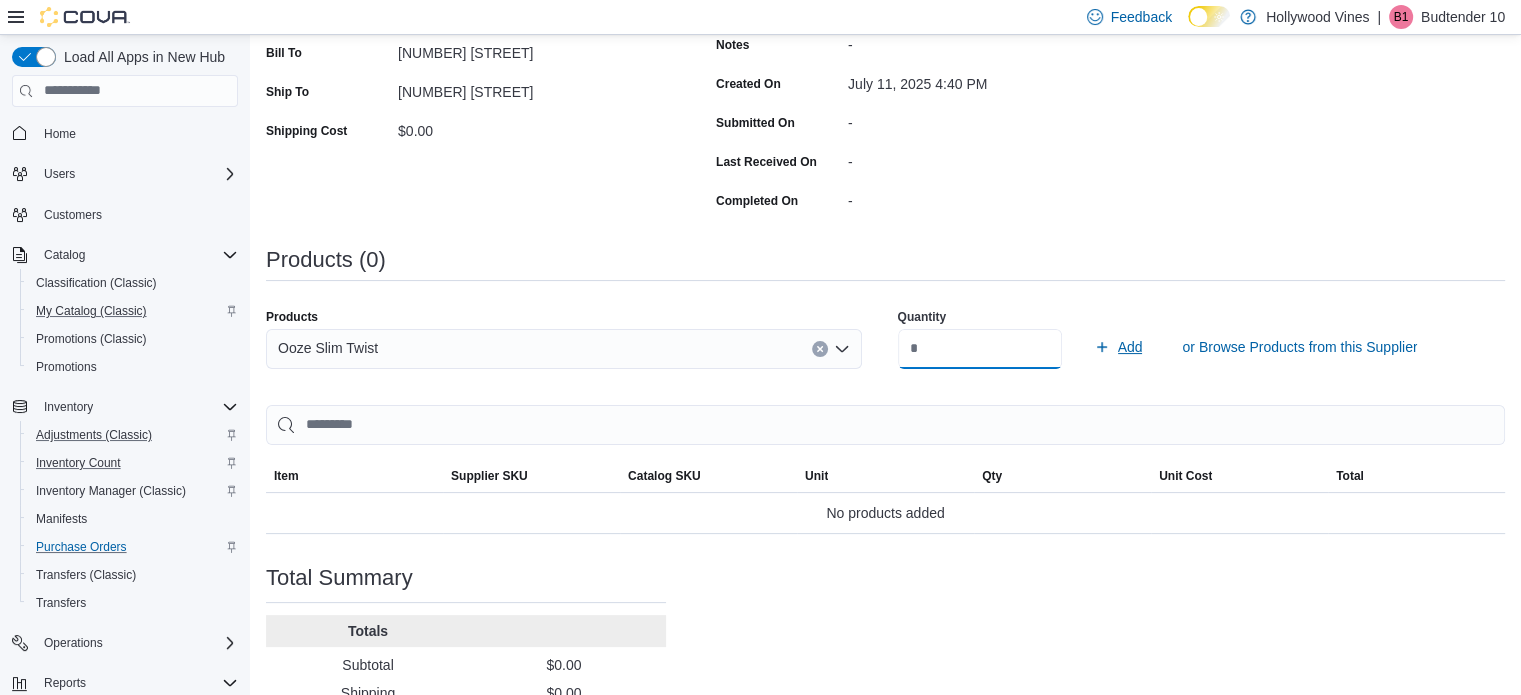 type on "**" 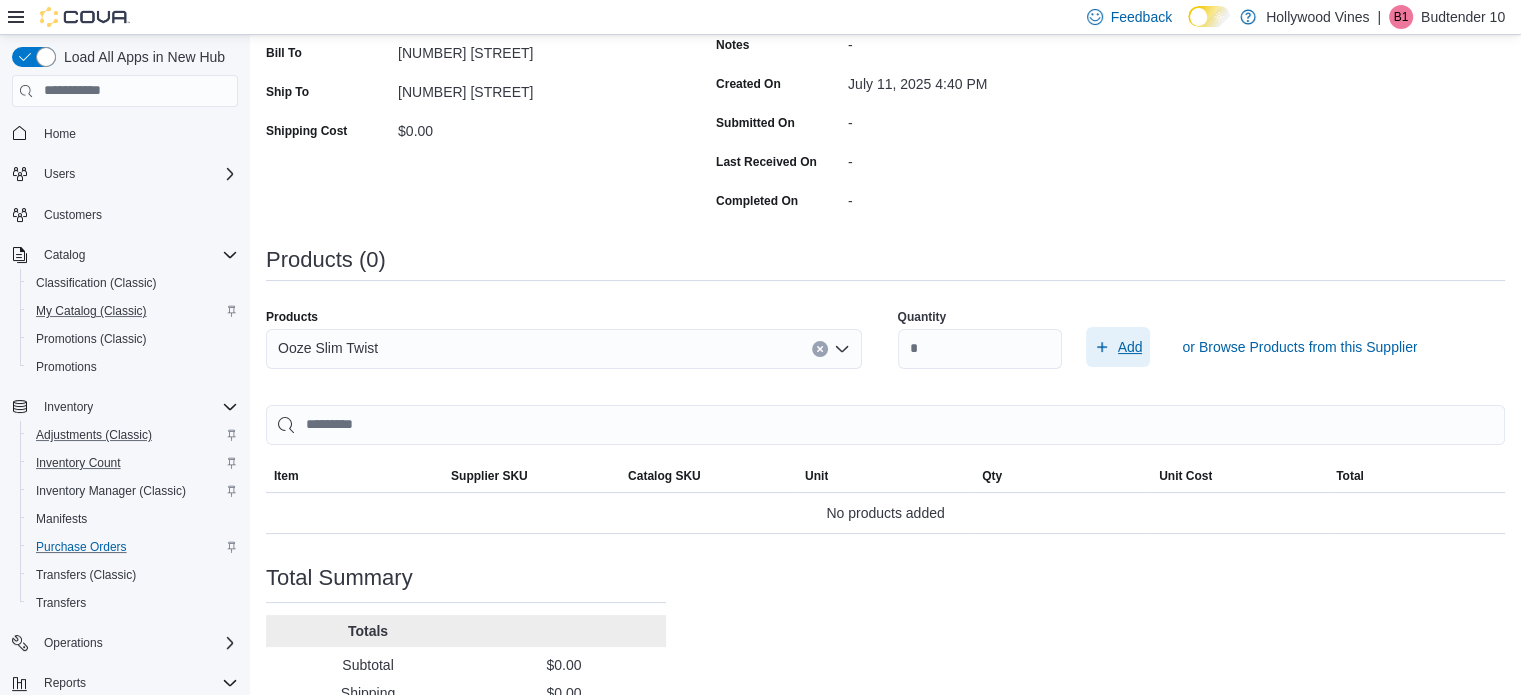 click on "Add" at bounding box center (1118, 347) 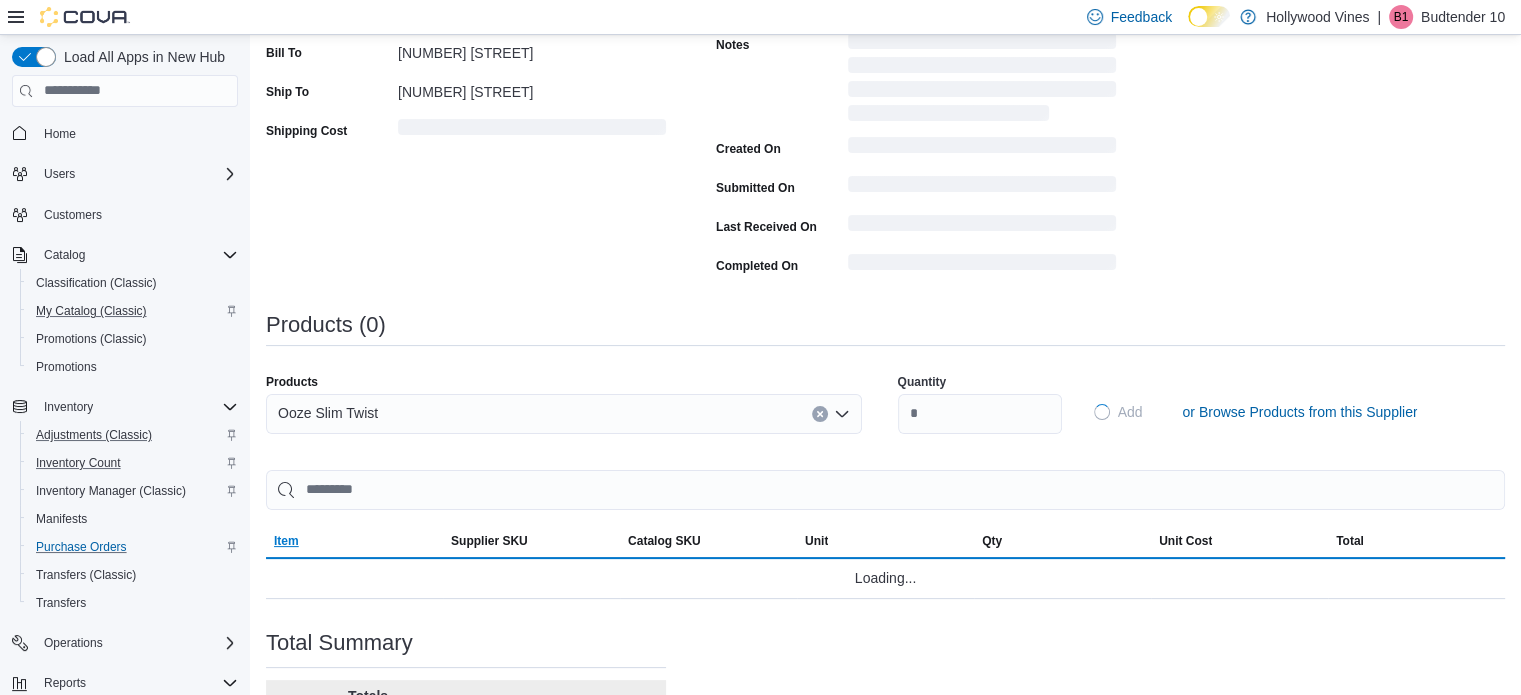 type 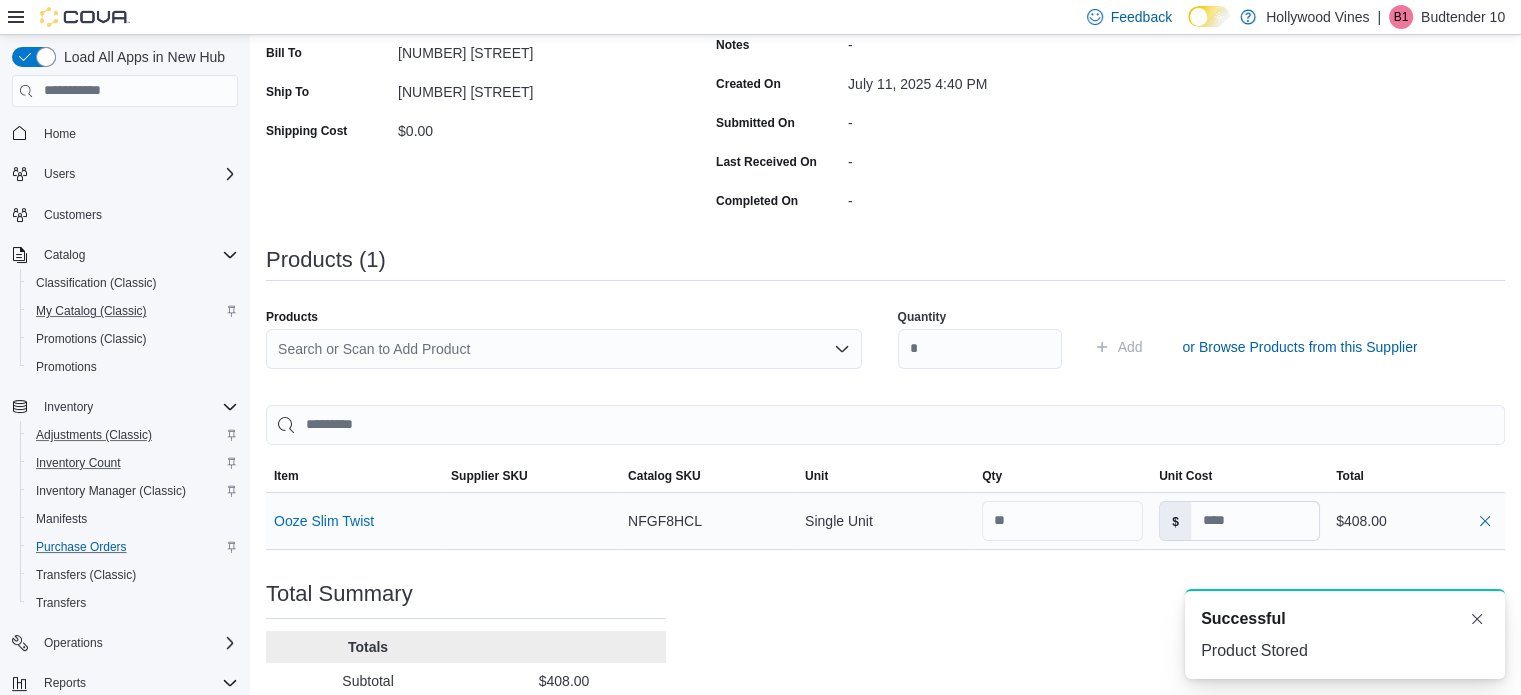 scroll, scrollTop: 0, scrollLeft: 0, axis: both 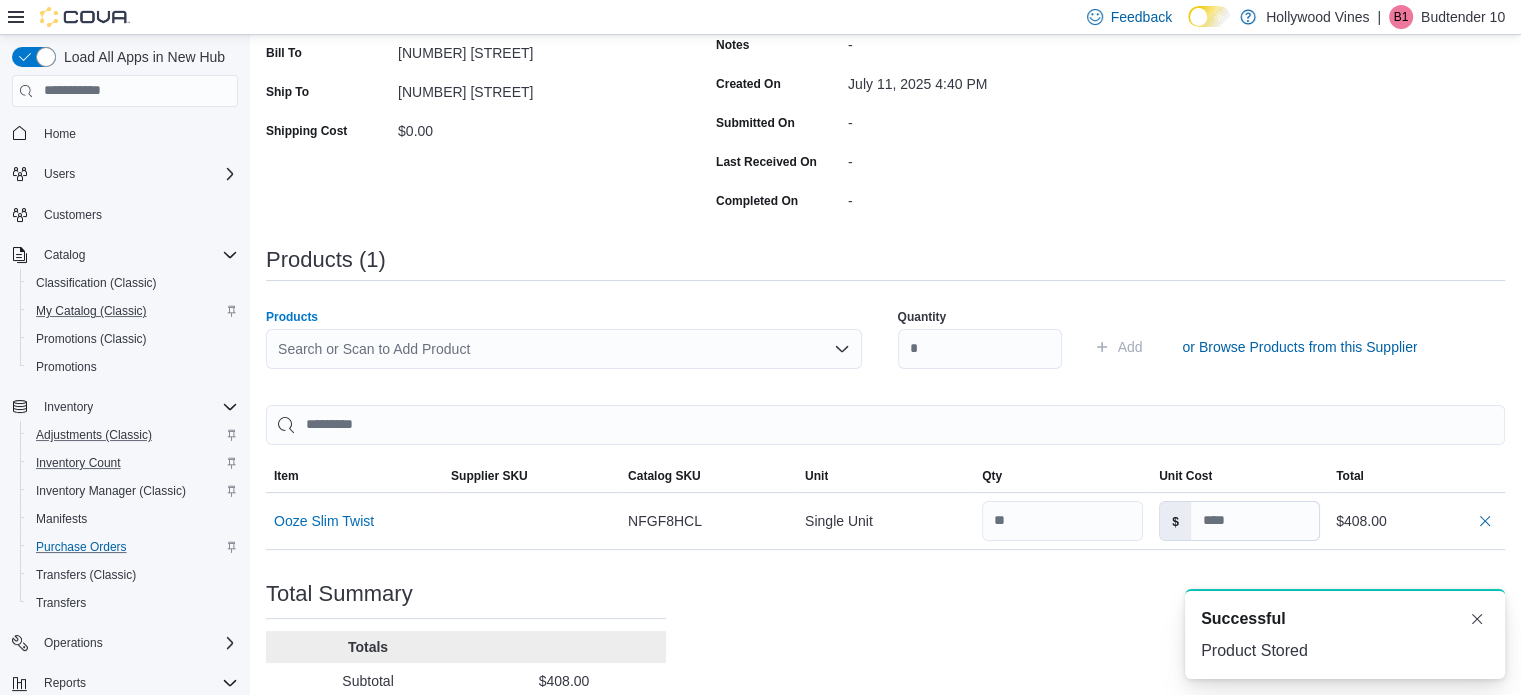 click on "Search or Scan to Add Product" at bounding box center [564, 349] 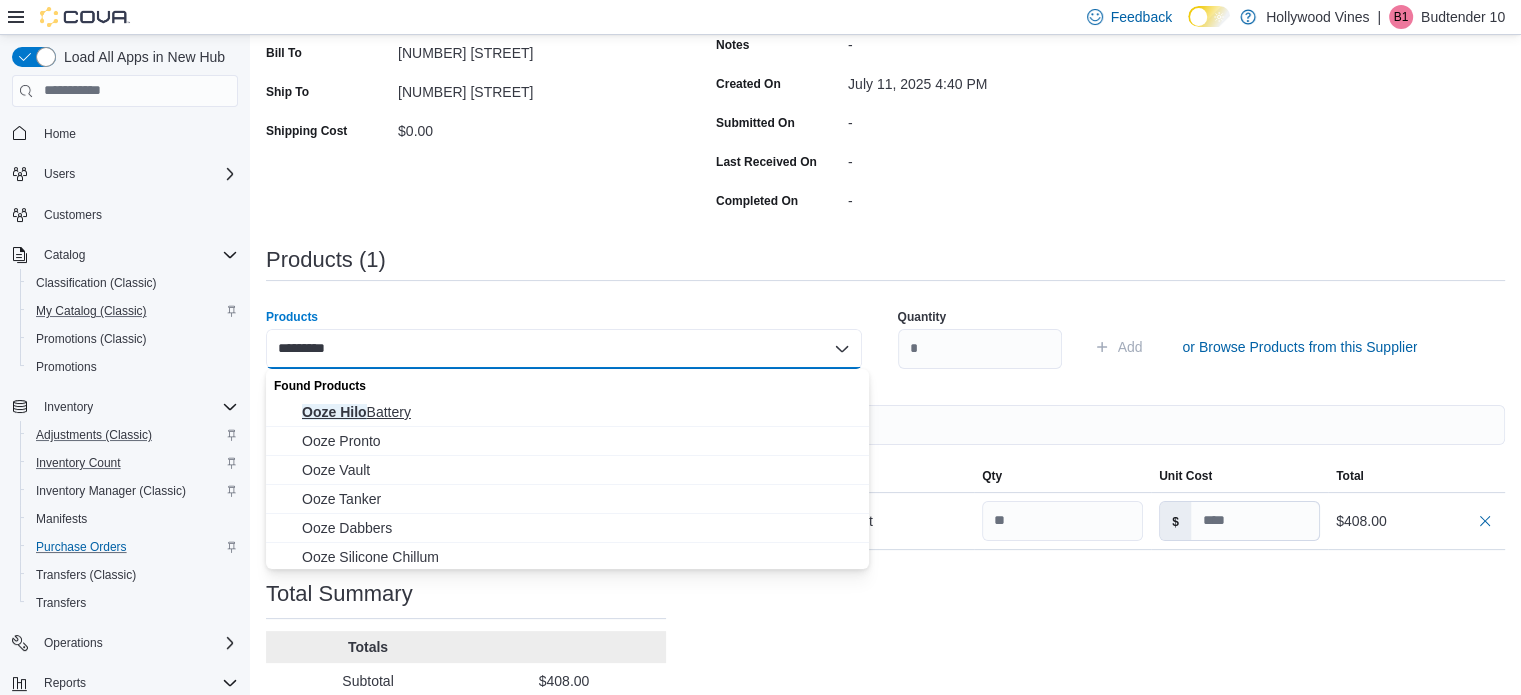 type on "*********" 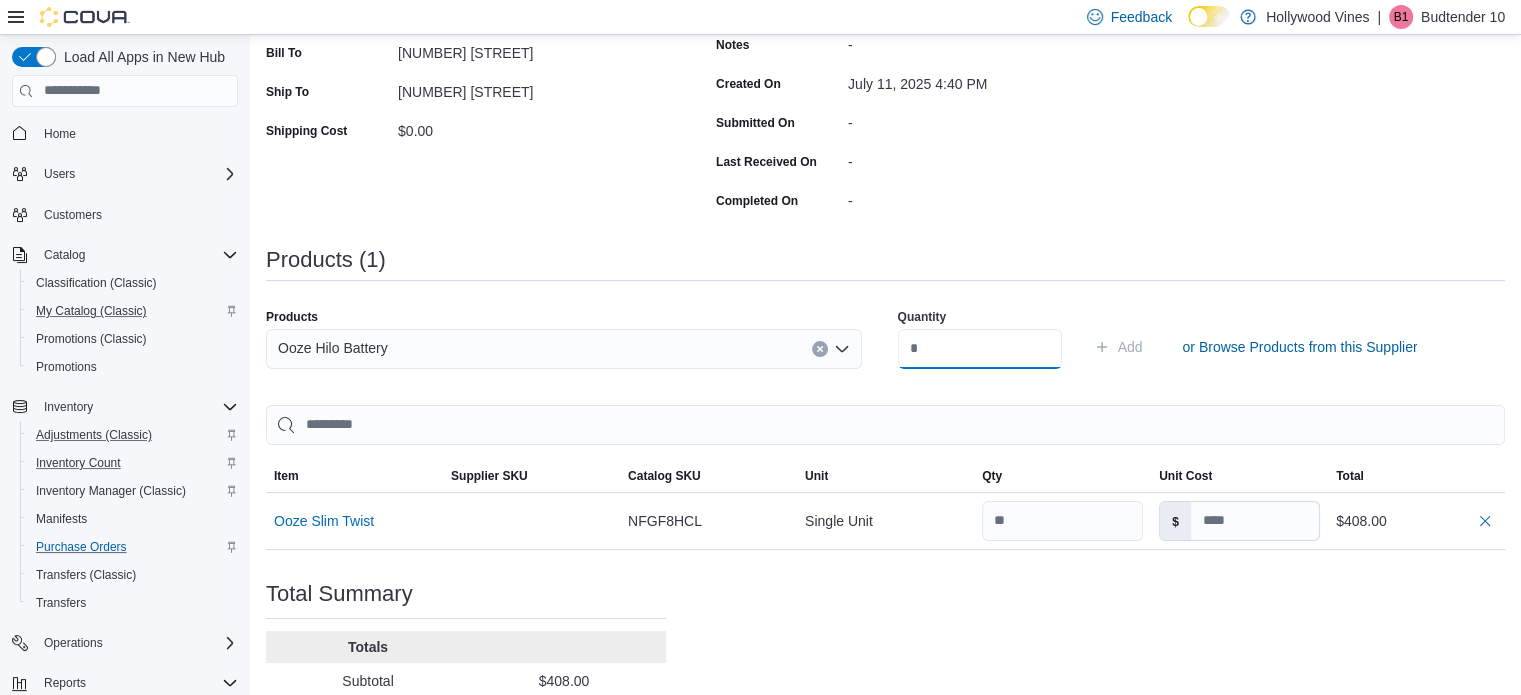 click at bounding box center [980, 349] 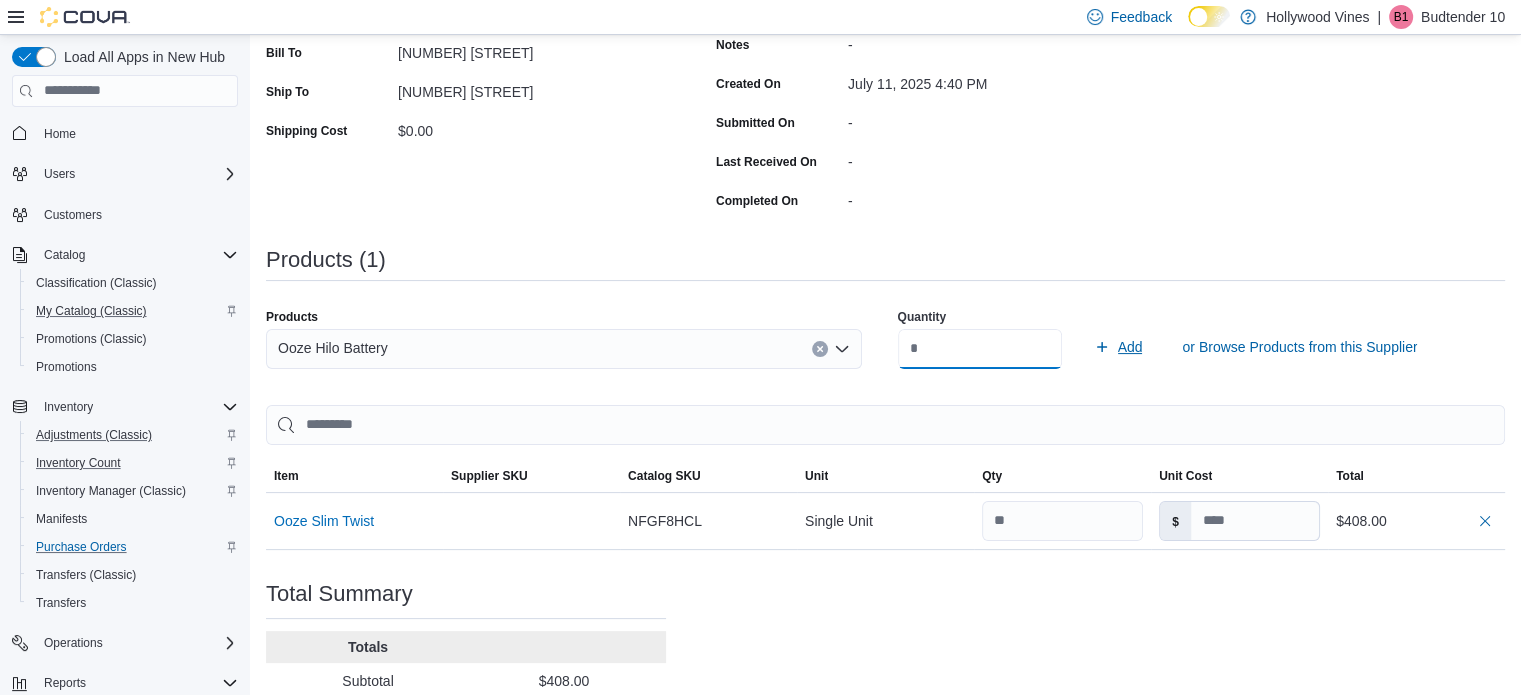 type on "**" 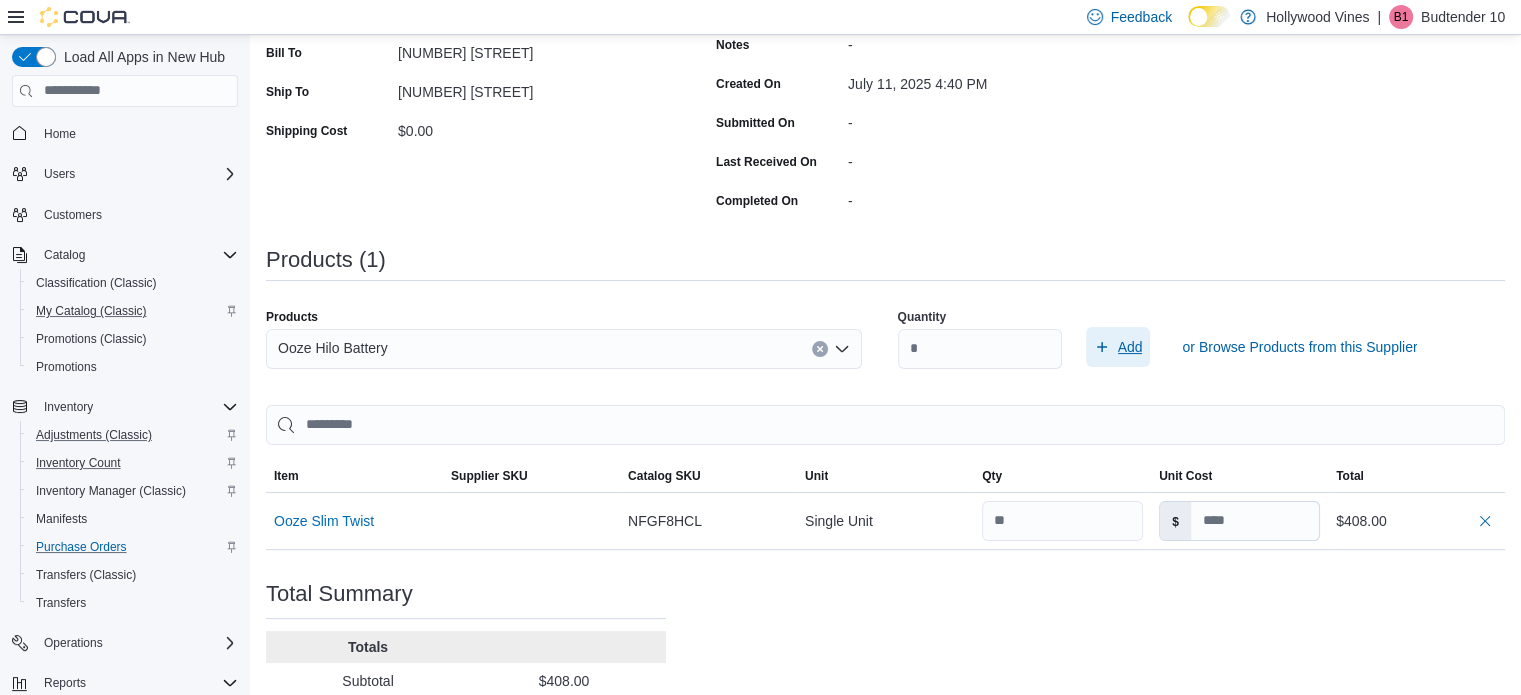 click on "Add" at bounding box center [1130, 347] 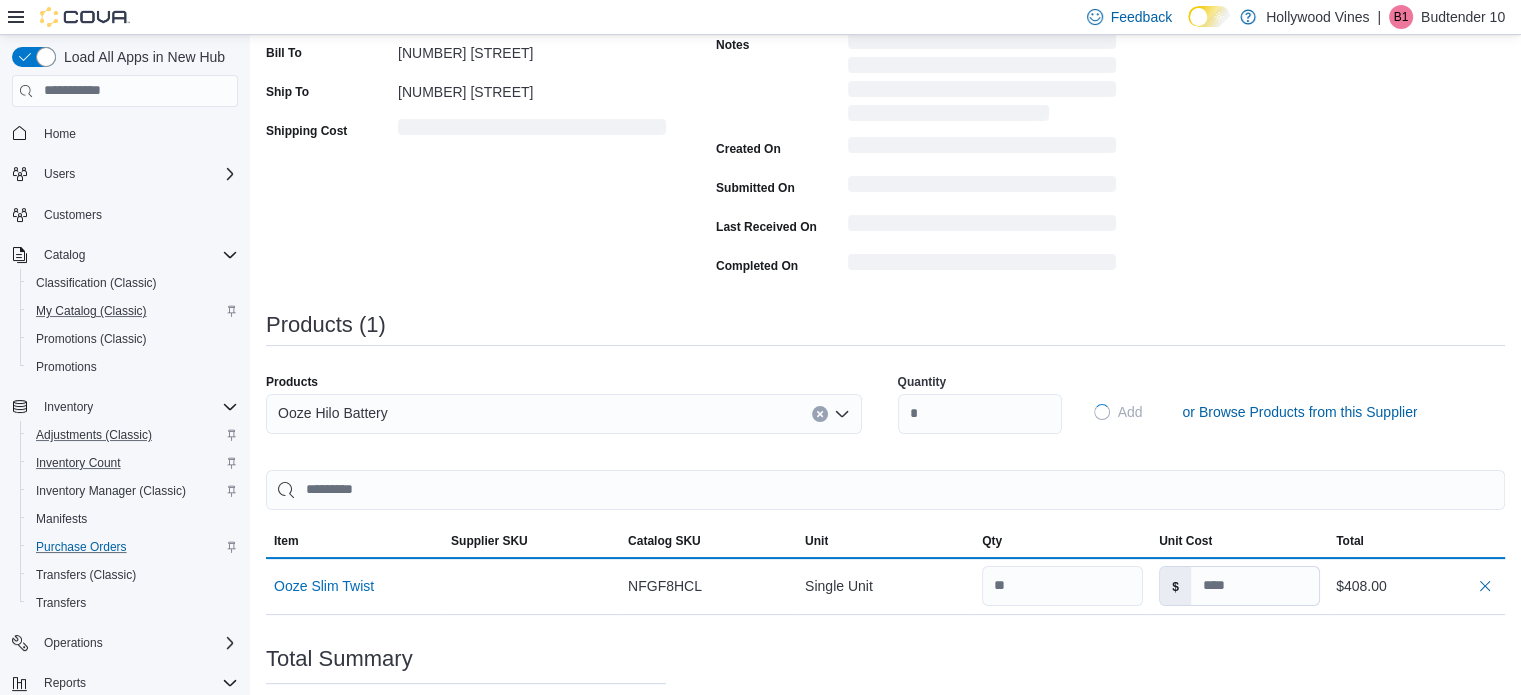 type 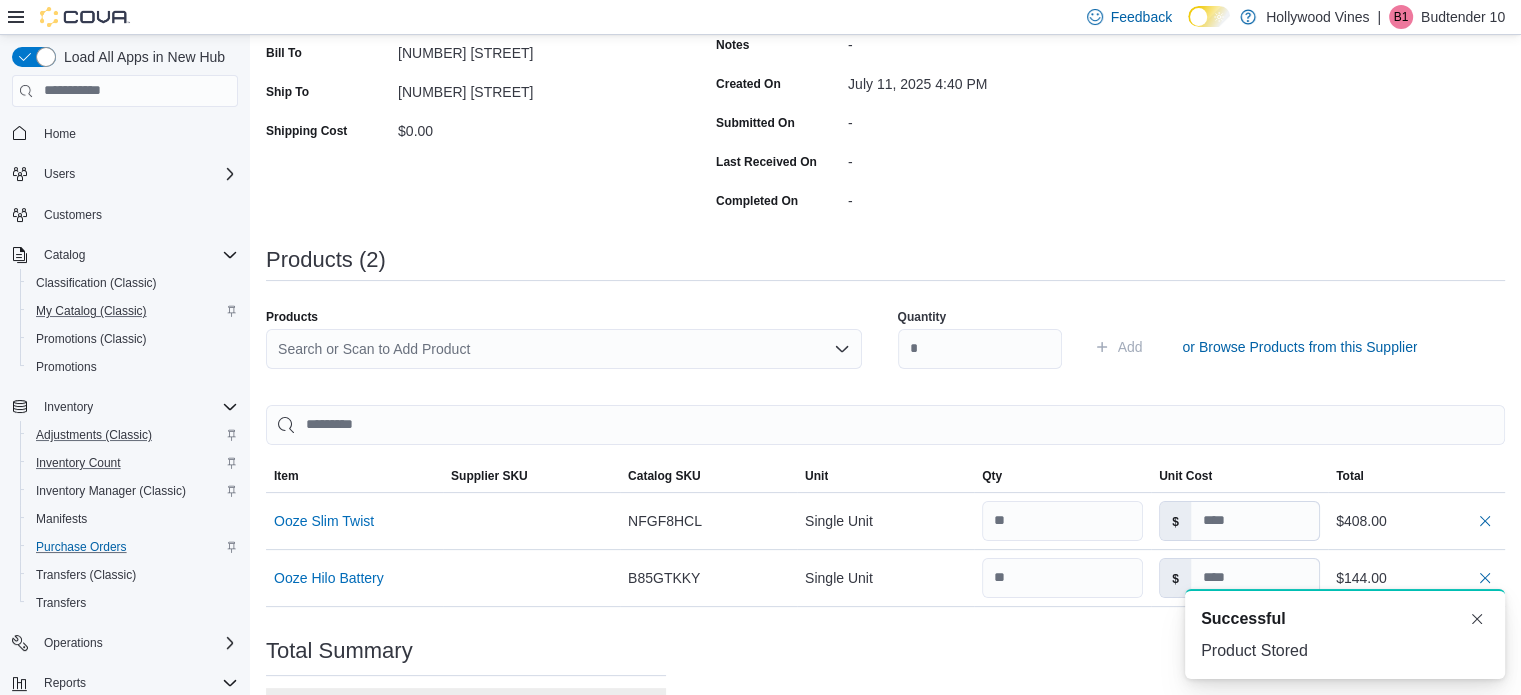 scroll, scrollTop: 0, scrollLeft: 0, axis: both 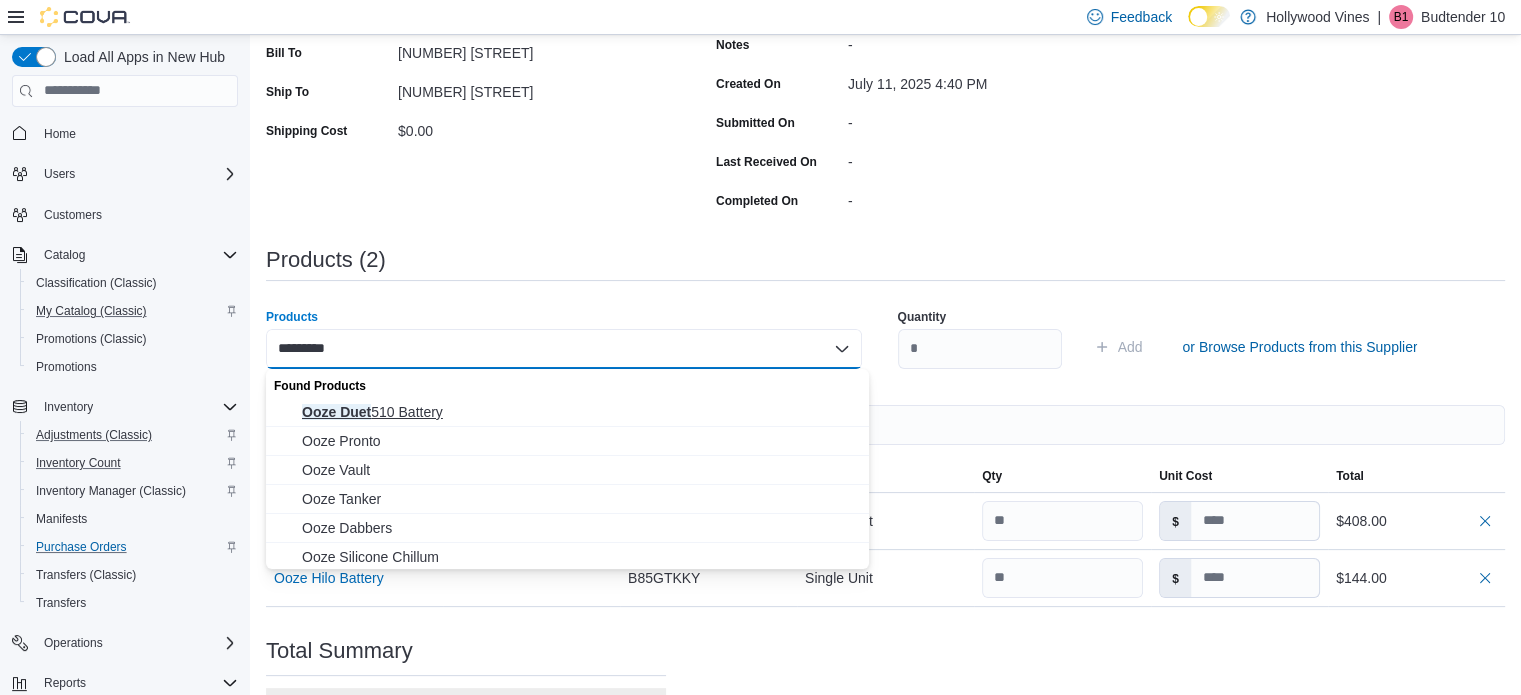 type on "*********" 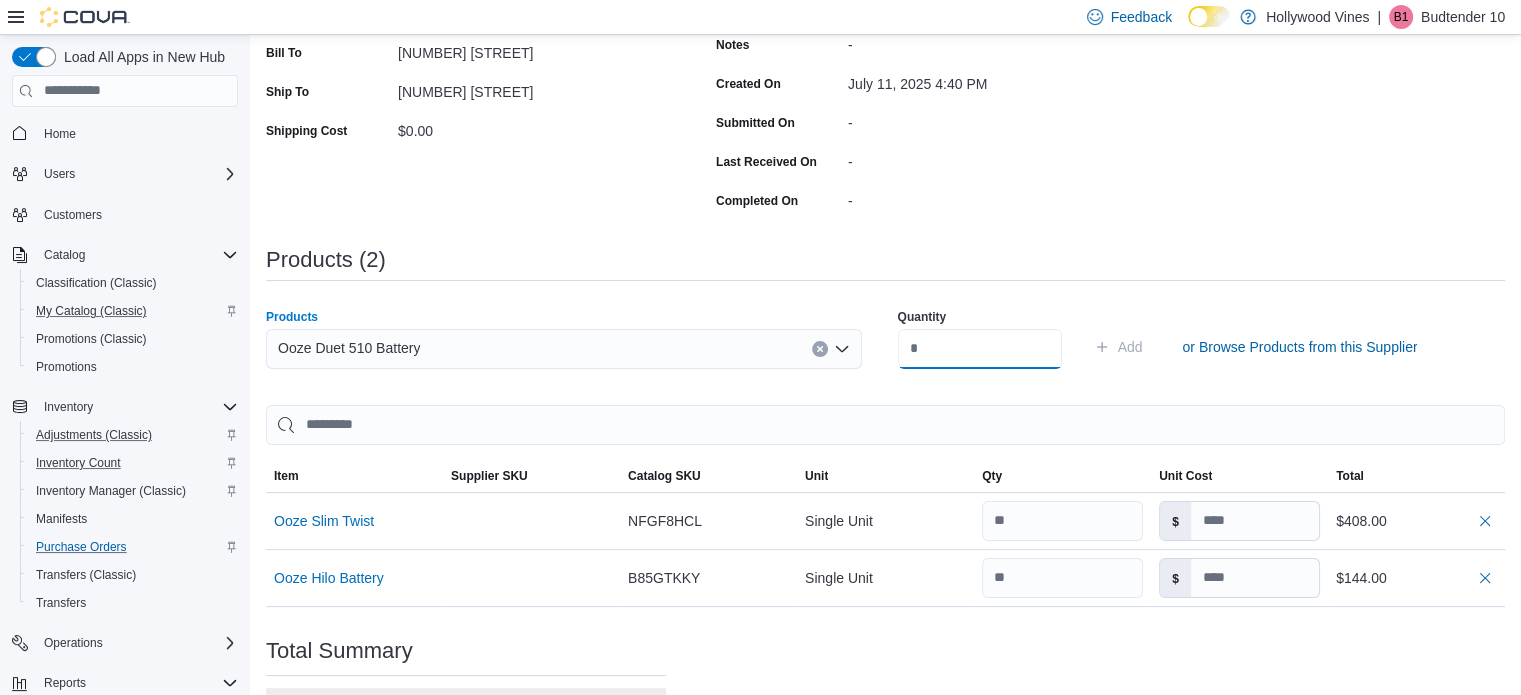 click at bounding box center [980, 349] 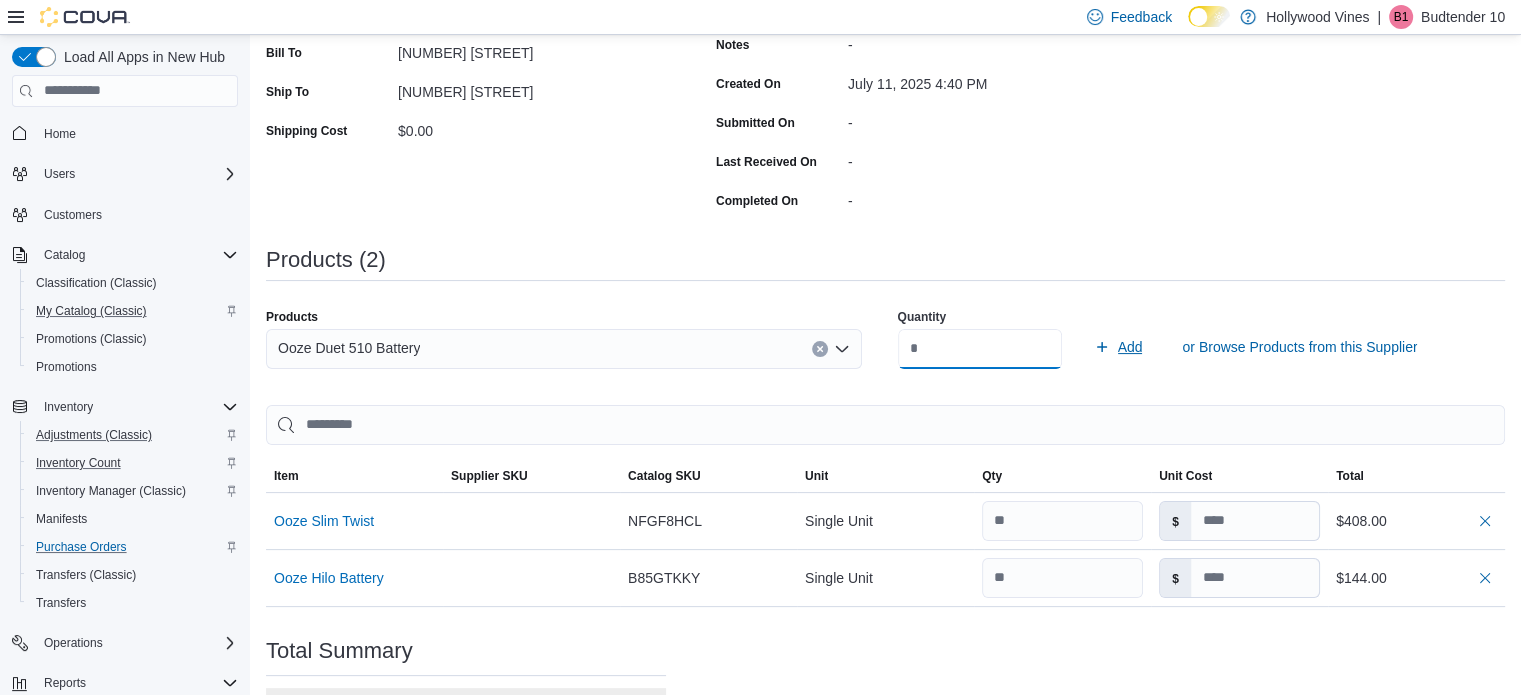 type on "**" 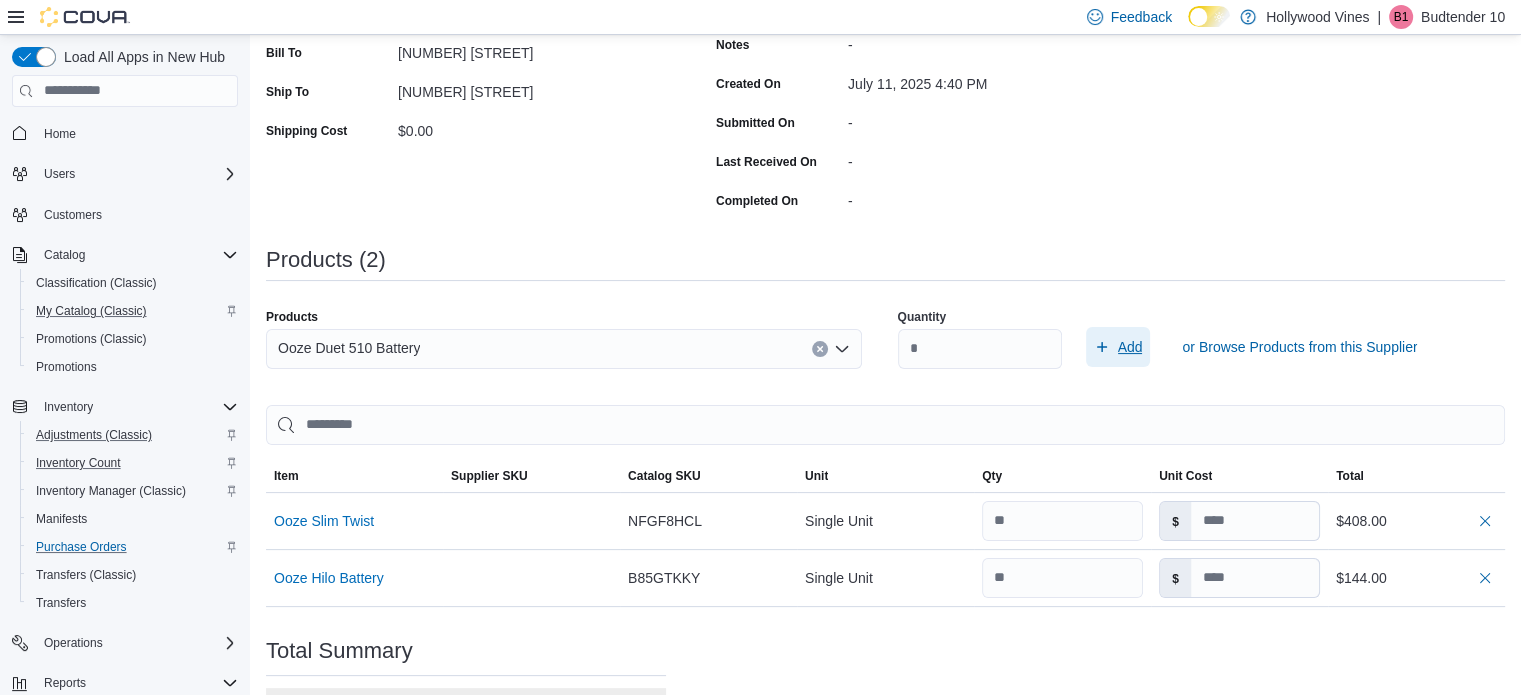 click on "Add" at bounding box center [1118, 347] 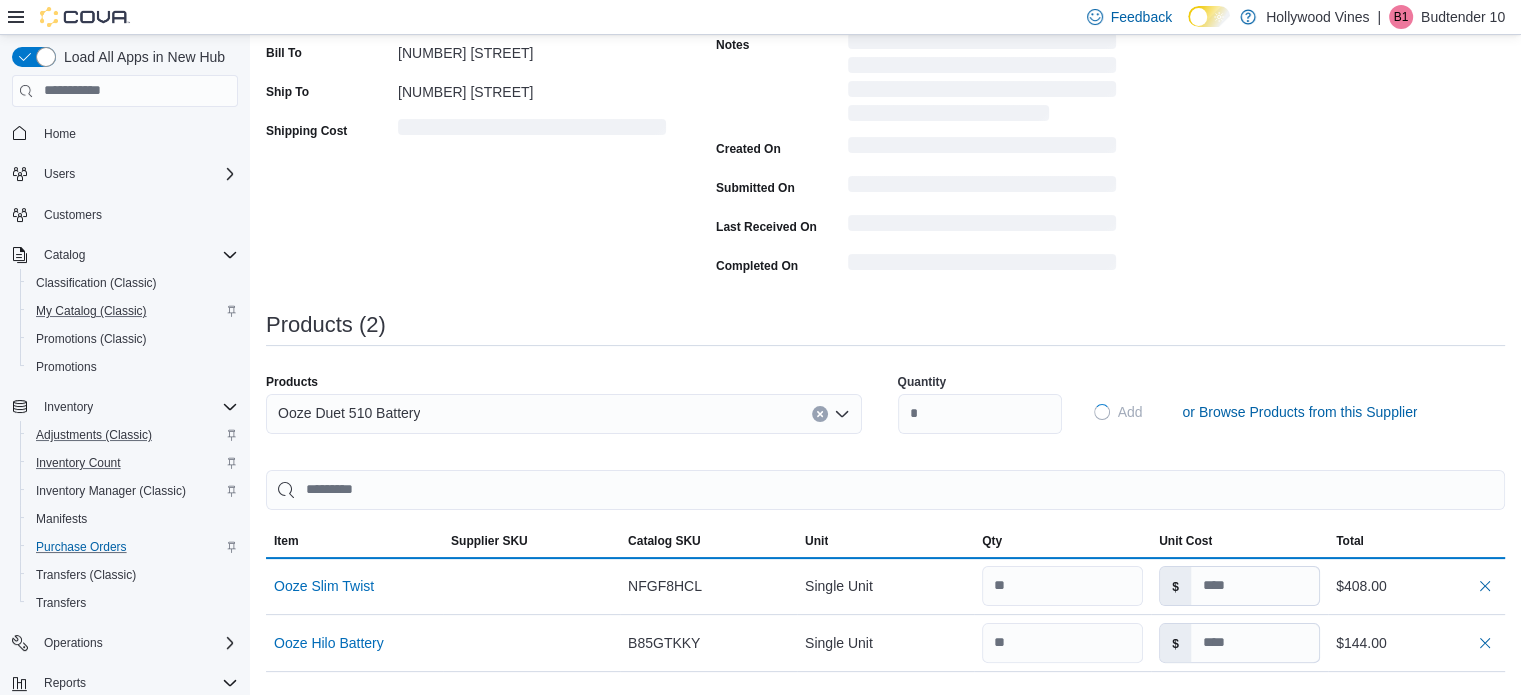 type 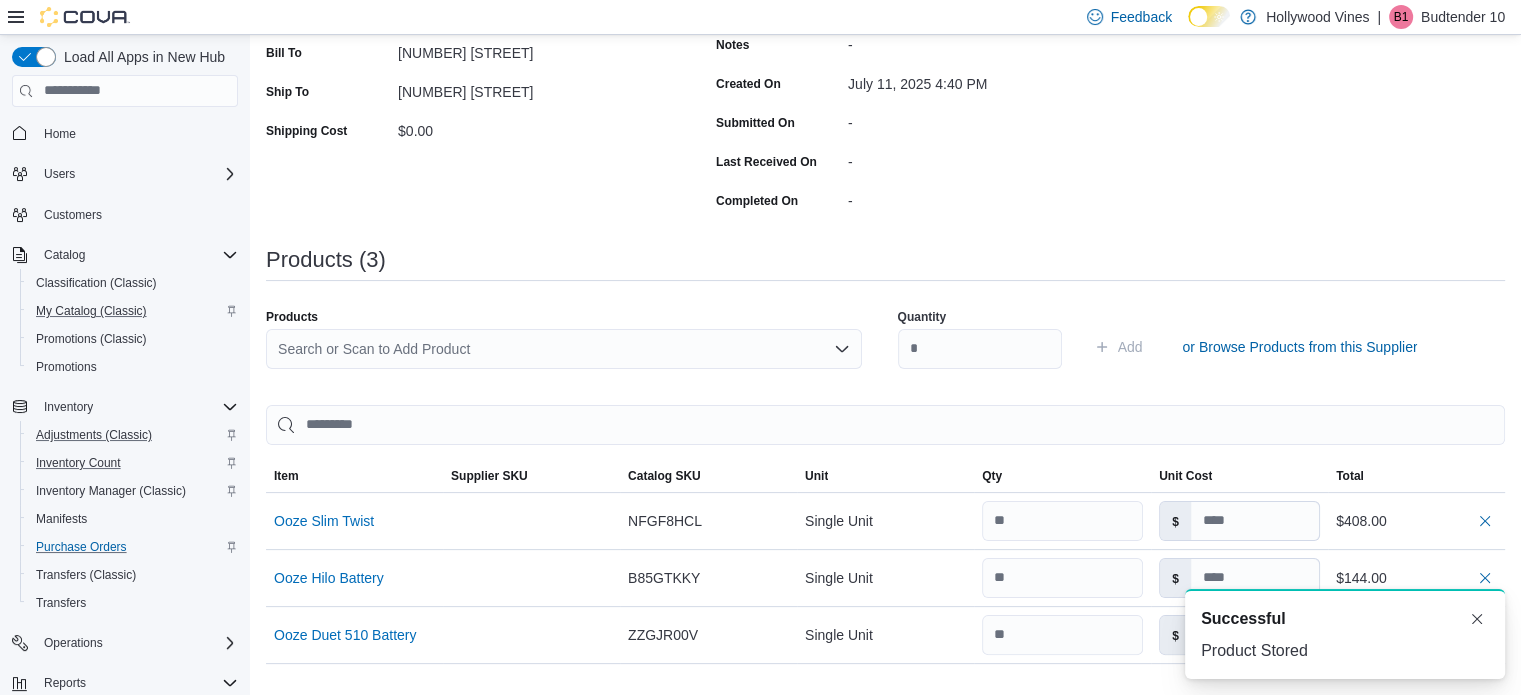scroll, scrollTop: 0, scrollLeft: 0, axis: both 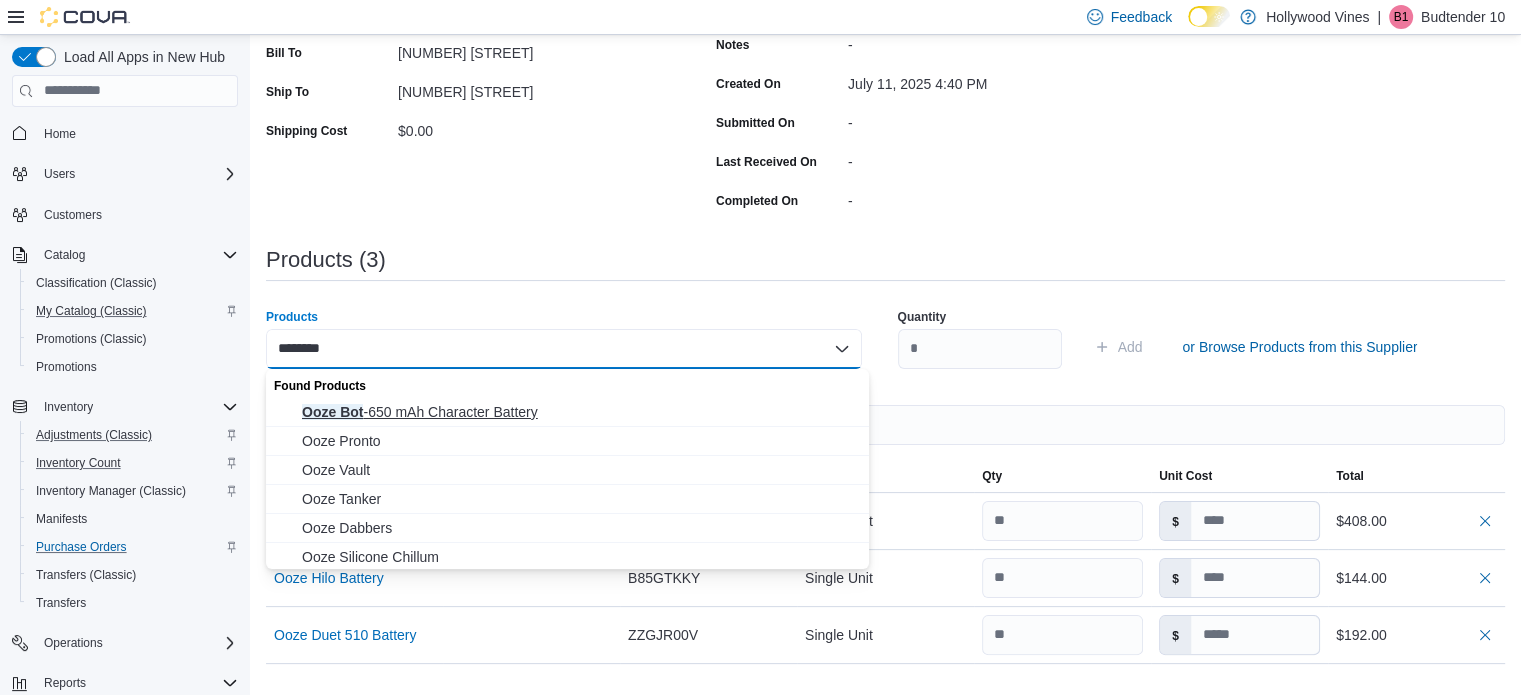 type on "********" 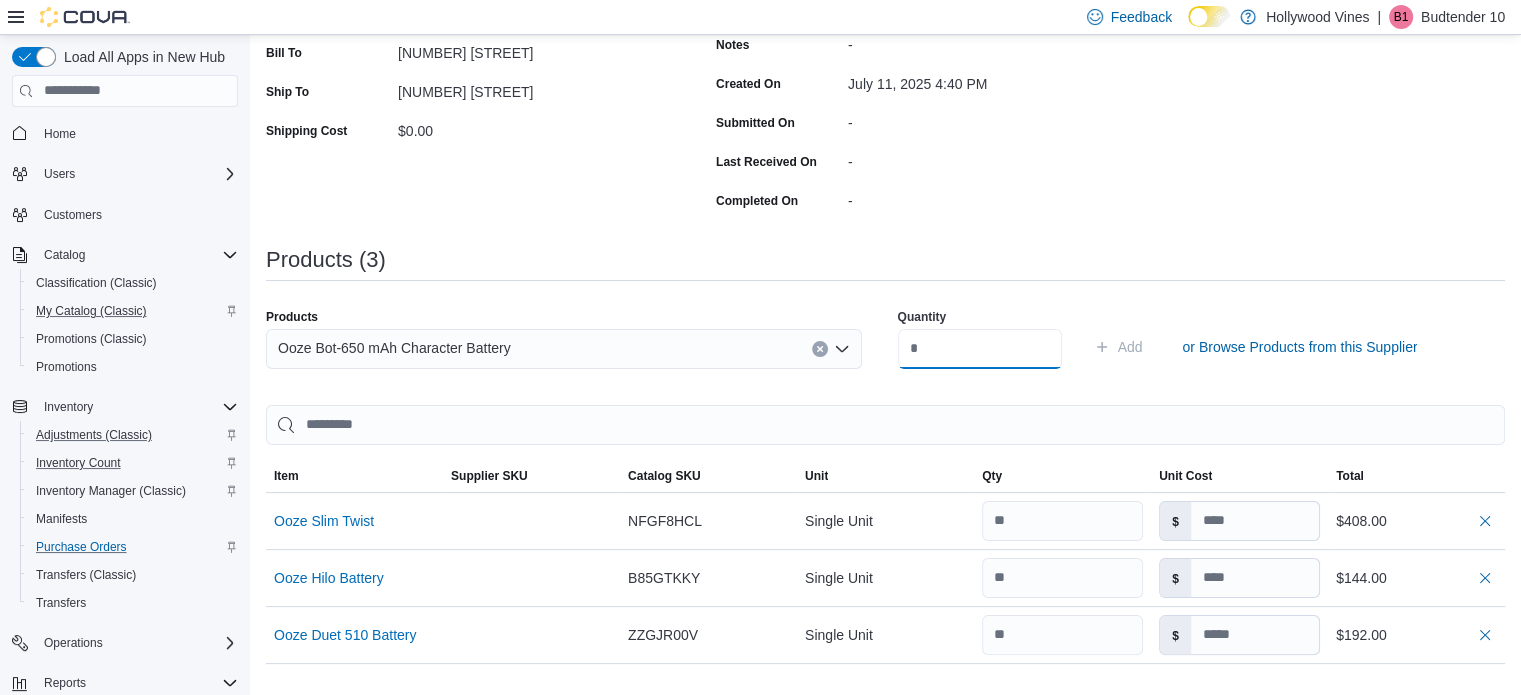 click at bounding box center (980, 349) 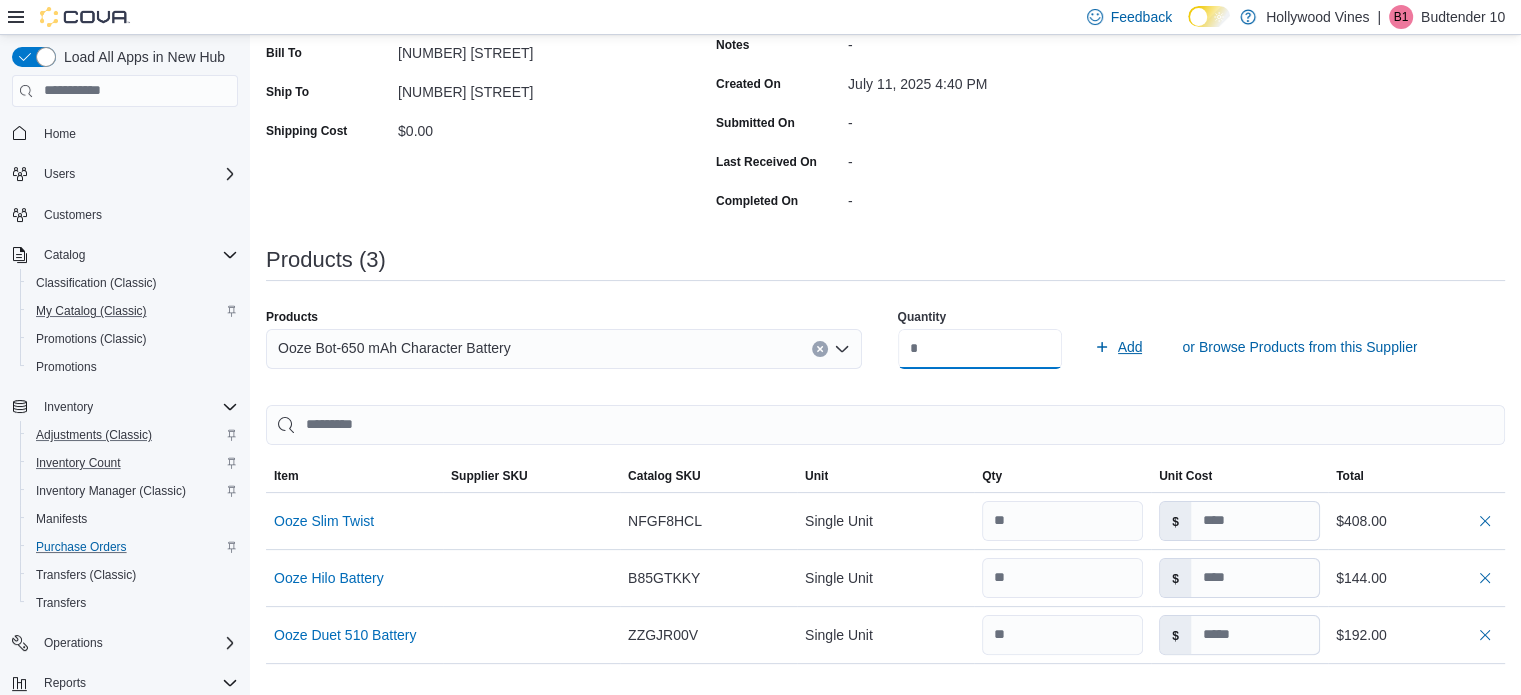 type on "**" 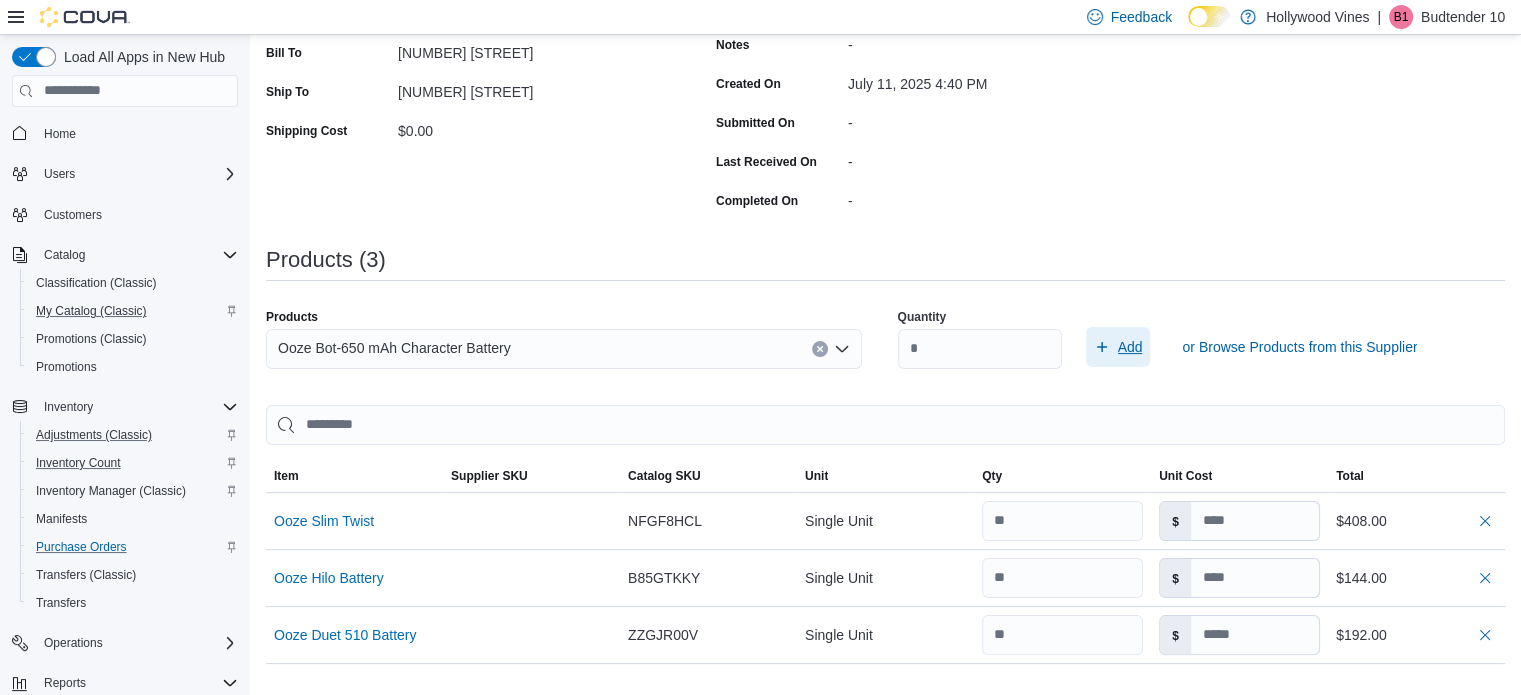 click on "Add" at bounding box center [1118, 347] 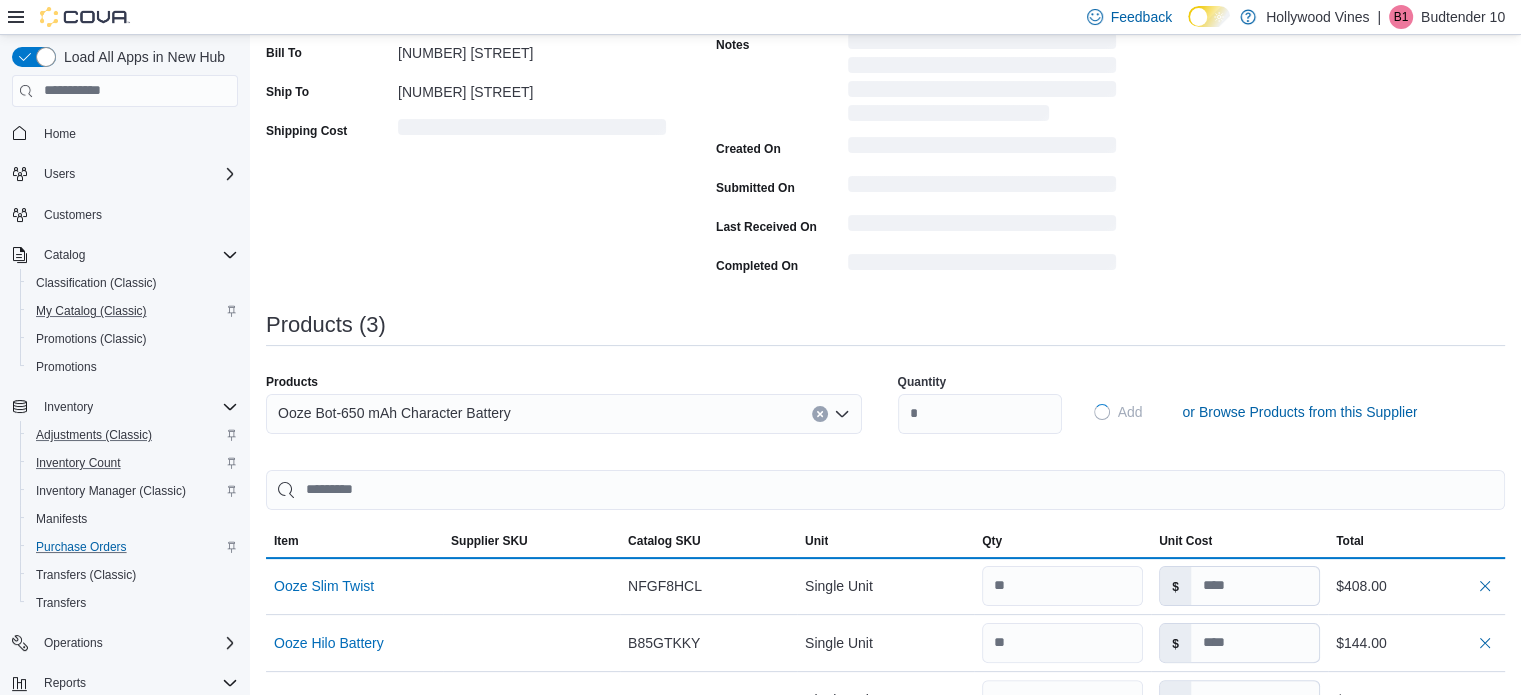 type 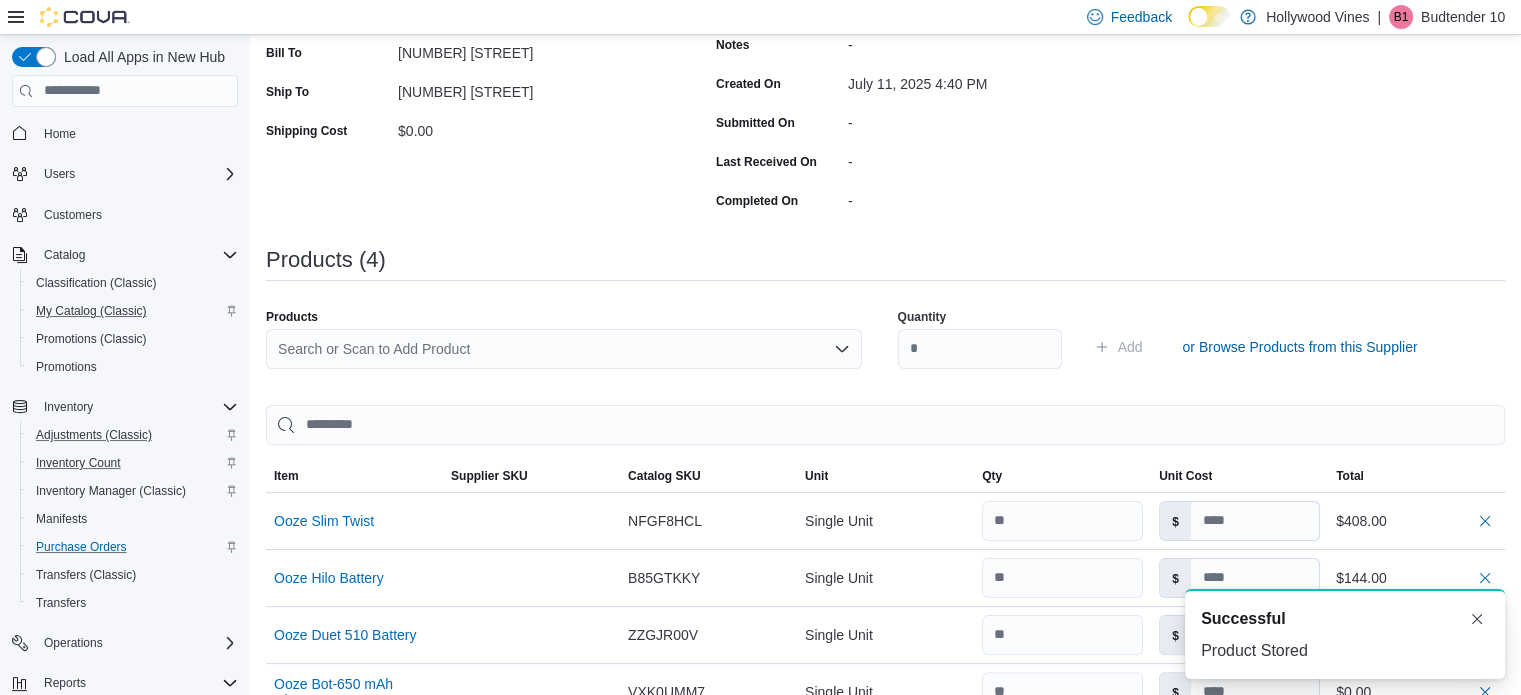 scroll, scrollTop: 0, scrollLeft: 0, axis: both 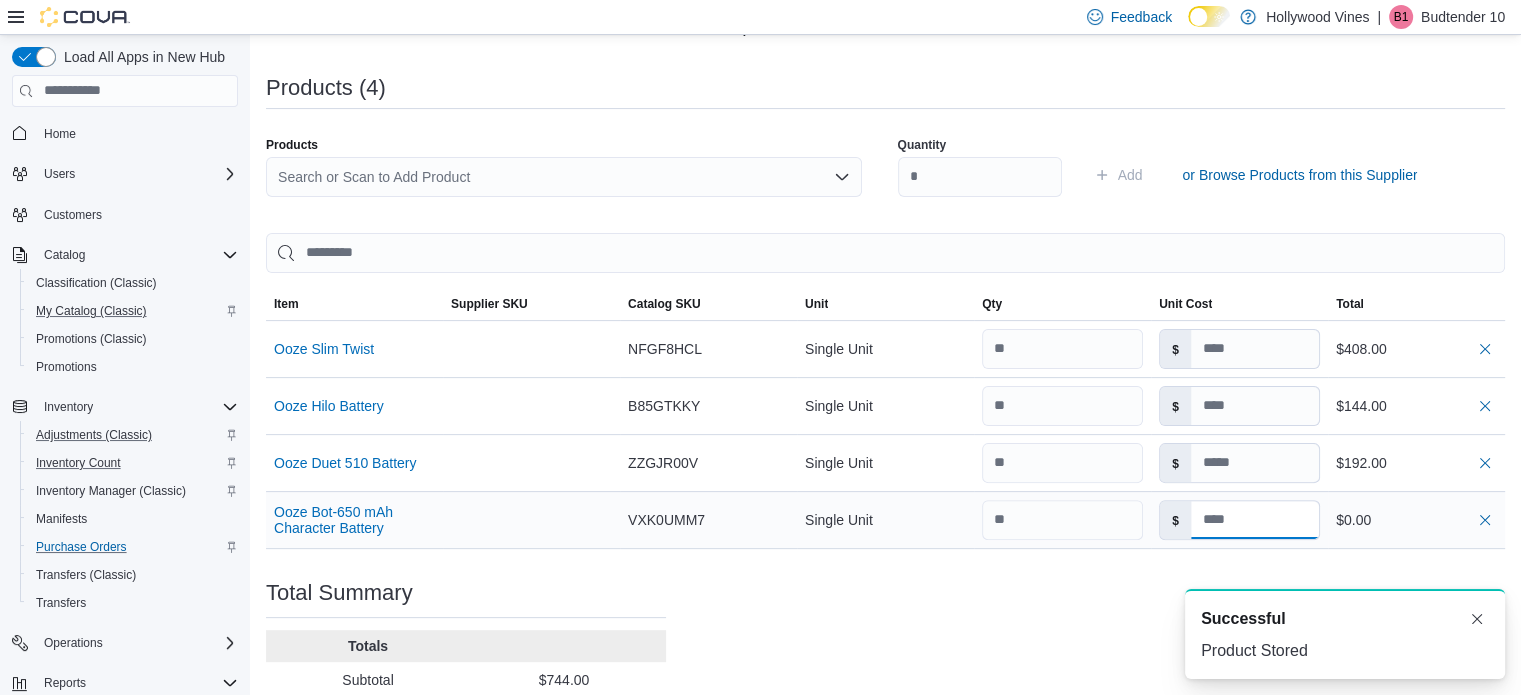 click at bounding box center [1255, 520] 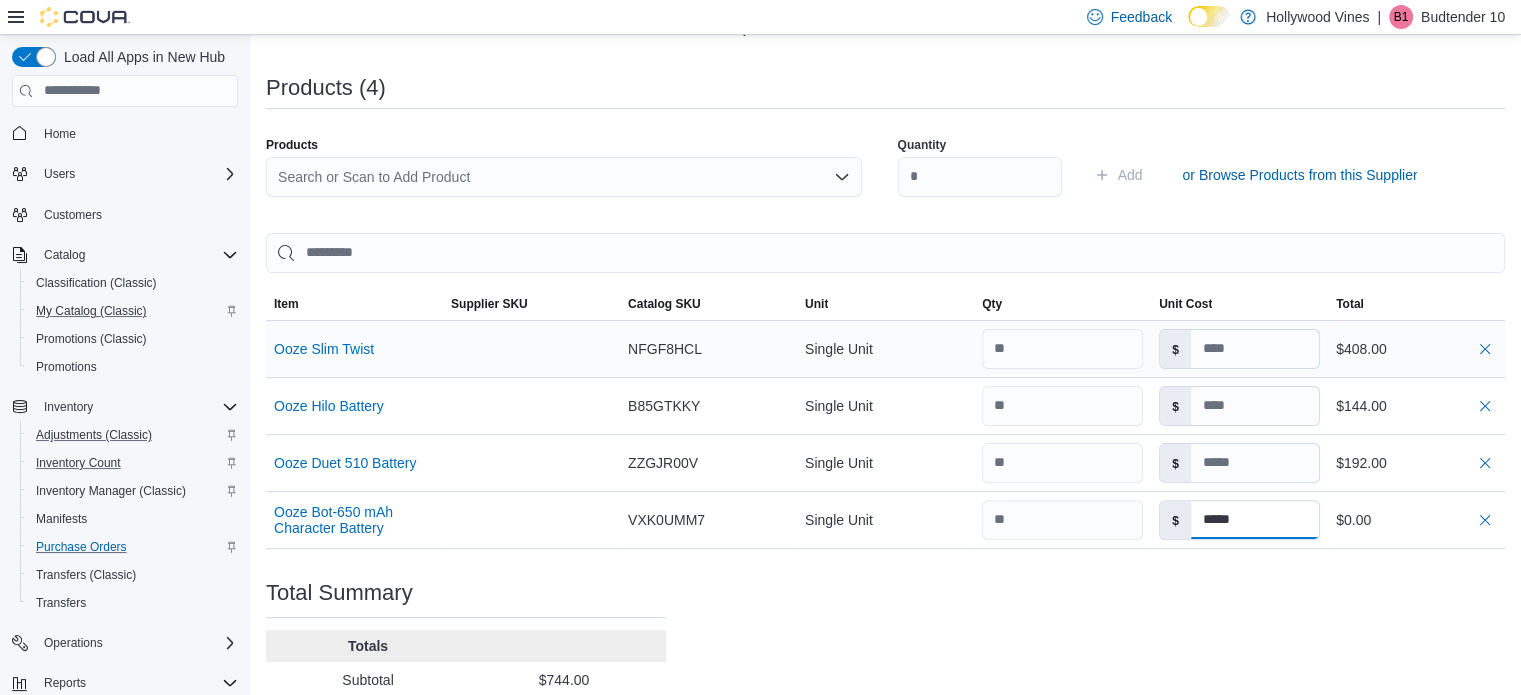 type on "*****" 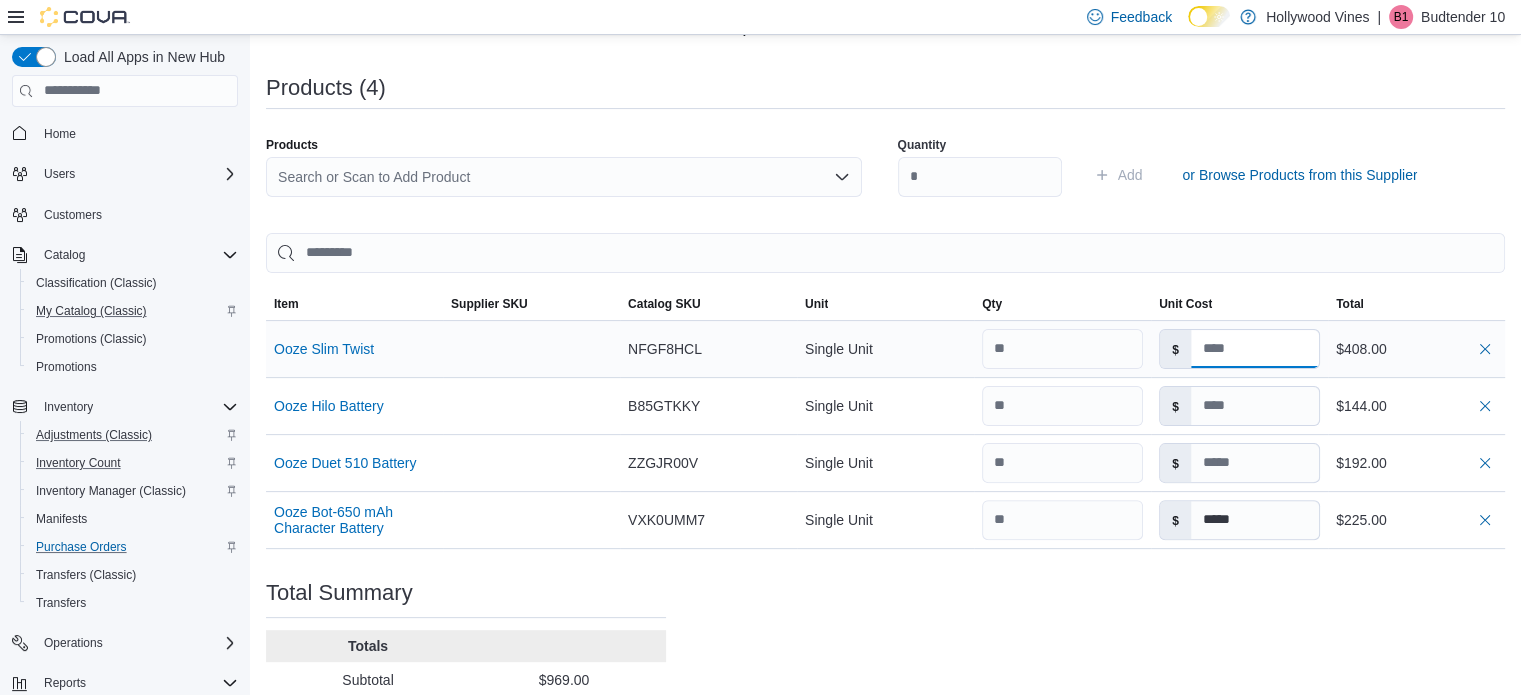 click at bounding box center (1255, 349) 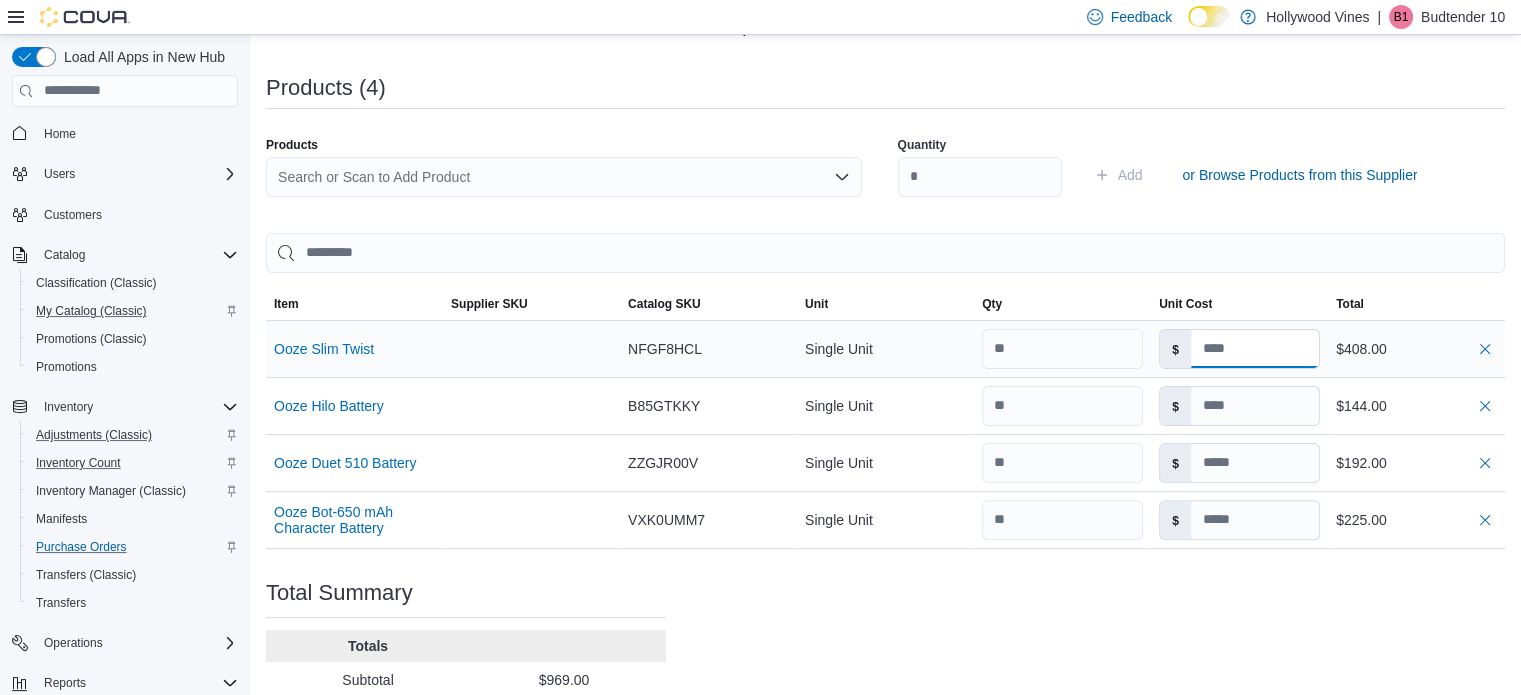 click at bounding box center (1255, 349) 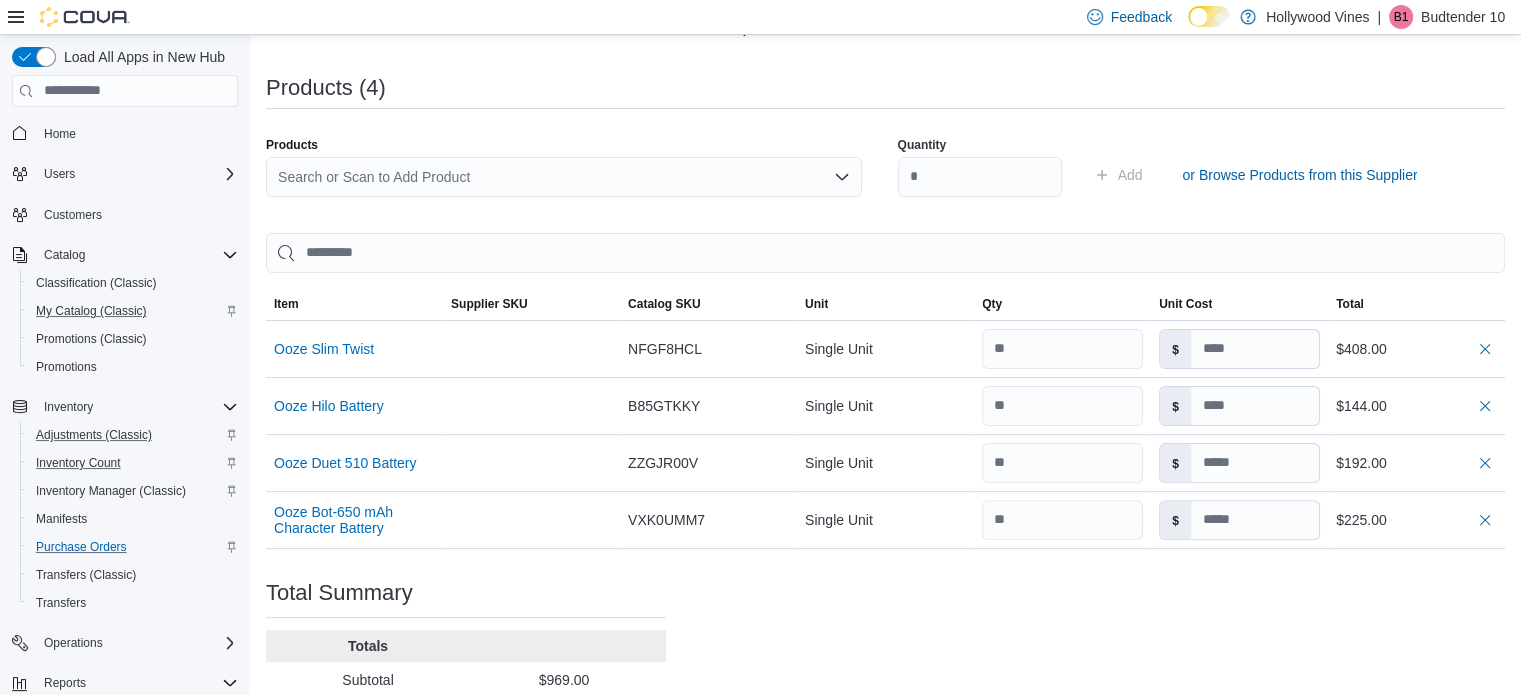 type on "*****" 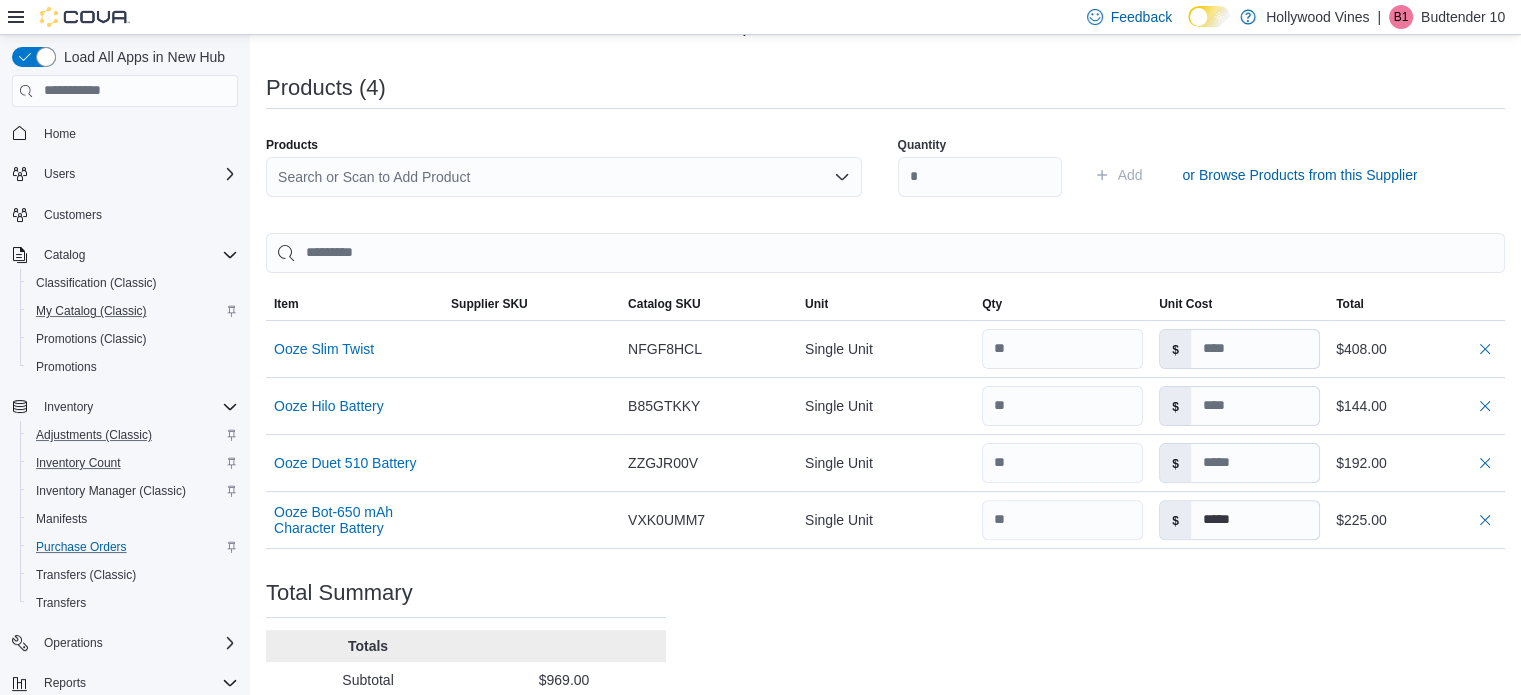 click on "Search or Scan to Add Product" at bounding box center (564, 177) 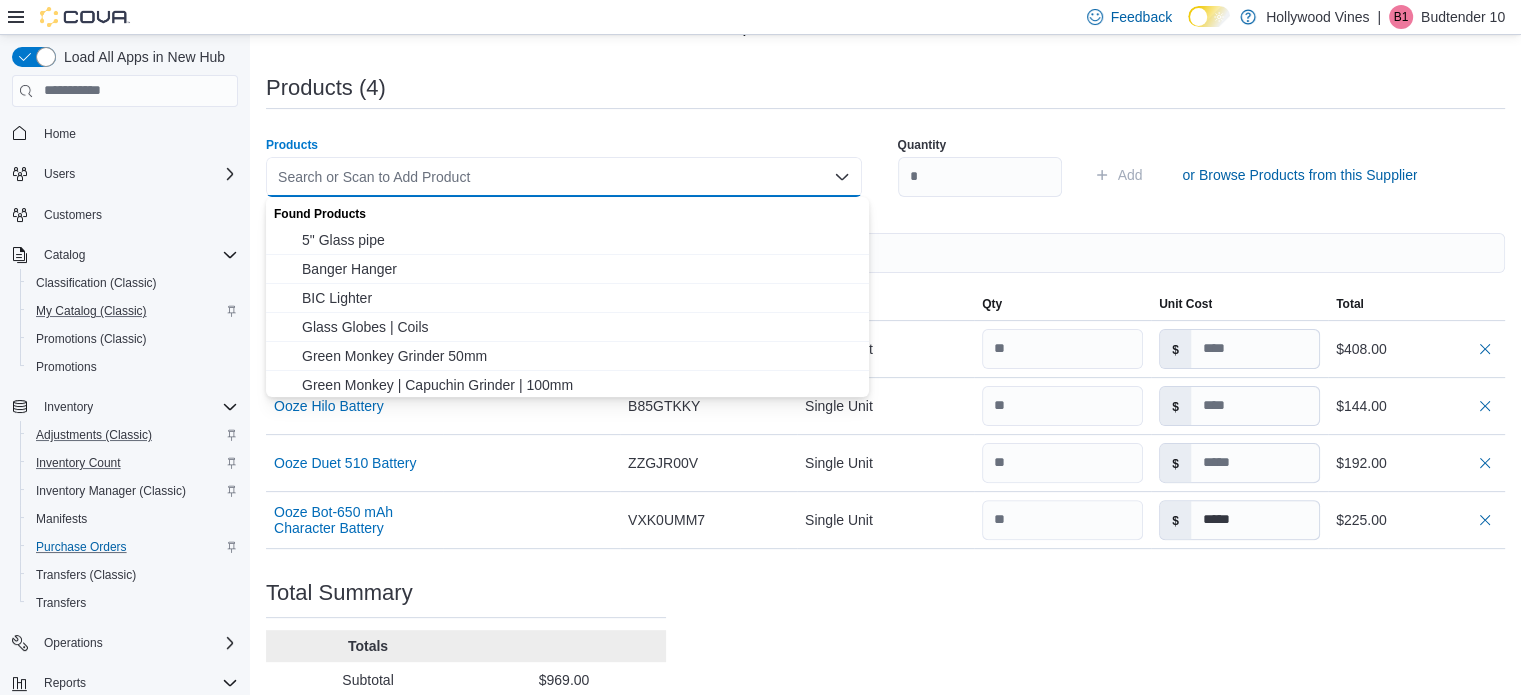 type 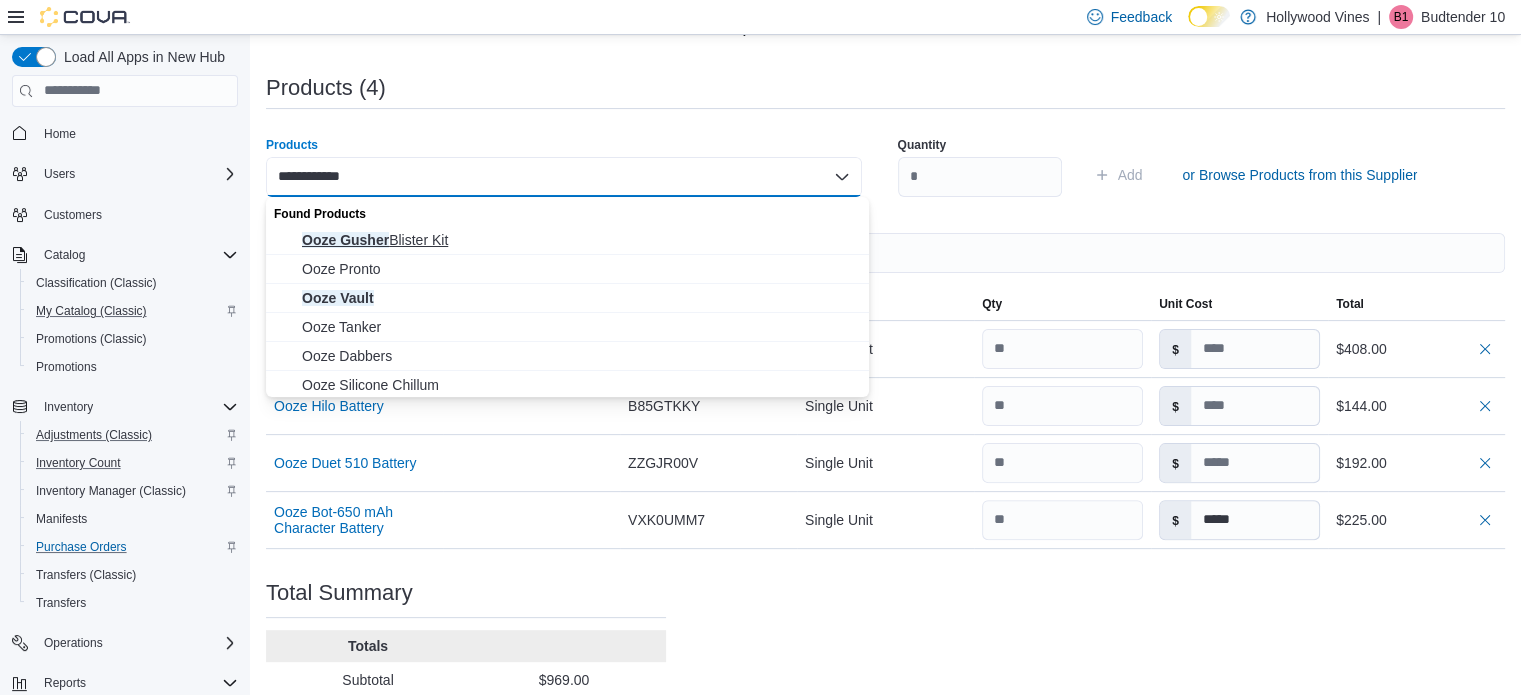 type on "**********" 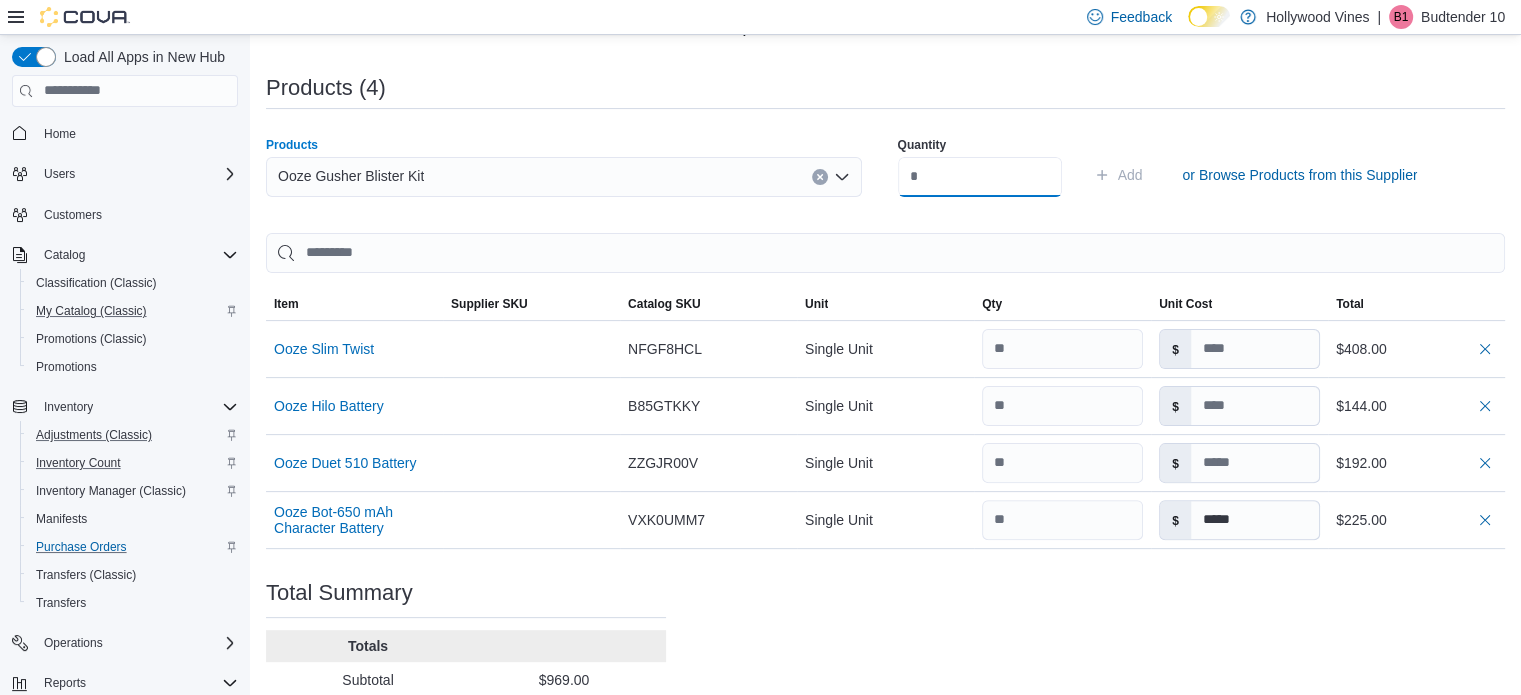 click at bounding box center (980, 177) 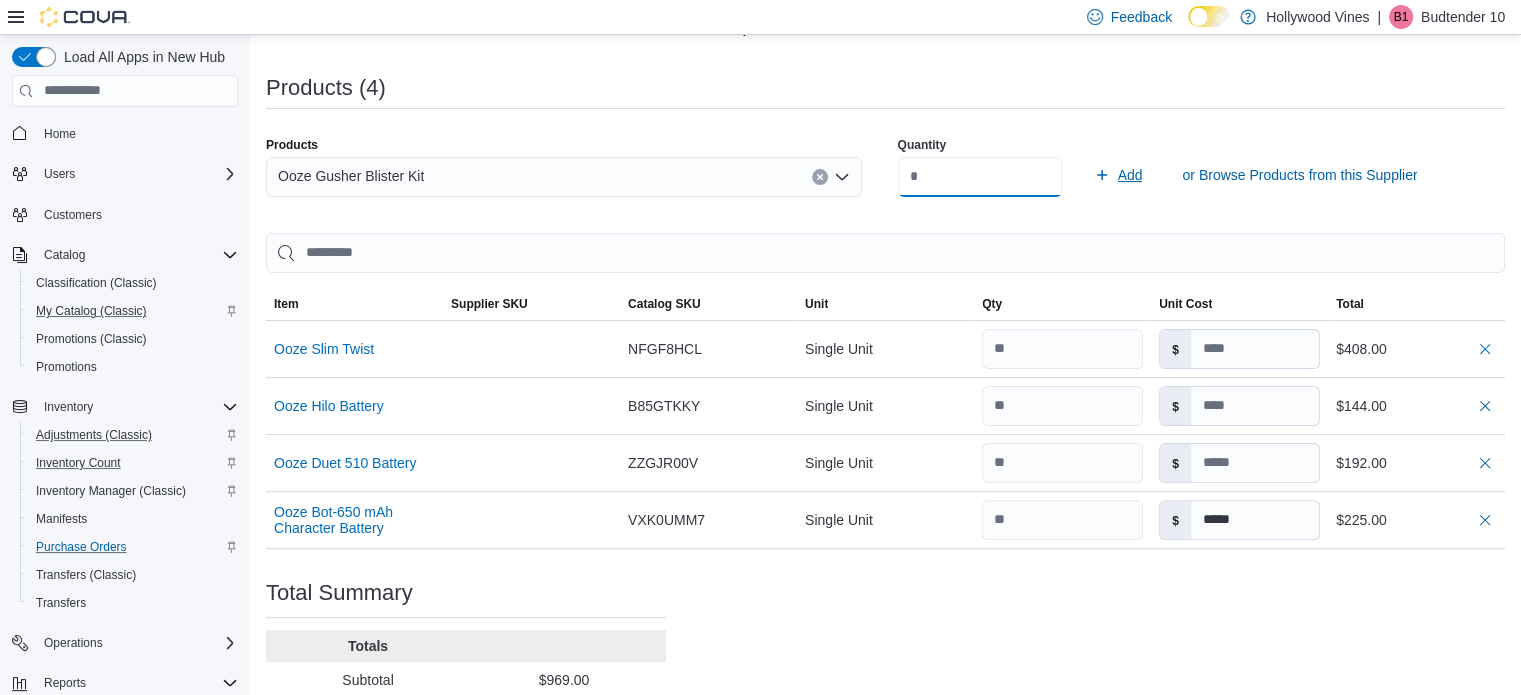 type on "**" 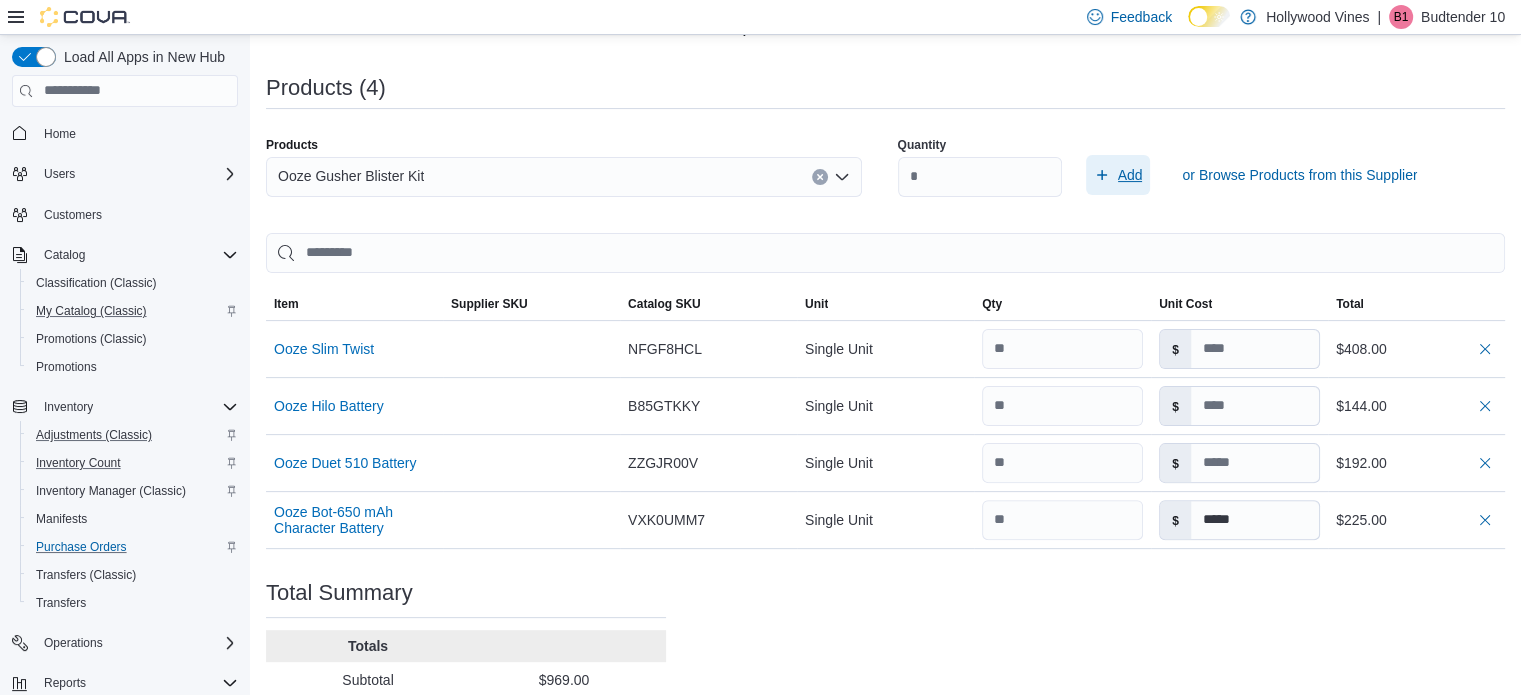 click 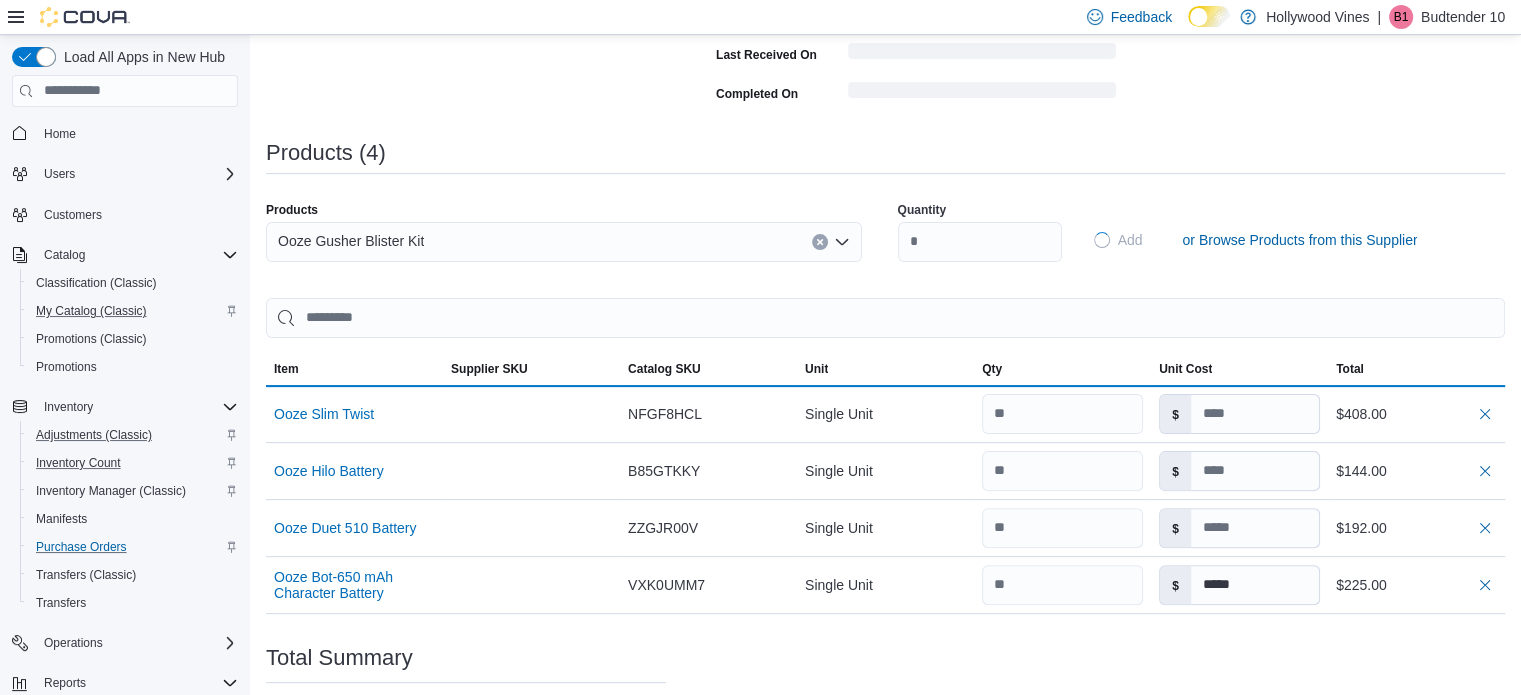 type 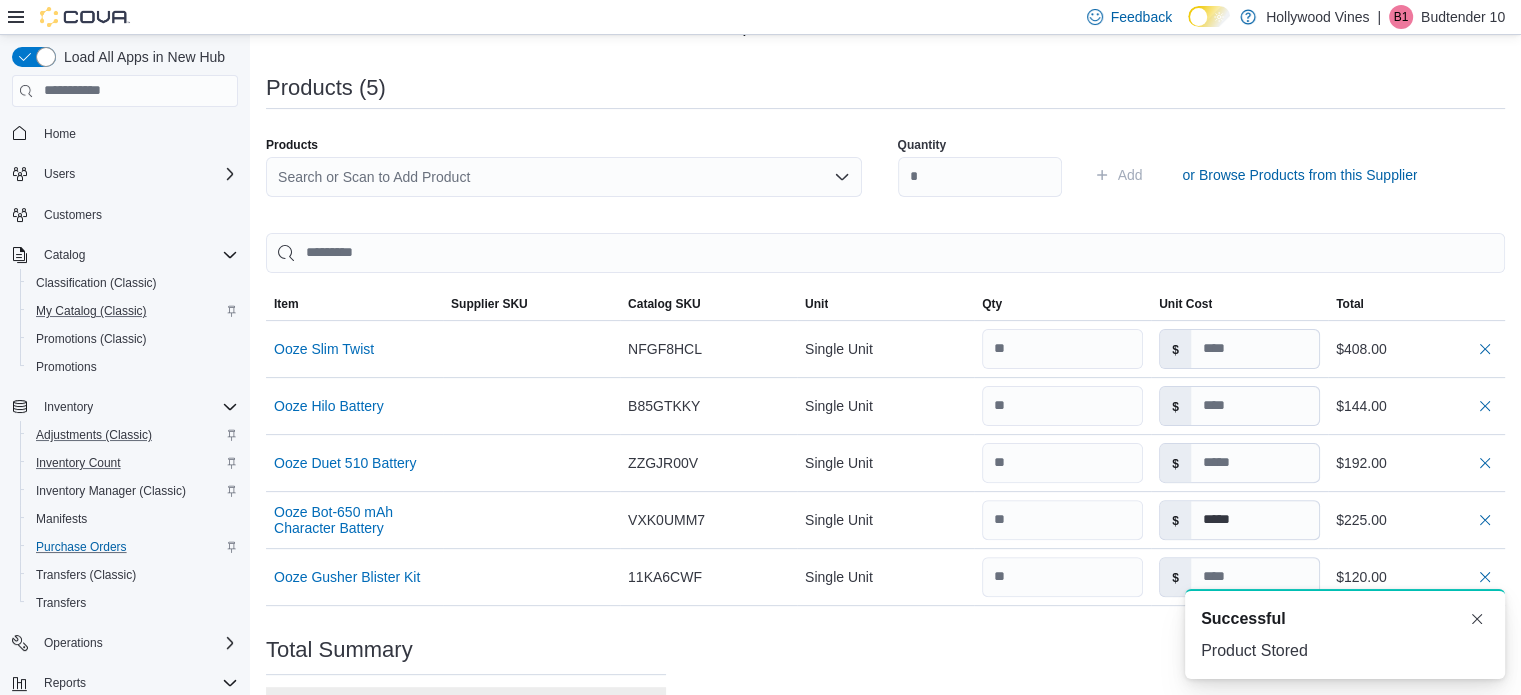 scroll, scrollTop: 0, scrollLeft: 0, axis: both 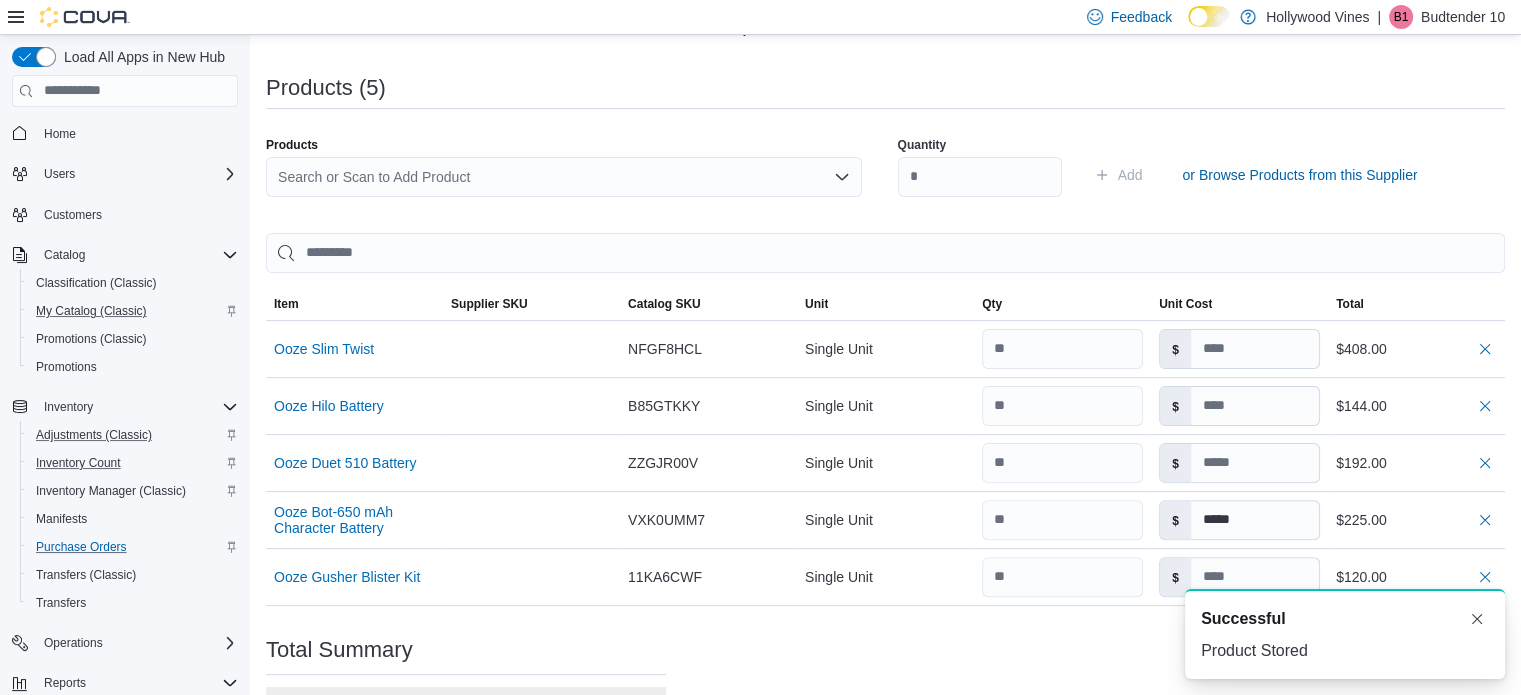 click on "Purchase Order: POFG97-257 Feedback Purchase Order Details   Edit Status Pending Supplier Cannatron Supplier Invoice Number No Supplier Invoice Number added Bill To [NUMBER] [STREET] Ship To [NUMBER] [STREET] Shipping Cost $0.00 Recycling Cost $0.00 Tax $0.00 ETA [MONTH] 19, [YEAR] Notes - Created On [MONTH] 11, [YEAR] 4:40 PM Submitted On - Last Received On - Completed On - Products (5)     Products Search or Scan to Add Product Quantity  Add or Browse Products from this Supplier Sorting EuiBasicTable with search callback Item Supplier SKU Catalog SKU Unit Qty Unit Cost Total Ooze Slim Twist Supplier SKU Catalog SKU [SKU] Unit Single Unit Qty Unit Cost $ Total $408.00 Ooze Hilo Battery Supplier SKU Catalog SKU [SKU] Unit Single Unit Qty Unit Cost $ Total $144.00 Ooze Duet 510 Battery Supplier SKU Catalog SKU [SKU] Unit Single Unit Qty Unit Cost $ Total $192.00 Ooze Bot-650 mAh Character Battery Supplier SKU Catalog SKU [SKU] Unit Single Unit Qty Unit Cost $ ***** Total $225.00 Ooze Gusher Blister Kit [SKU]" at bounding box center [885, 280] 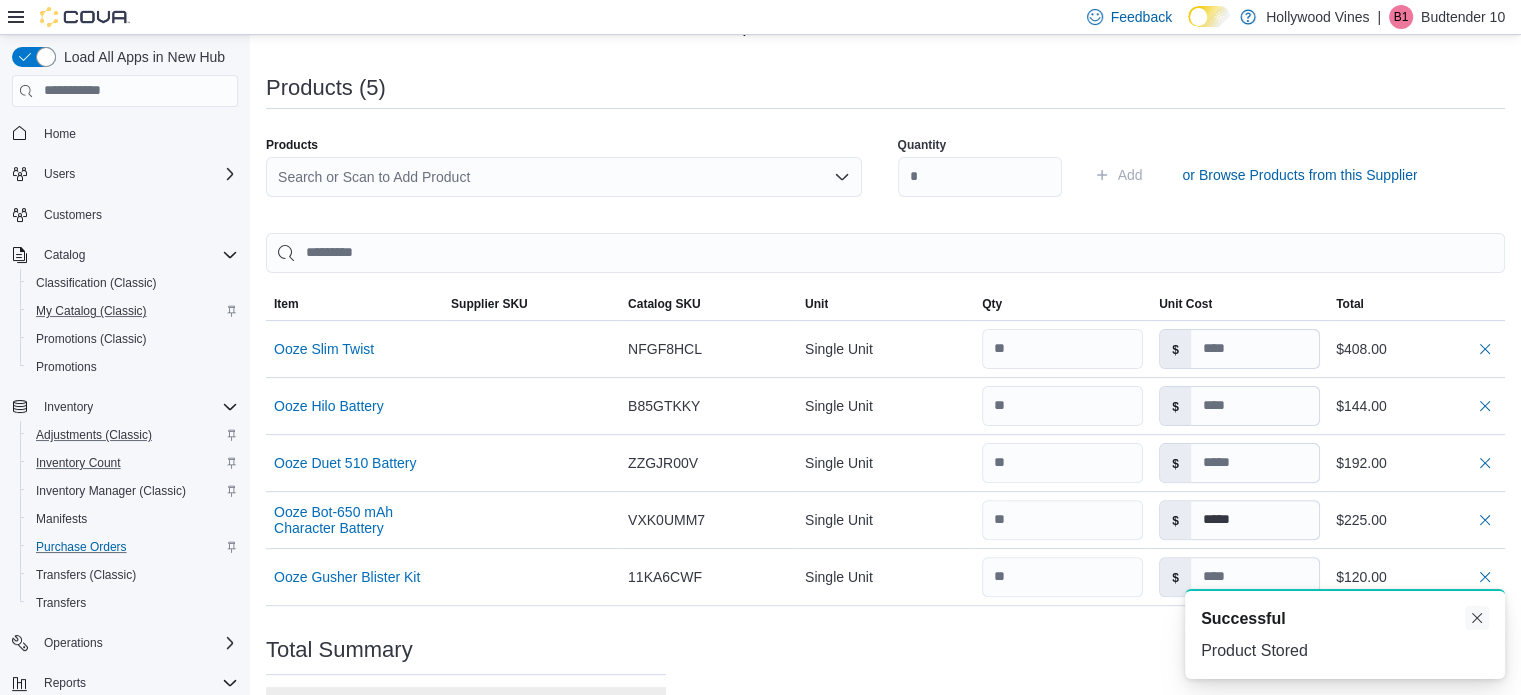 click on "A new notification appears Successful Product Stored" at bounding box center (1345, 634) 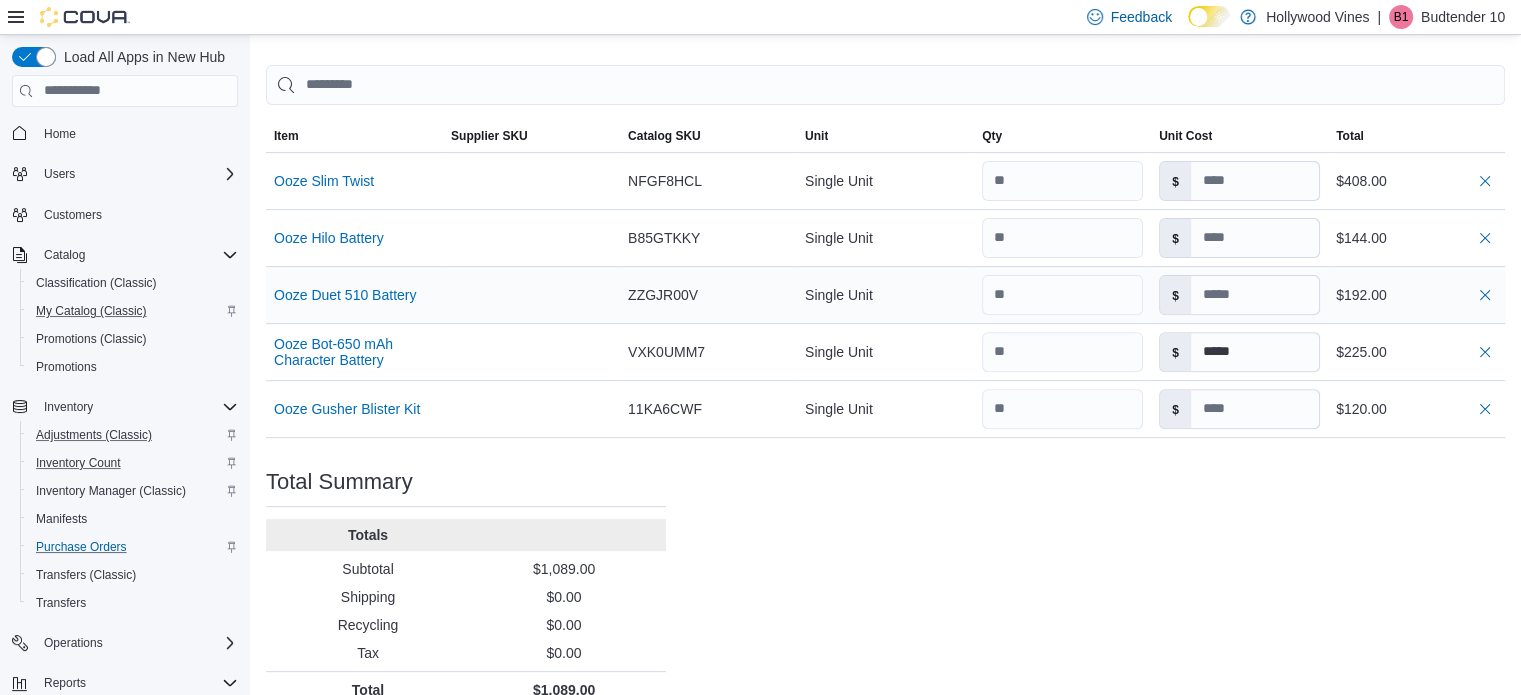 scroll, scrollTop: 679, scrollLeft: 0, axis: vertical 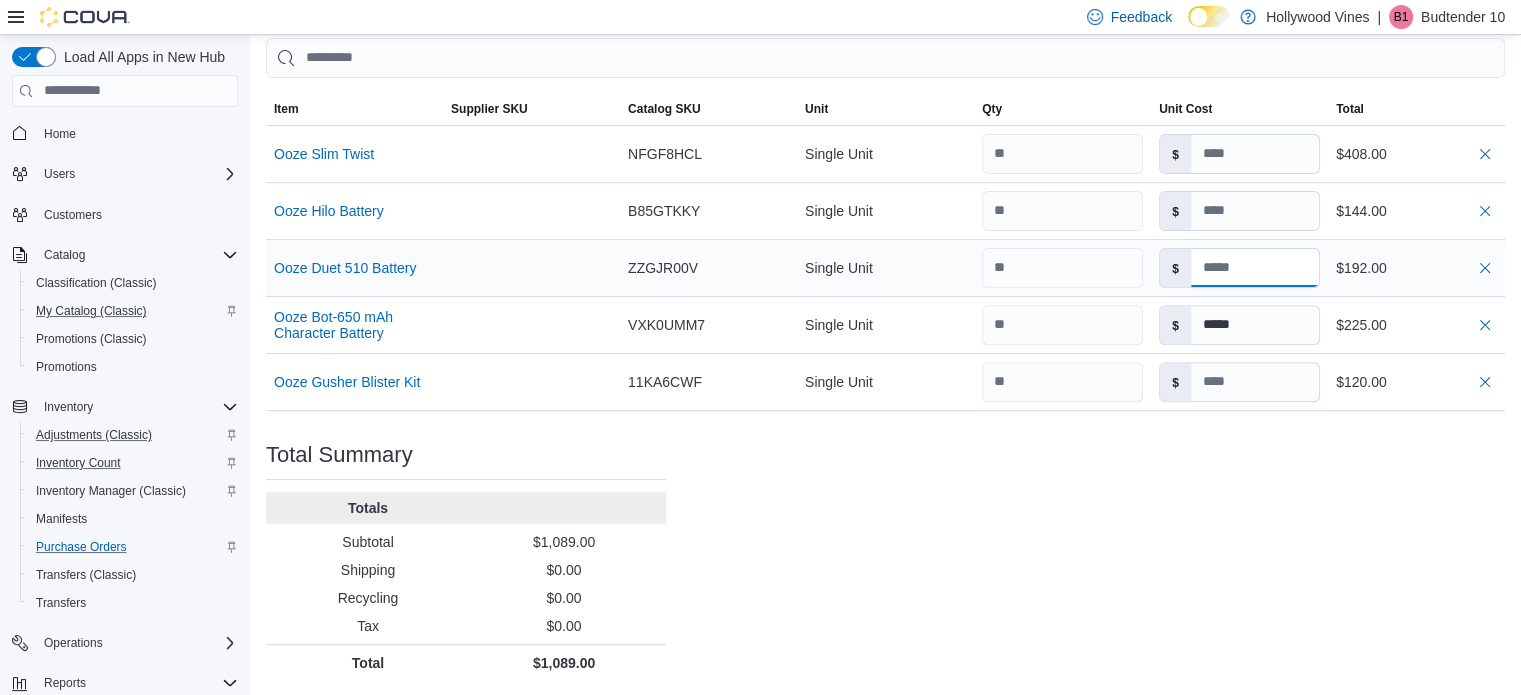 click at bounding box center (1255, 268) 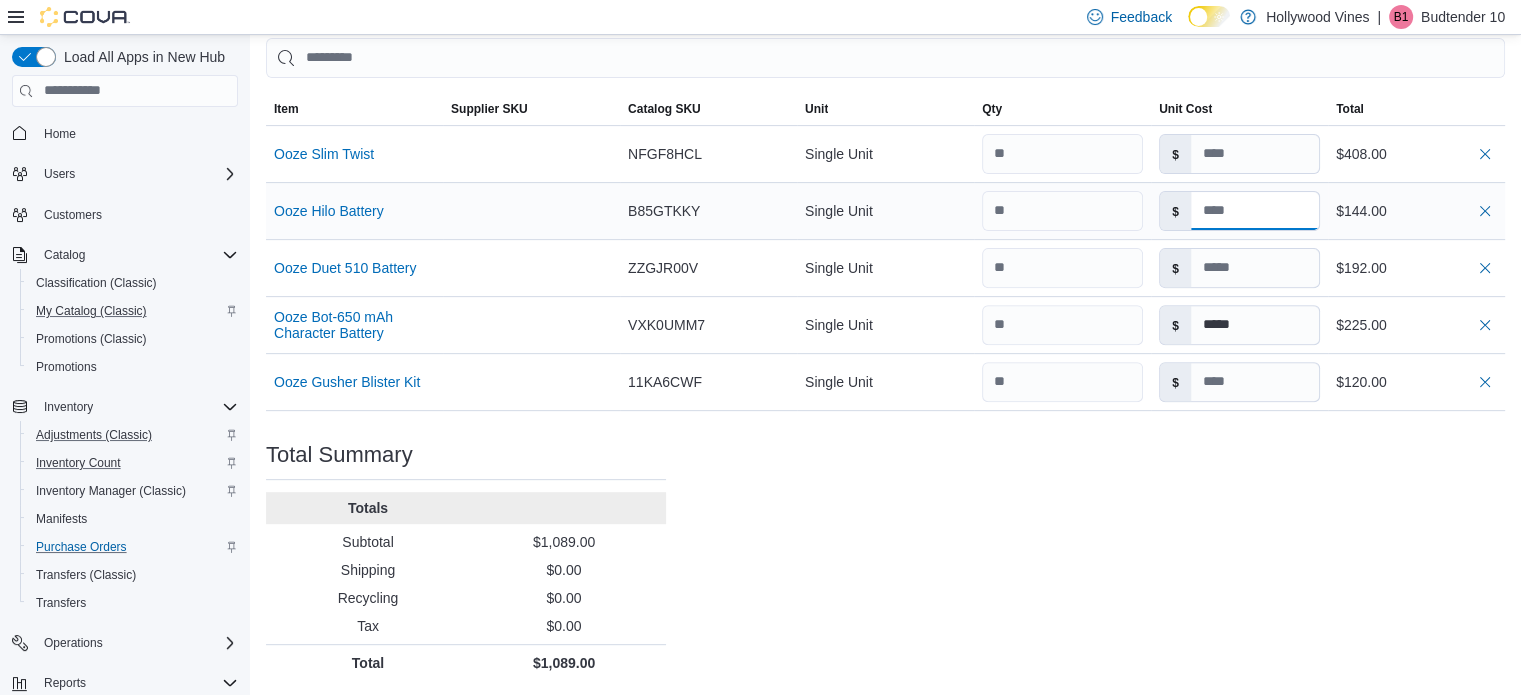 click at bounding box center [1255, 211] 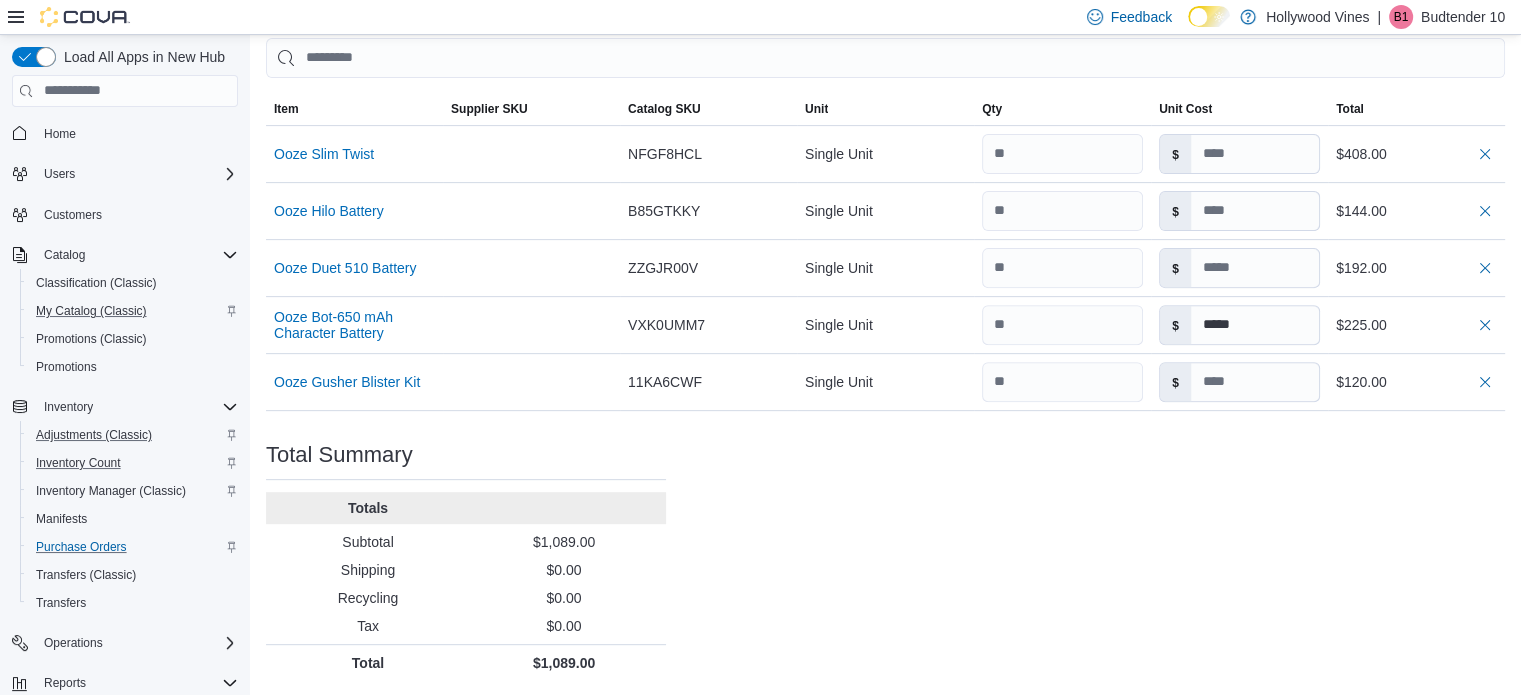 click on "Purchase Order: POFG97-257 Feedback Purchase Order Details   Edit Status Pending Supplier Cannatron Supplier Invoice Number No Supplier Invoice Number added Bill To [NUMBER] [STREET] Ship To [NUMBER] [STREET] Shipping Cost $0.00 Recycling Cost $0.00 Tax $0.00 ETA [MONTH] 19, [YEAR] Notes - Created On [MONTH] 11, [YEAR] 4:40 PM Submitted On - Last Received On - Completed On - Products (5)     Products Search or Scan to Add Product Quantity  Add or Browse Products from this Supplier Sorting Item Supplier SKU Catalog SKU Unit Qty Unit Cost Total Ooze Slim Twist Supplier SKU Catalog SKU [SKU] Unit Single Unit Qty Unit Cost $ Total $408.00 Ooze Hilo Battery Supplier SKU Catalog SKU [SKU] Unit Single Unit Qty Unit Cost $ Total $144.00 Ooze Duet 510 Battery Supplier SKU Catalog SKU [SKU] Unit Single Unit Qty Unit Cost $ Total $192.00 Ooze Bot-650 mAh Character Battery Supplier SKU Catalog SKU [SKU] Unit Single Unit Qty Unit Cost $ ***** Total $225.00 Ooze Gusher Blister Kit Supplier SKU Catalog SKU [SKU] Unit Qty $" at bounding box center (885, 85) 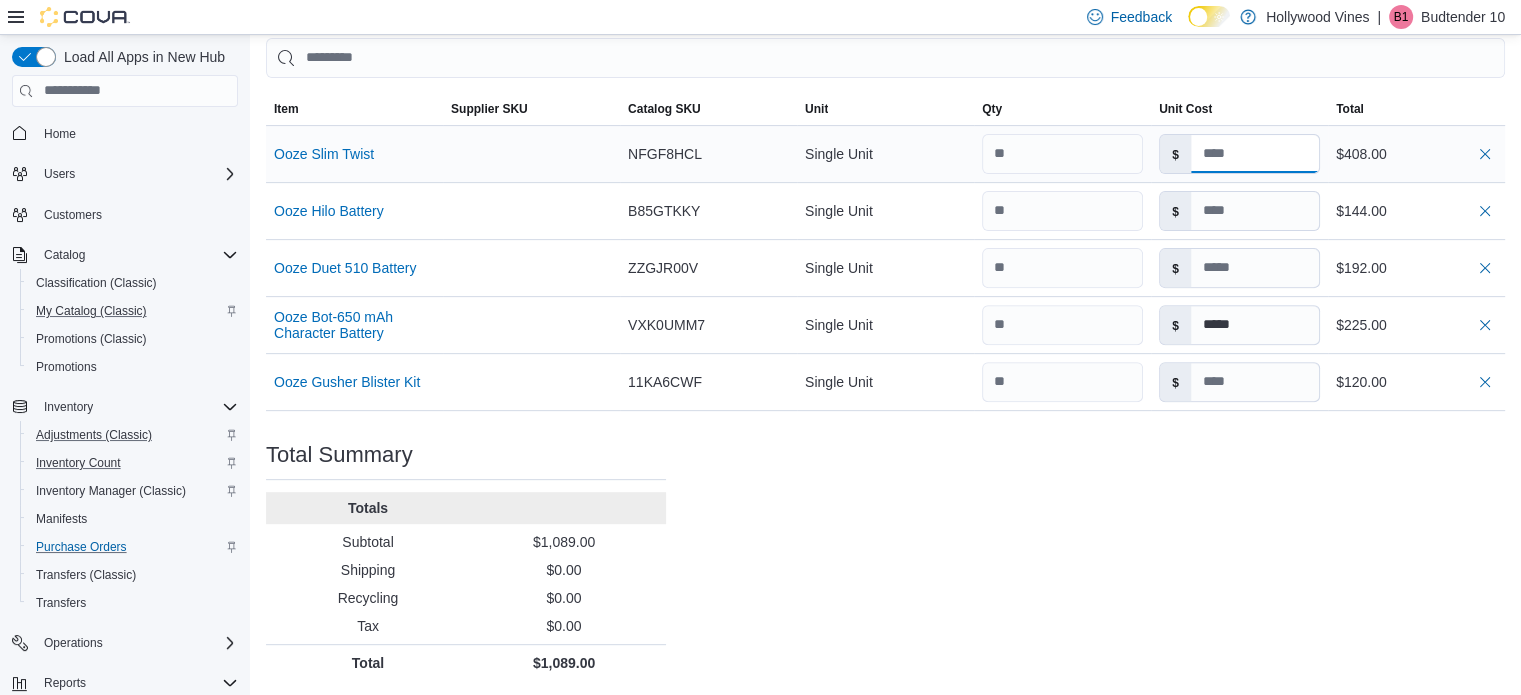 click at bounding box center [1255, 154] 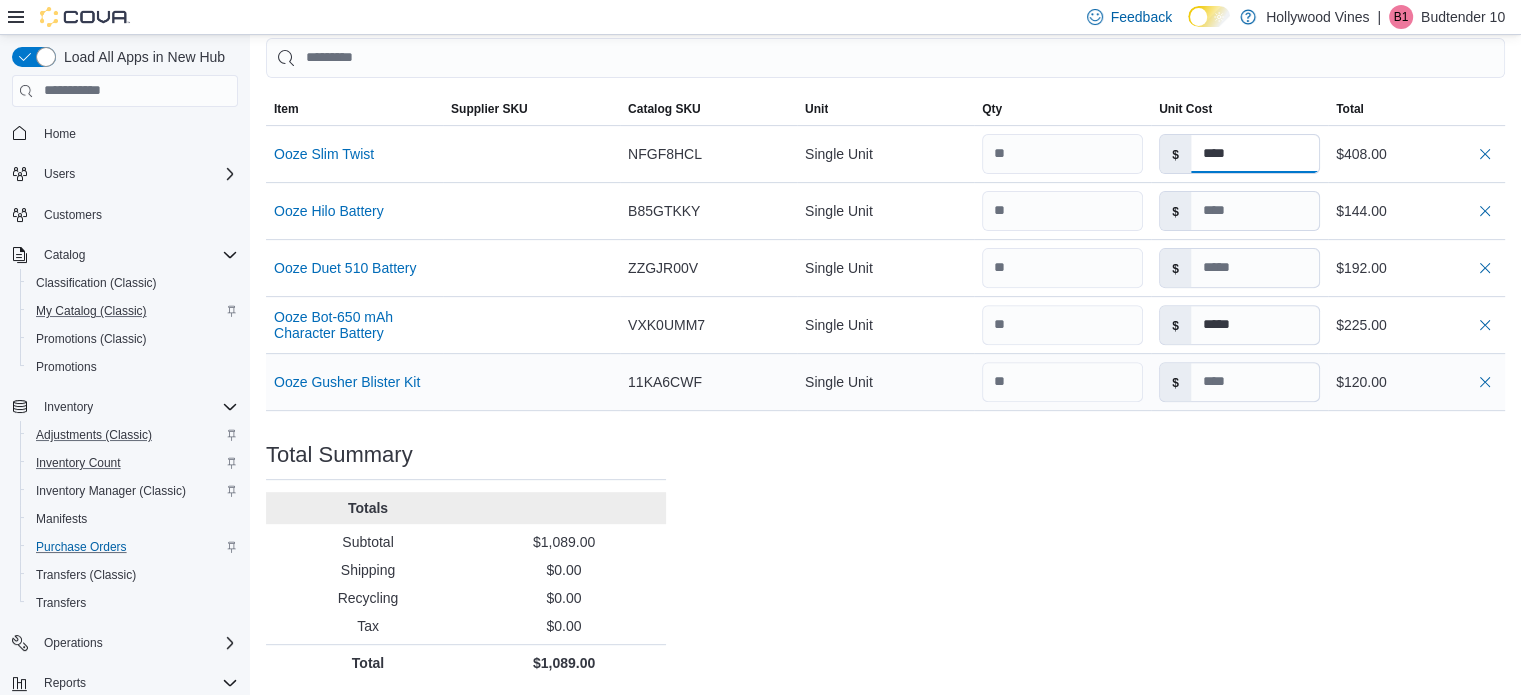 type on "****" 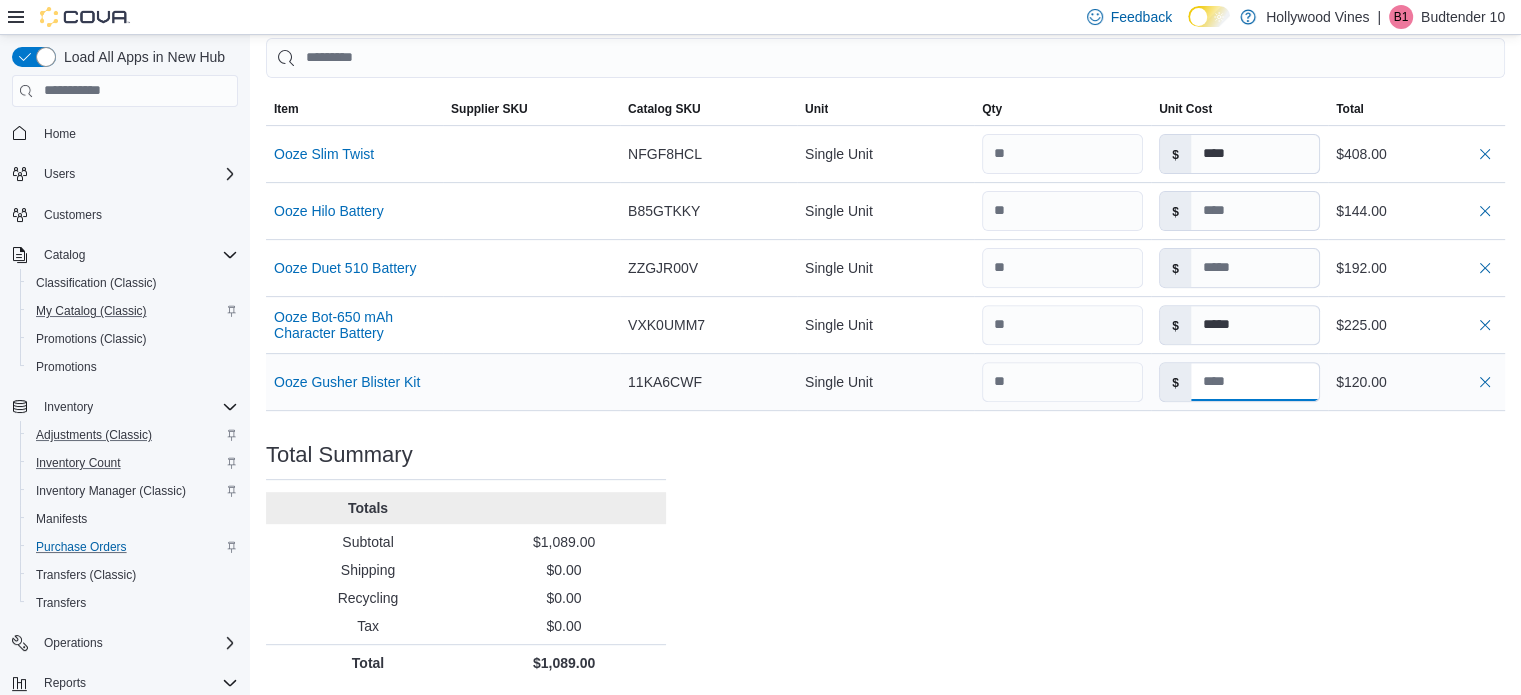 click at bounding box center (1255, 382) 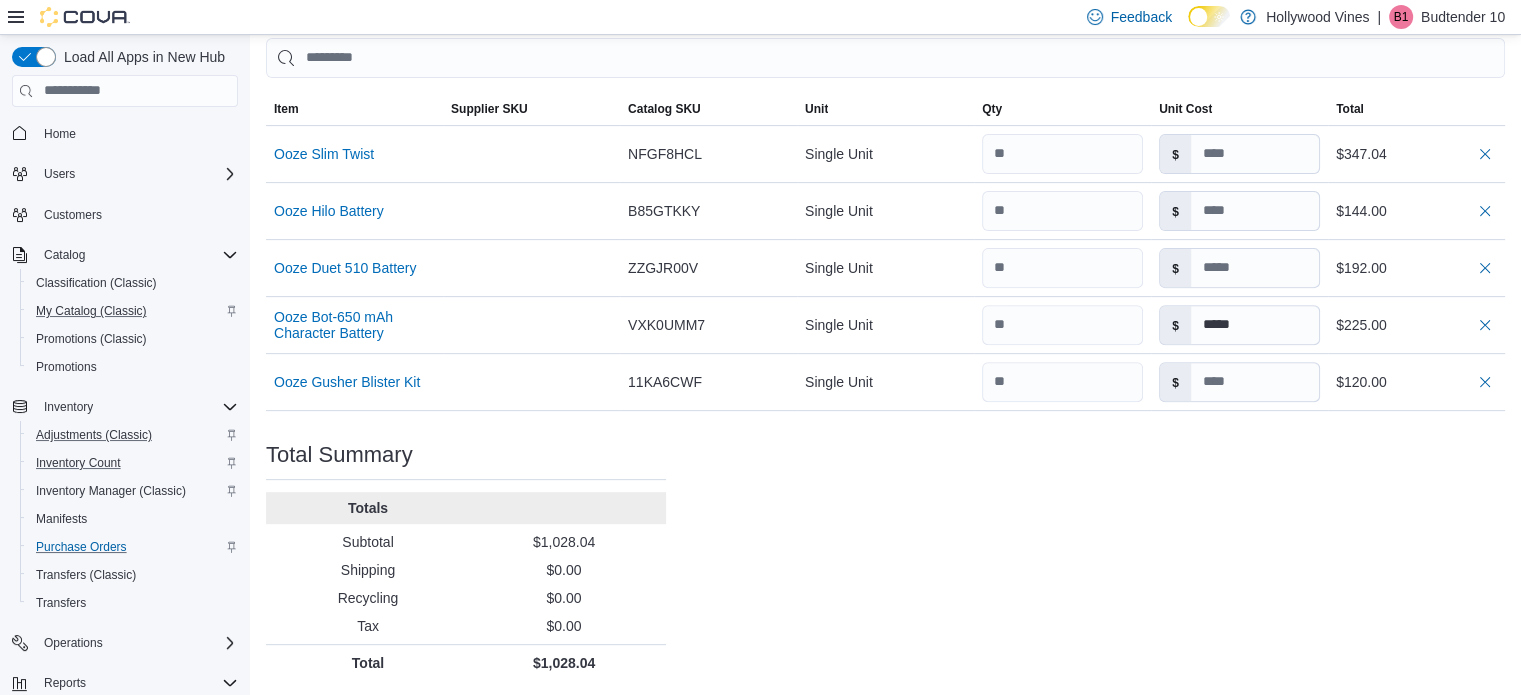 type on "****" 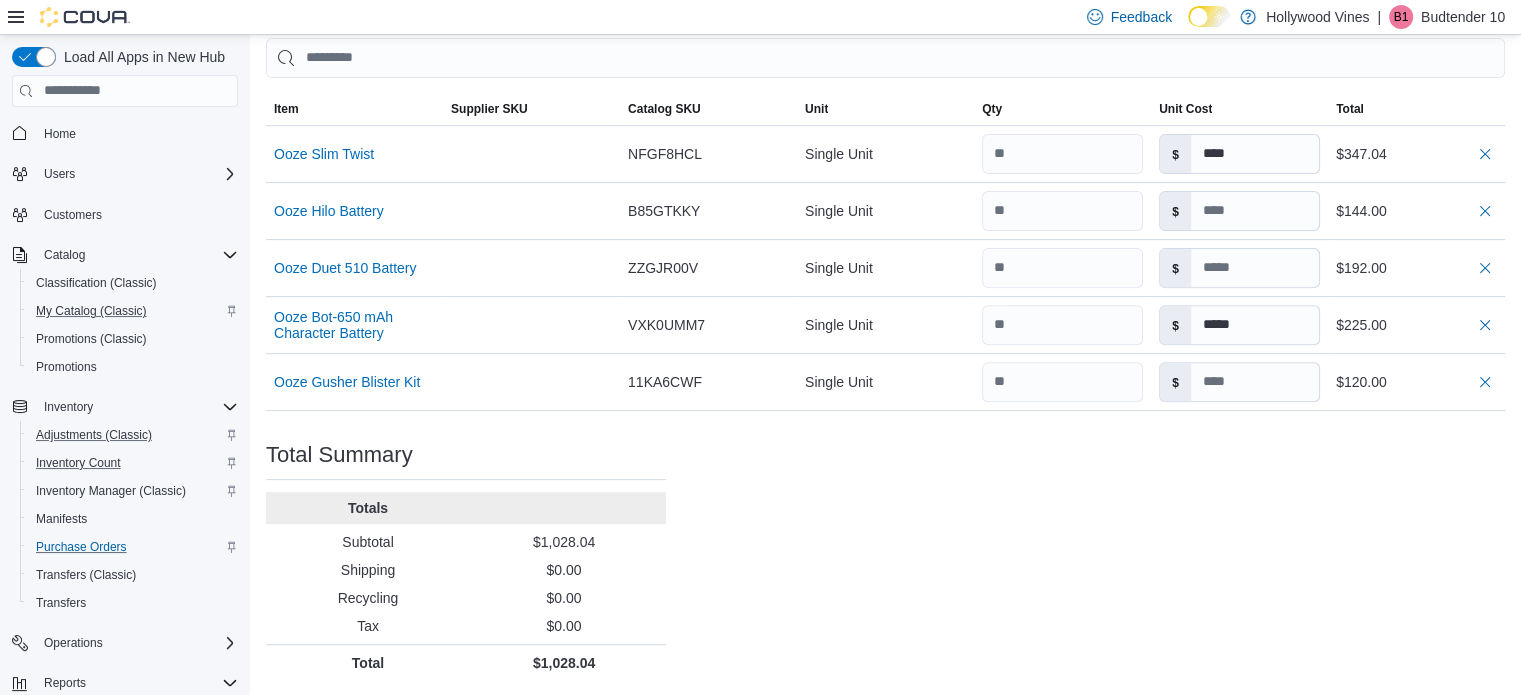 click on "Purchase Order: POFG97-257 Feedback Purchase Order Details   Edit Status Pending Supplier Cannatron Supplier Invoice Number No Supplier Invoice Number added Bill To [NUMBER] [STREET] Ship To [NUMBER] [STREET] Shipping Cost $0.00 Recycling Cost $0.00 Tax $0.00 ETA [MONTH] 19, [YEAR] Notes - Created On [MONTH] 11, [YEAR] 4:40 PM Submitted On - Last Received On - Completed On - Products (5)     Products Search or Scan to Add Product Quantity  Add or Browse Products from this Supplier Sorting Item Supplier SKU Catalog SKU Unit Qty Unit Cost Total Ooze Slim Twist Supplier SKU Catalog SKU [SKU] Unit Single Unit Qty Unit Cost $ Total $408.00 Ooze Hilo Battery Supplier SKU Catalog SKU [SKU] Unit Single Unit Qty Unit Cost $ Total $144.00 Ooze Duet 510 Battery Supplier SKU Catalog SKU [SKU] Unit Single Unit Qty Unit Cost $ Total $192.00 Ooze Bot-650 mAh Character Battery Supplier SKU Catalog SKU [SKU] Unit Single Unit Qty Unit Cost $ ***** Total $225.00 Ooze Gusher Blister Kit Supplier SKU Catalog SKU [SKU] Unit Qty $" at bounding box center [885, 85] 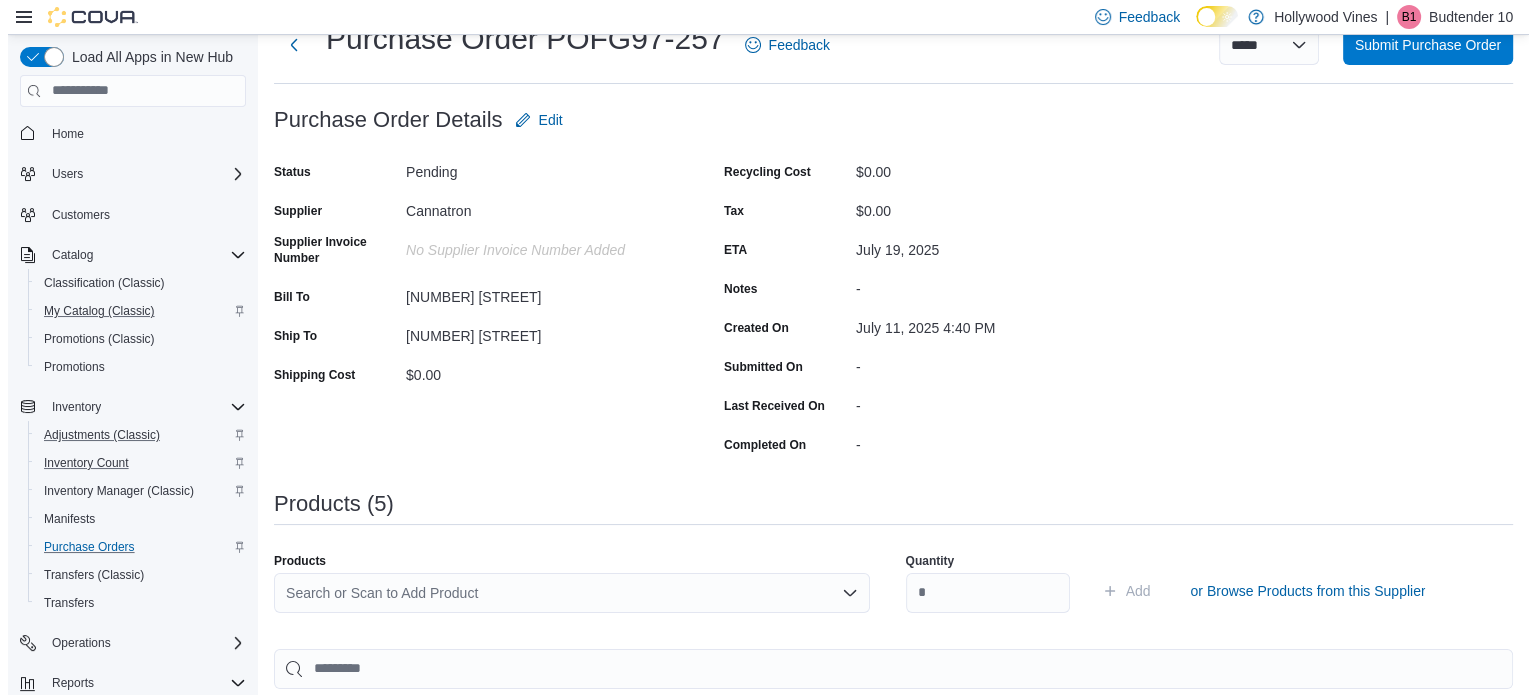 scroll, scrollTop: 0, scrollLeft: 0, axis: both 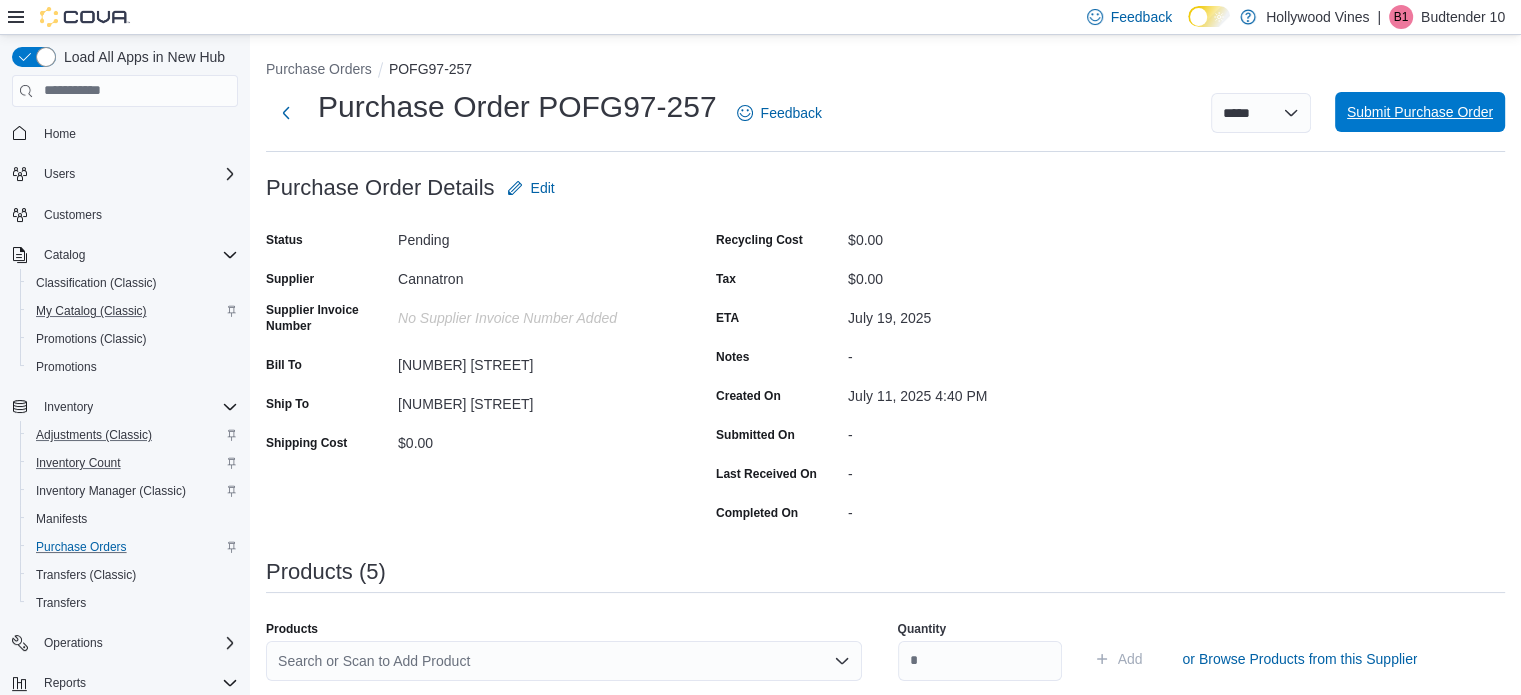 click on "Submit Purchase Order" at bounding box center [1420, 112] 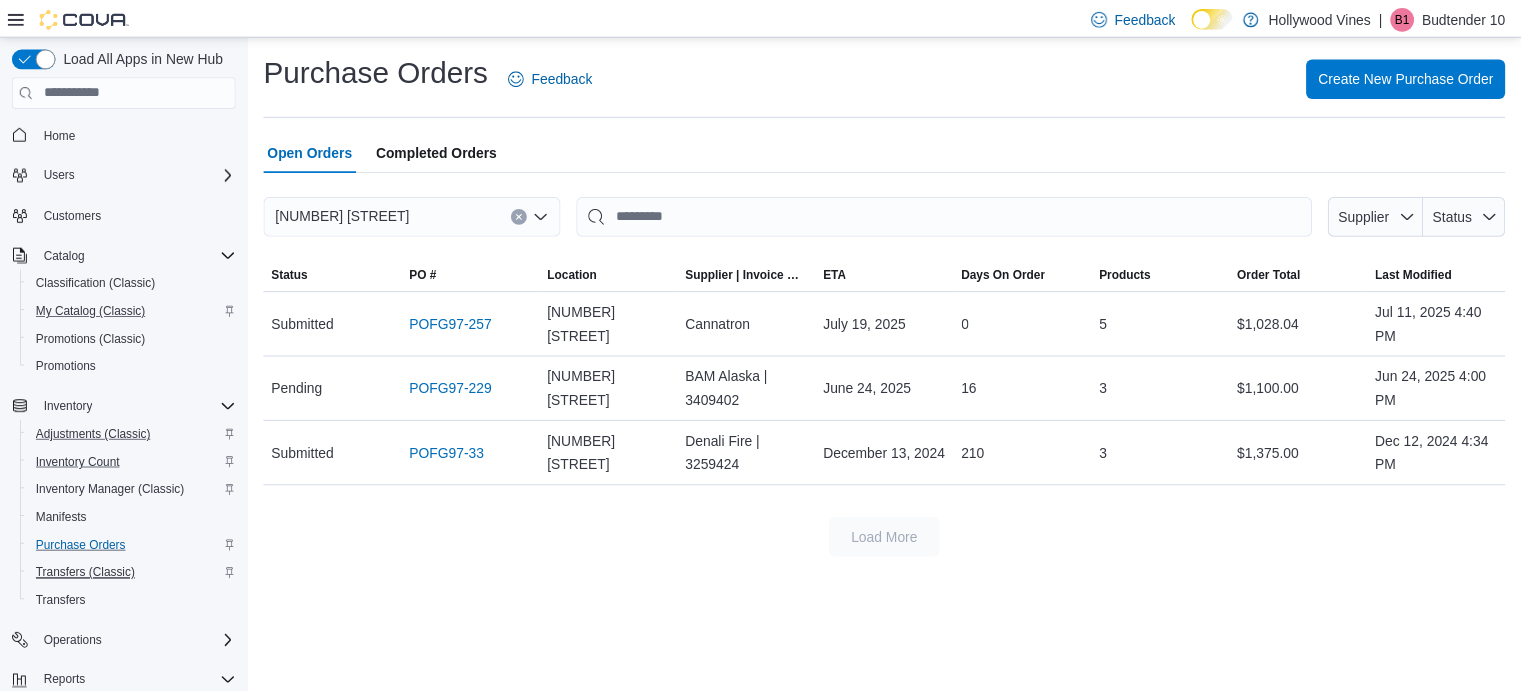 scroll, scrollTop: 172, scrollLeft: 0, axis: vertical 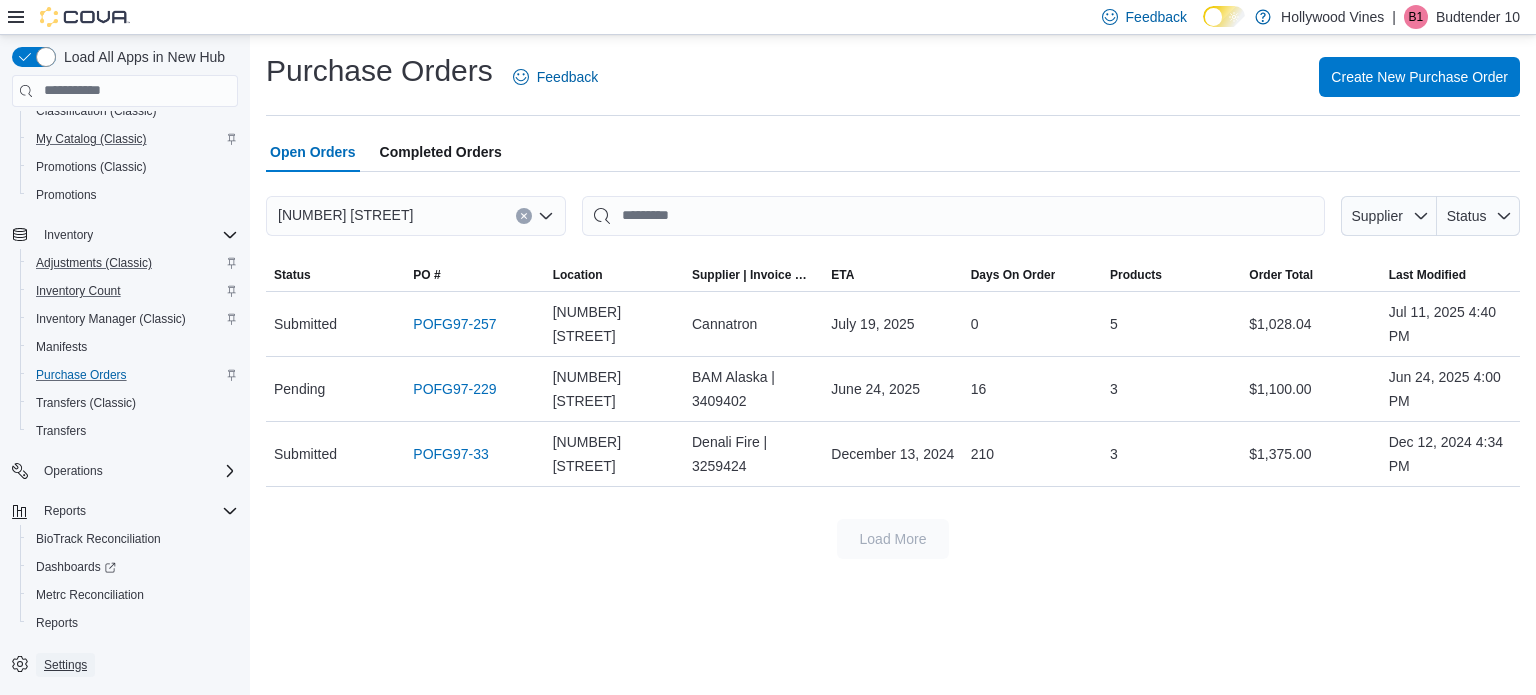 click on "Settings" at bounding box center [65, 665] 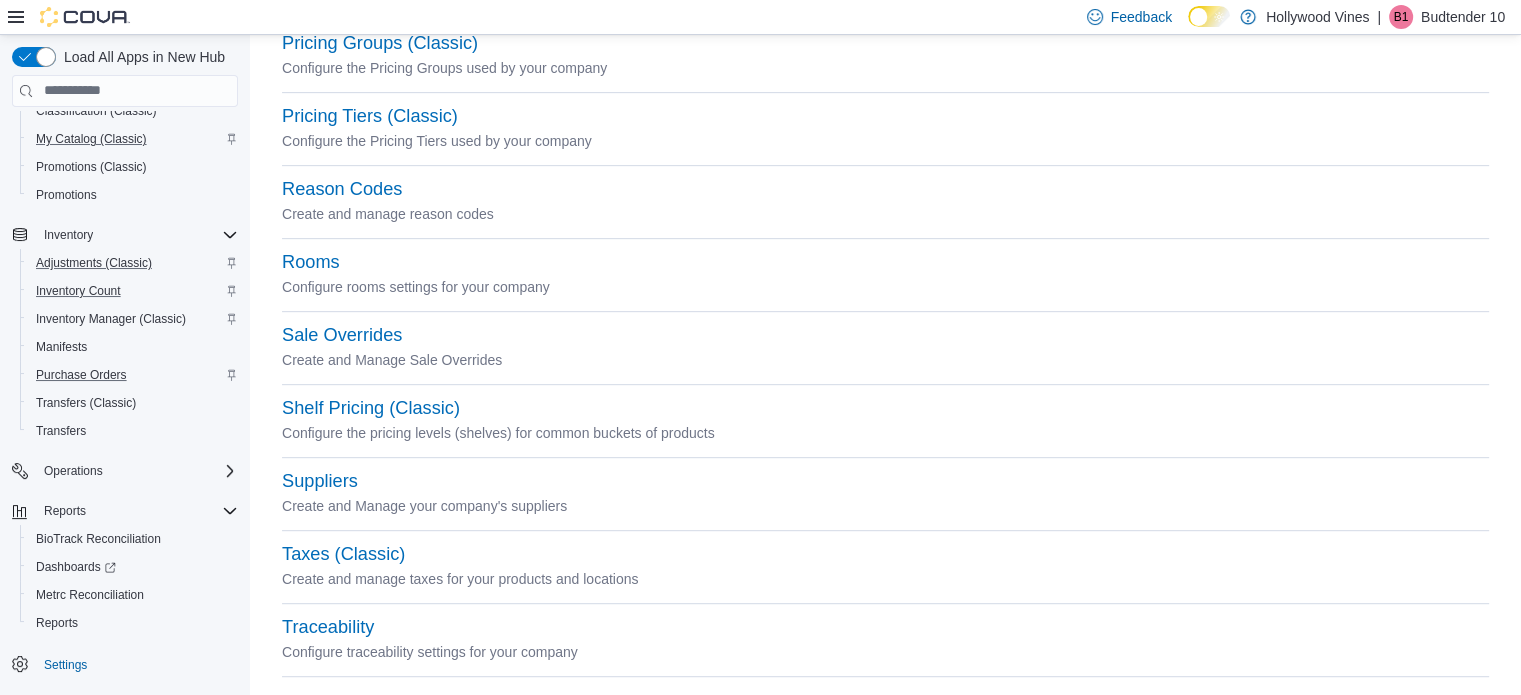 scroll, scrollTop: 932, scrollLeft: 0, axis: vertical 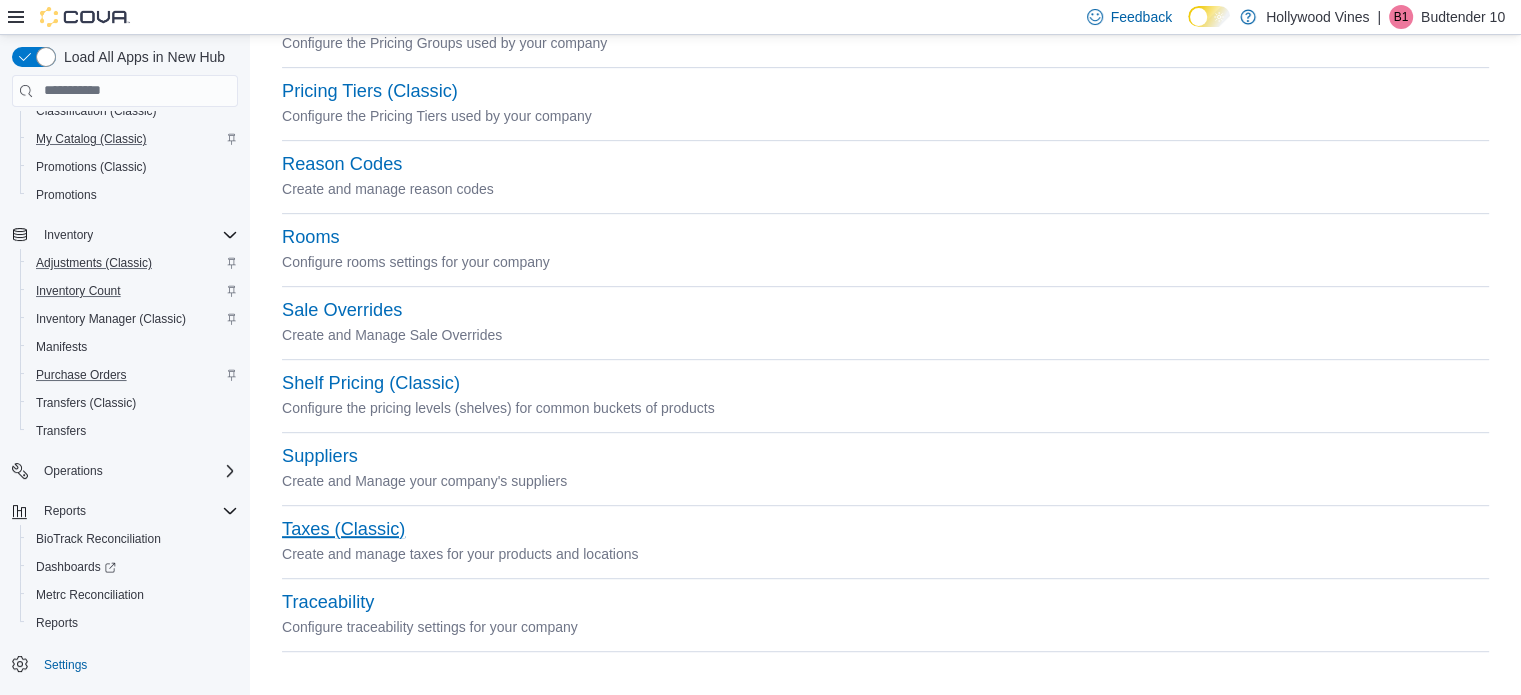 click on "Taxes (Classic)" at bounding box center (343, 529) 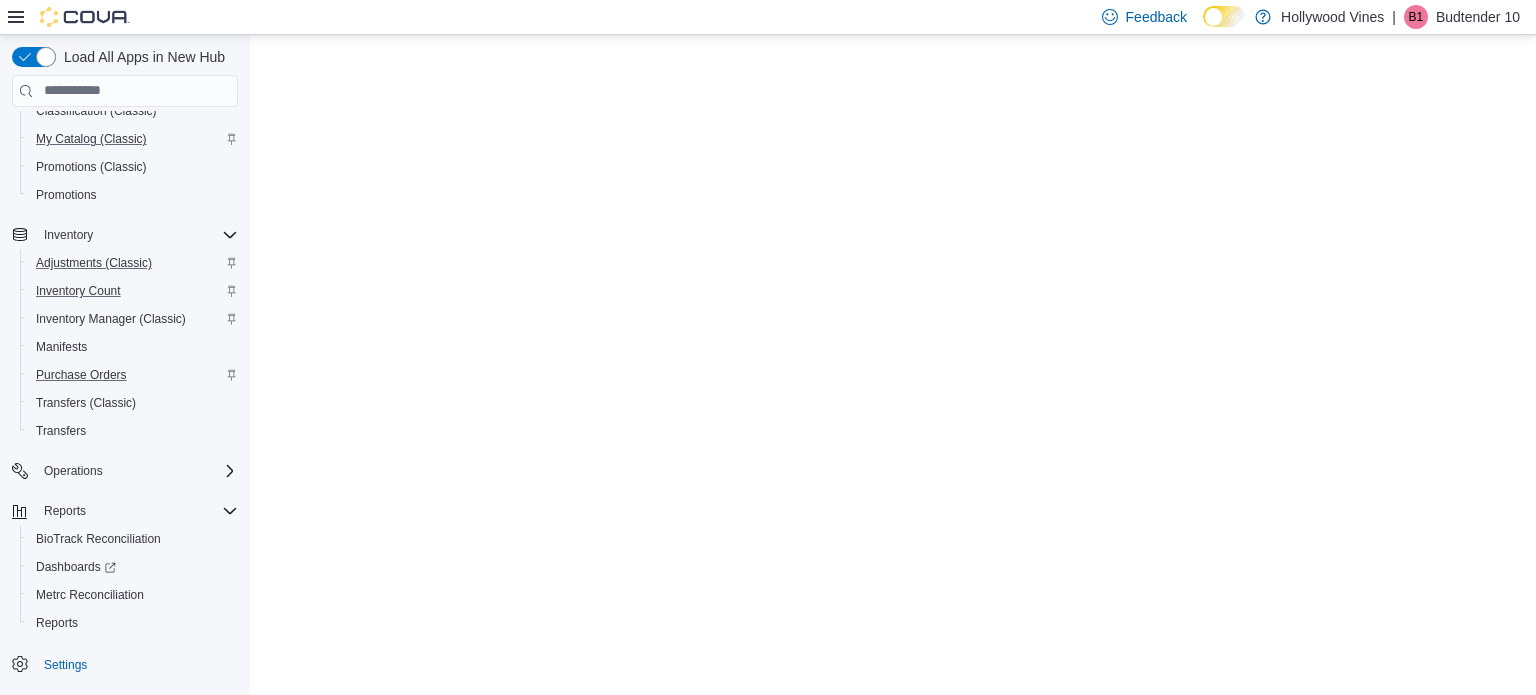 scroll, scrollTop: 0, scrollLeft: 0, axis: both 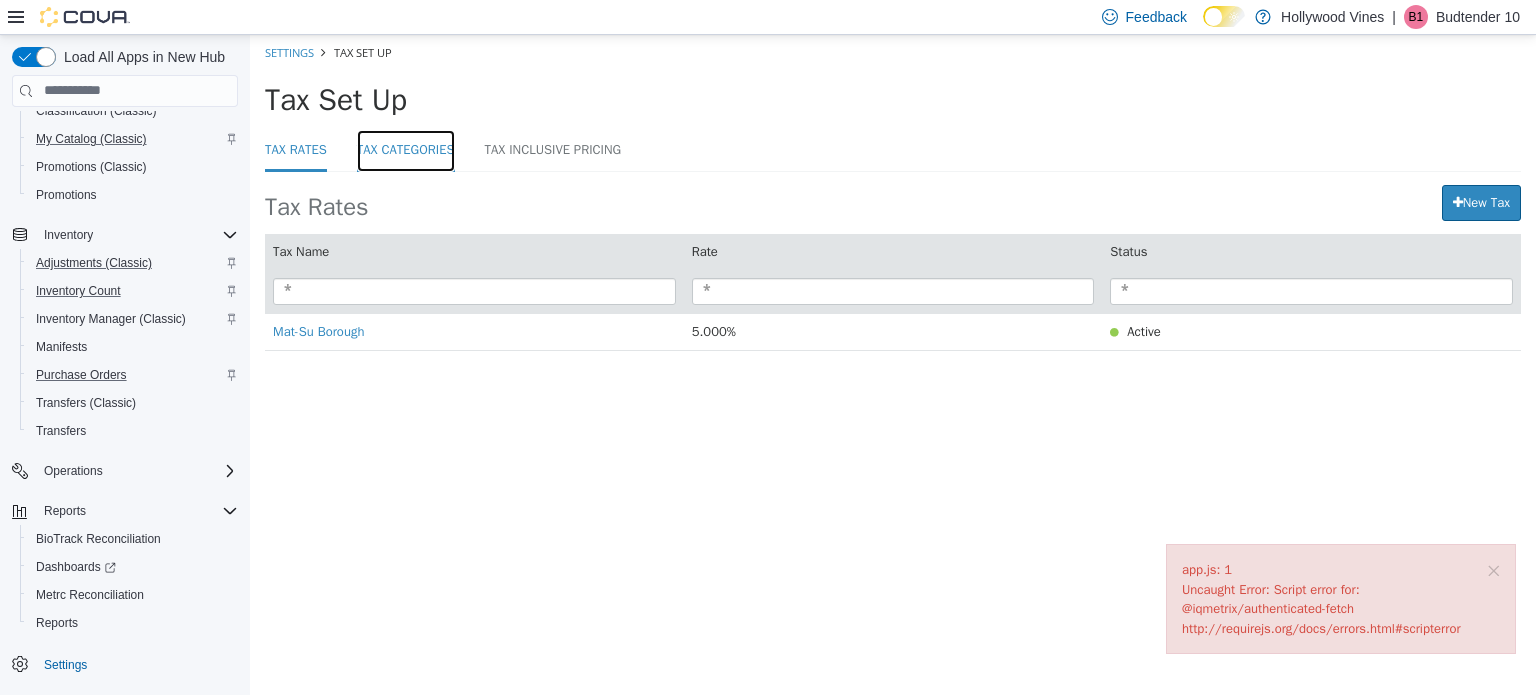 click on "Tax Categories" at bounding box center [406, 150] 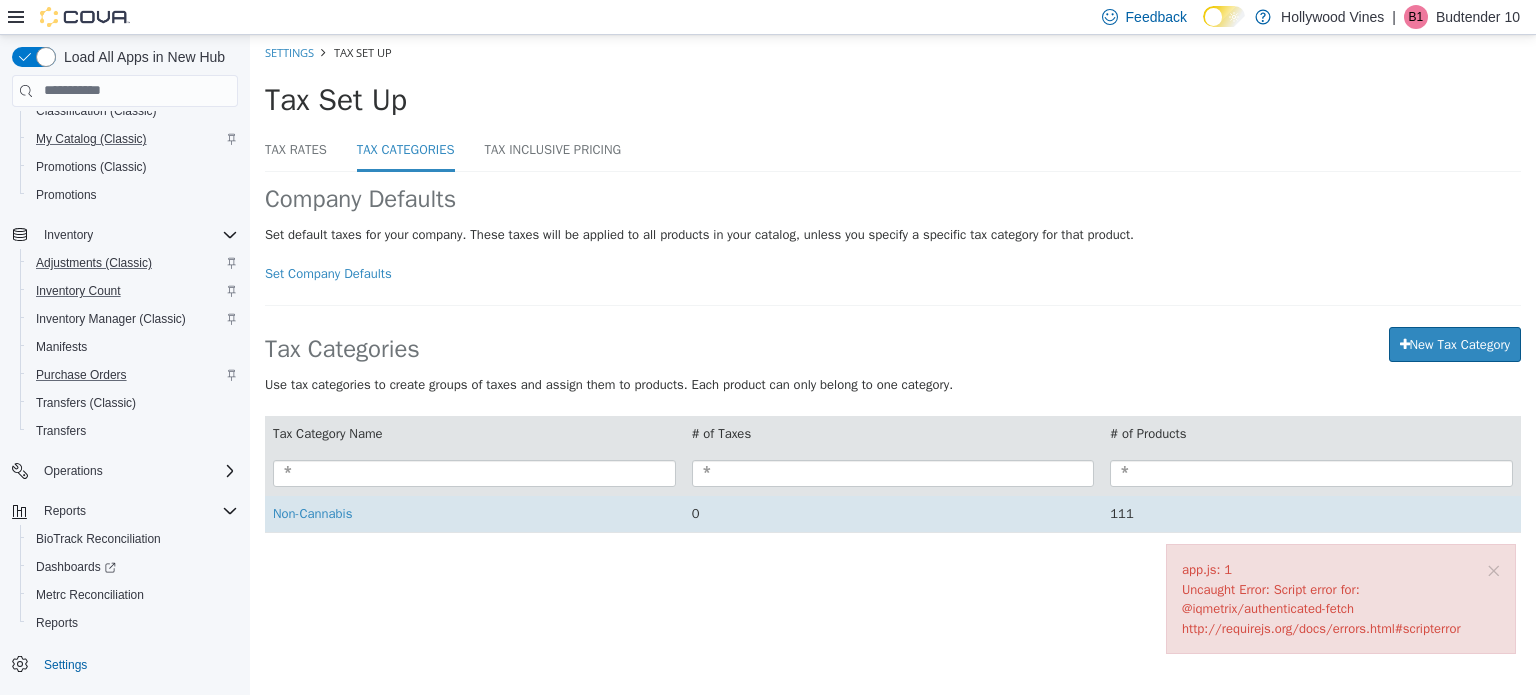 click on "Non-Cannabis" at bounding box center [474, 513] 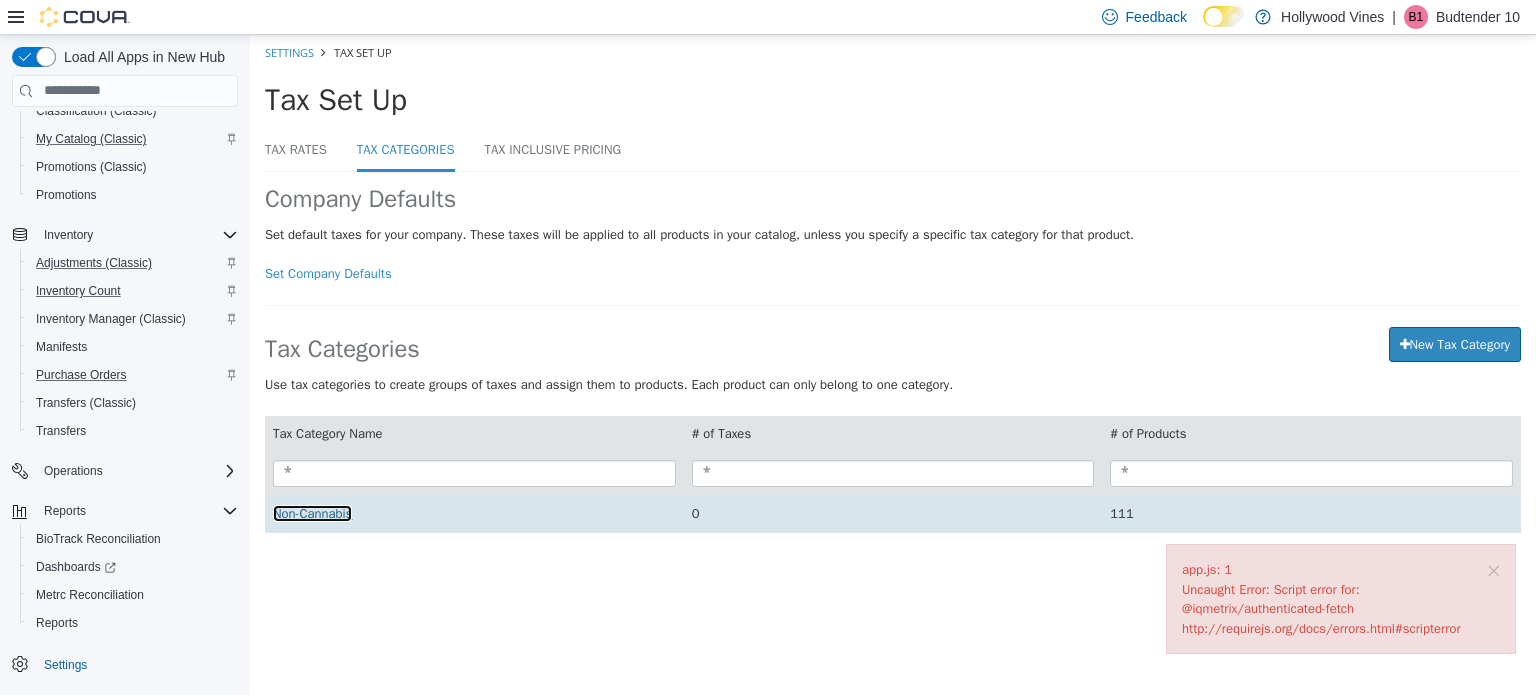 click on "Non-Cannabis" at bounding box center [312, 512] 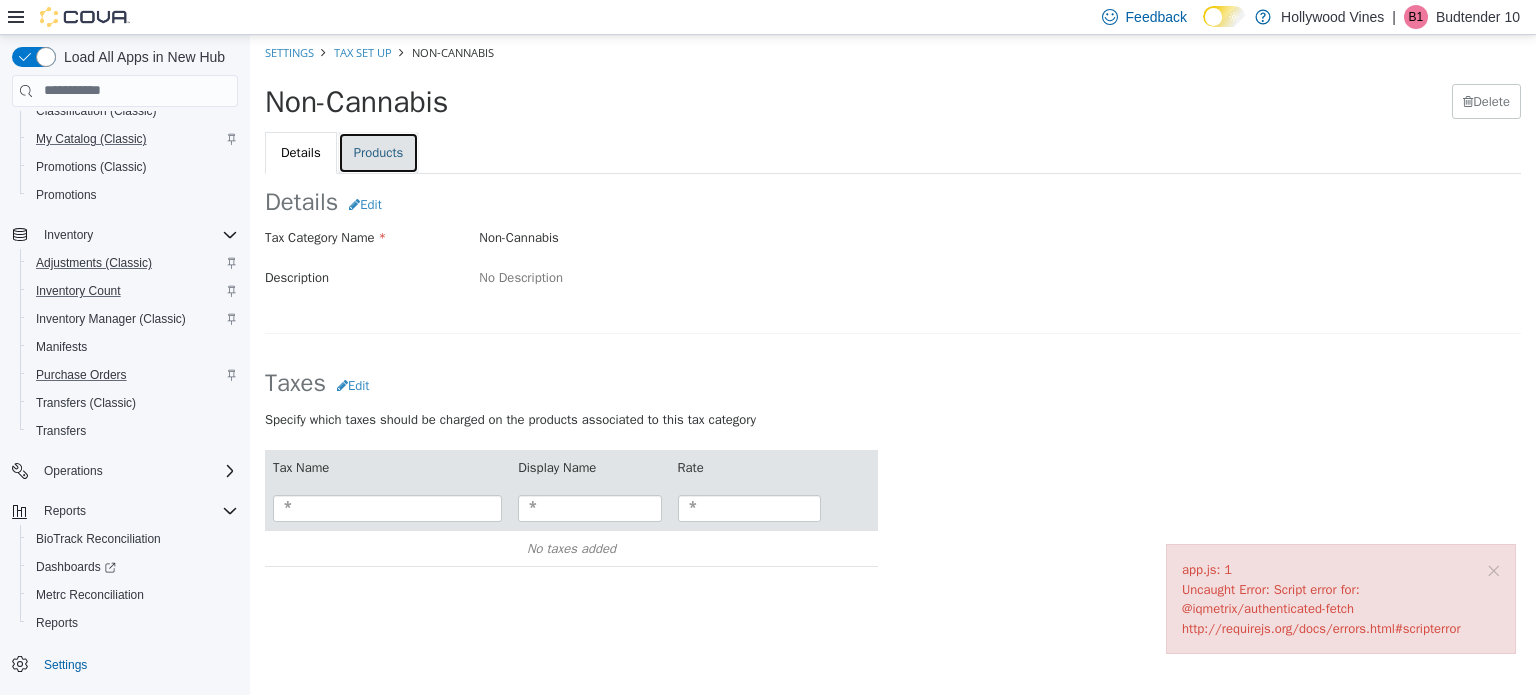 click on "Products" at bounding box center [379, 152] 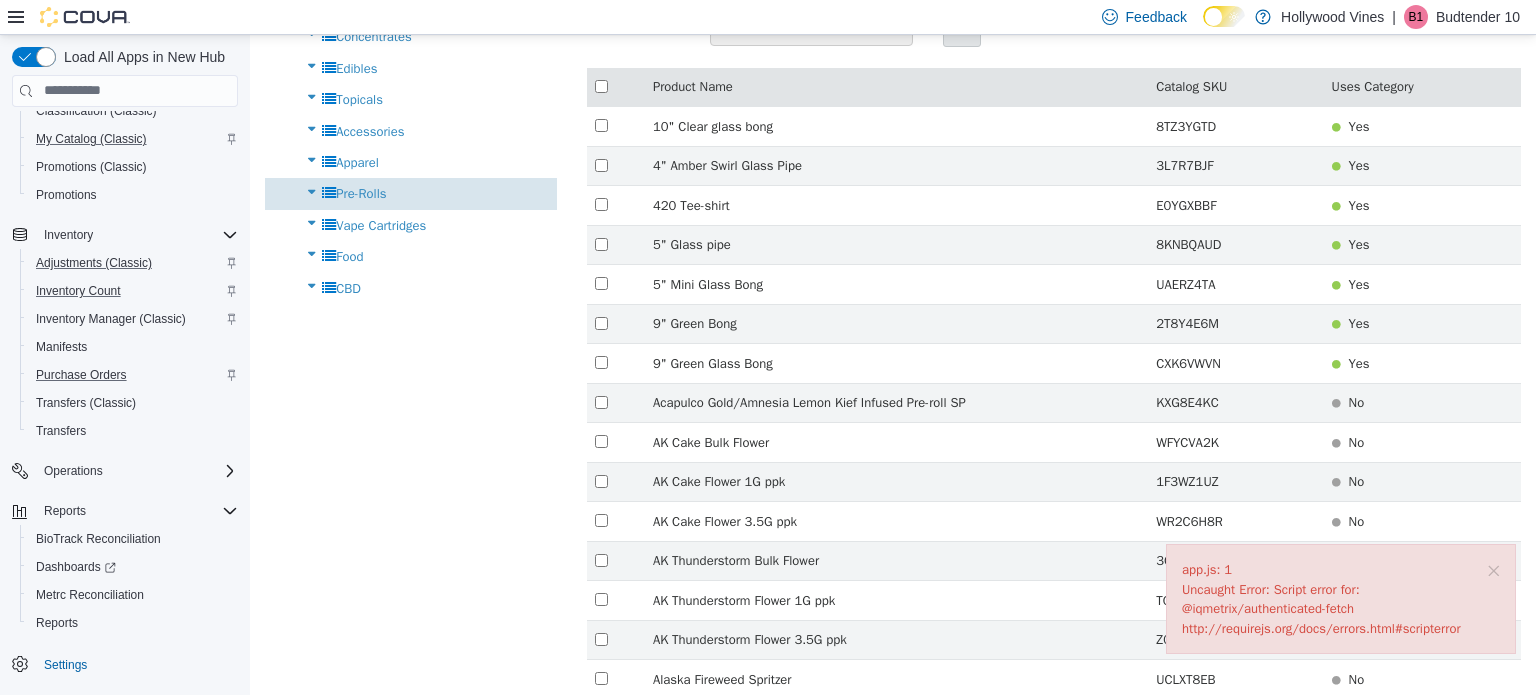 scroll, scrollTop: 300, scrollLeft: 0, axis: vertical 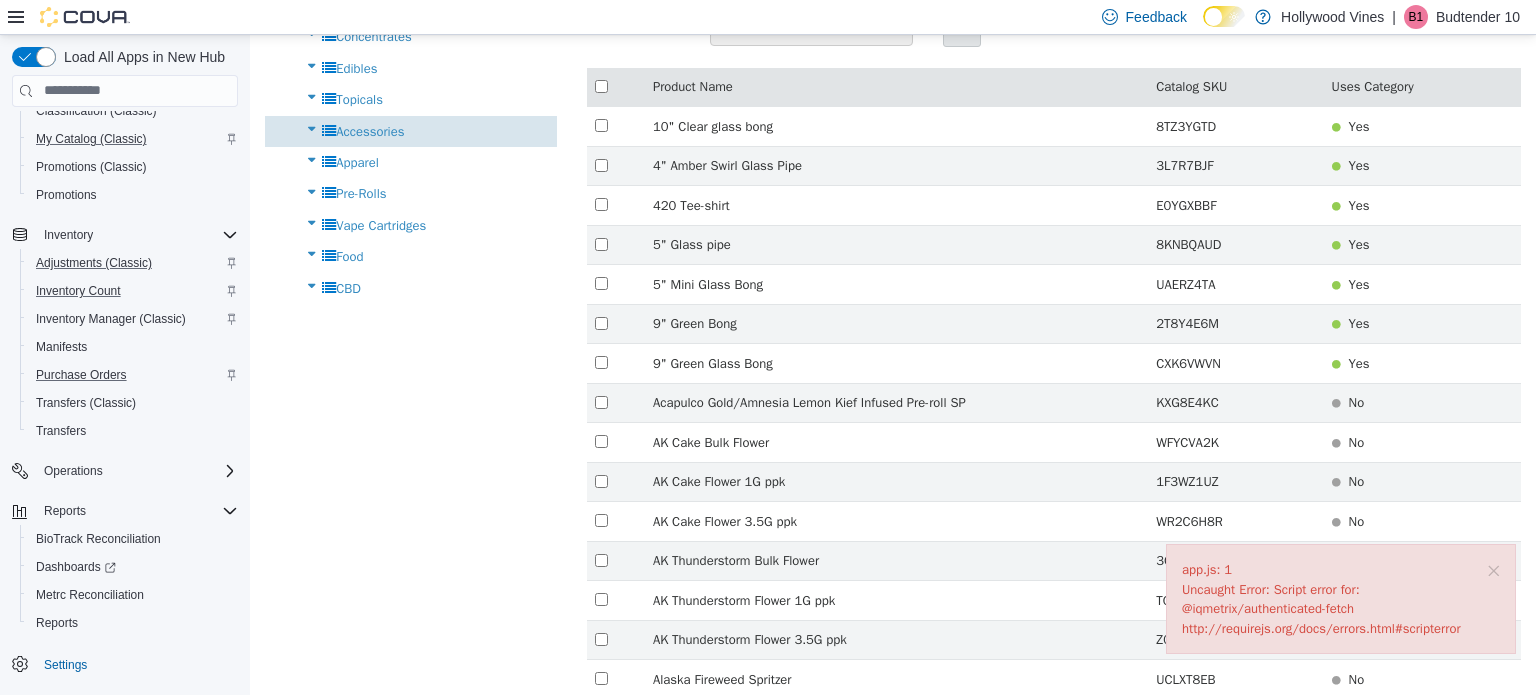 click on "Accessories" at bounding box center [370, 130] 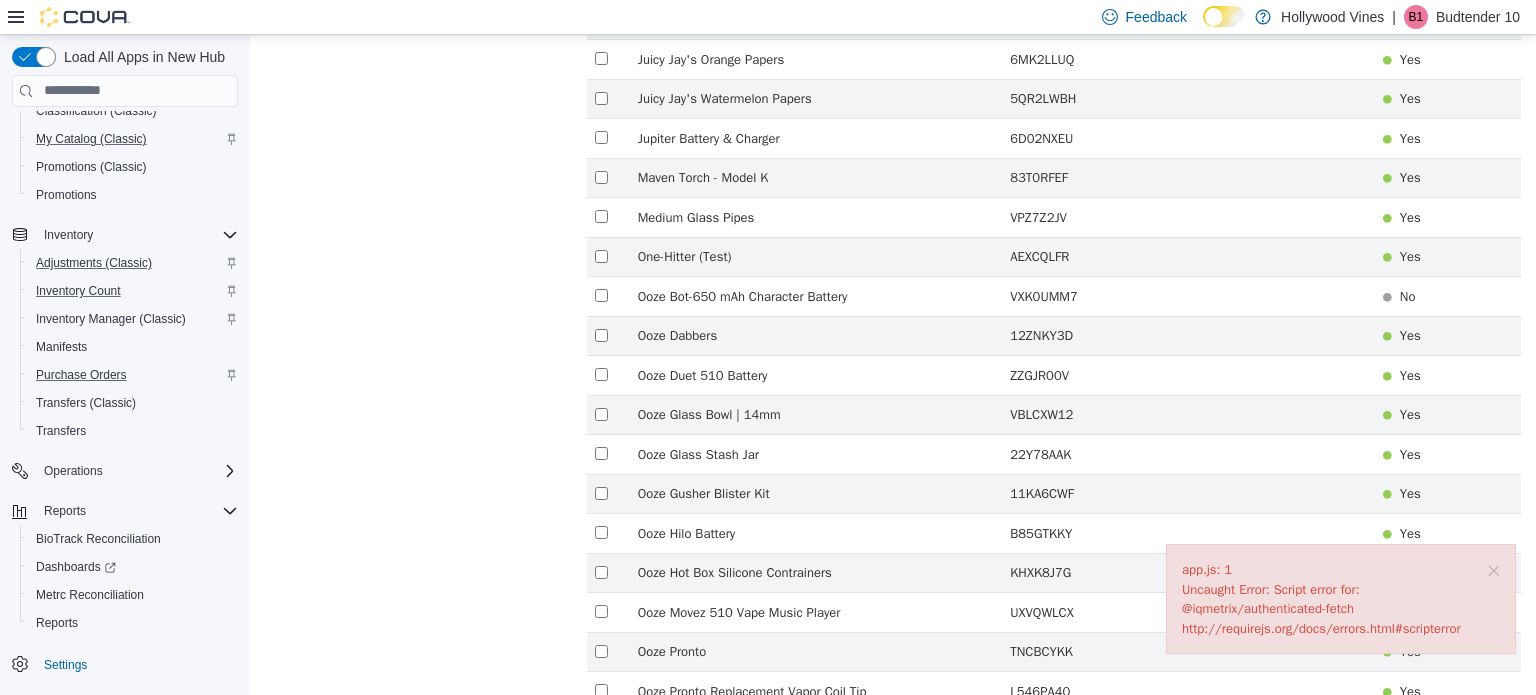 scroll, scrollTop: 1387, scrollLeft: 0, axis: vertical 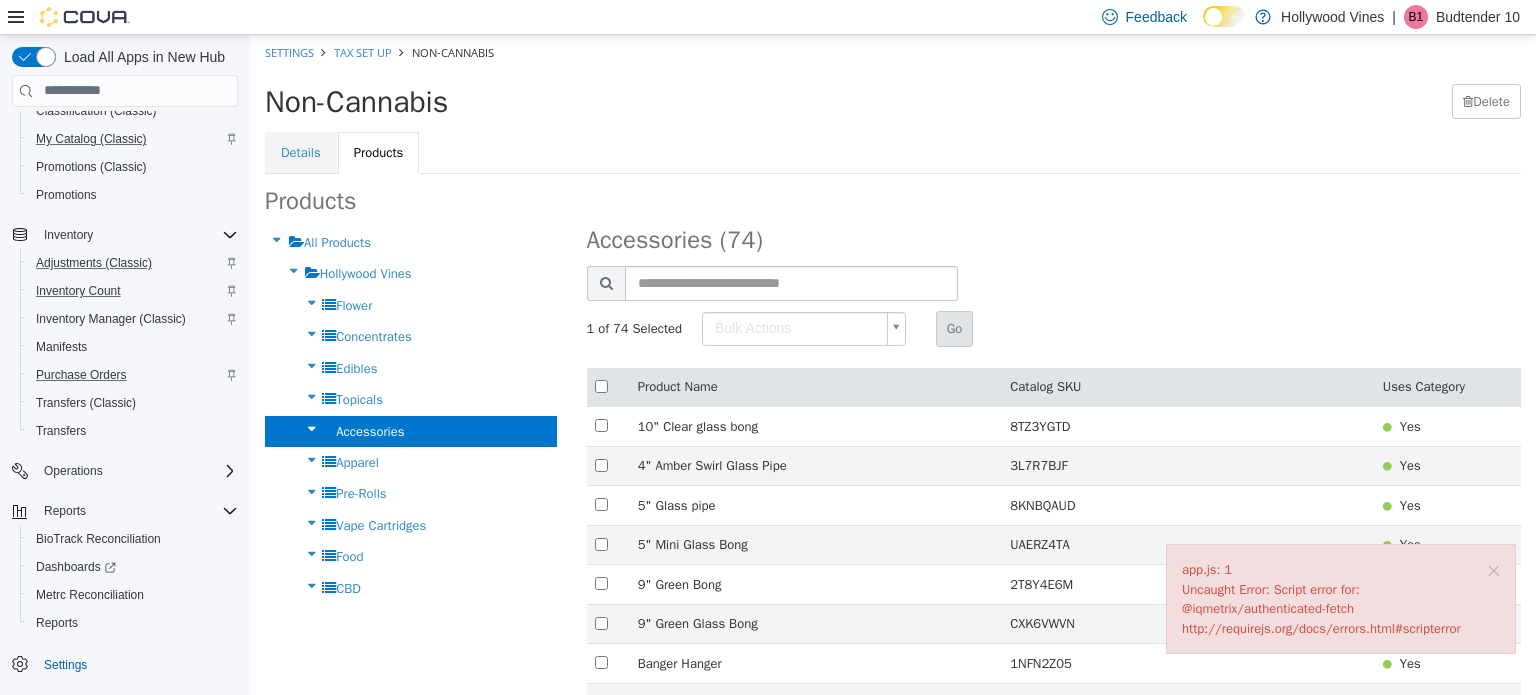 click on "× app.js: 1 Uncaught Error: Script error for: @iqmetrix/authenticated-fetch
http://requirejs.org/docs/errors.html#scripterror
×
Settings
Tax Set Up
Non-Cannabis
Non-Cannabis
Delete
Details Products
Products
All Products  Hollywood Vines  Flower  Concentrates  Edibles  Topicals  Accessories  Apparel  Pre-Rolls  Vape Cartridges  Food  CBD
Accessories ([NUMBER])
Search Products
[NUMBER] of [NUMBER] Selected
Bulk Actions
Go
Product Name Catalog SKU Uses Category 10" Clear glass bong [SKU] Yes  4" Amber Swirl Glass Pipe [SKU] Yes  5" Glass pipe [SKU] Yes  5" Mini Glass Bong [SKU] Yes  9" Green Bong [SKU] Yes  9" Green Glass Bong [SKU] Yes  Banger Hanger [SKU] Yes  BIC Lighter [SKU] Yes  Bic Lighter|Classic [SKU] Yes  Bic Lighter|Fashion Colors Yes  No" at bounding box center (893, 1715) 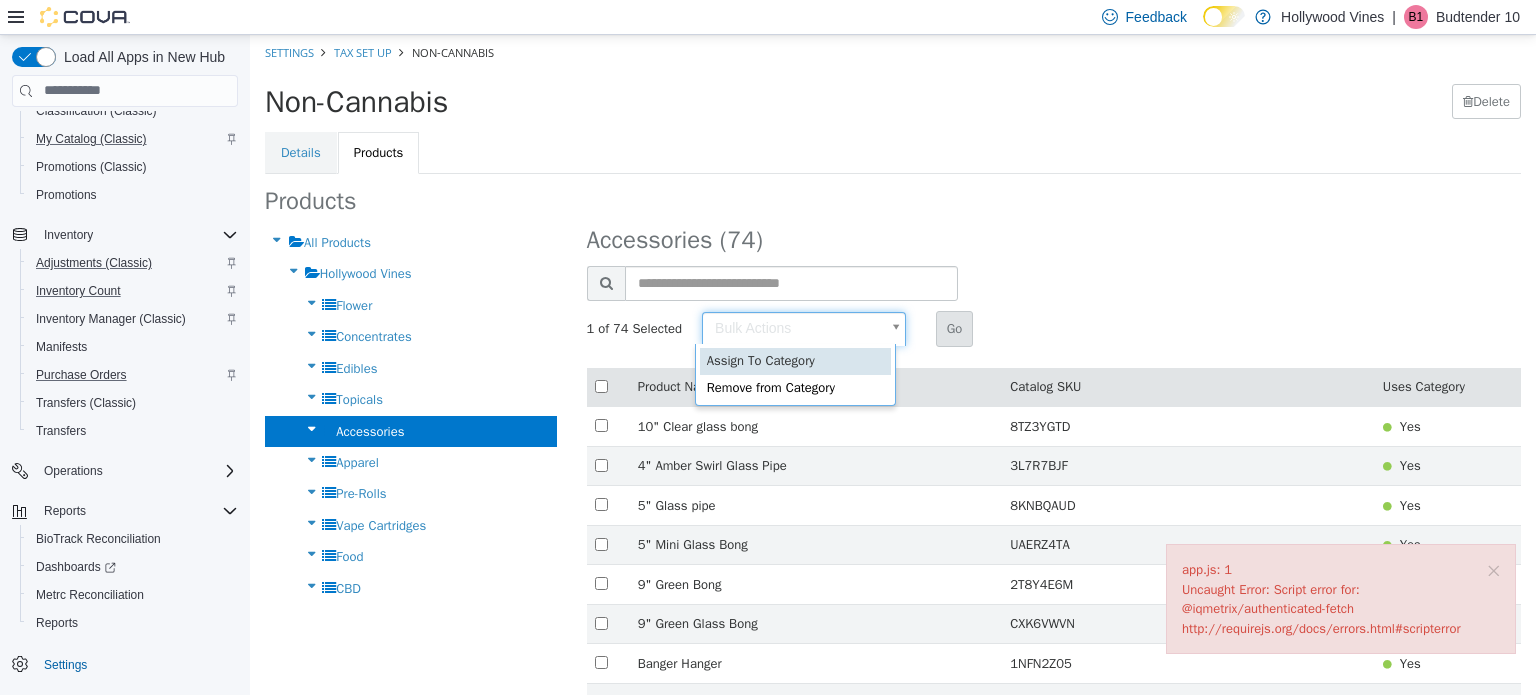 scroll, scrollTop: 0, scrollLeft: 5, axis: horizontal 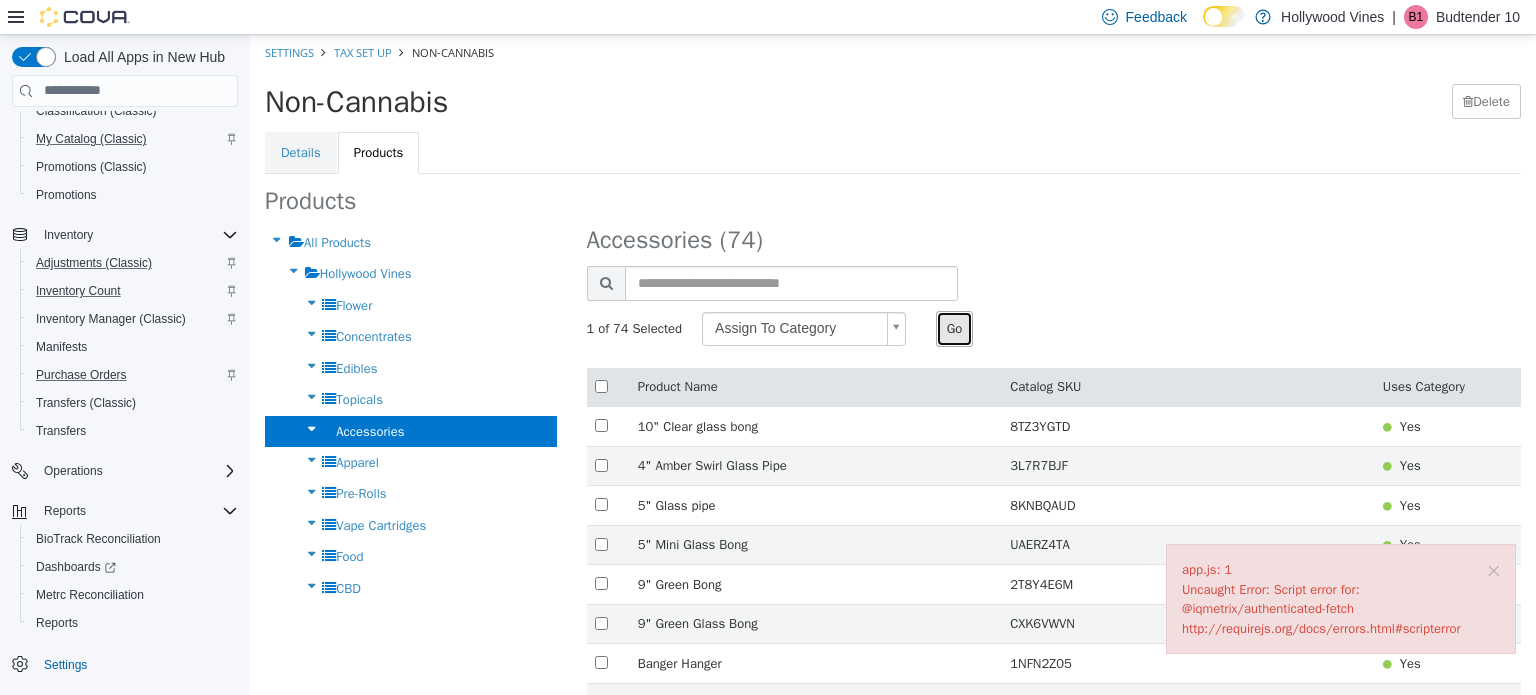 click on "Go" at bounding box center (955, 328) 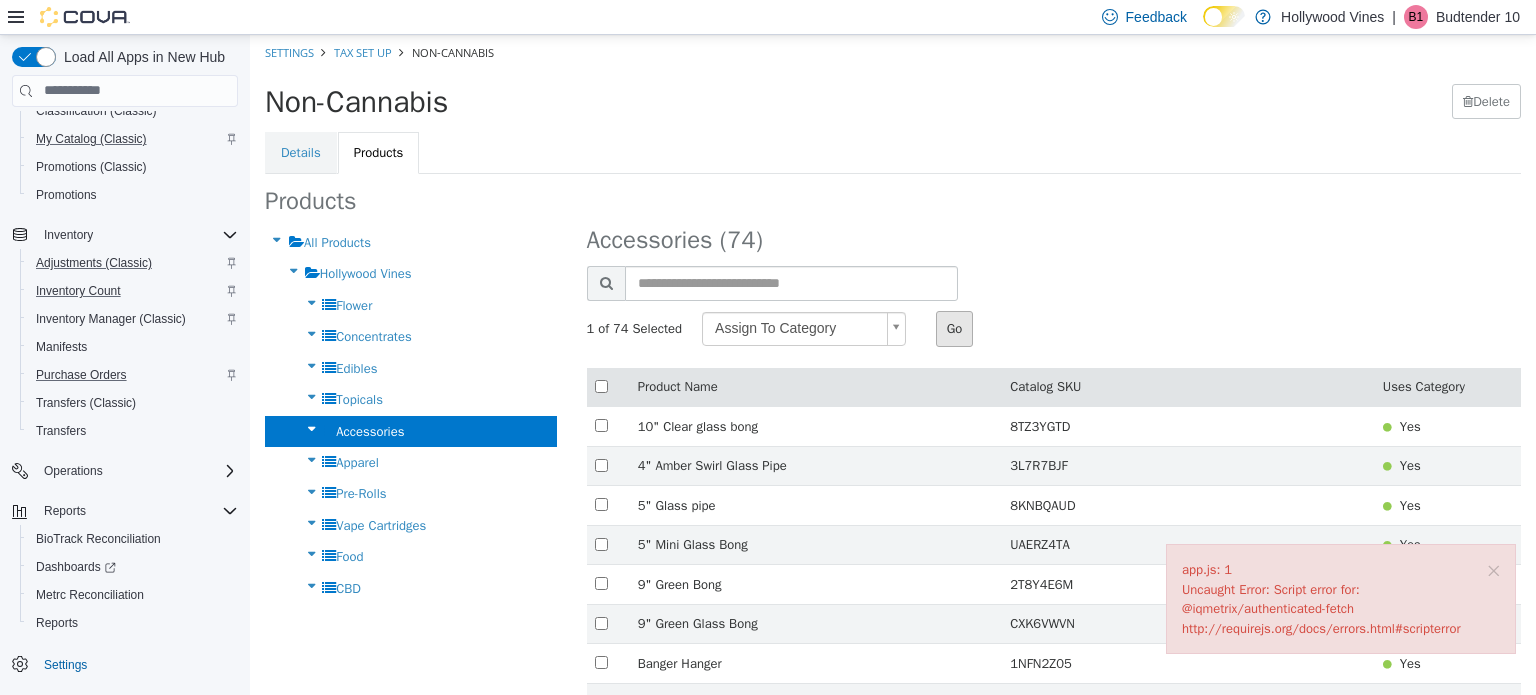 type 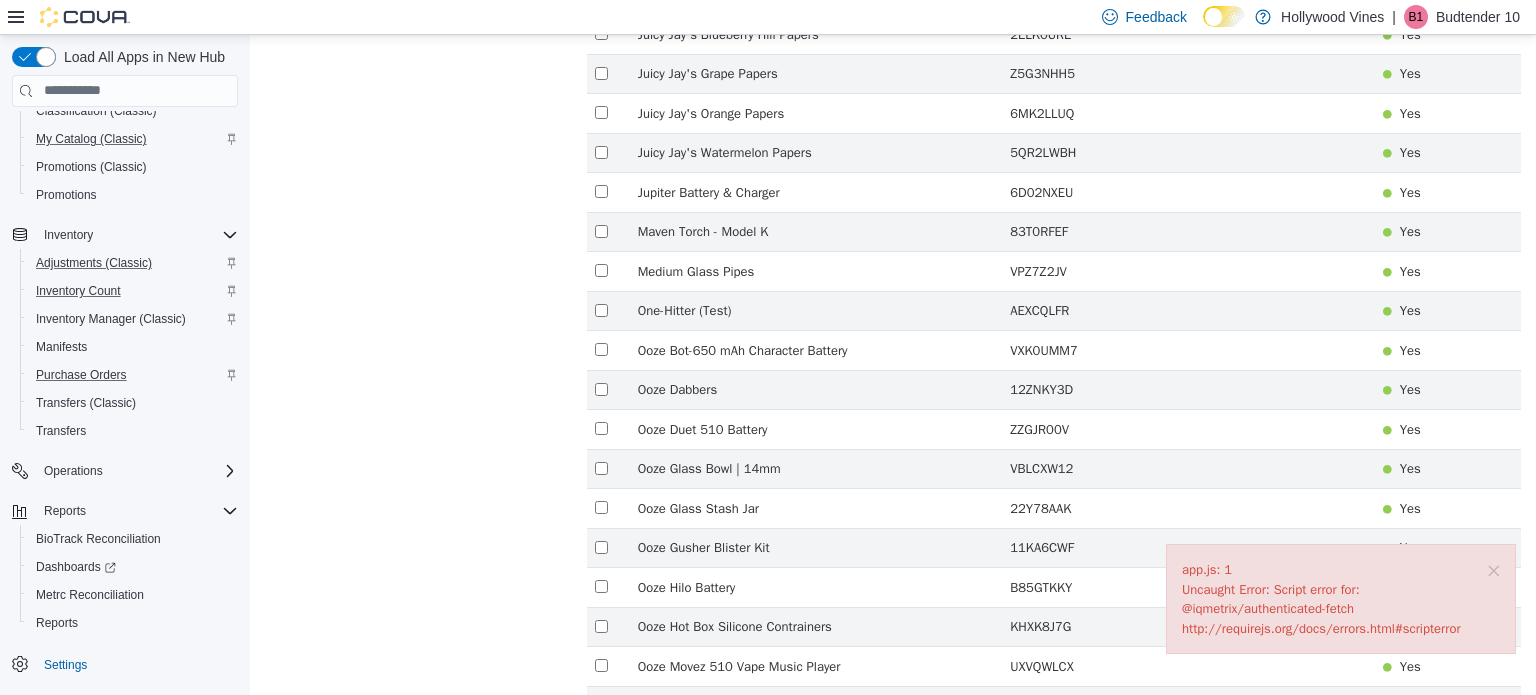 scroll, scrollTop: 1394, scrollLeft: 0, axis: vertical 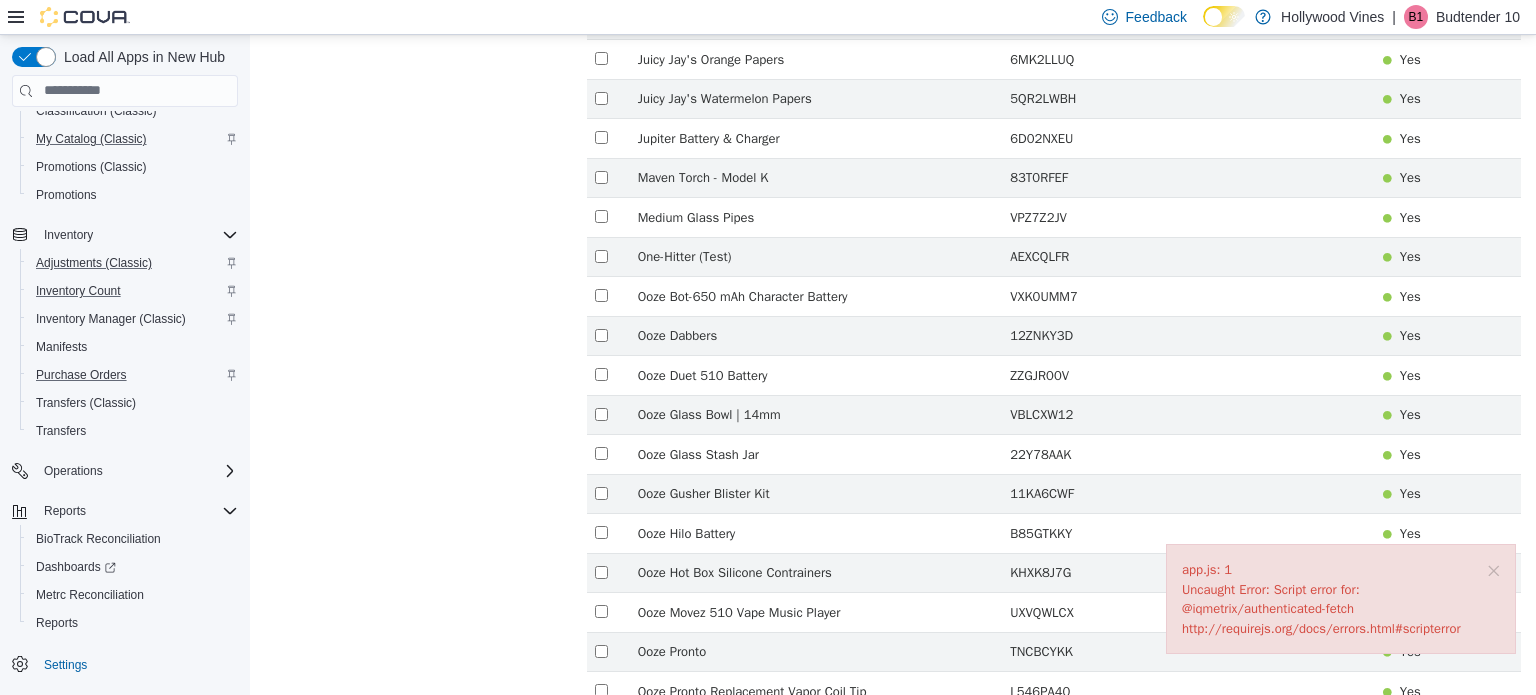 click on "× app.js: 1 Uncaught Error: Script error for: @iqmetrix/authenticated-fetch
http://requirejs.org/docs/errors.html#scripterror" at bounding box center (1341, 598) 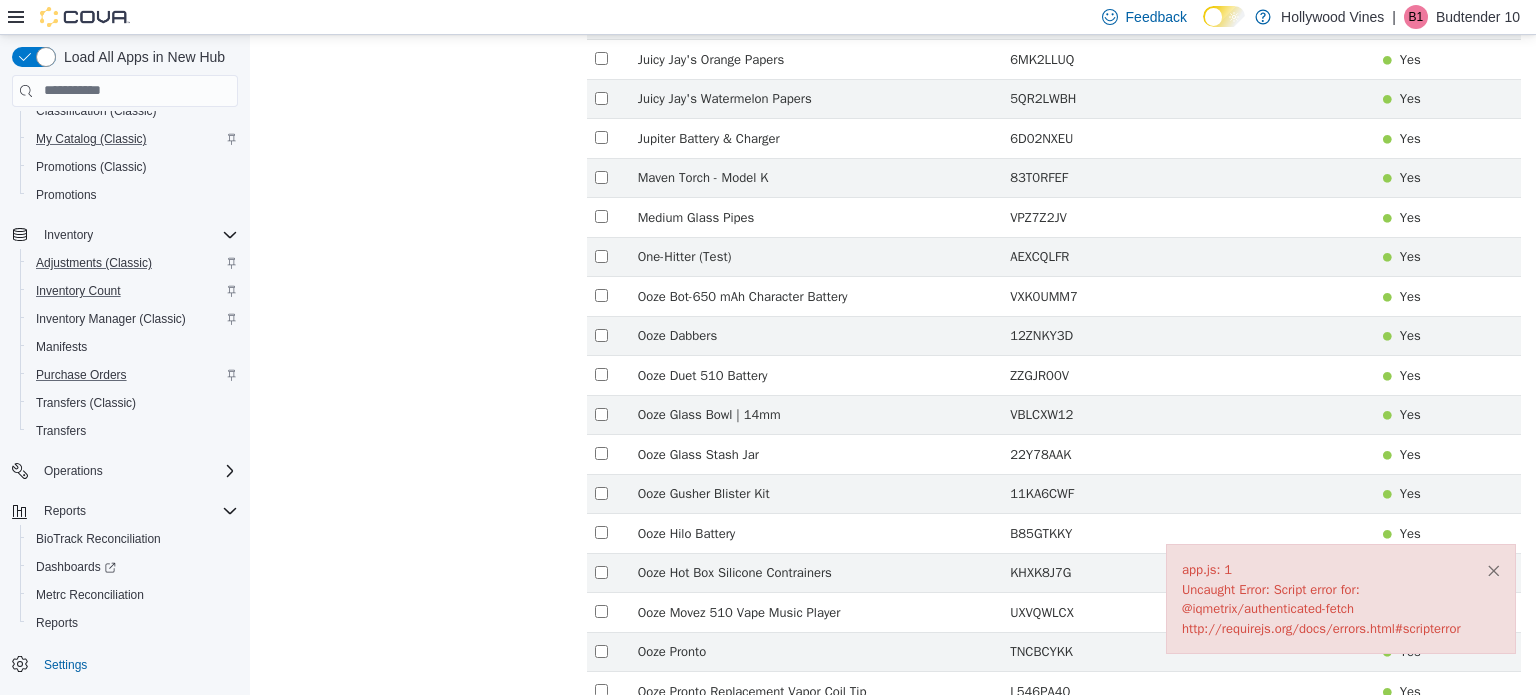 click on "×" at bounding box center (1493, 569) 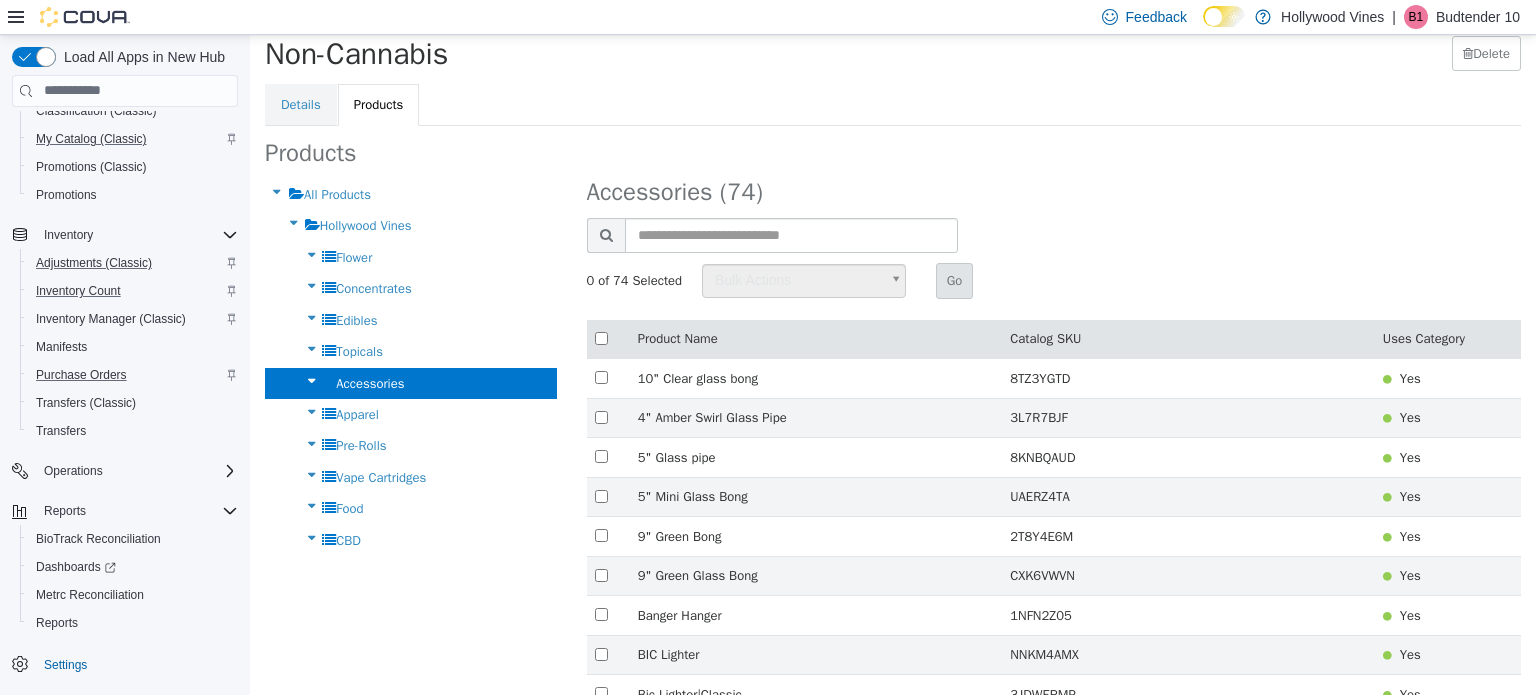 scroll, scrollTop: 0, scrollLeft: 0, axis: both 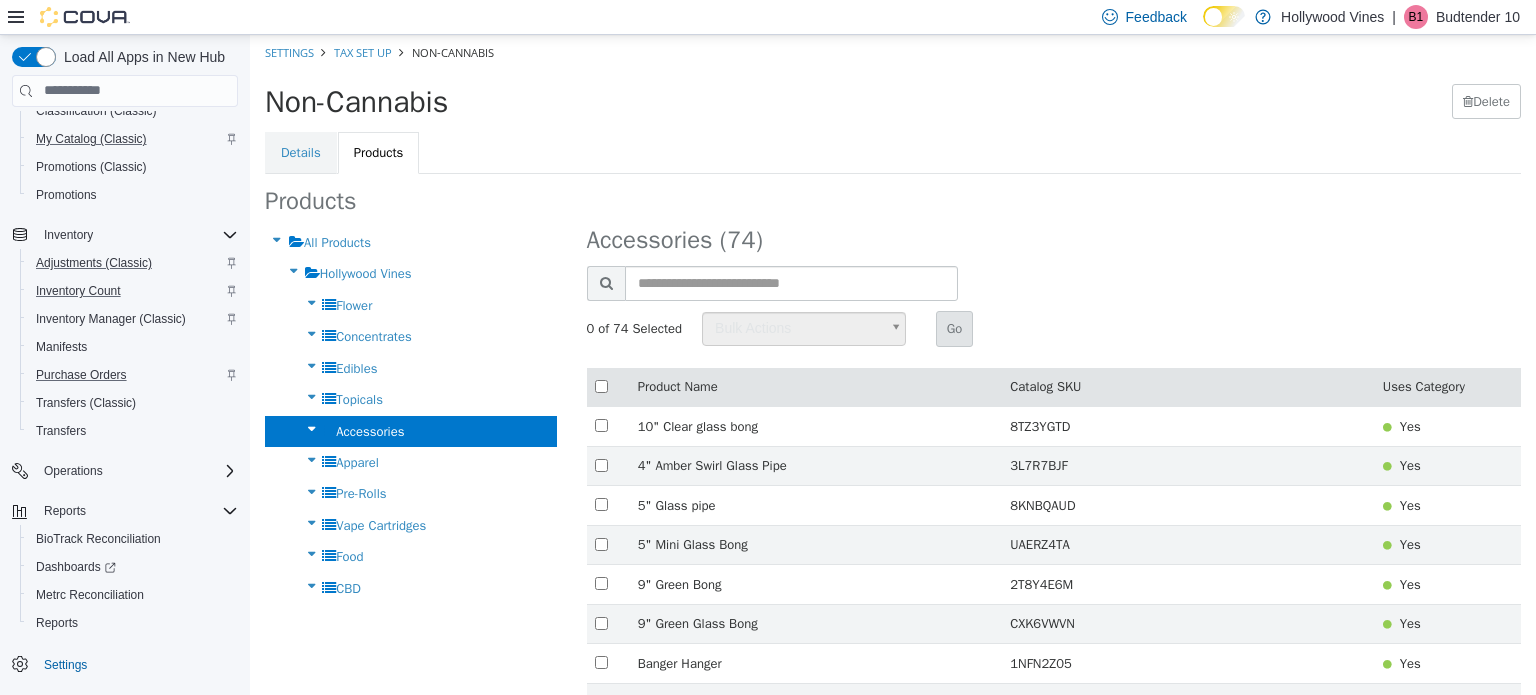 click at bounding box center [311, 428] 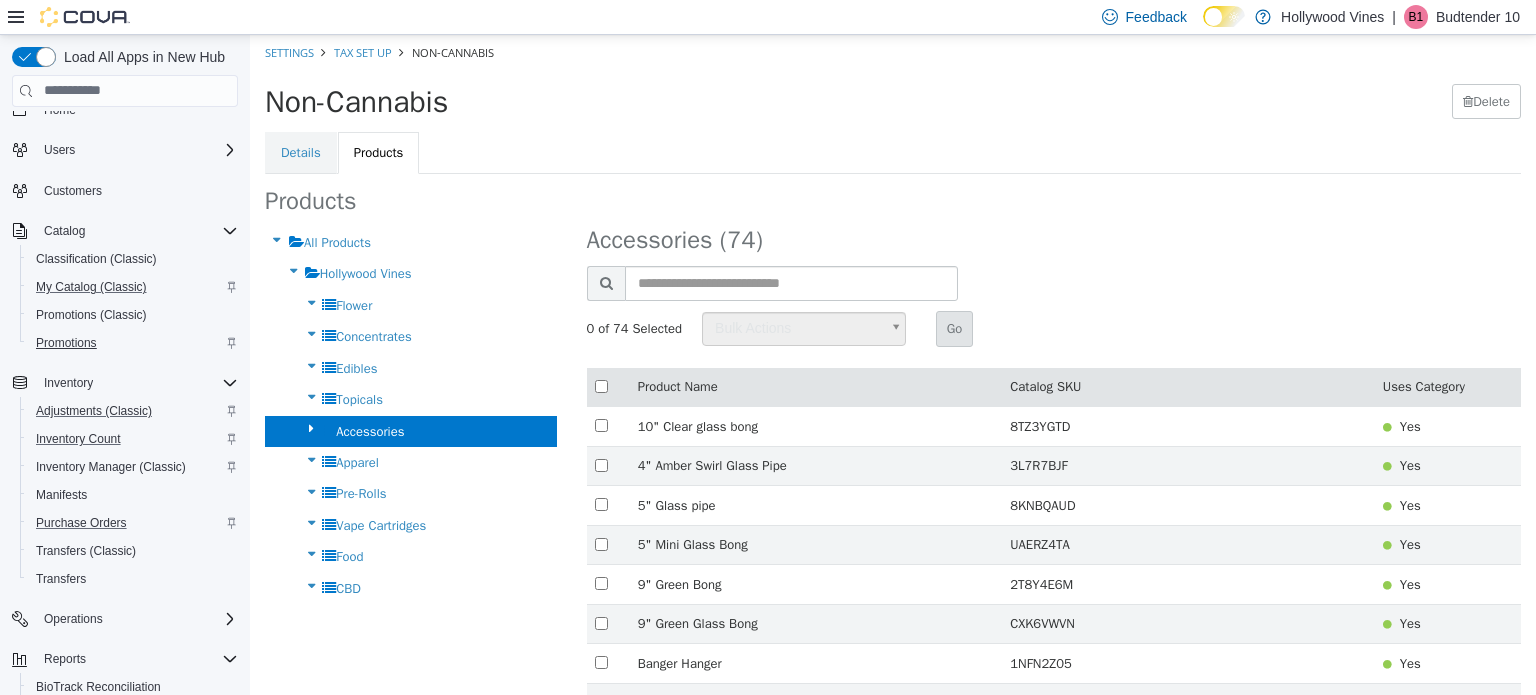 scroll, scrollTop: 19, scrollLeft: 0, axis: vertical 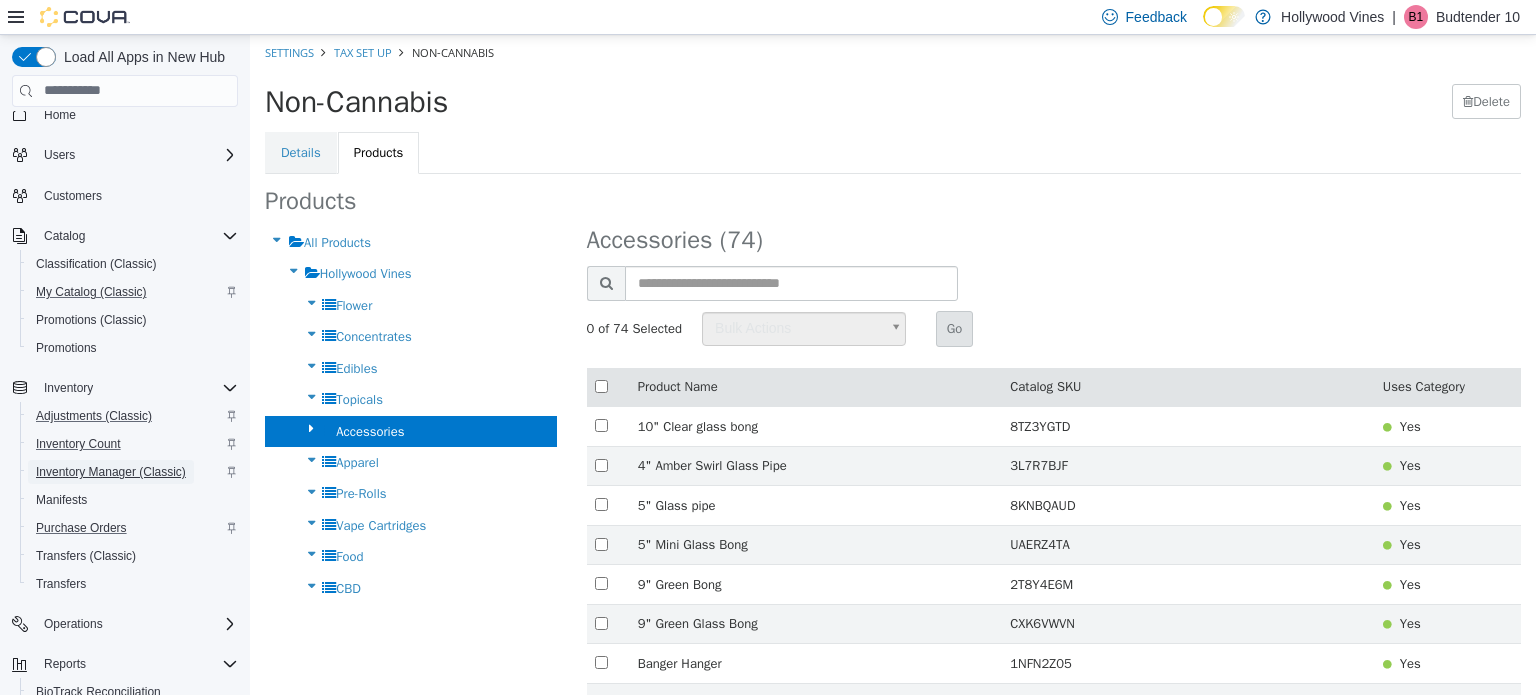 click on "Inventory Manager (Classic)" at bounding box center [111, 472] 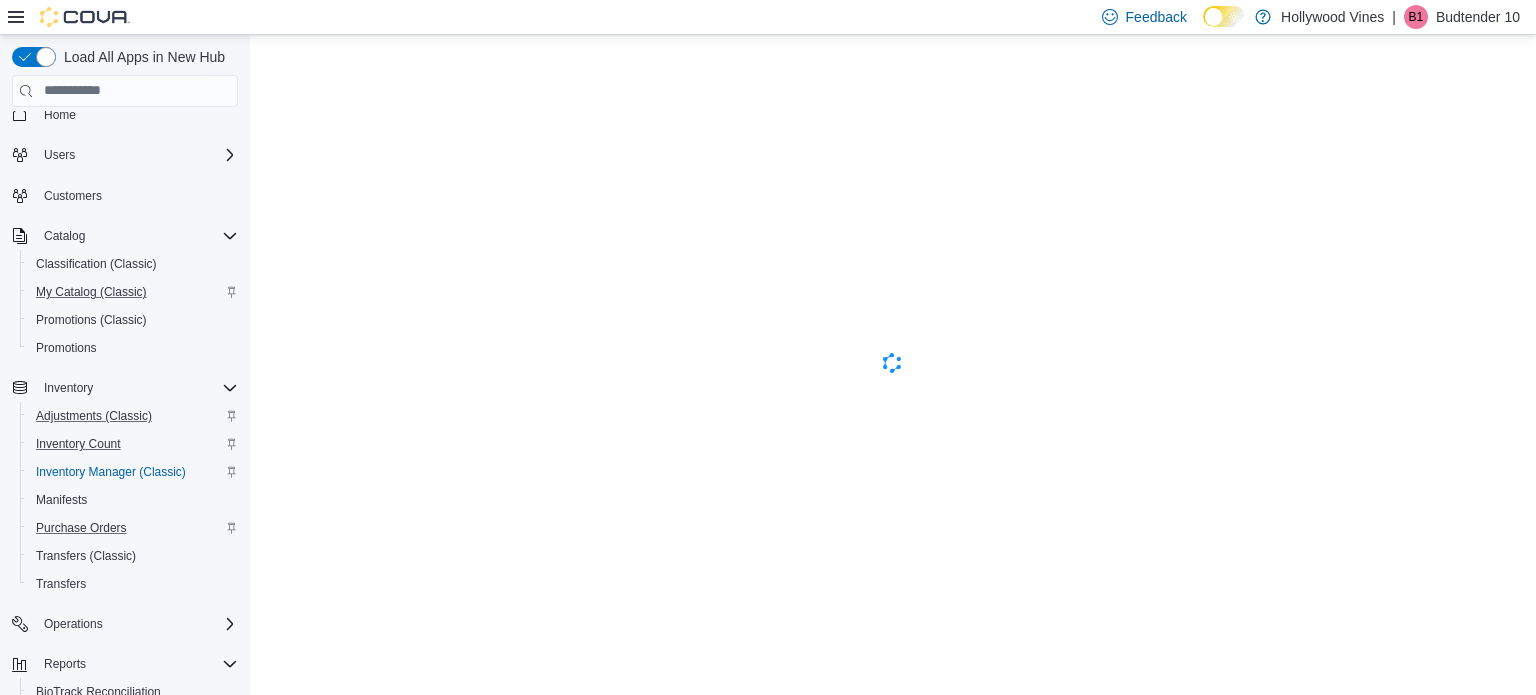 scroll, scrollTop: 0, scrollLeft: 0, axis: both 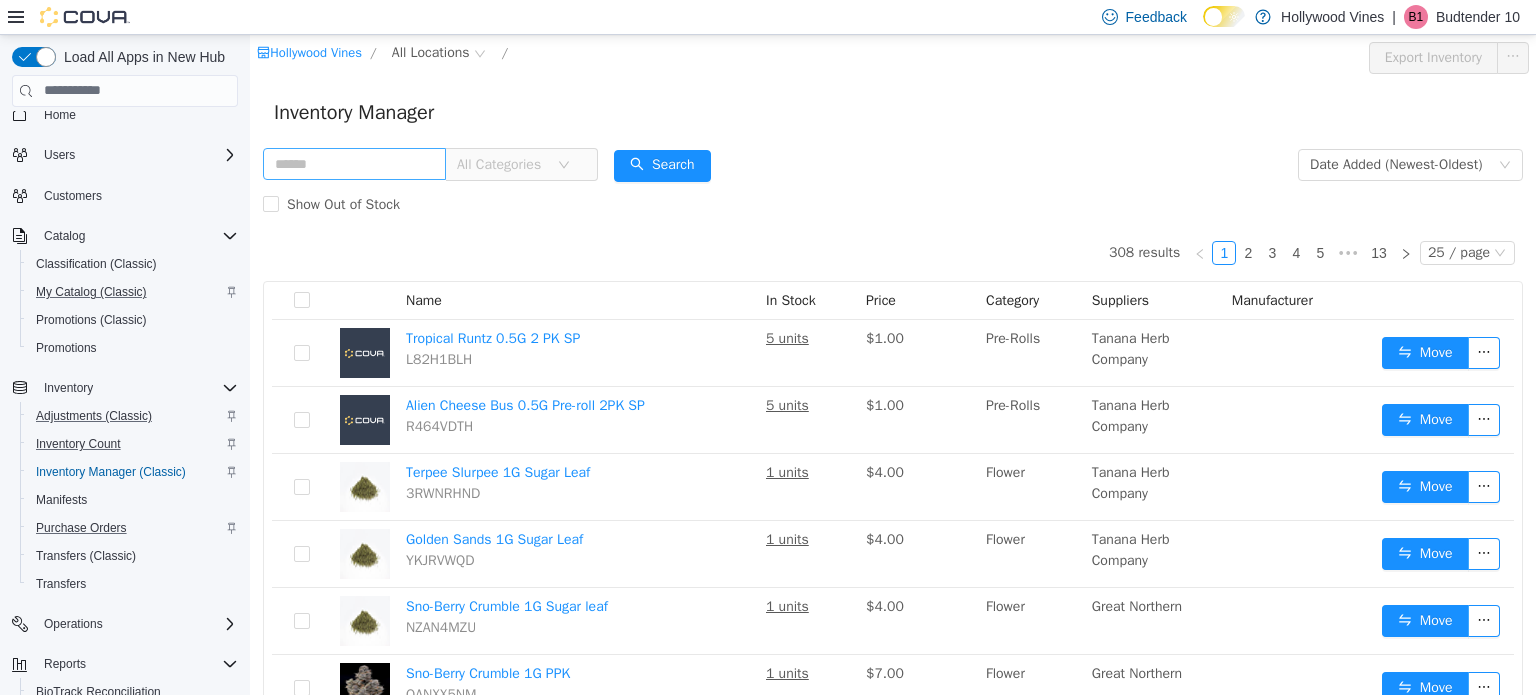 click at bounding box center [354, 163] 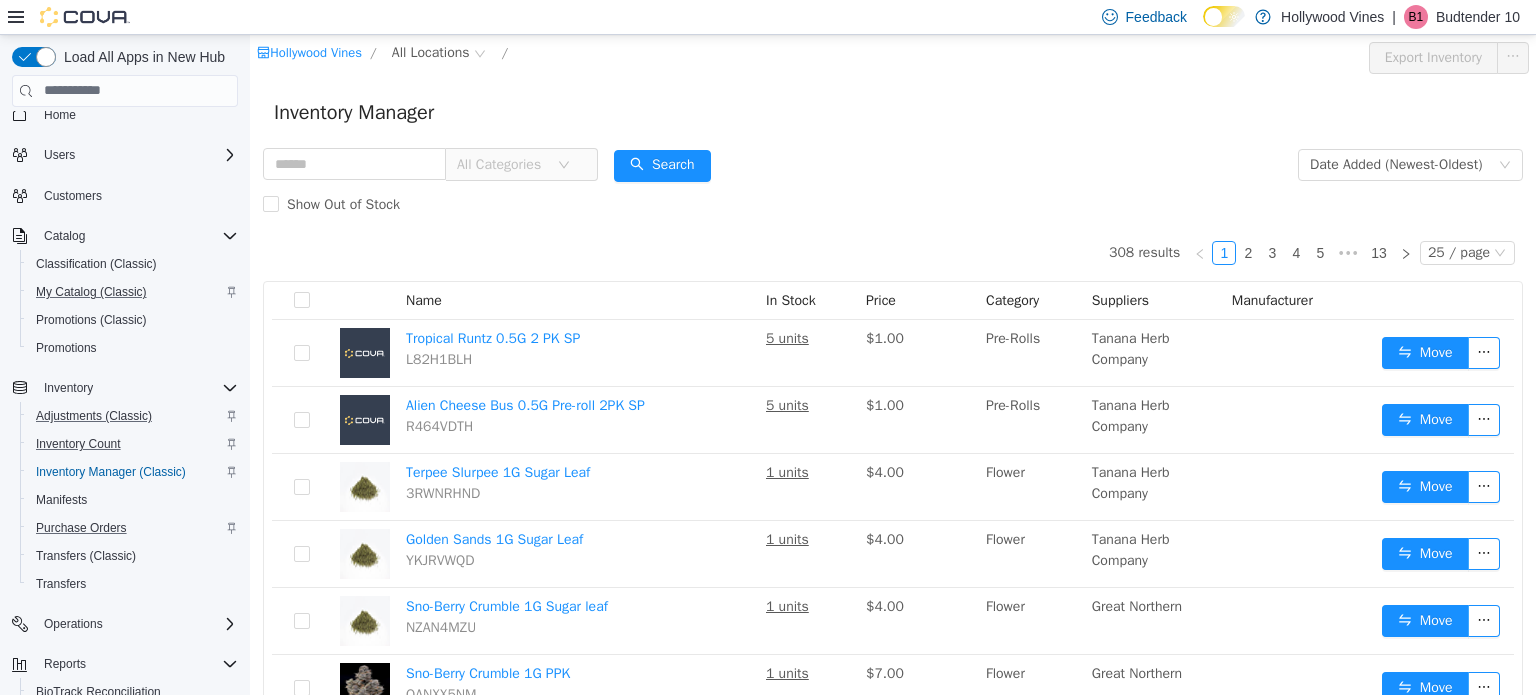 click on "150 results 1 2 3 4 5 ••• 13 25 / page Name In Stock Price Category Suppliers Manufacturer Tropical Runtz 0.5G 2 PK SP [SKU] 5 units $1.00 Pre-Rolls Tanana Herb Company Move Alien Cheese Bus 0.5G Pre-roll 2PK SP [SKU] 5 units $1.00 Pre-Rolls Tanana Herb Company Move Terpee Slurpee 1G Sugar Leaf [SKU] 1 units $4.00 Flower Tanana Herb Company Move Golden Sands 1G Sugar Leaf [SKU] 1 units $4.00 Flower Tanana Herb Company Move Sno-Berry Crumble 1G Sugar leaf [SKU] 1 units $4.00 Flower Great Northern Move Sno-Berry Crumble 1G PPK [SKU] 1 units $7.00 Flower Great Northern Move Sno-Berry Crumble 3.5G PPK [SKU] 56 units $24.00 Flower Great Northern Move Pink Sour Diesel 0.5G Pre-roll [SKU] 150 units $7.00 Pre-Rolls Emerald City Organics Move Strawberry Seahorse 1G Sugar wax [SKU] 5 units $40.00 Concentrates Arctic Bakery Move Lazy Daze 1G Sugar wax [SKU] 5 units $40.00 Concentrates Arctic Bakery Move Coma 1G cartridge [SKU] 15 units $58.00 Concentrates Arctic Bakery Move 7 units" at bounding box center (893, 1109) 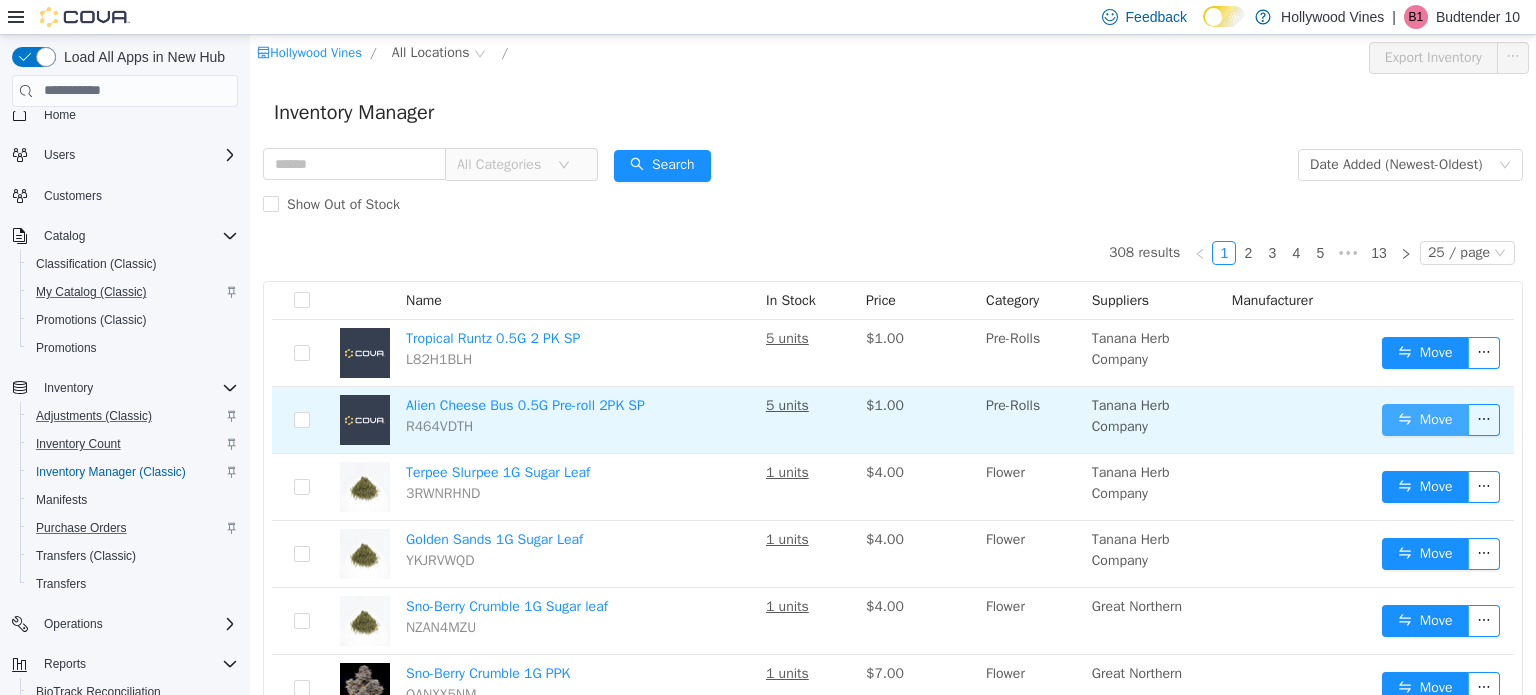 click on "Move" at bounding box center (1425, 419) 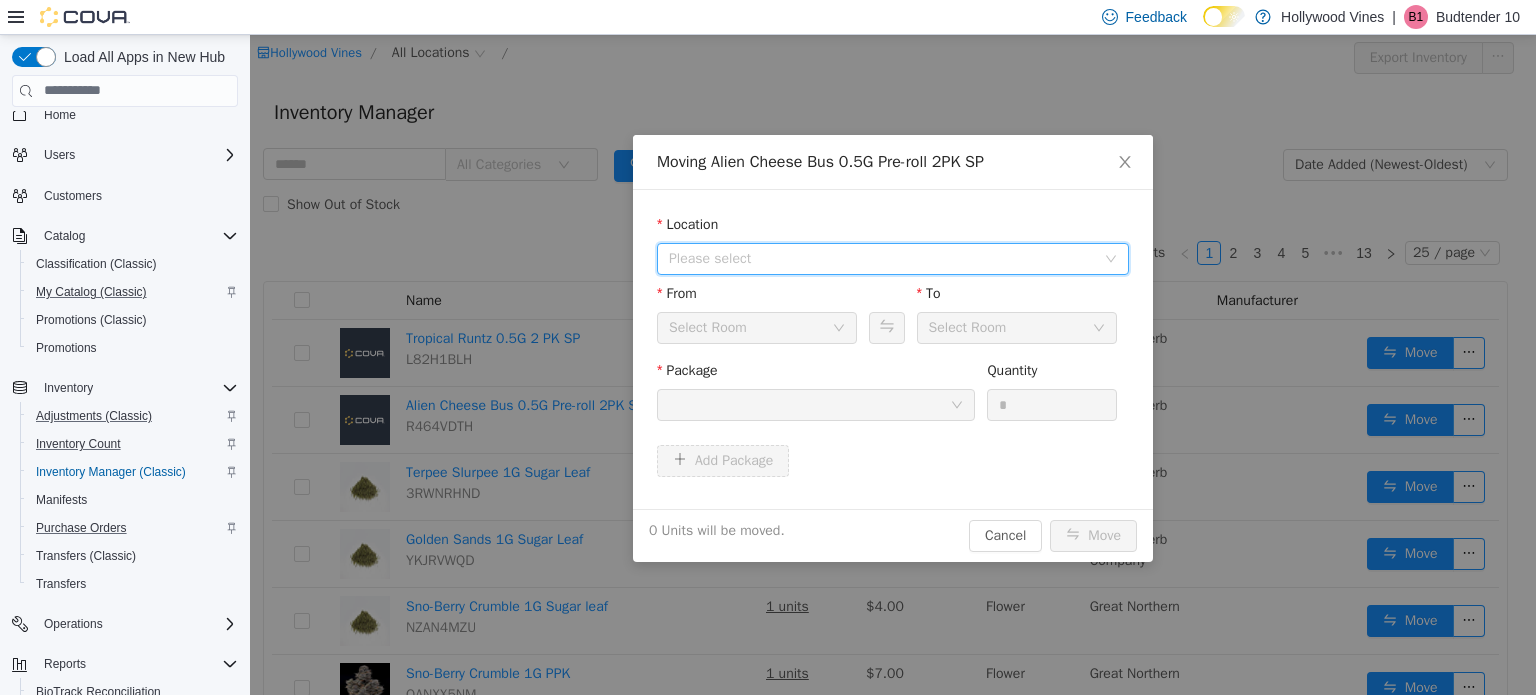 click on "Please select" at bounding box center (882, 258) 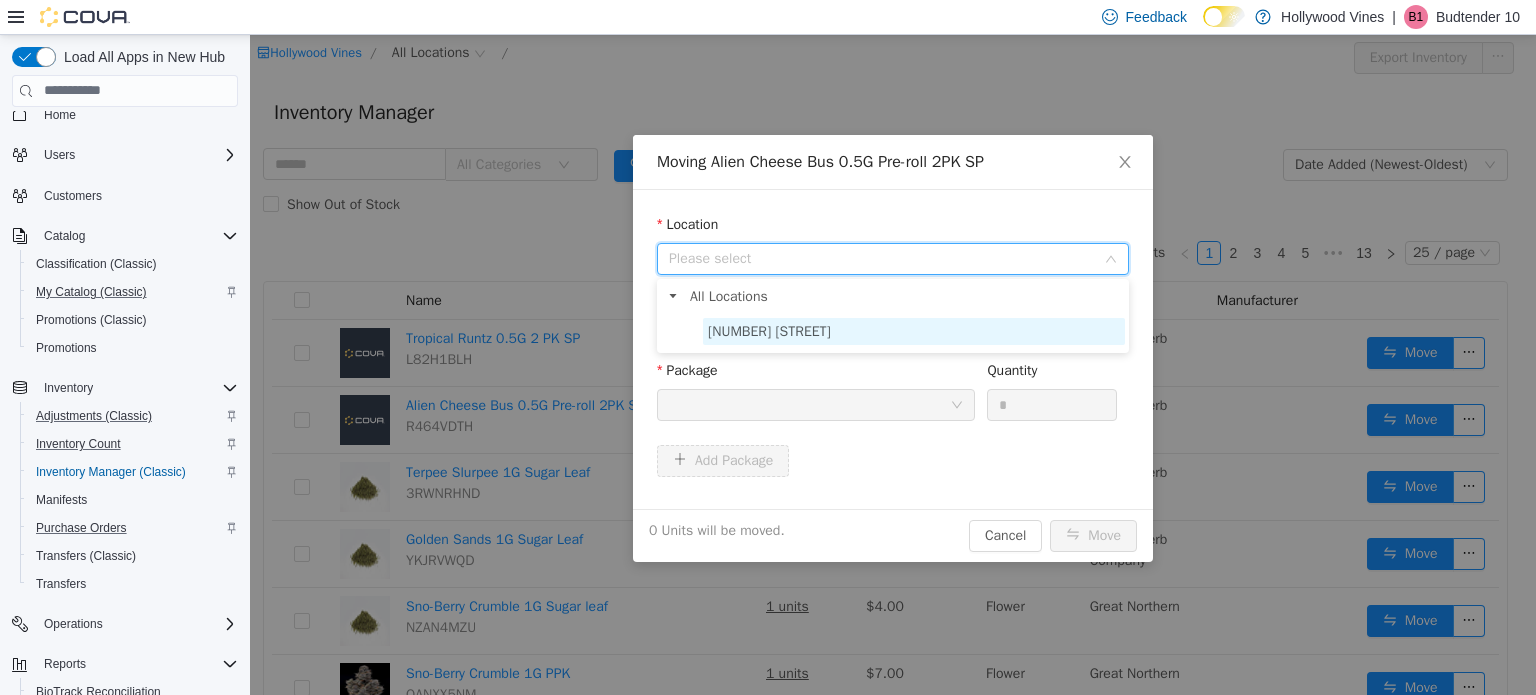 click on "[NUMBER] [STREET]" at bounding box center [769, 330] 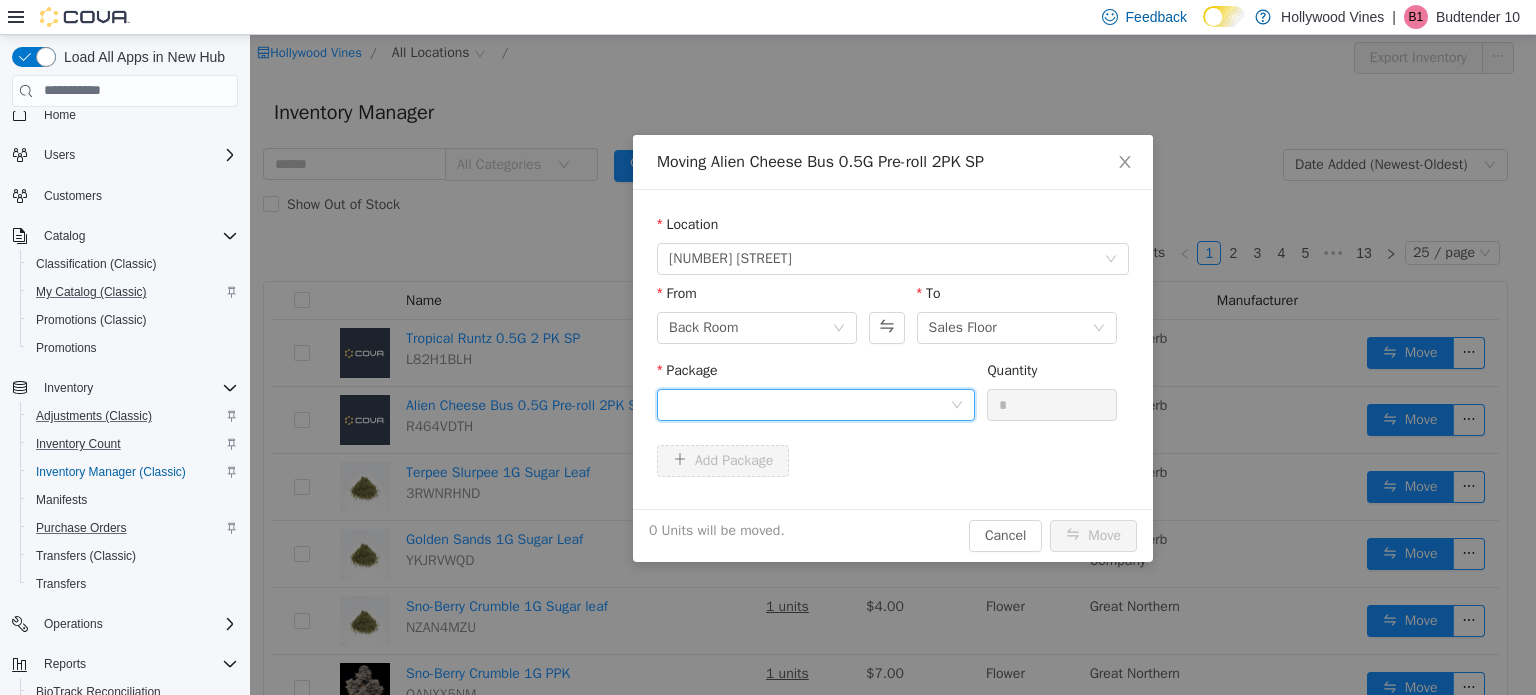 click at bounding box center (809, 404) 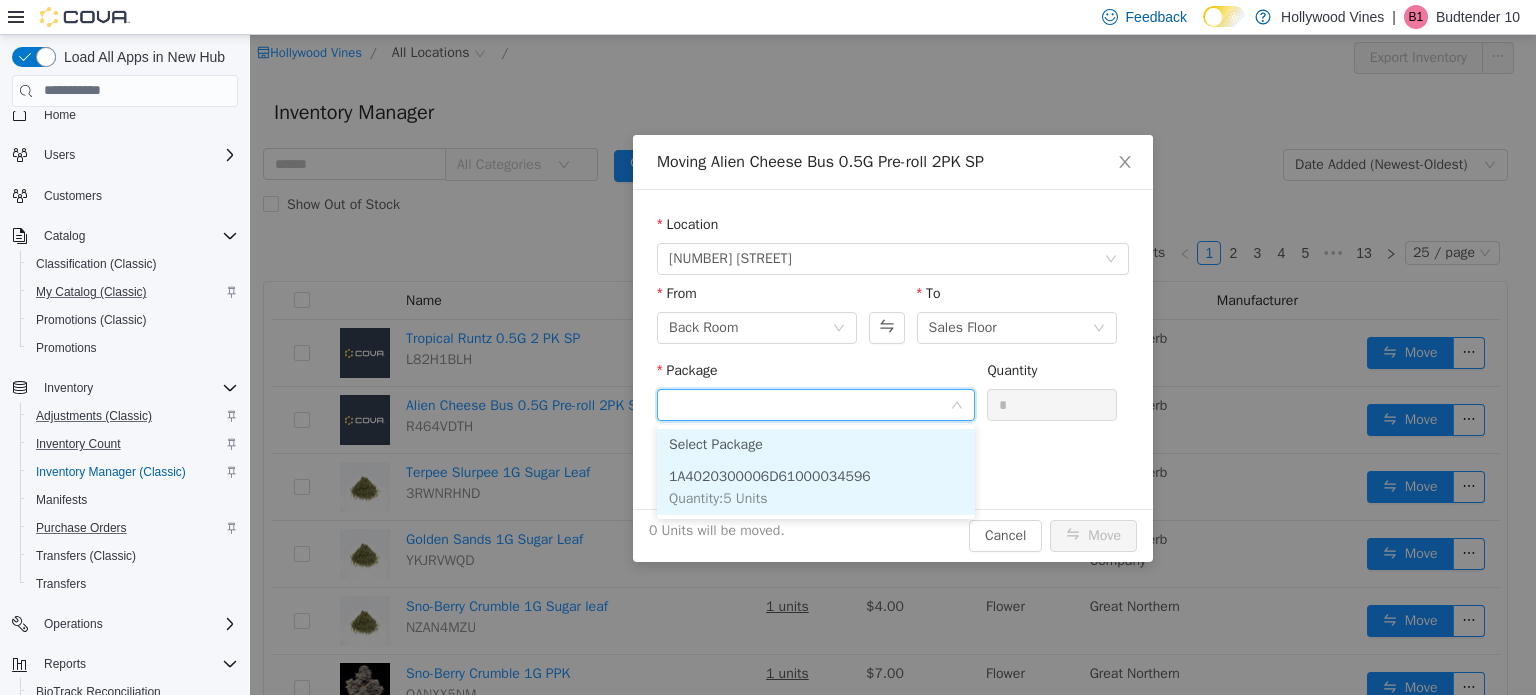 click on "[SKU] Quantity :  5 Units" at bounding box center [816, 487] 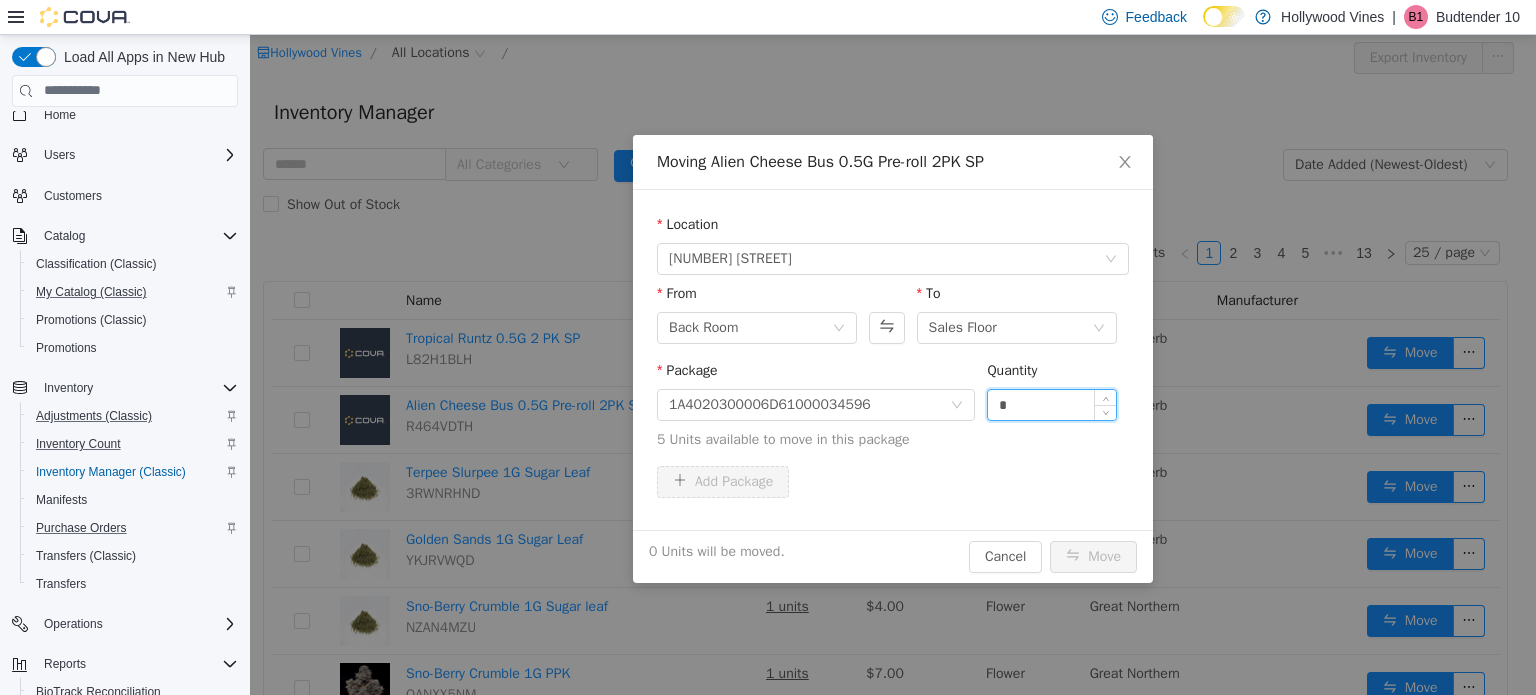 click on "*" at bounding box center (1052, 404) 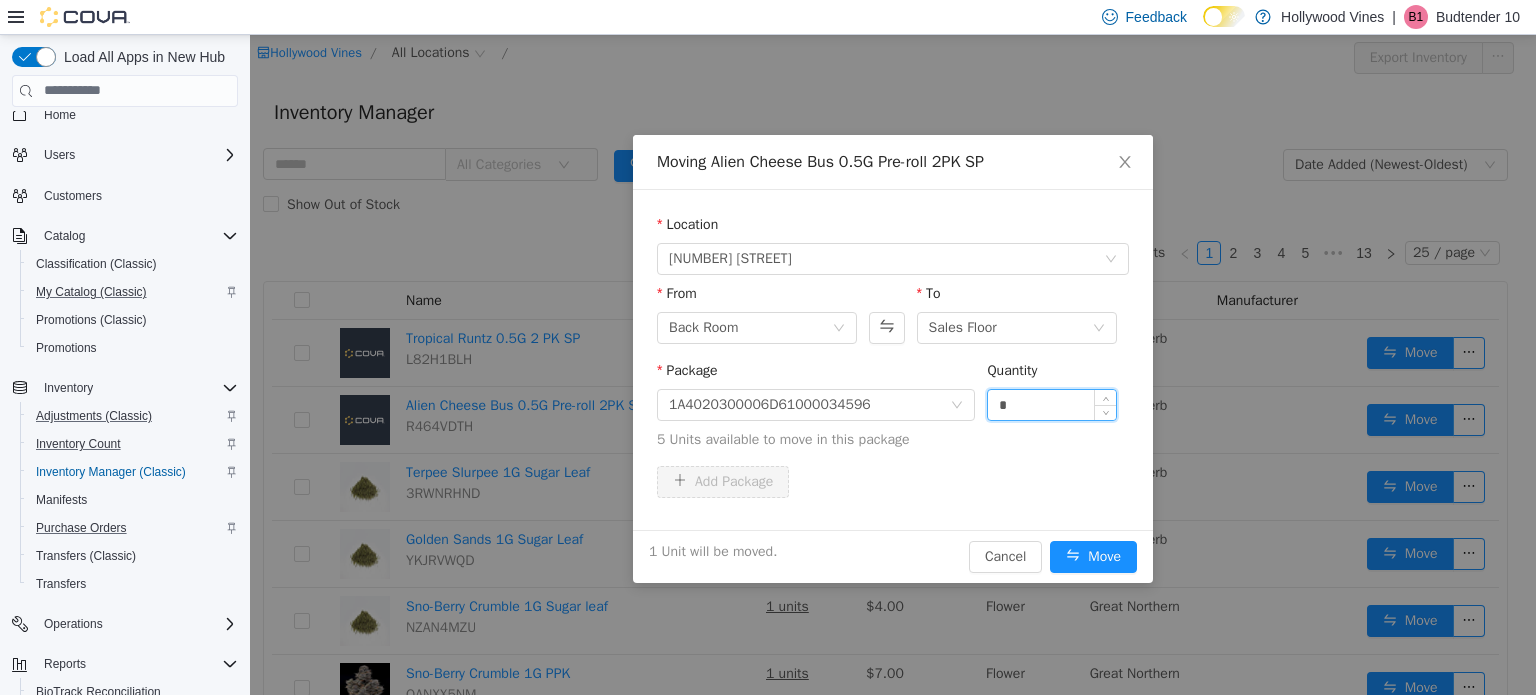 type on "*" 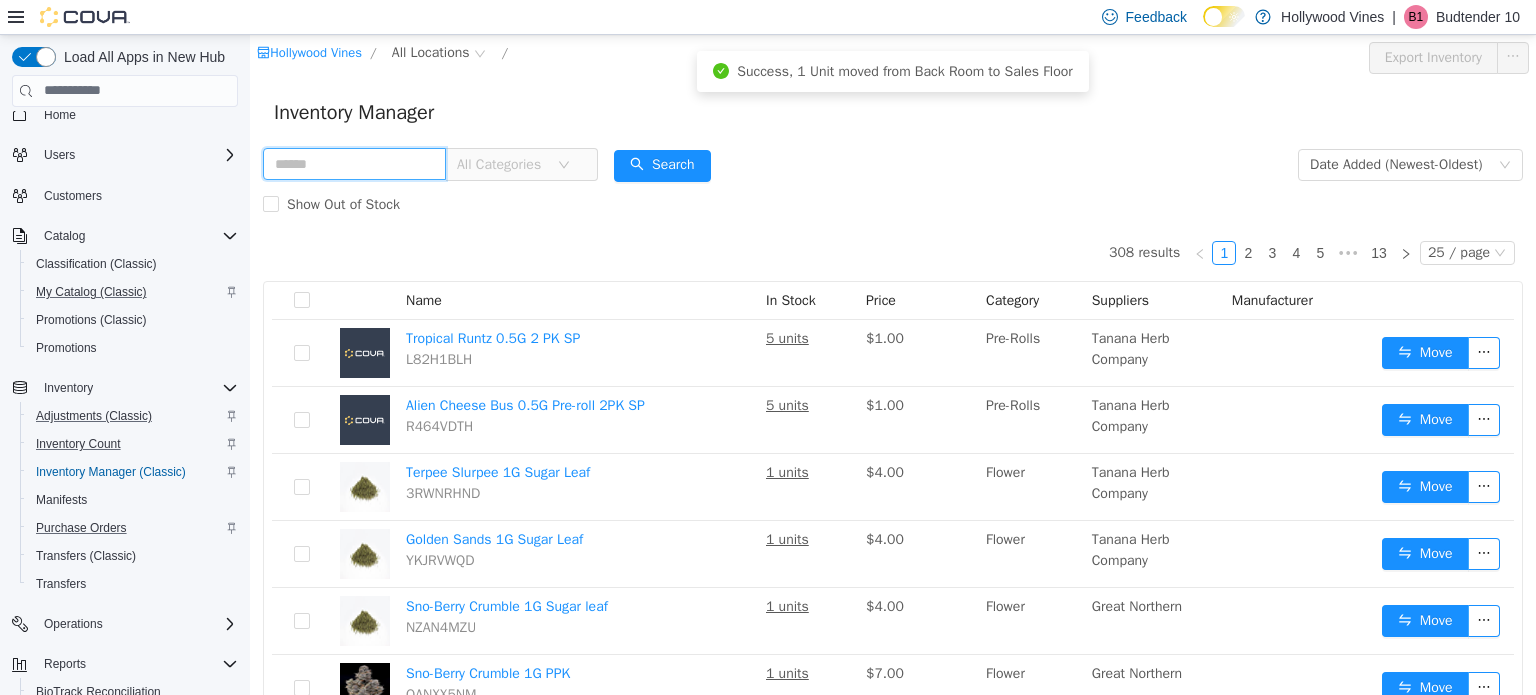 click at bounding box center (354, 163) 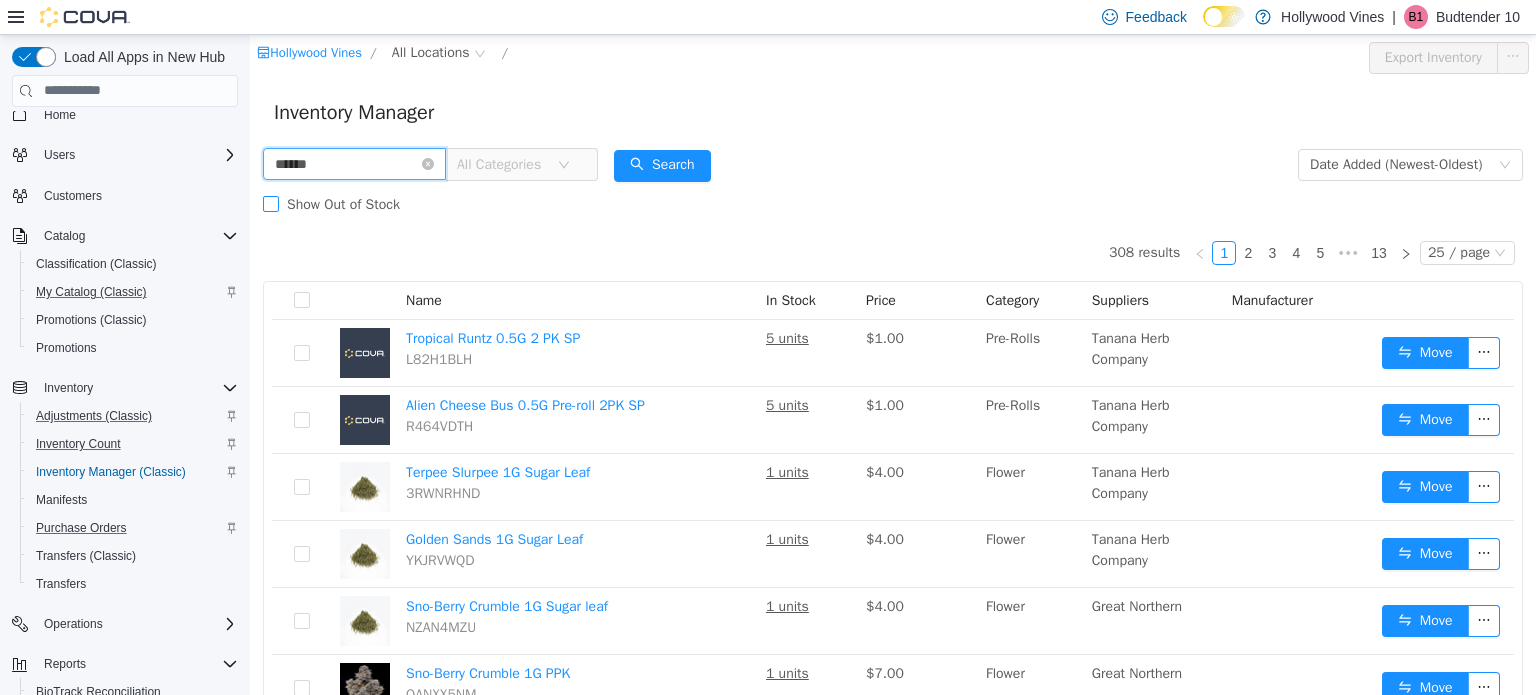 type on "**********" 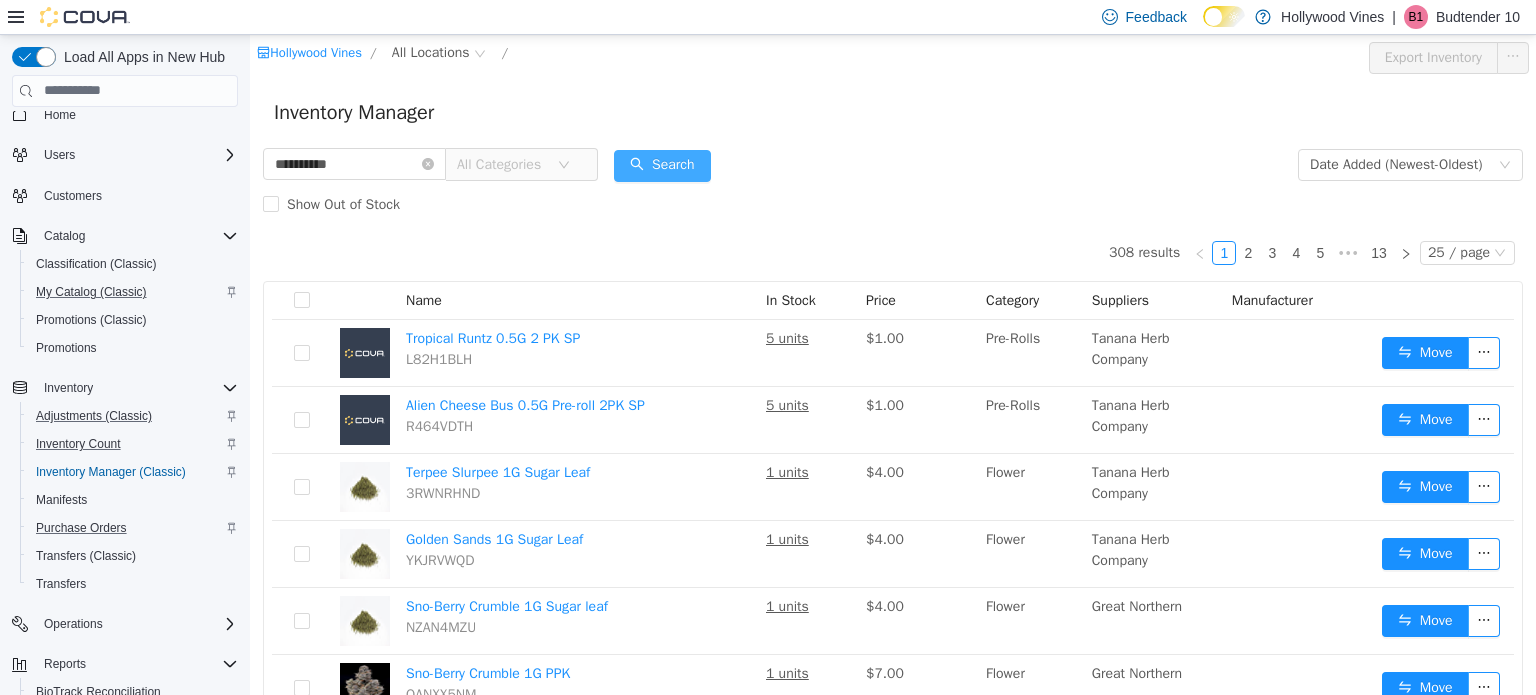 click on "Search" at bounding box center (662, 165) 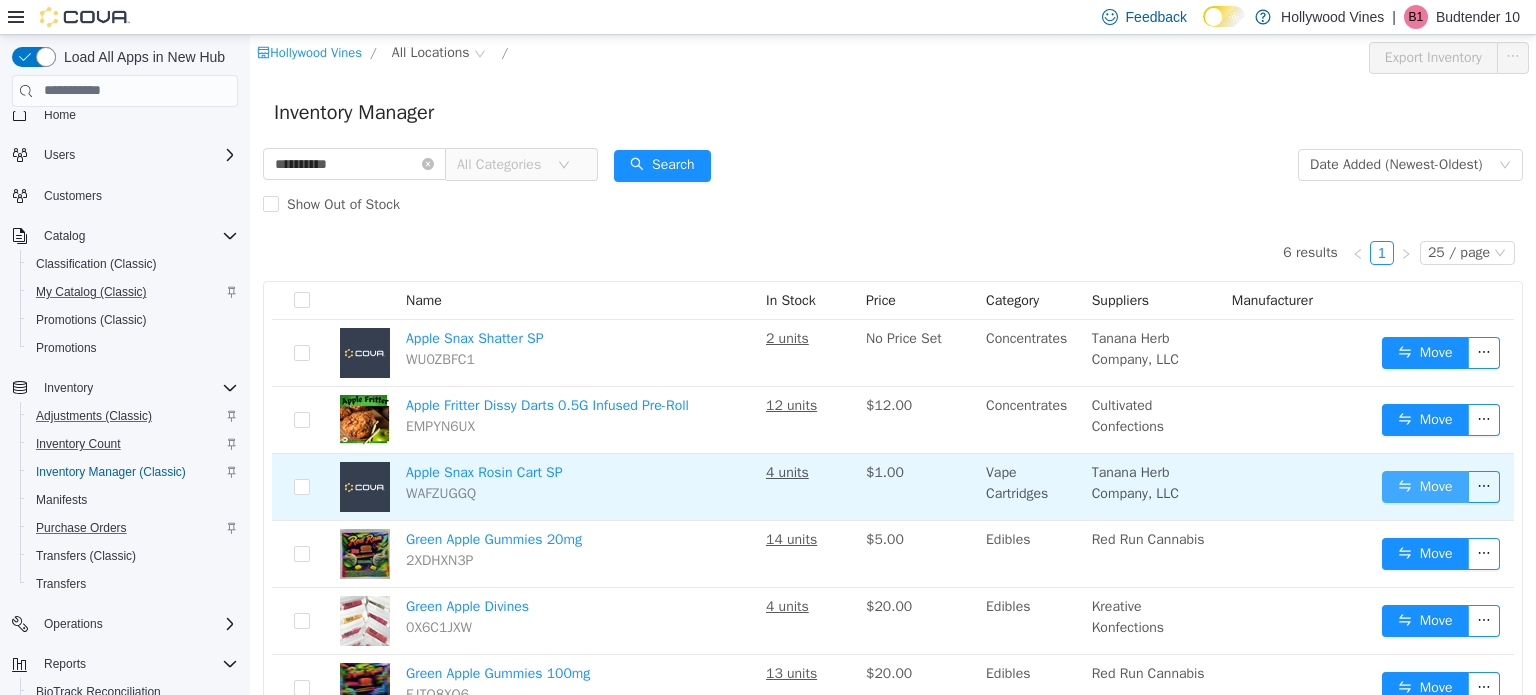 click on "Move" at bounding box center [1425, 486] 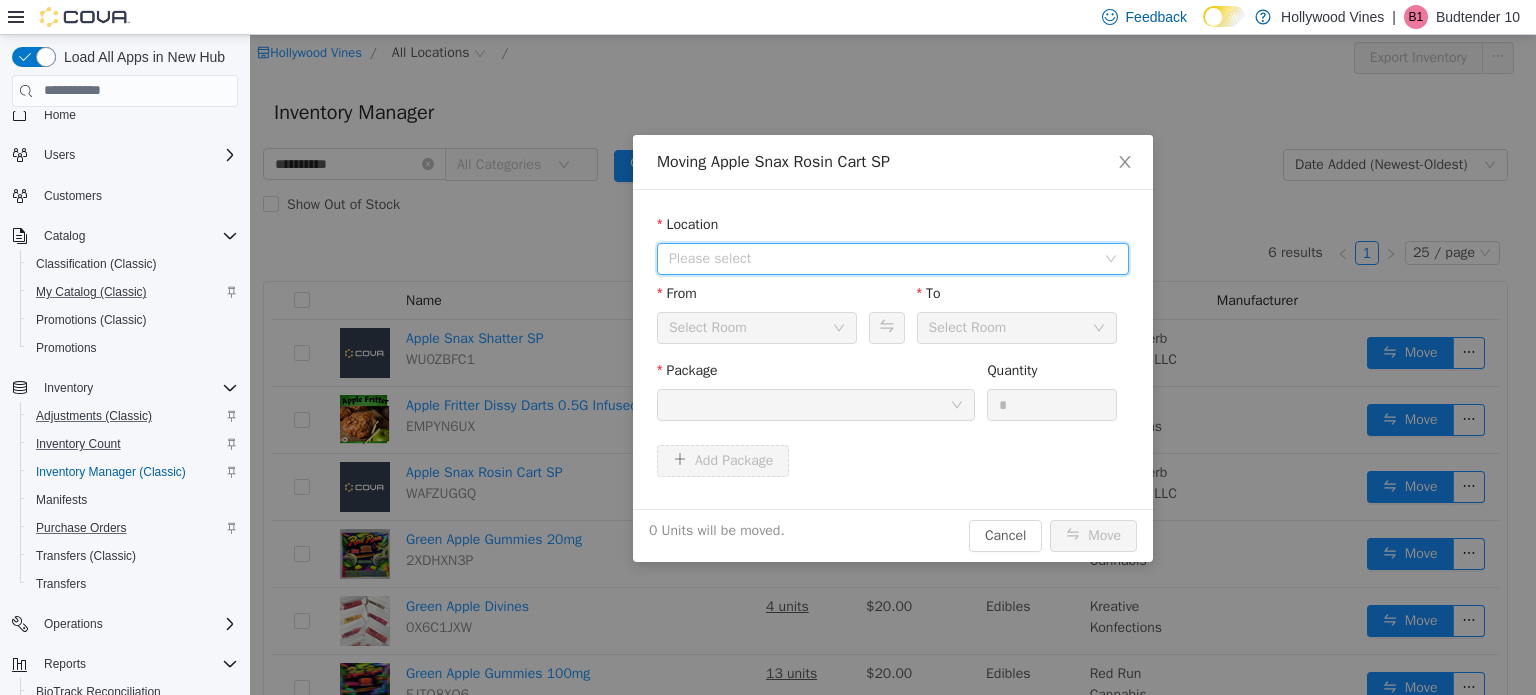 click on "Please select" at bounding box center (886, 258) 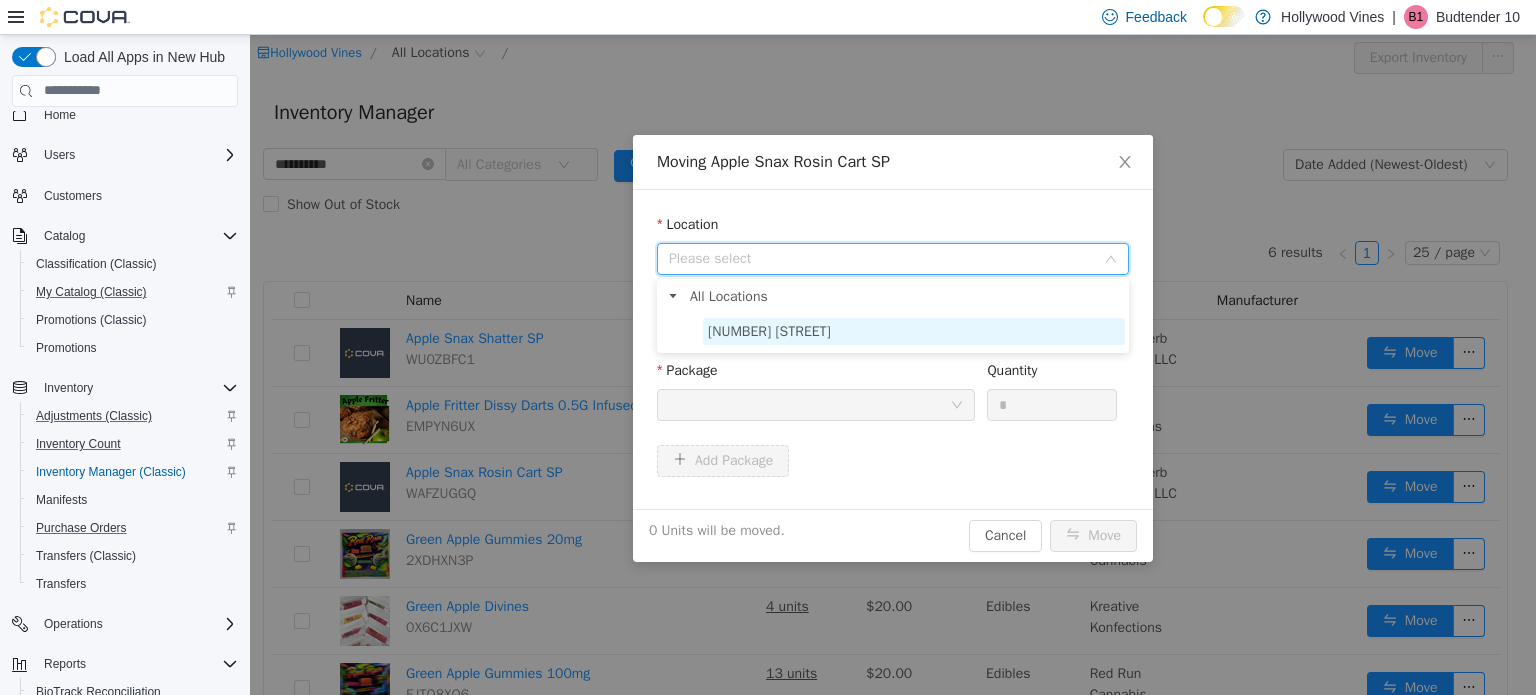 click on "[NUMBER] [STREET]" at bounding box center [769, 330] 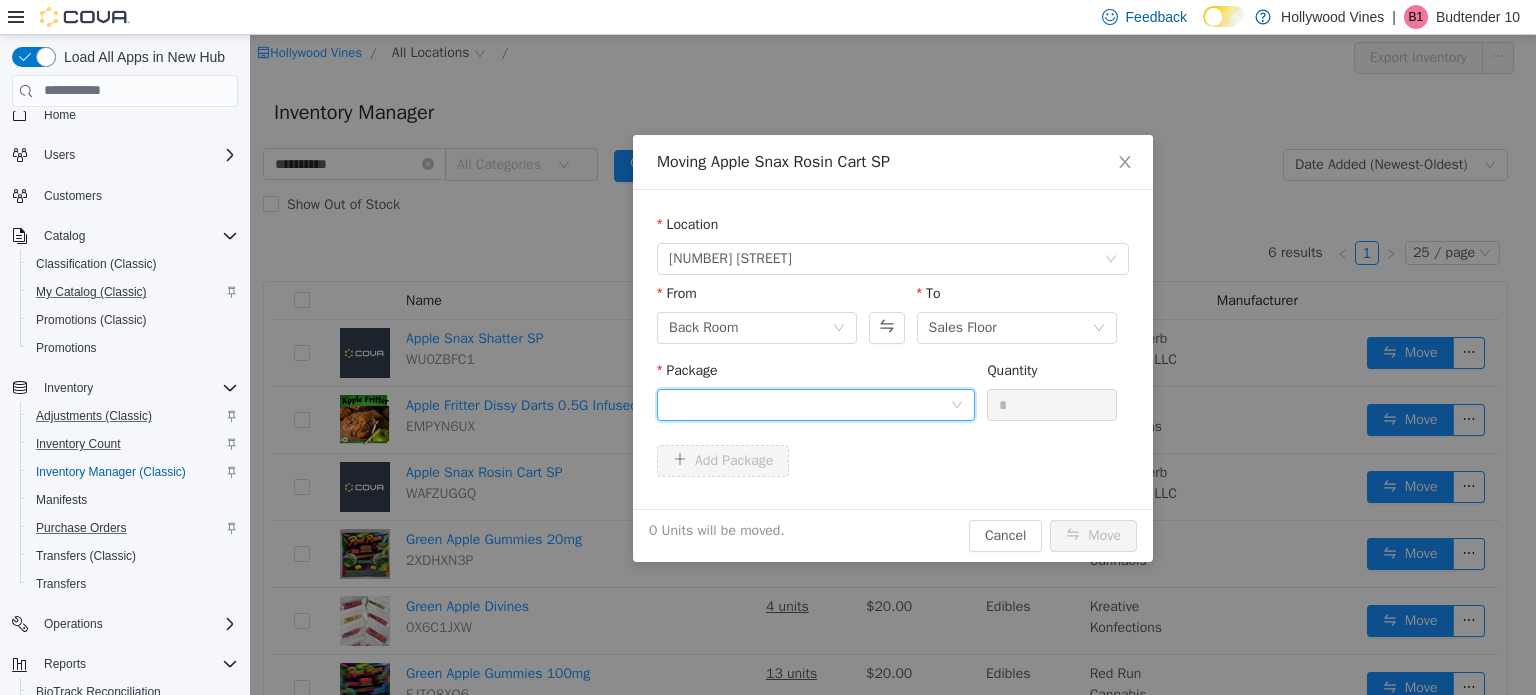 click at bounding box center (809, 404) 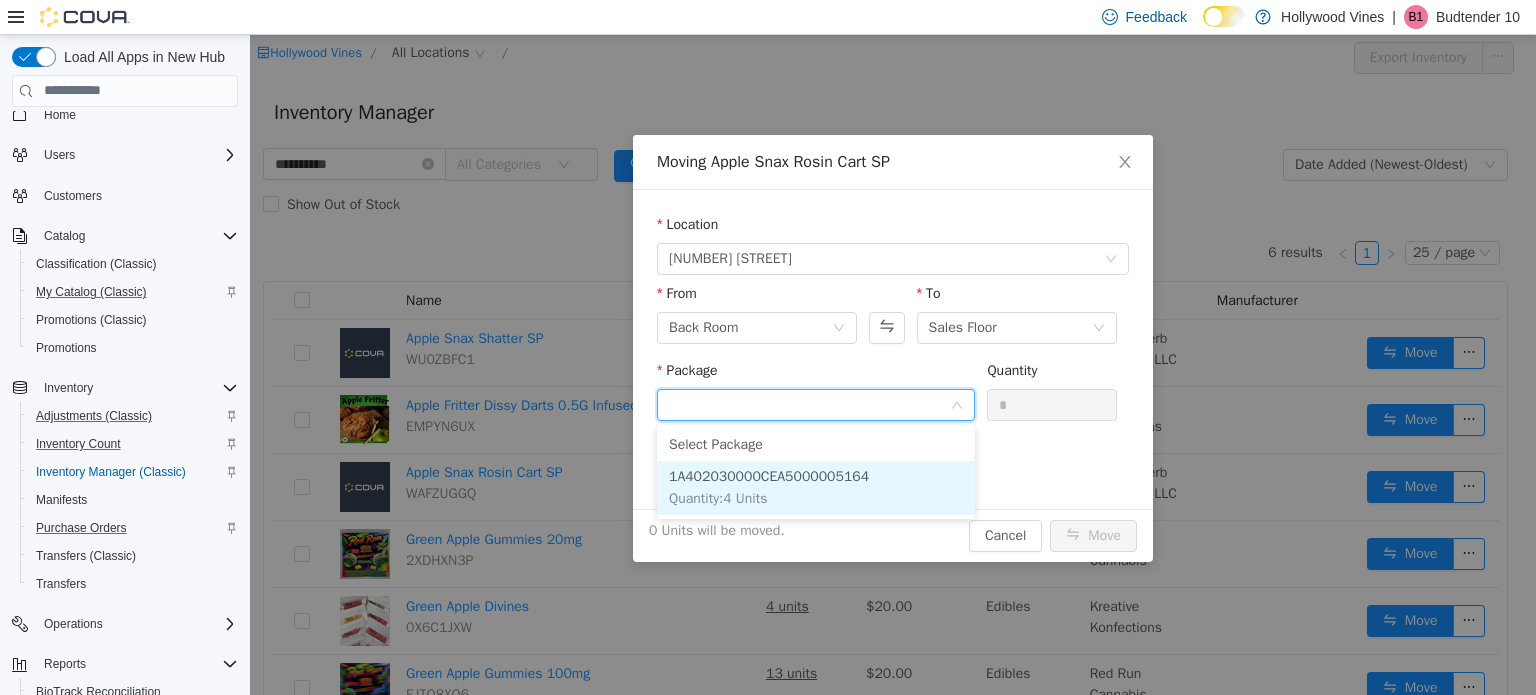 click on "1A402030000CEA5000005164" at bounding box center (769, 475) 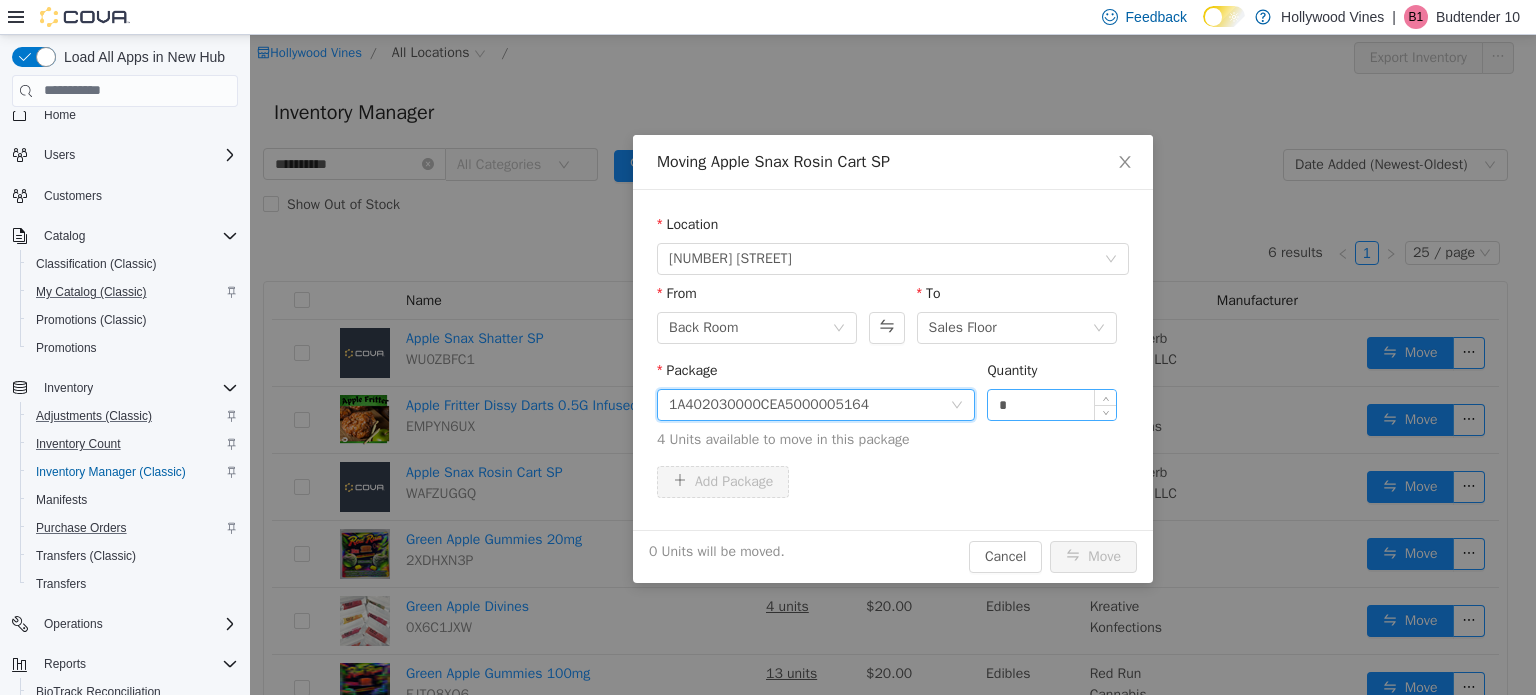 click on "*" at bounding box center [1052, 404] 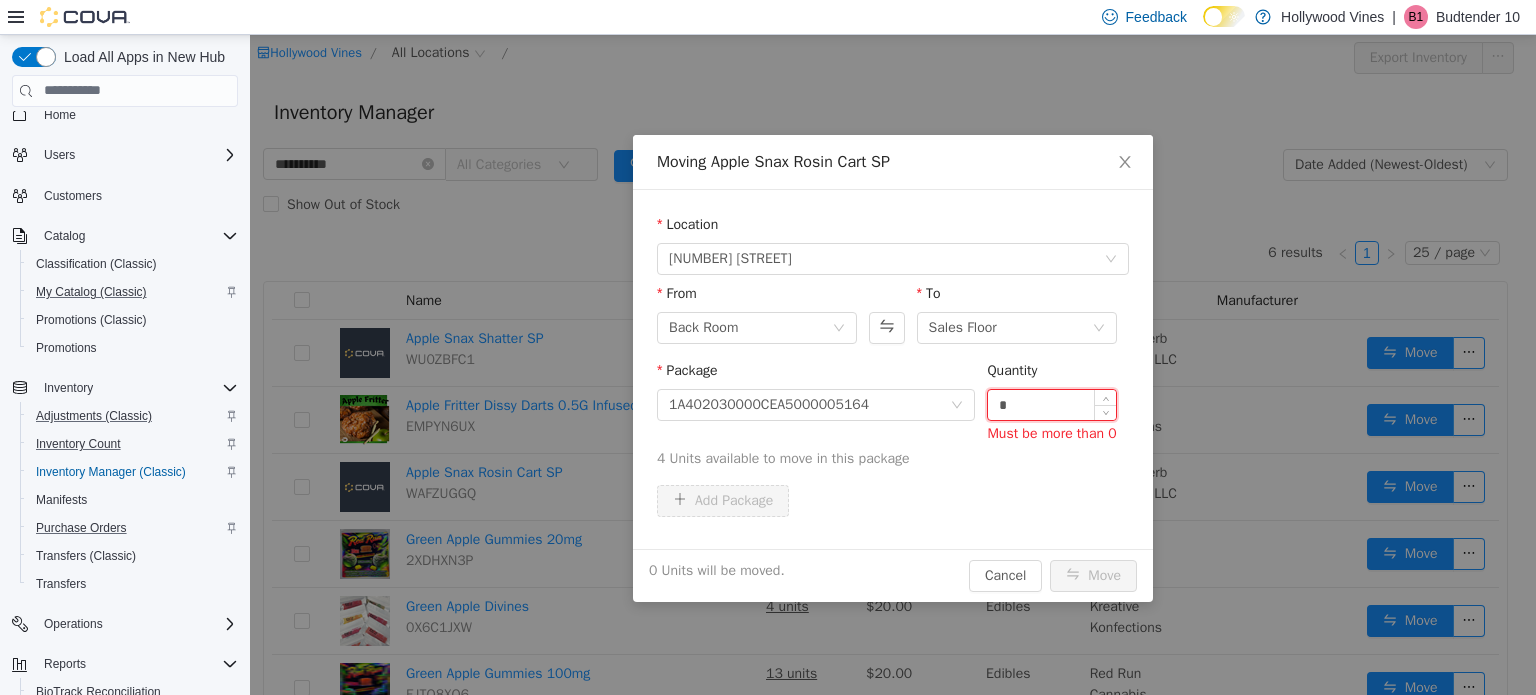 type on "*" 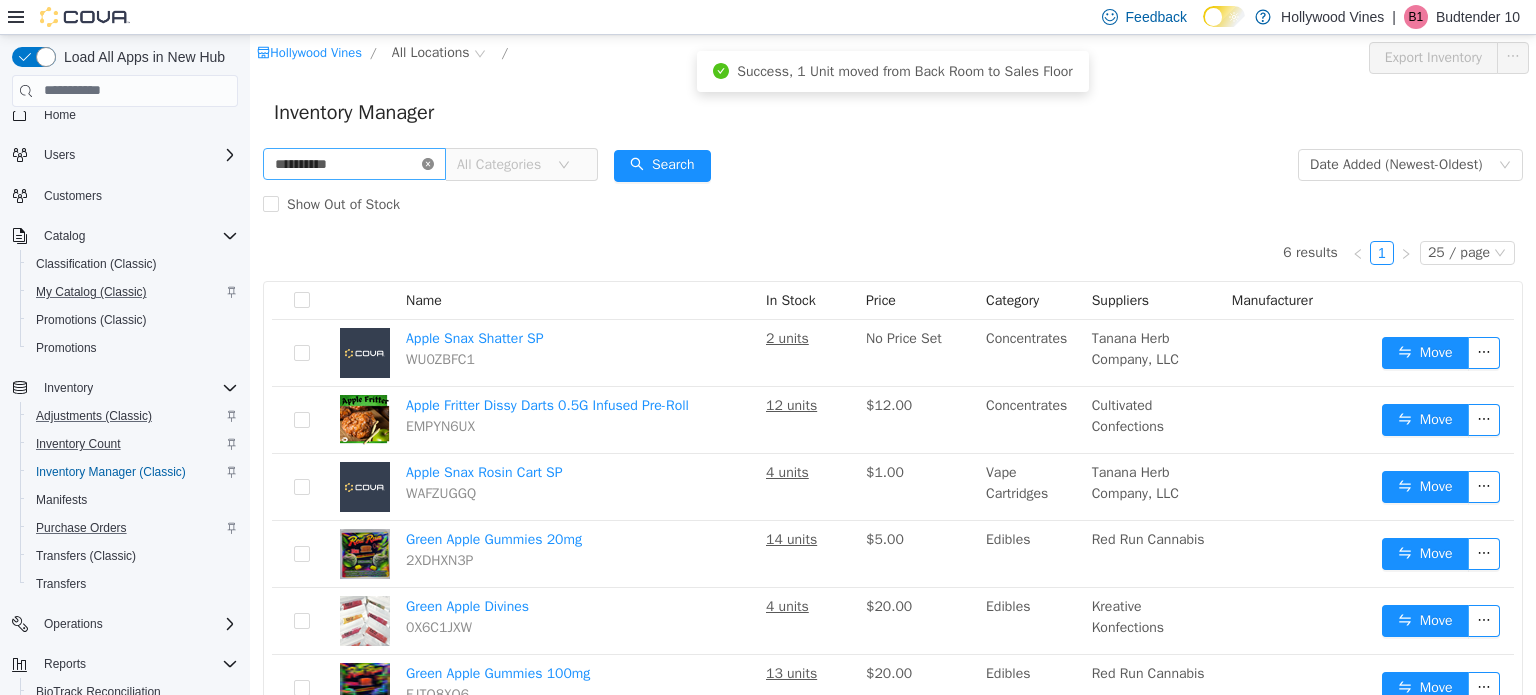 click 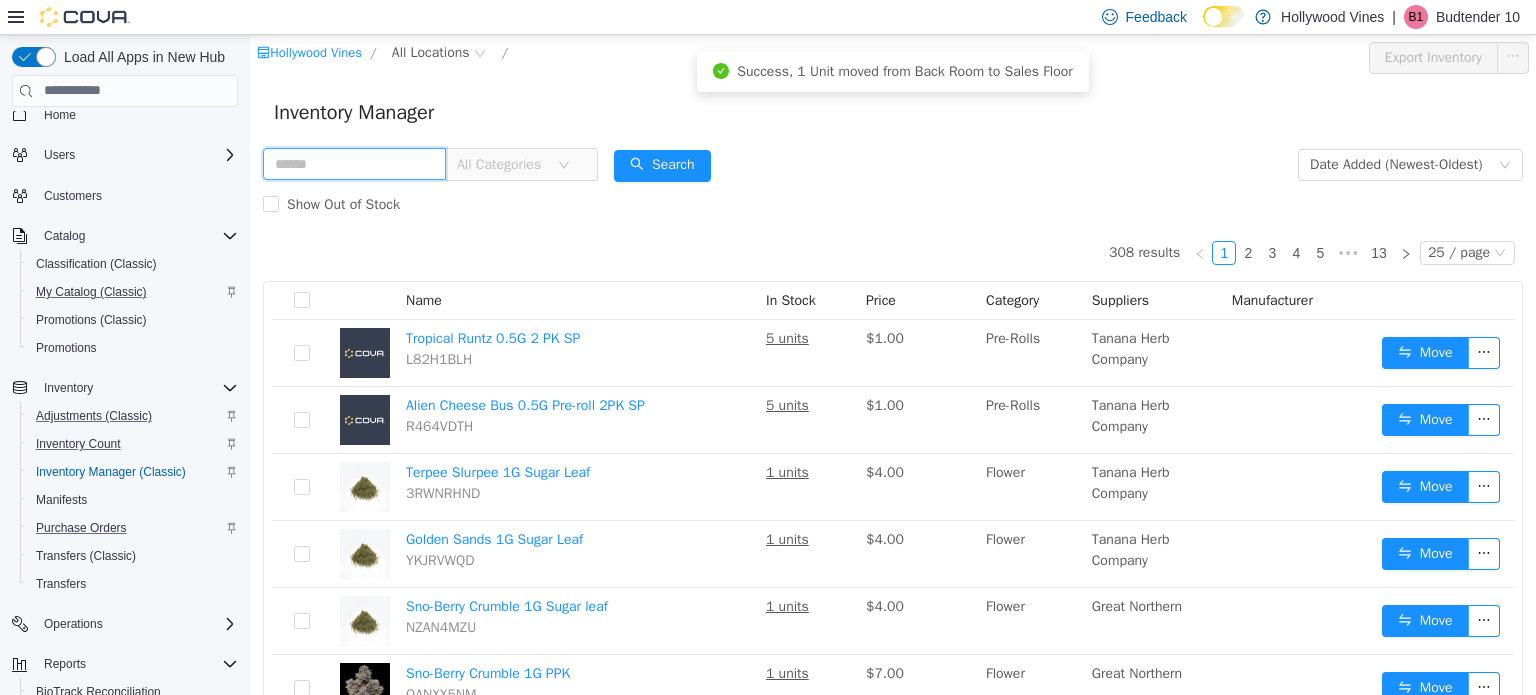 click at bounding box center [354, 163] 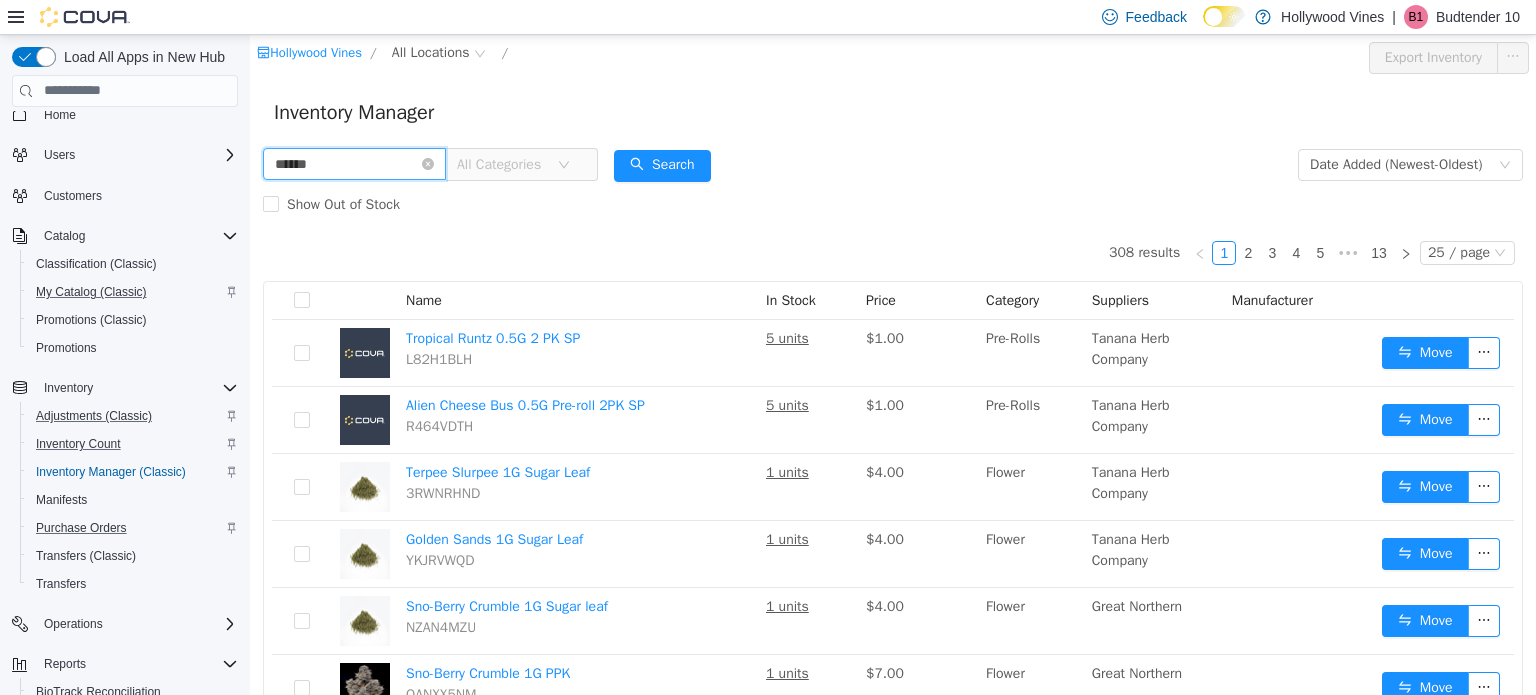 type on "**********" 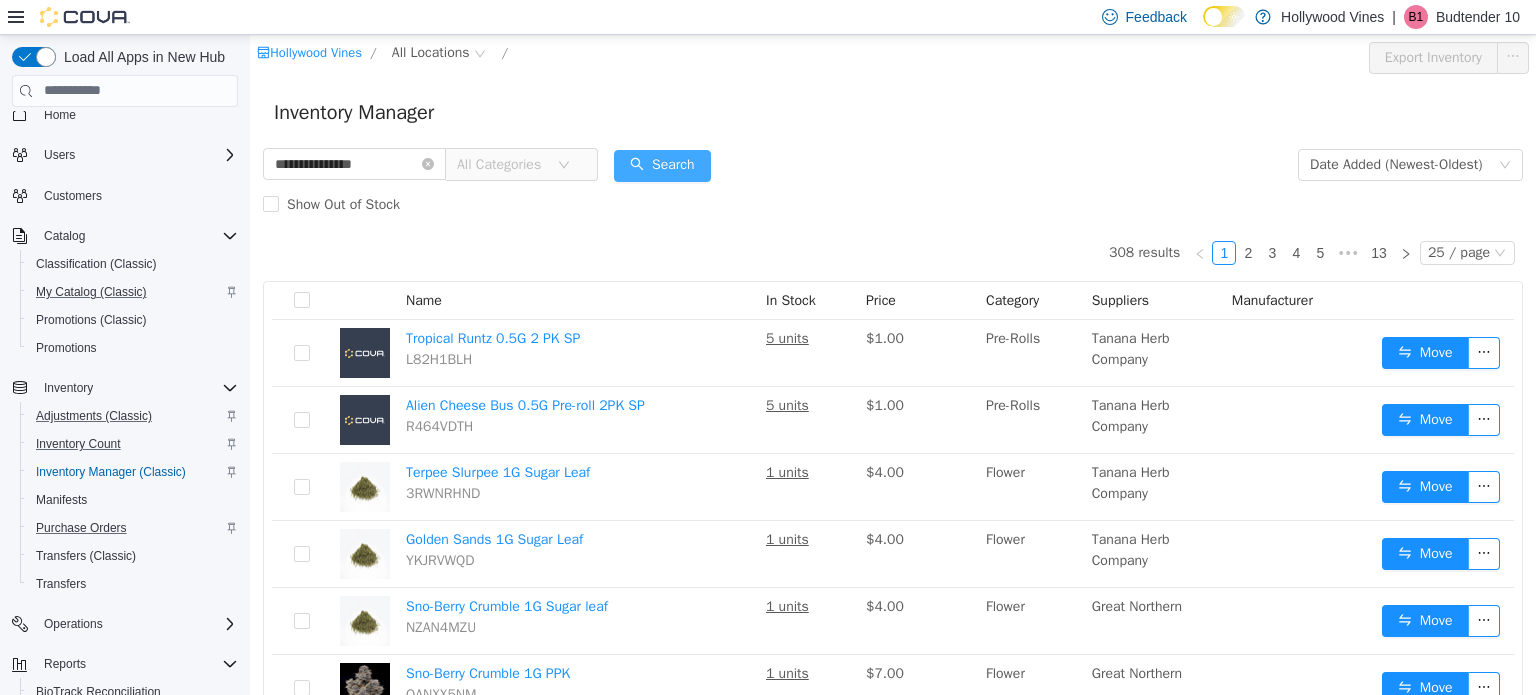 click on "Search" at bounding box center (662, 165) 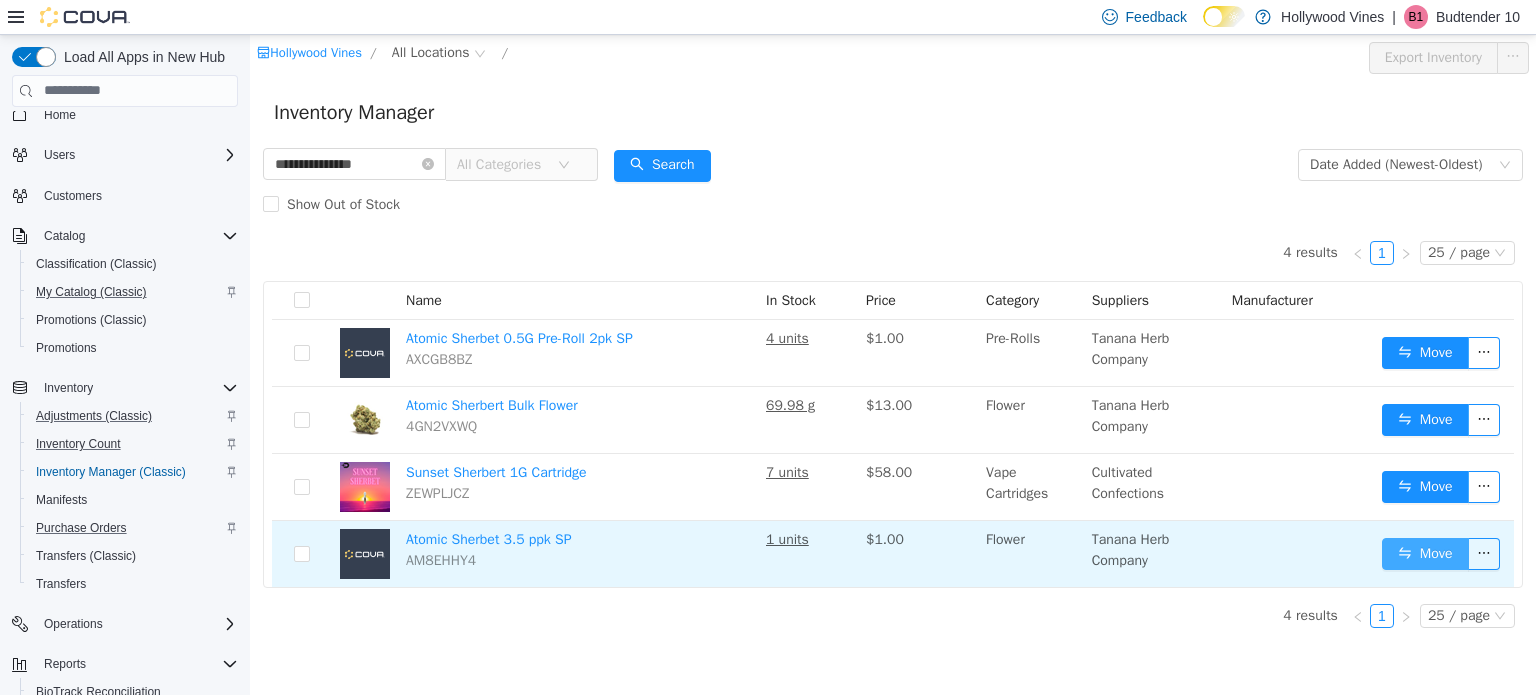 click on "Move" at bounding box center (1425, 553) 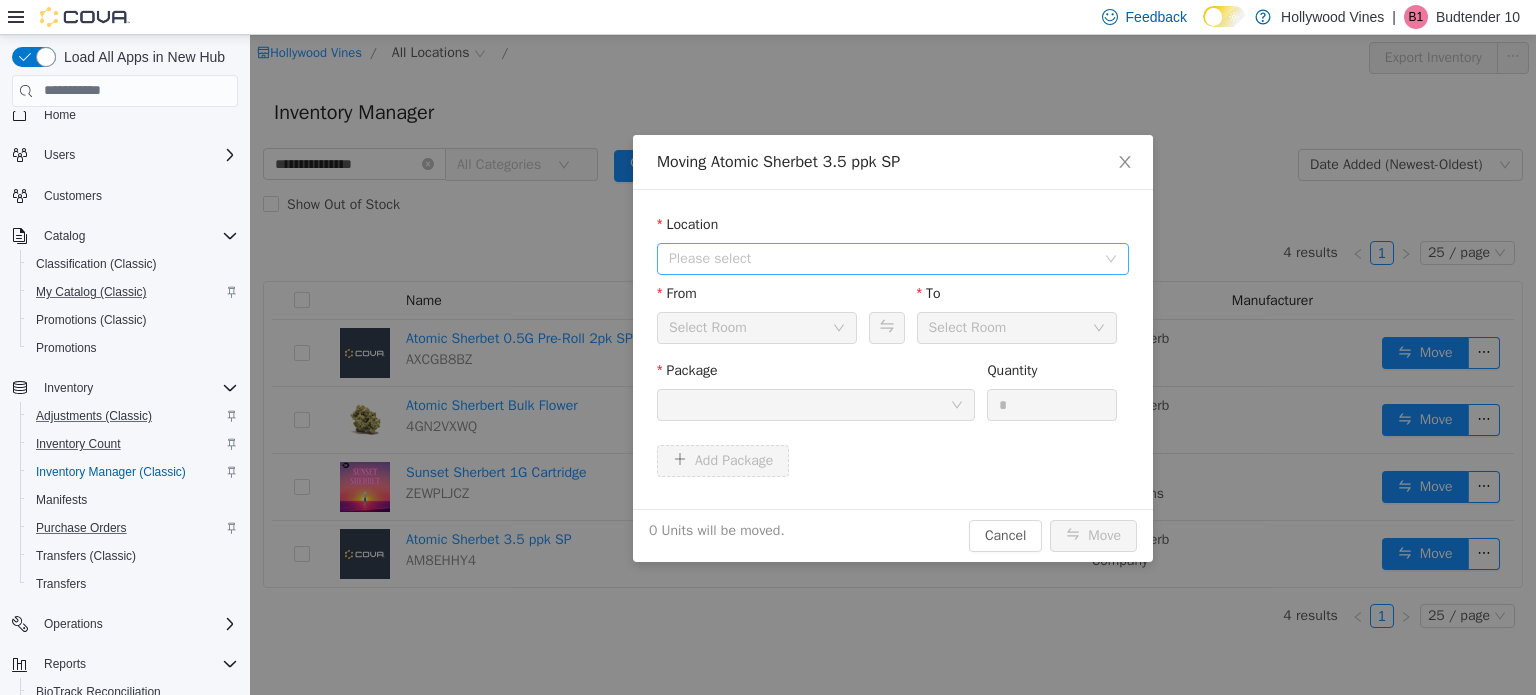 click on "Please select" at bounding box center (882, 258) 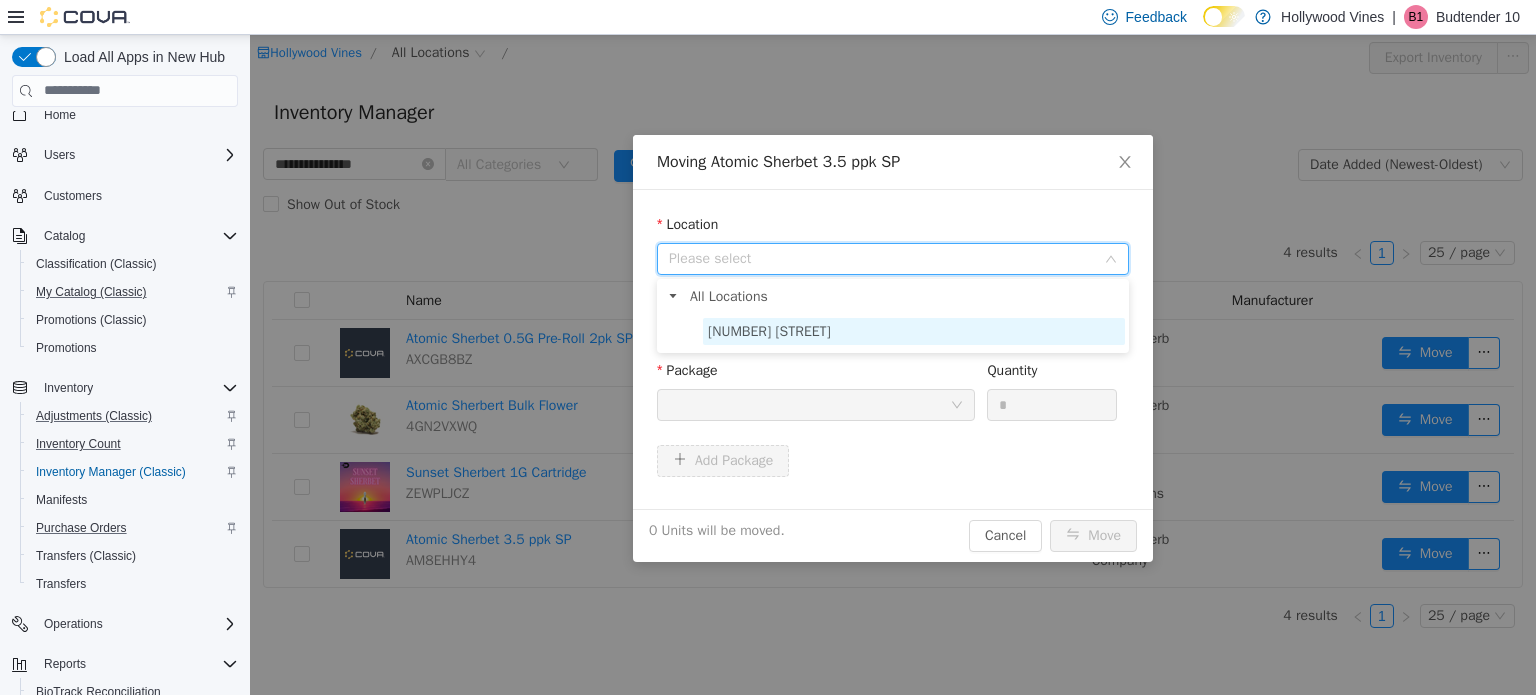 click on "[NUMBER] [STREET]" at bounding box center (769, 330) 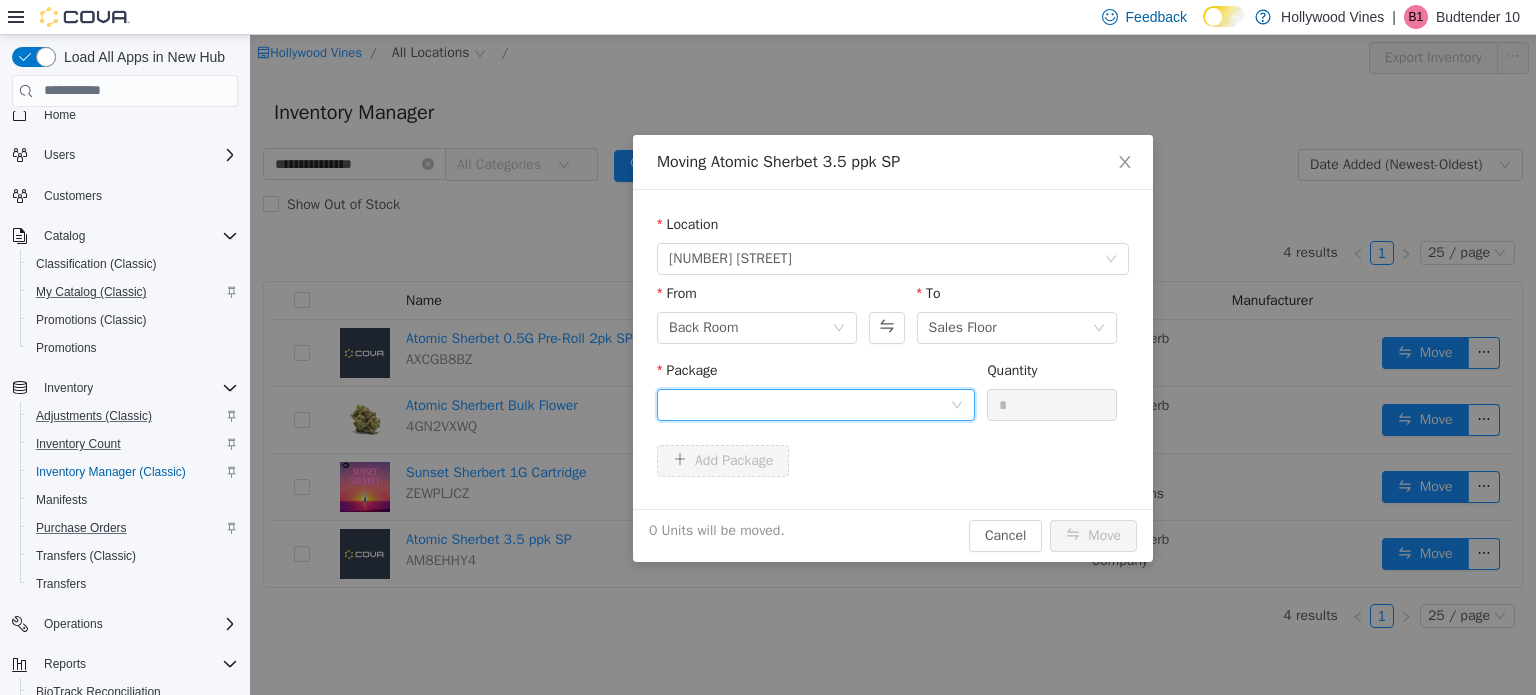 click at bounding box center [809, 404] 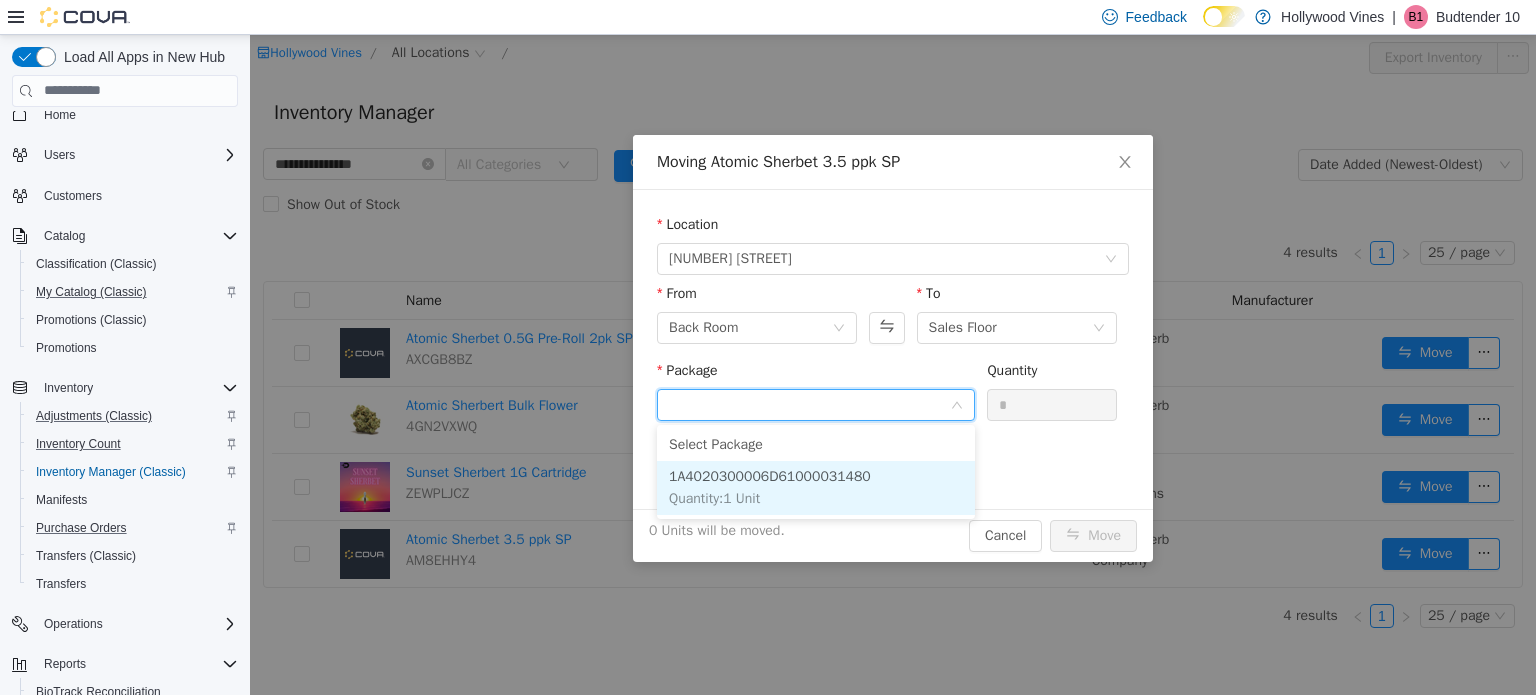 click on "1A4020300006D61000031480" at bounding box center (770, 475) 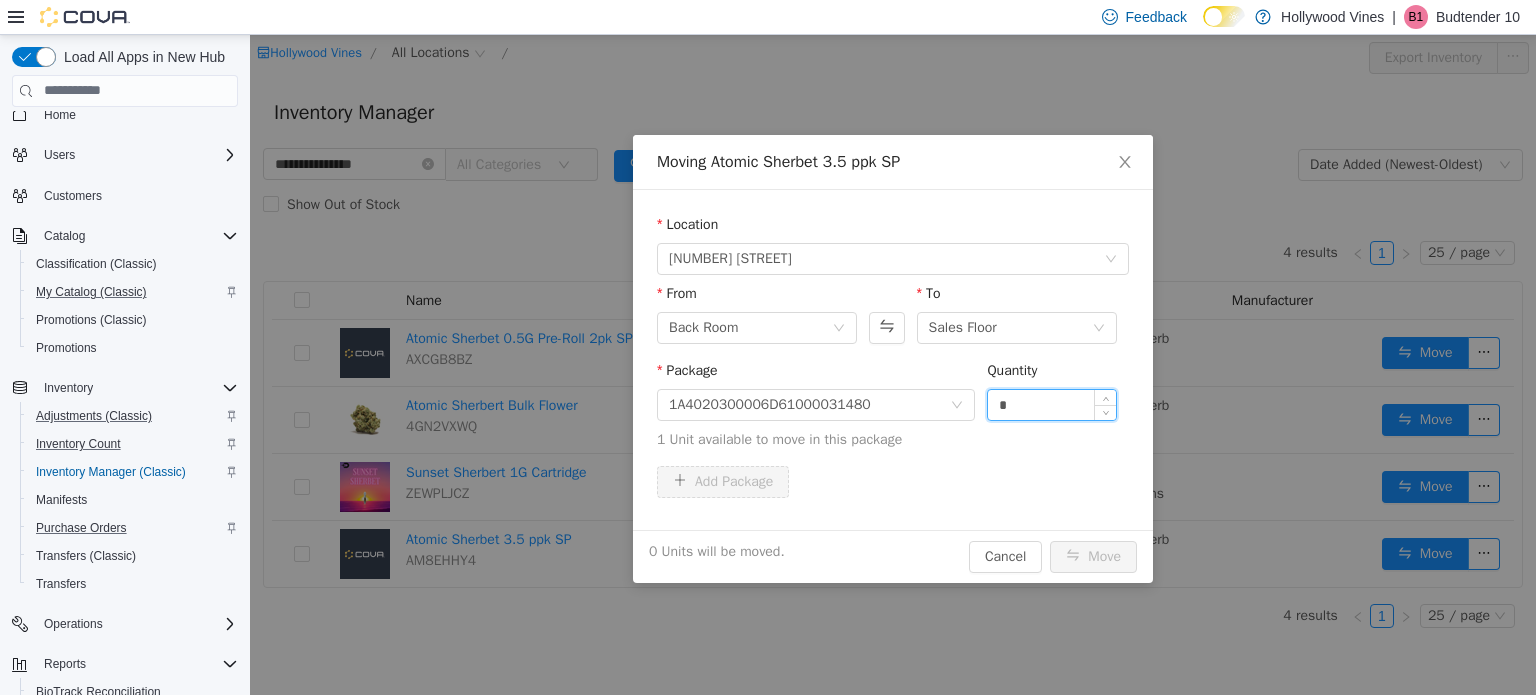 click on "*" at bounding box center (1052, 404) 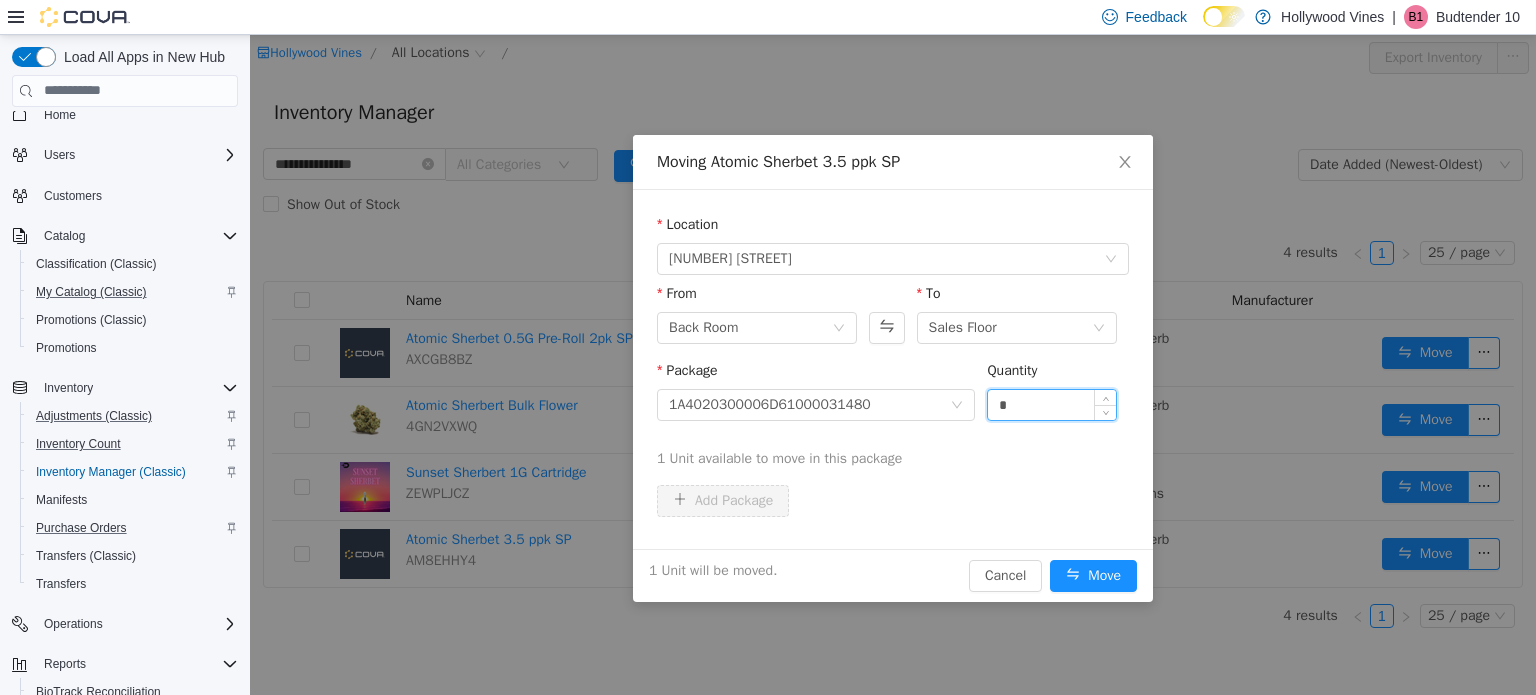 type on "*" 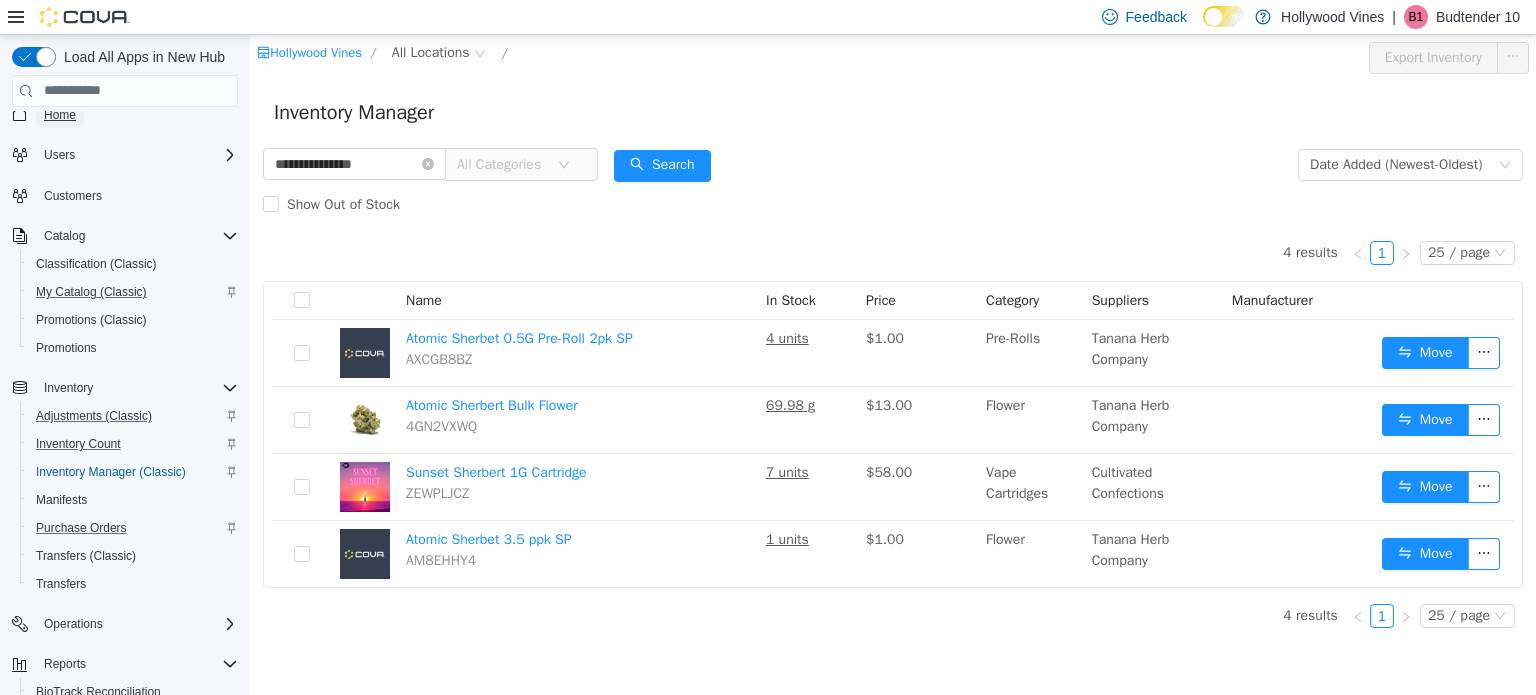 click on "Home" at bounding box center [60, 115] 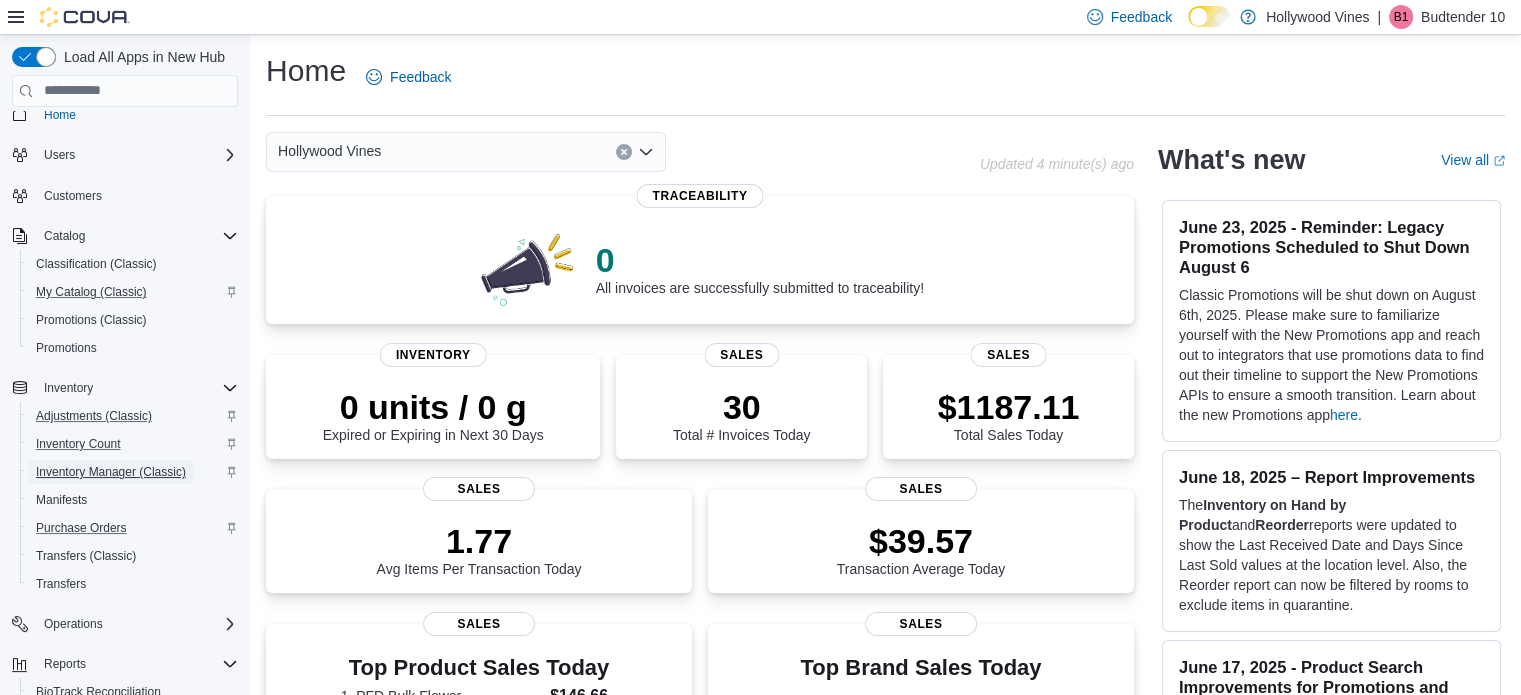 click on "Inventory Manager (Classic)" at bounding box center (111, 472) 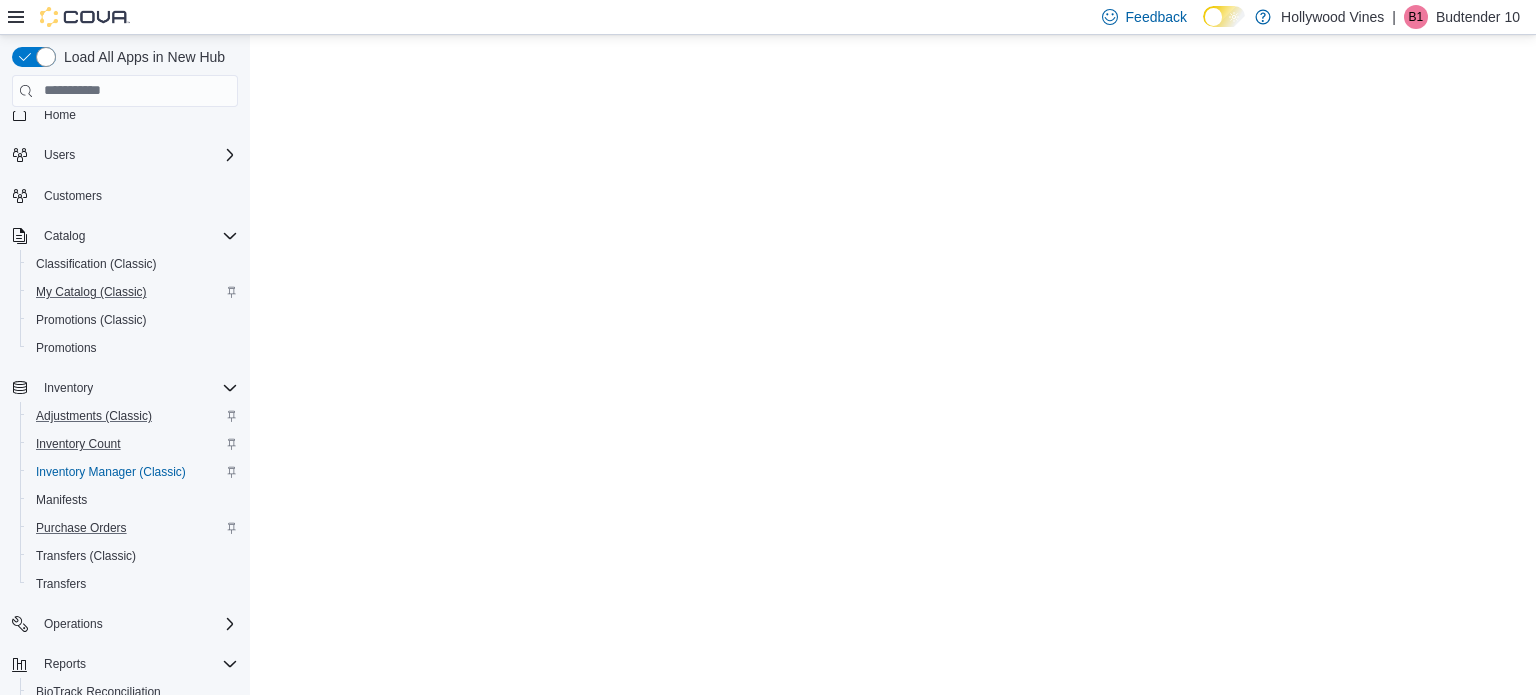 scroll, scrollTop: 19, scrollLeft: 0, axis: vertical 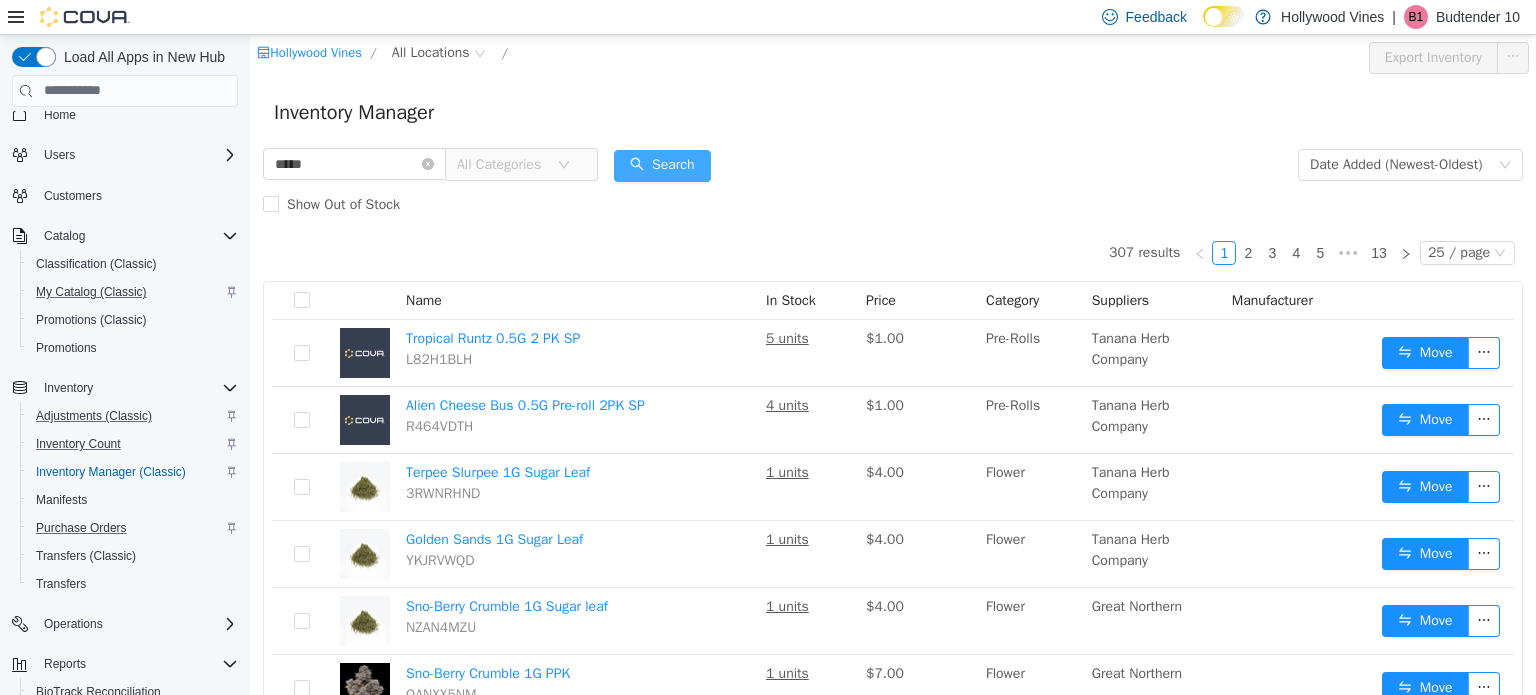 type on "*****" 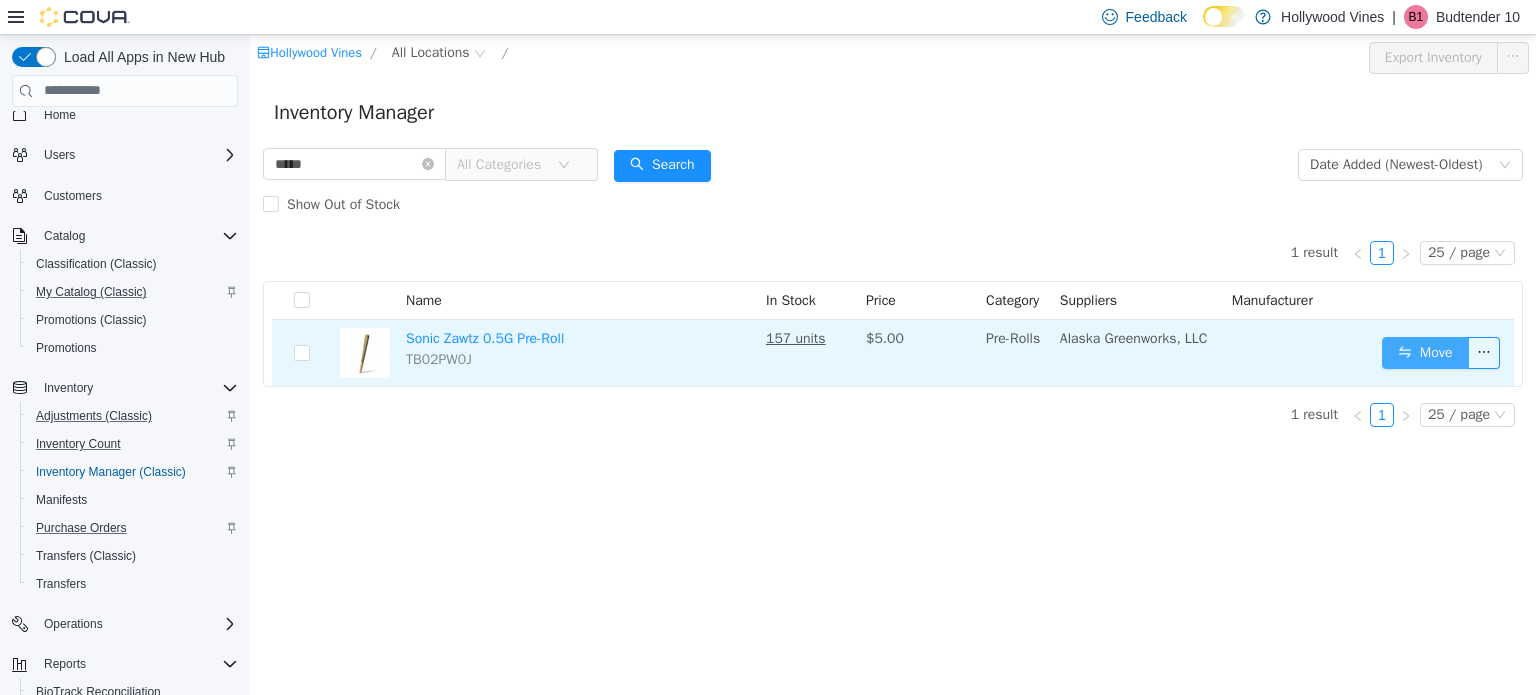 click on "Move" at bounding box center (1425, 352) 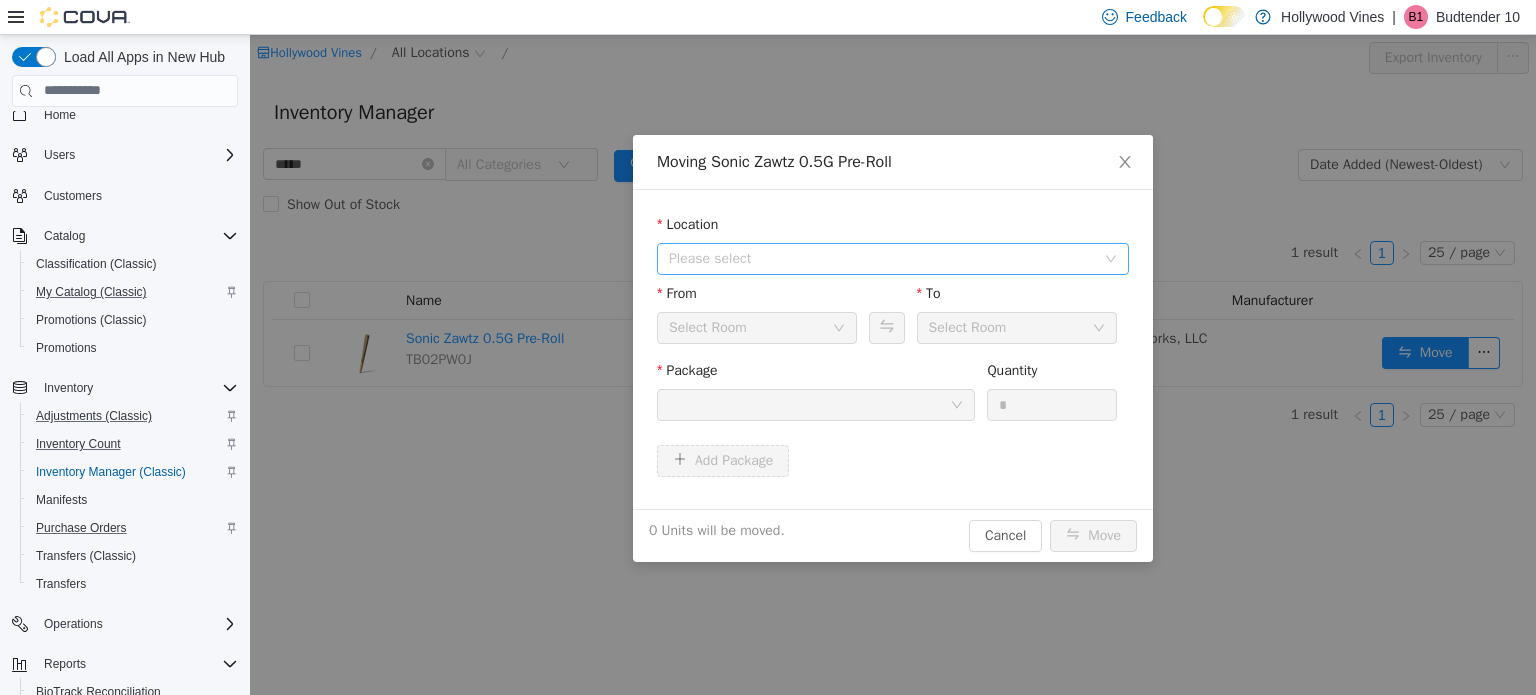 click on "Please select" at bounding box center (886, 258) 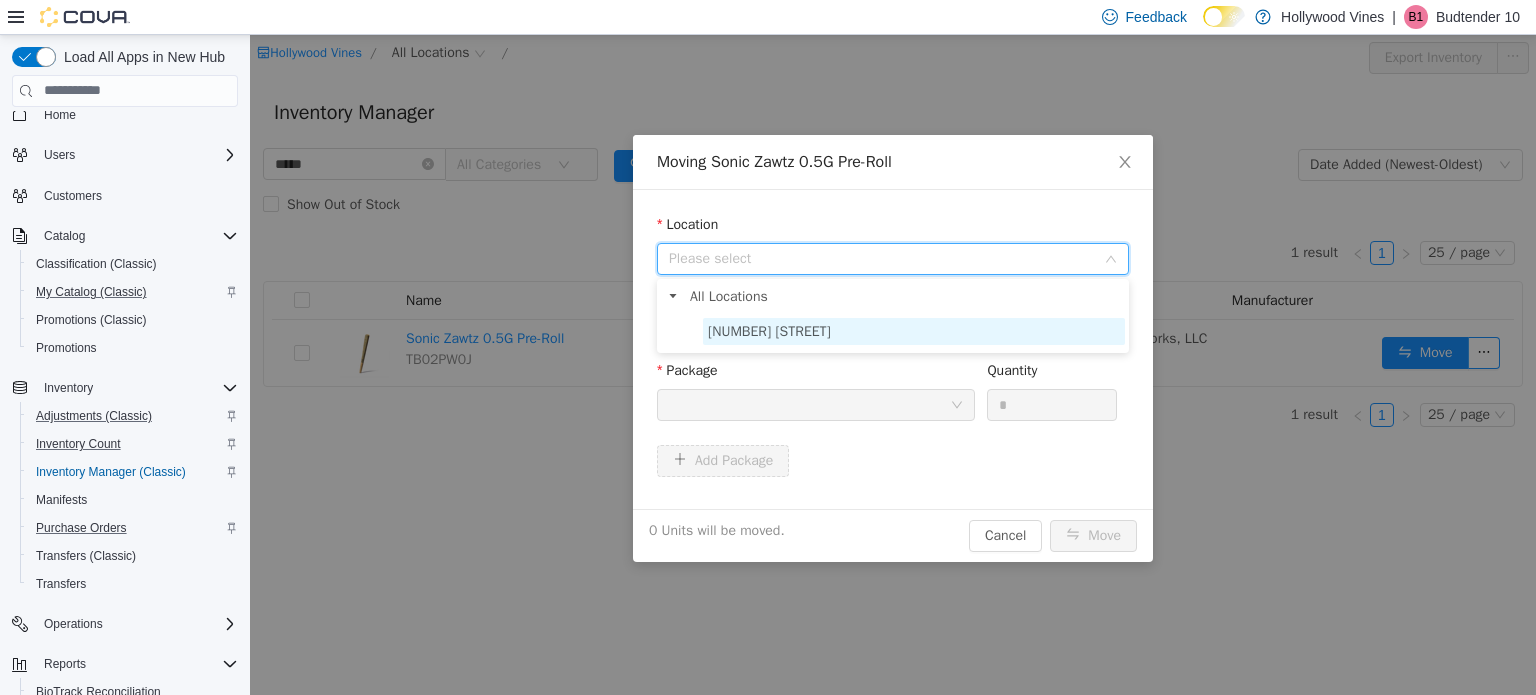 click on "[NUMBER] [STREET]" at bounding box center [769, 330] 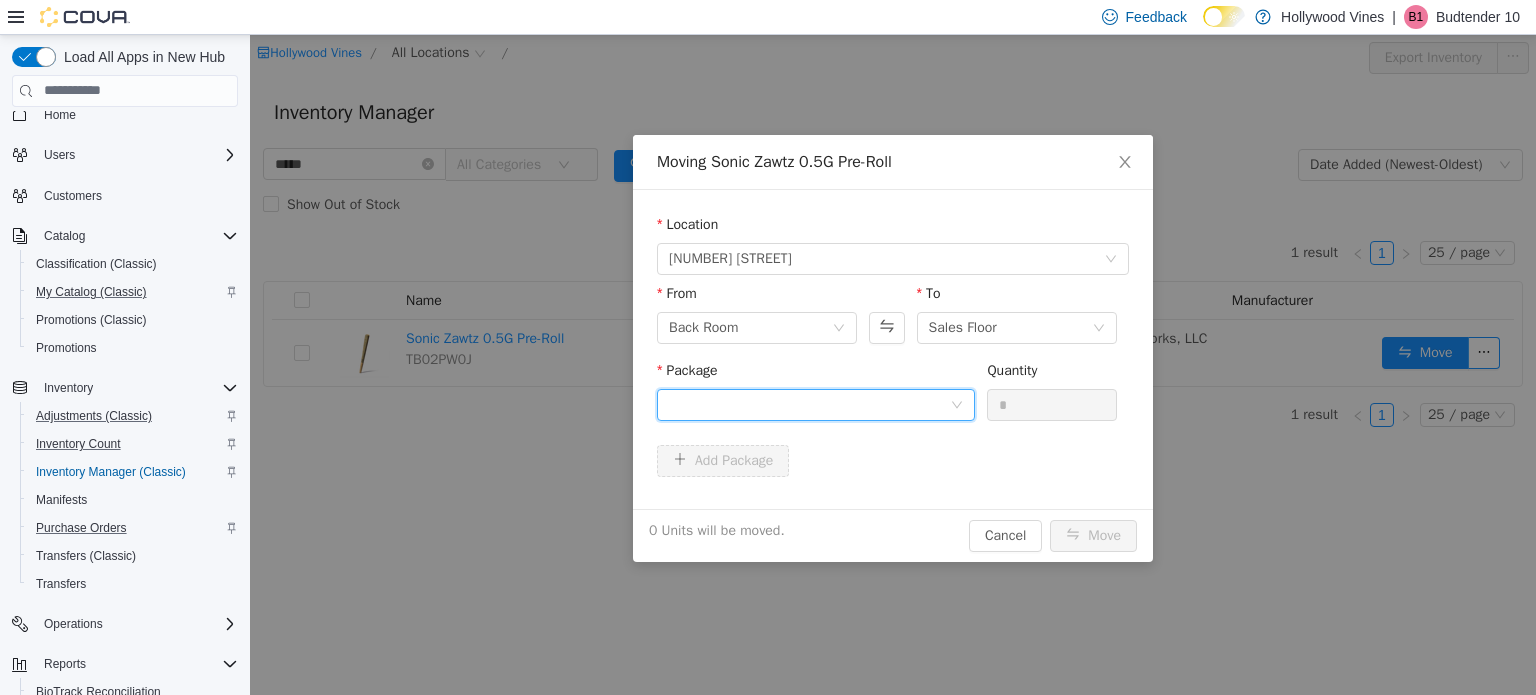 click at bounding box center (809, 404) 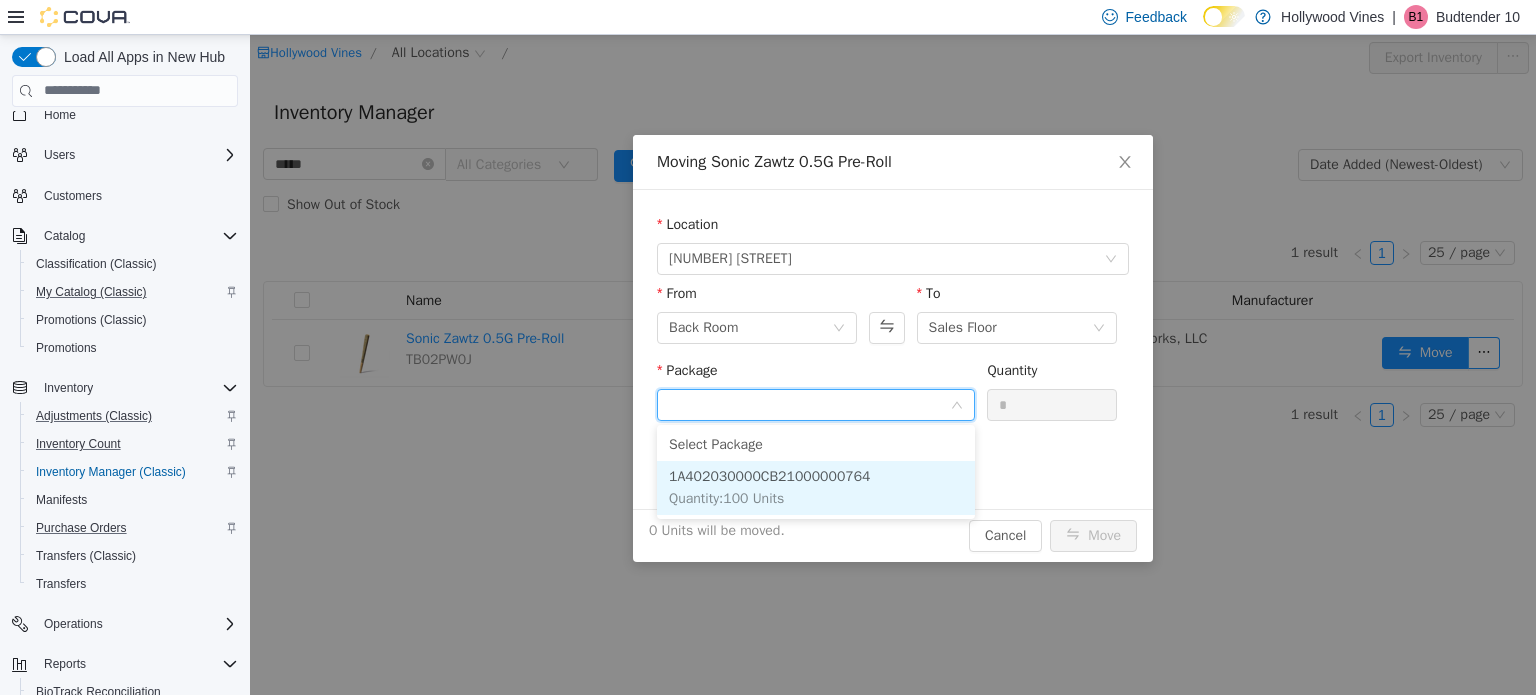 click on "1A402030000CB21000000764" at bounding box center (769, 475) 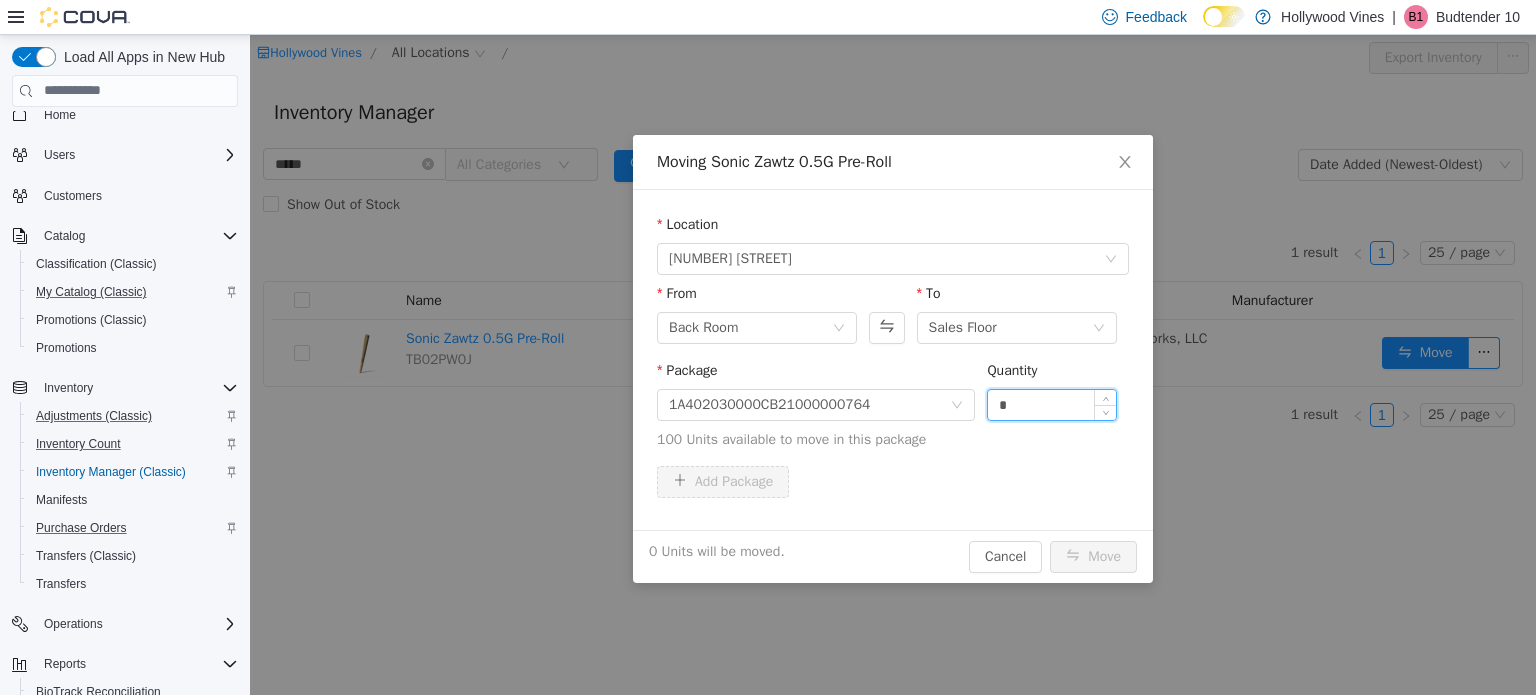 click on "*" at bounding box center [1052, 404] 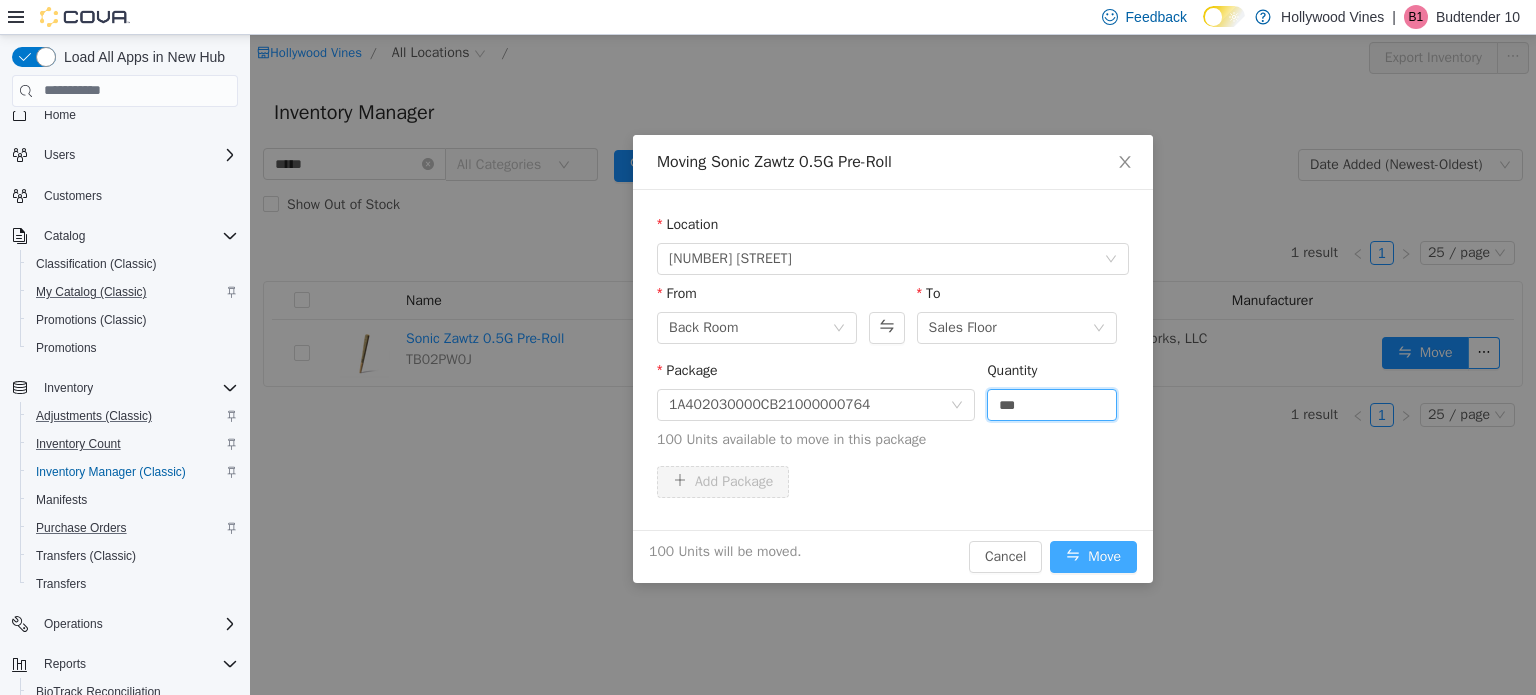 type on "***" 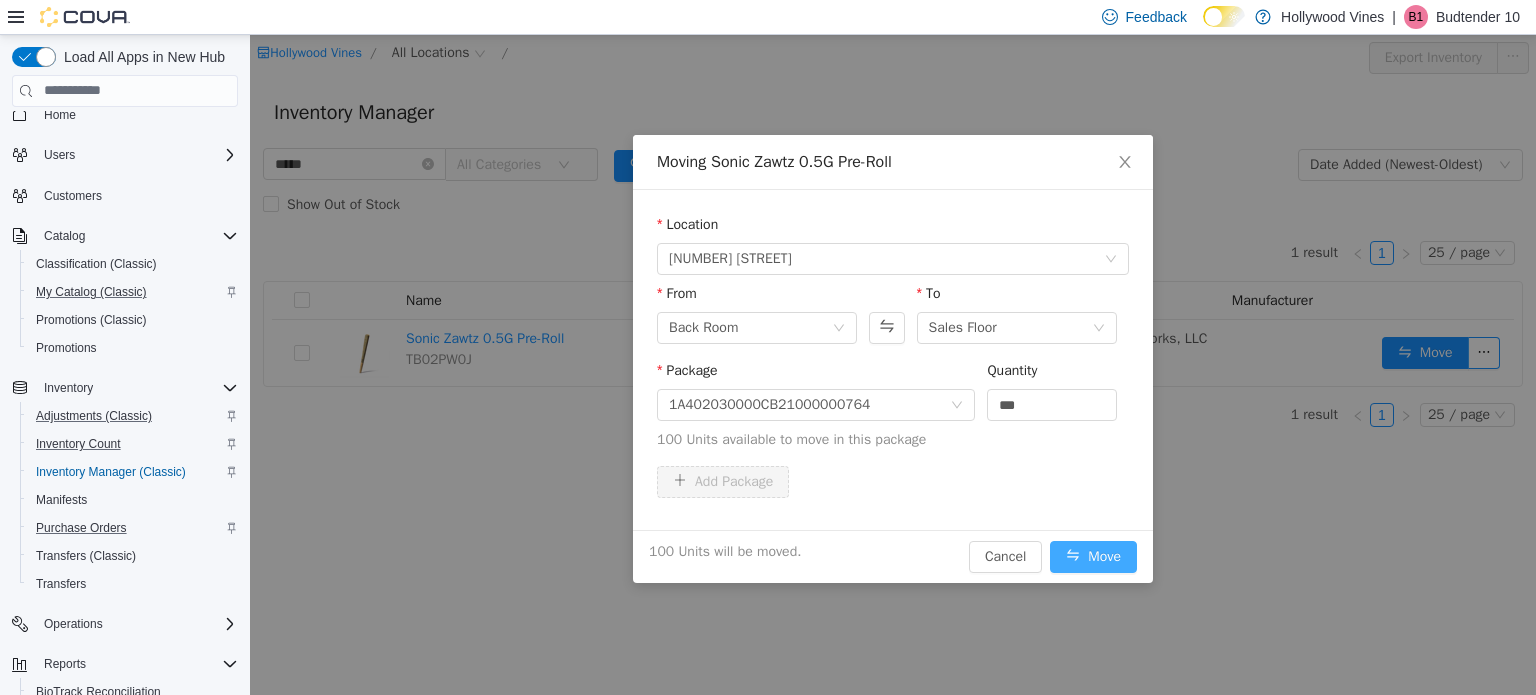 click on "Move" at bounding box center [1093, 556] 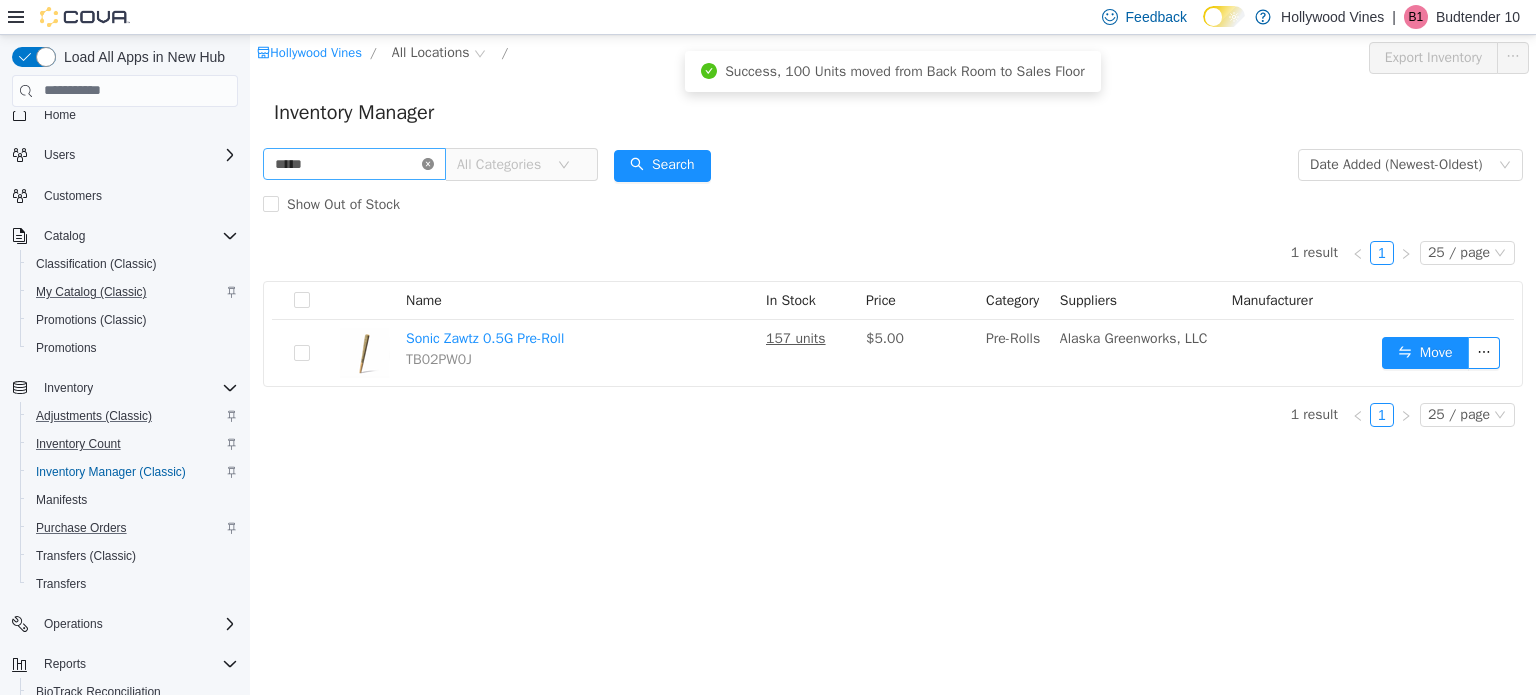 click 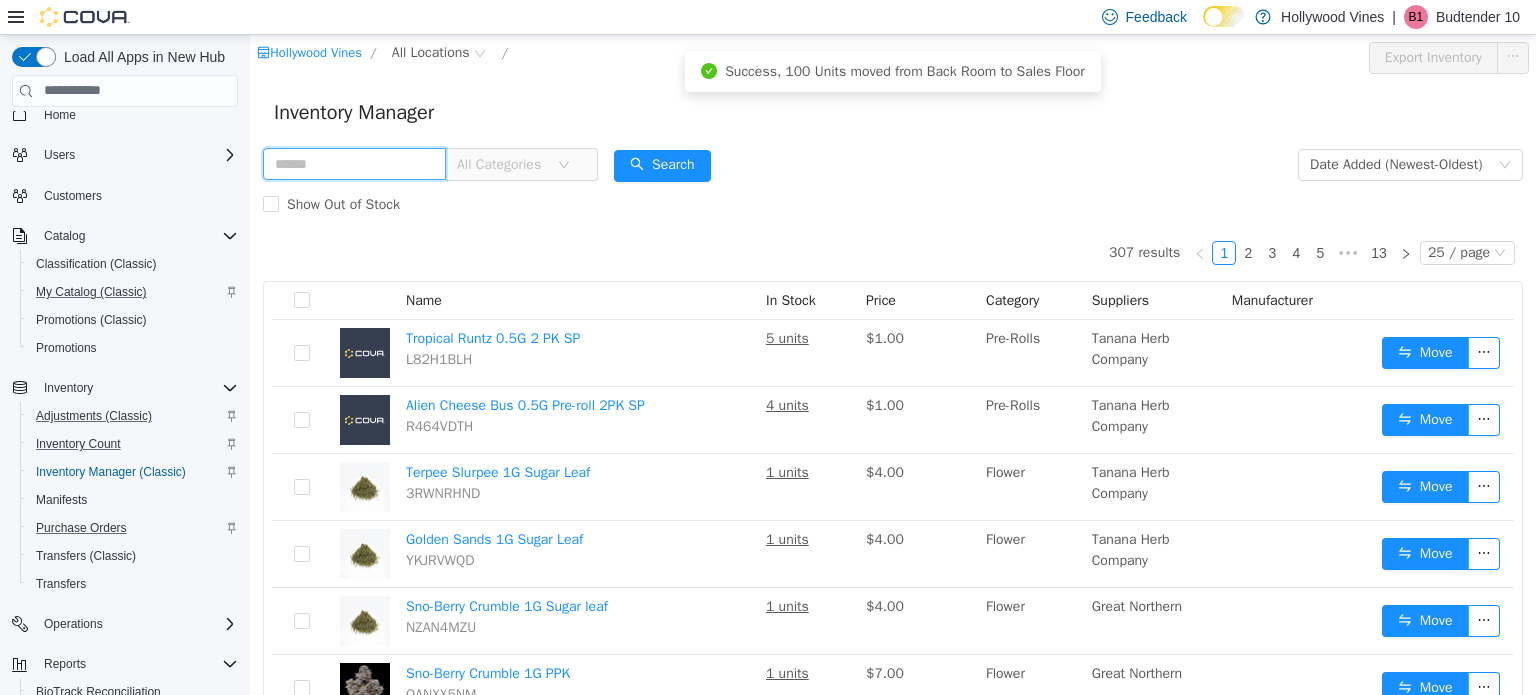 click at bounding box center [354, 163] 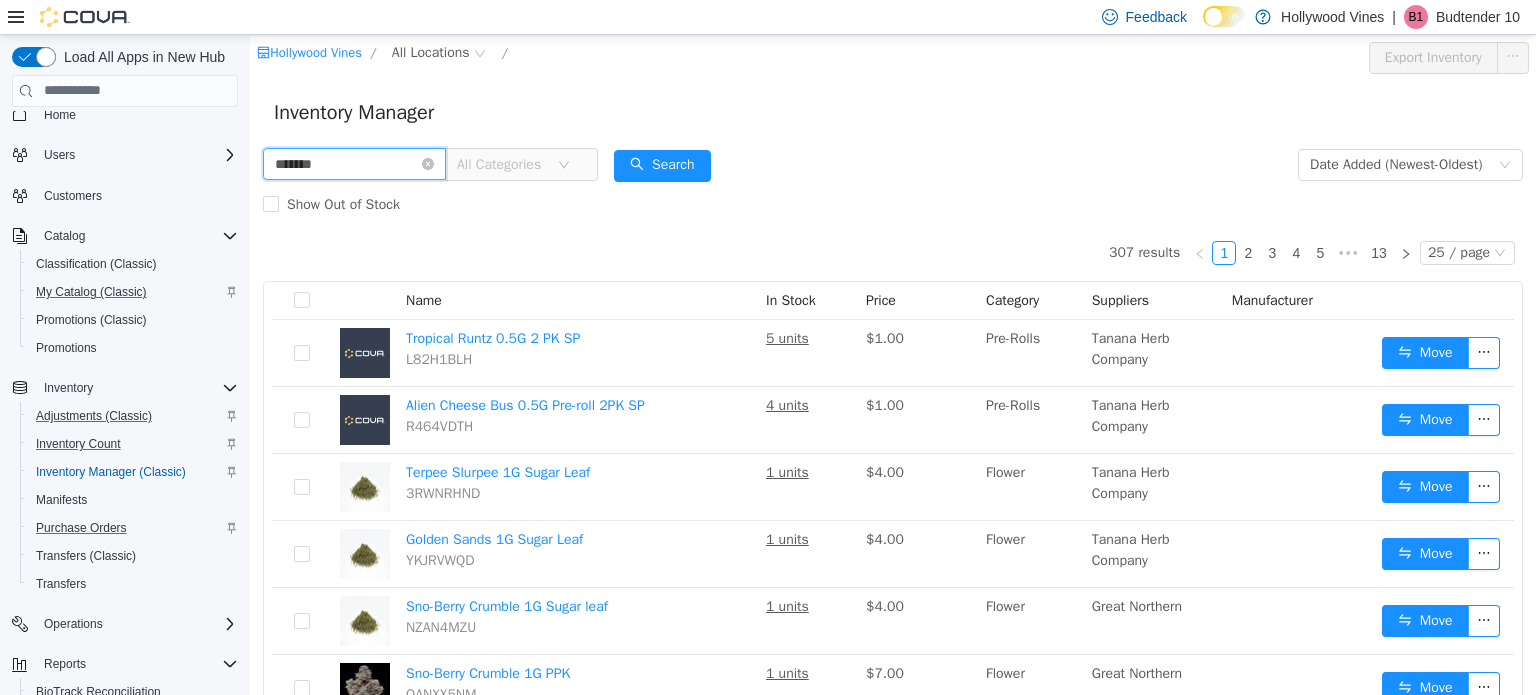 type on "**********" 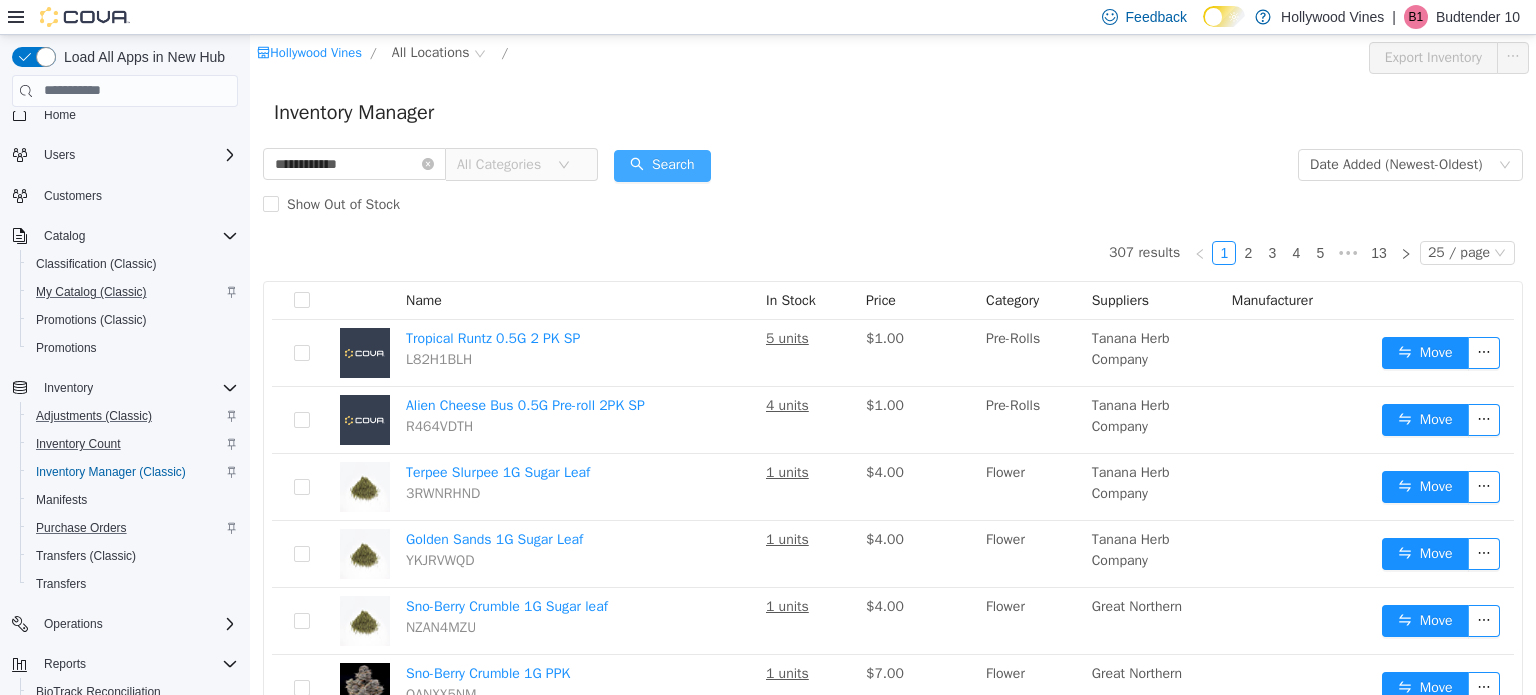 click on "Search" at bounding box center [662, 165] 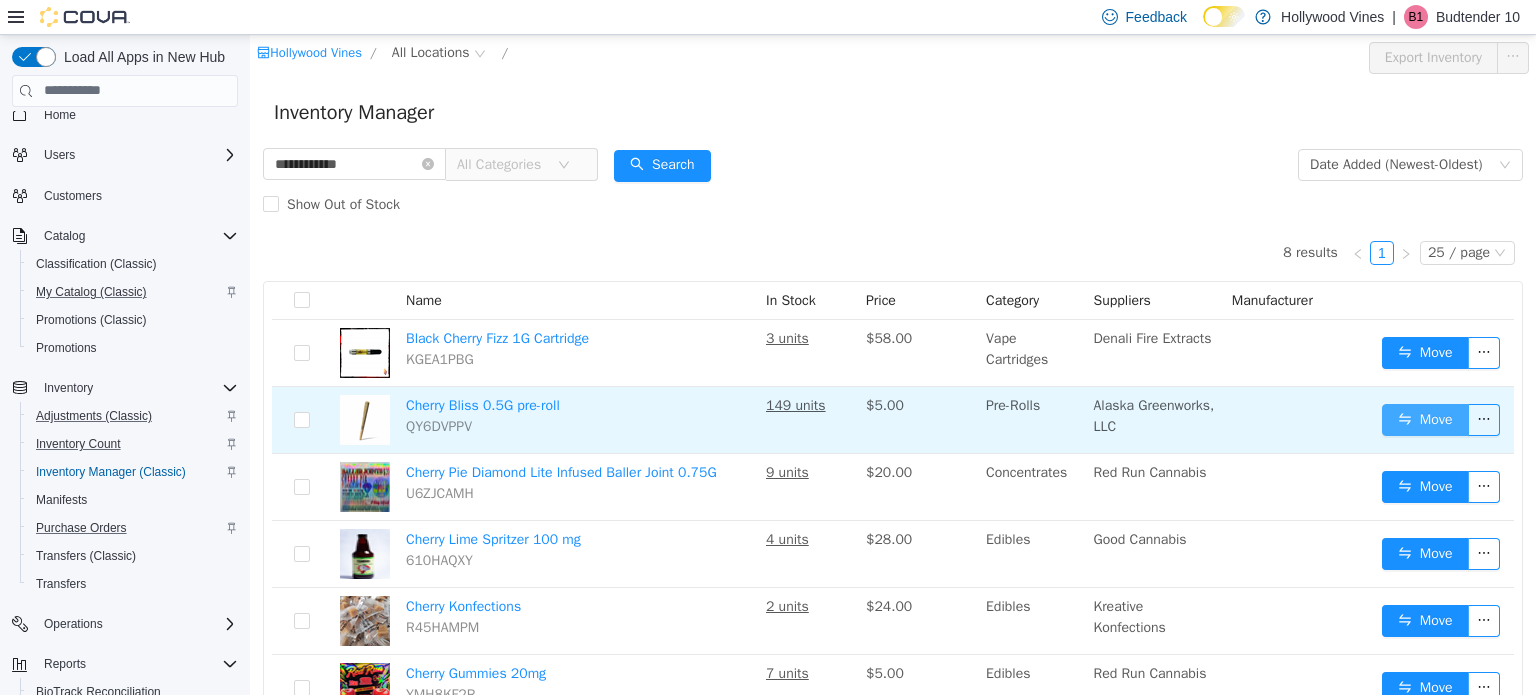 click on "Move" at bounding box center (1425, 419) 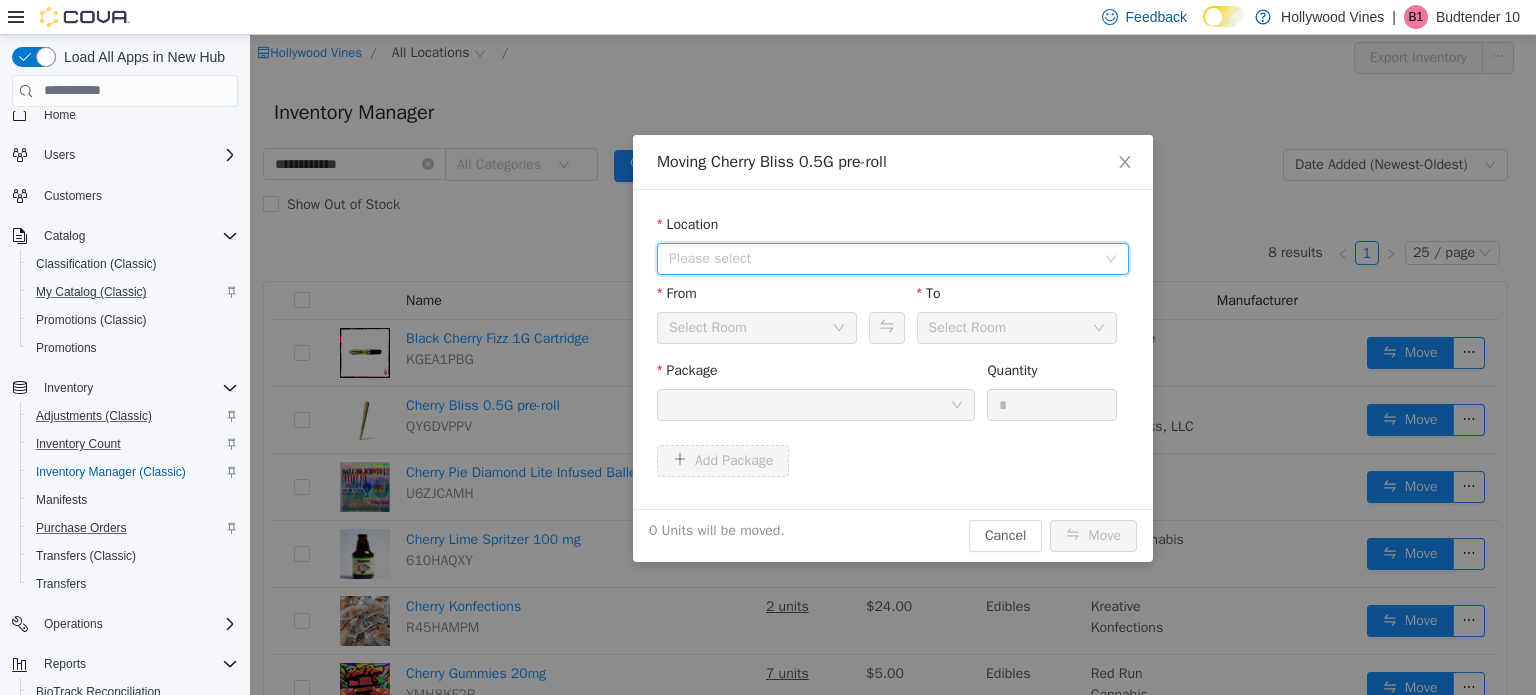 click on "Please select" at bounding box center [882, 258] 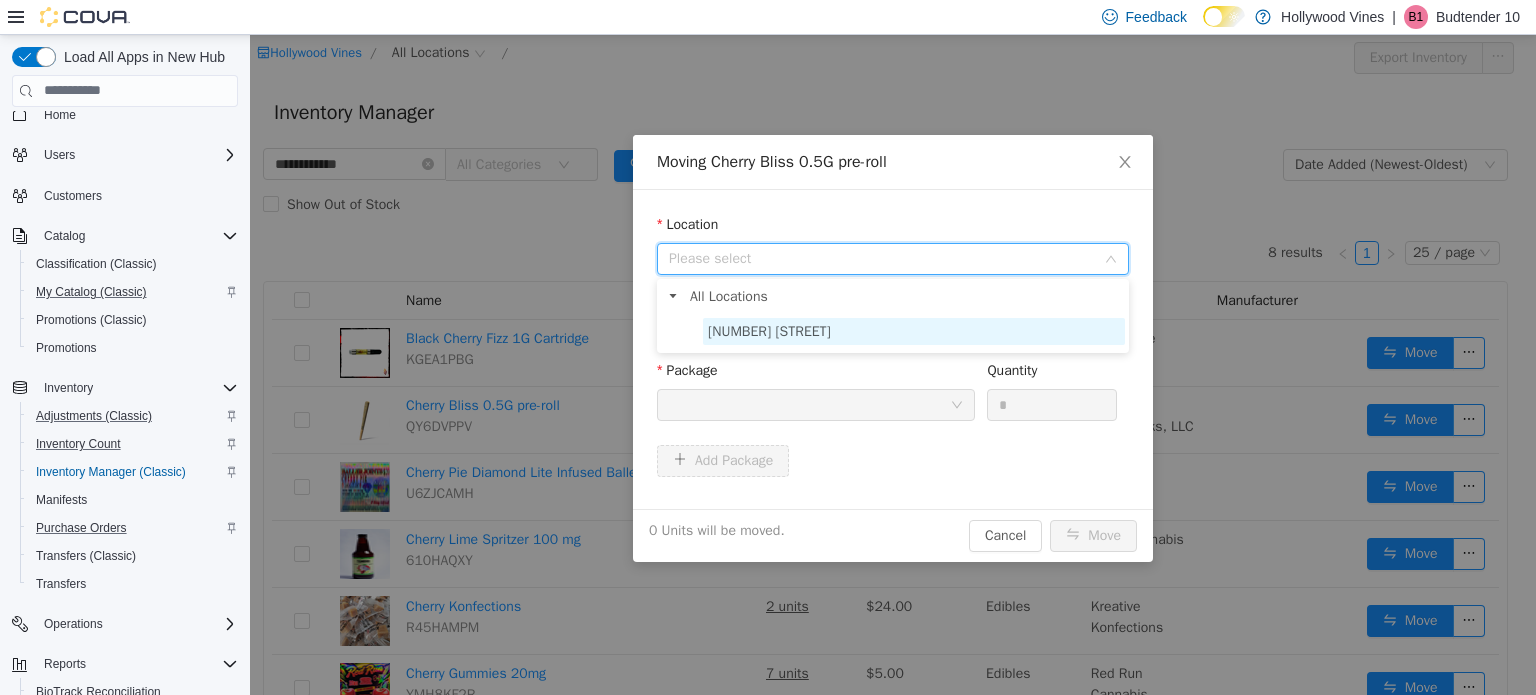 click on "[NUMBER] [STREET]" at bounding box center (769, 330) 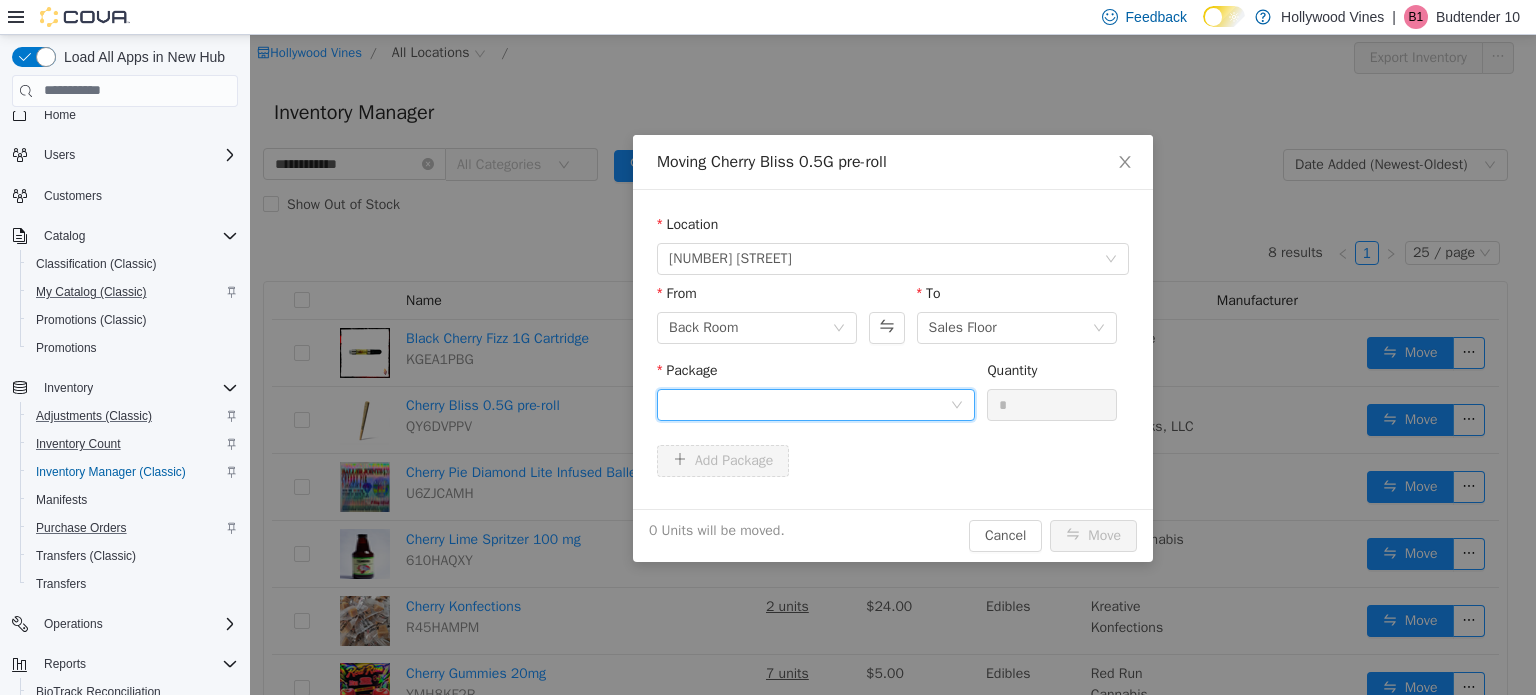 click at bounding box center [809, 404] 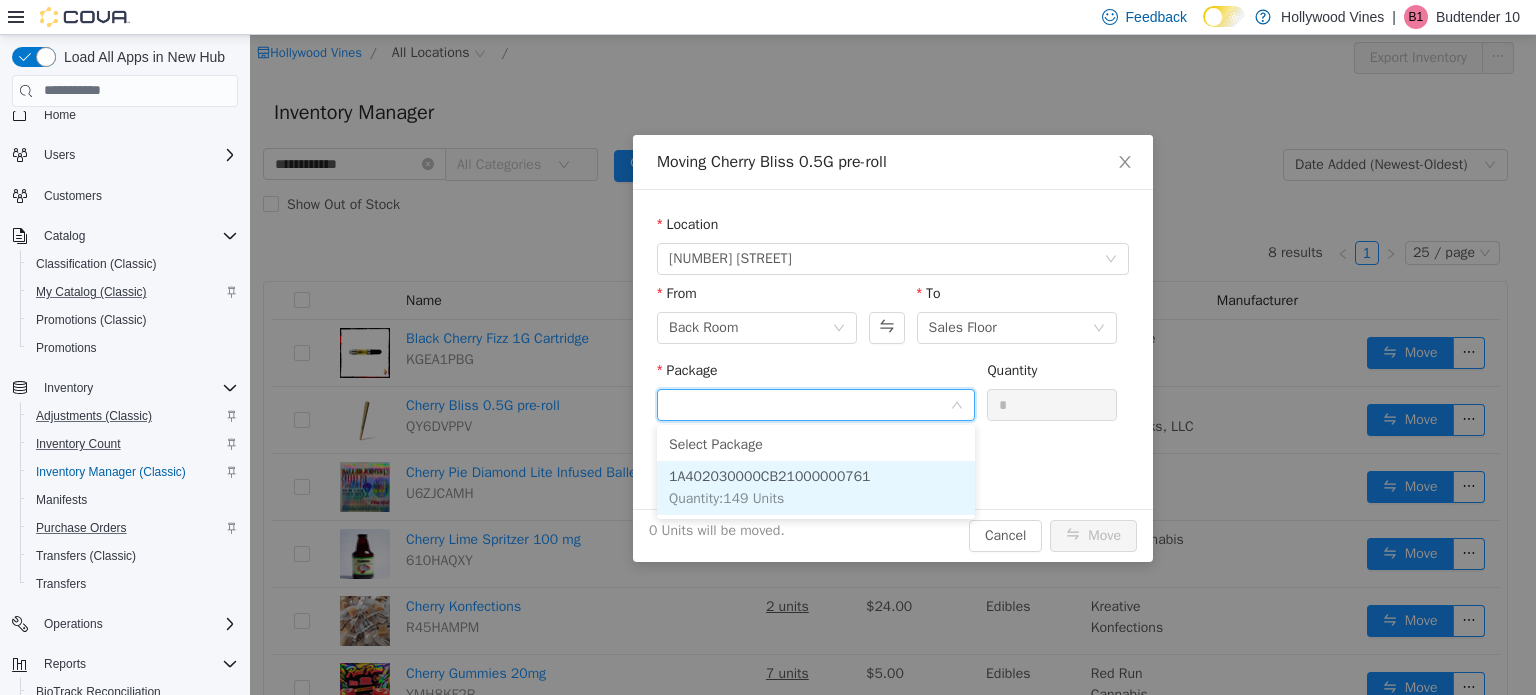click on "1A402030000CB21000000761" at bounding box center (769, 475) 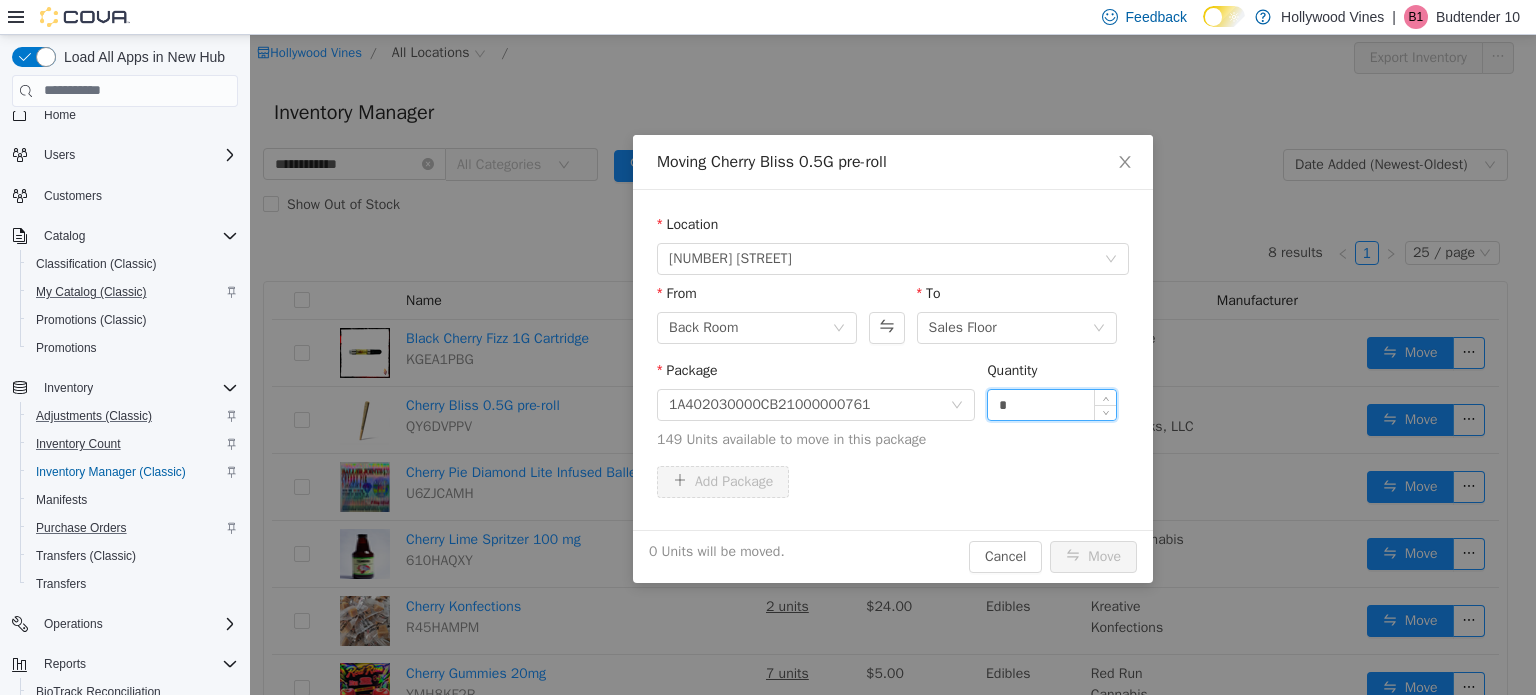 click on "*" at bounding box center (1052, 404) 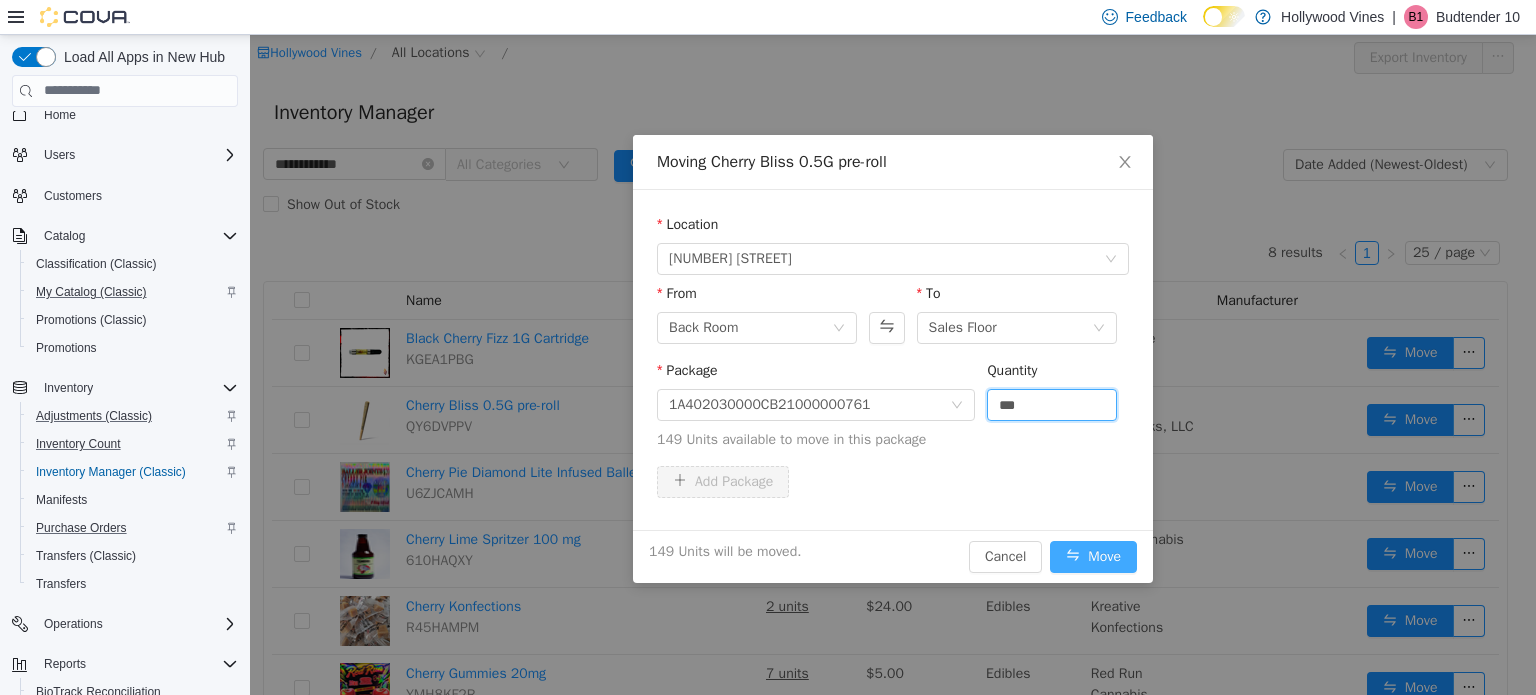 type on "***" 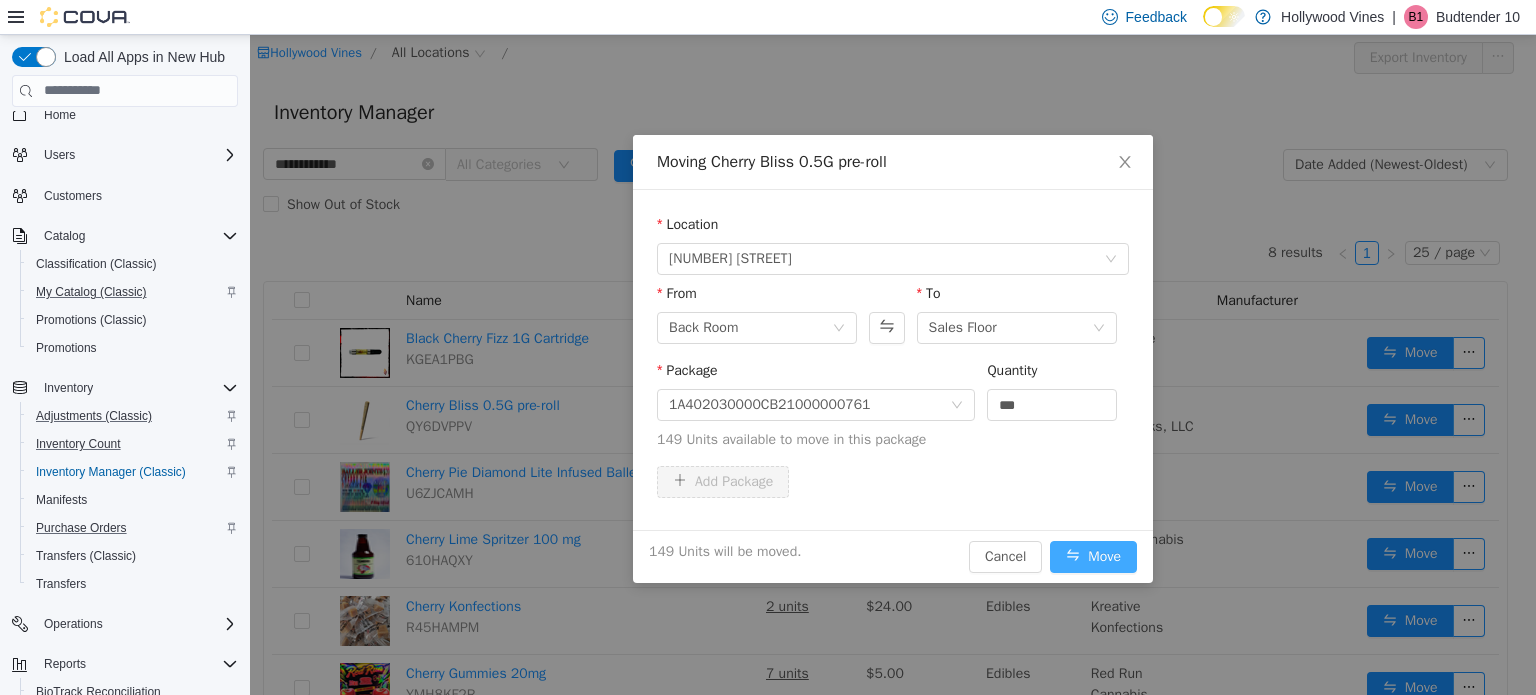 click on "Move" at bounding box center (1093, 556) 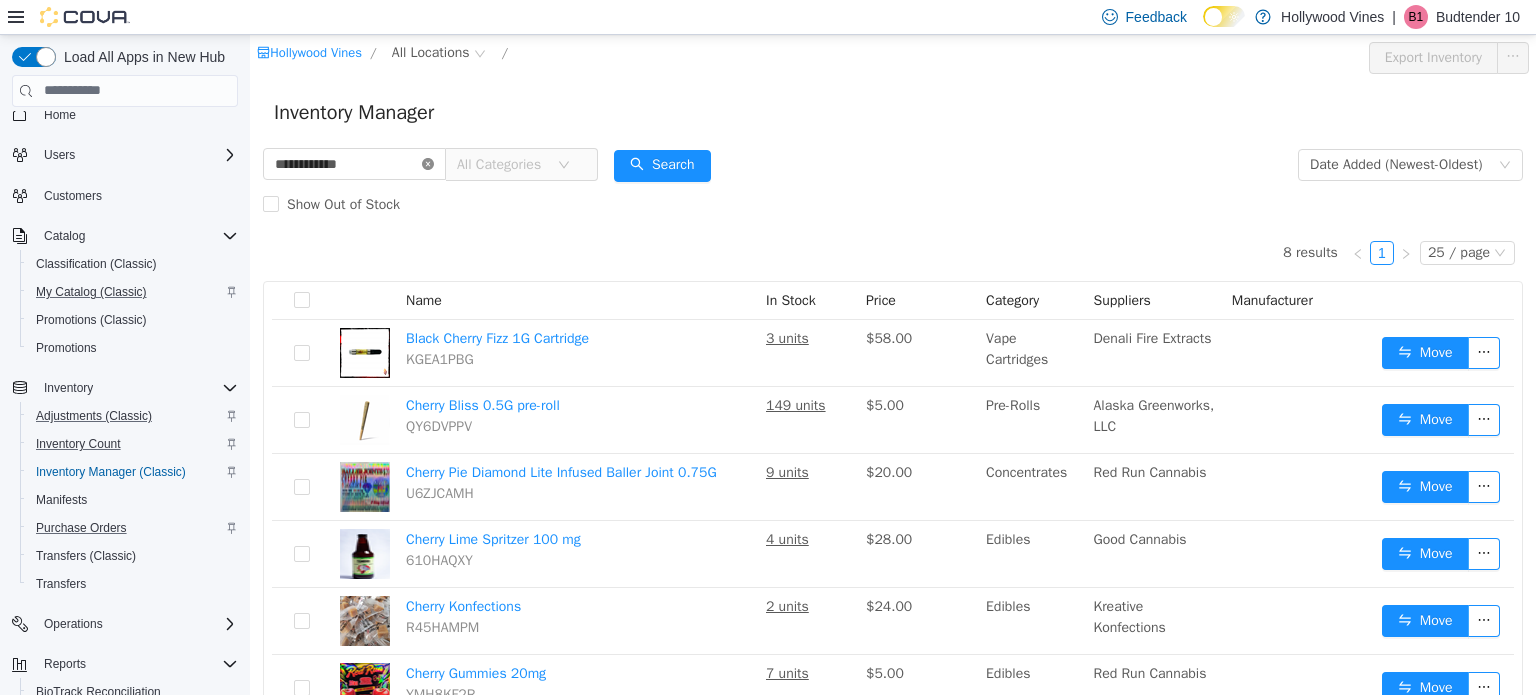 click 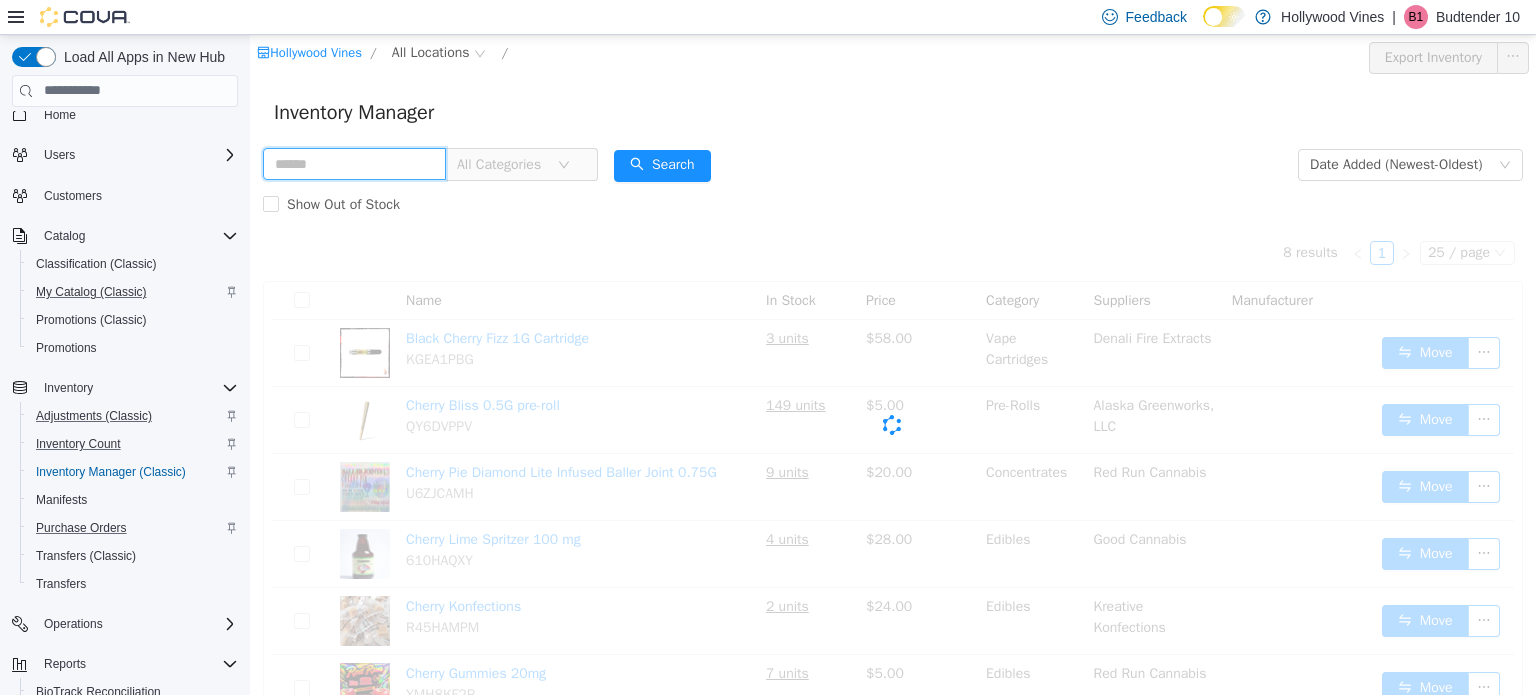 click at bounding box center [354, 163] 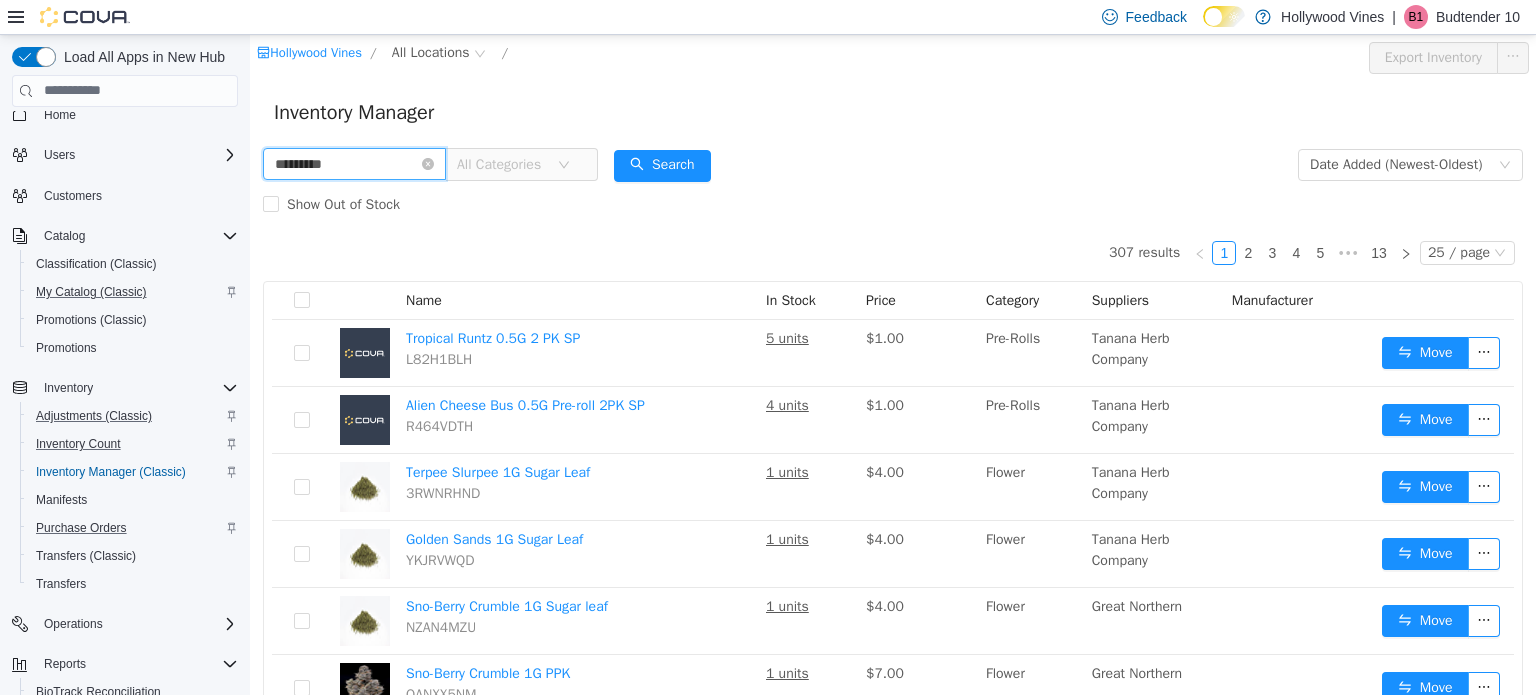 click on "*********" at bounding box center [354, 163] 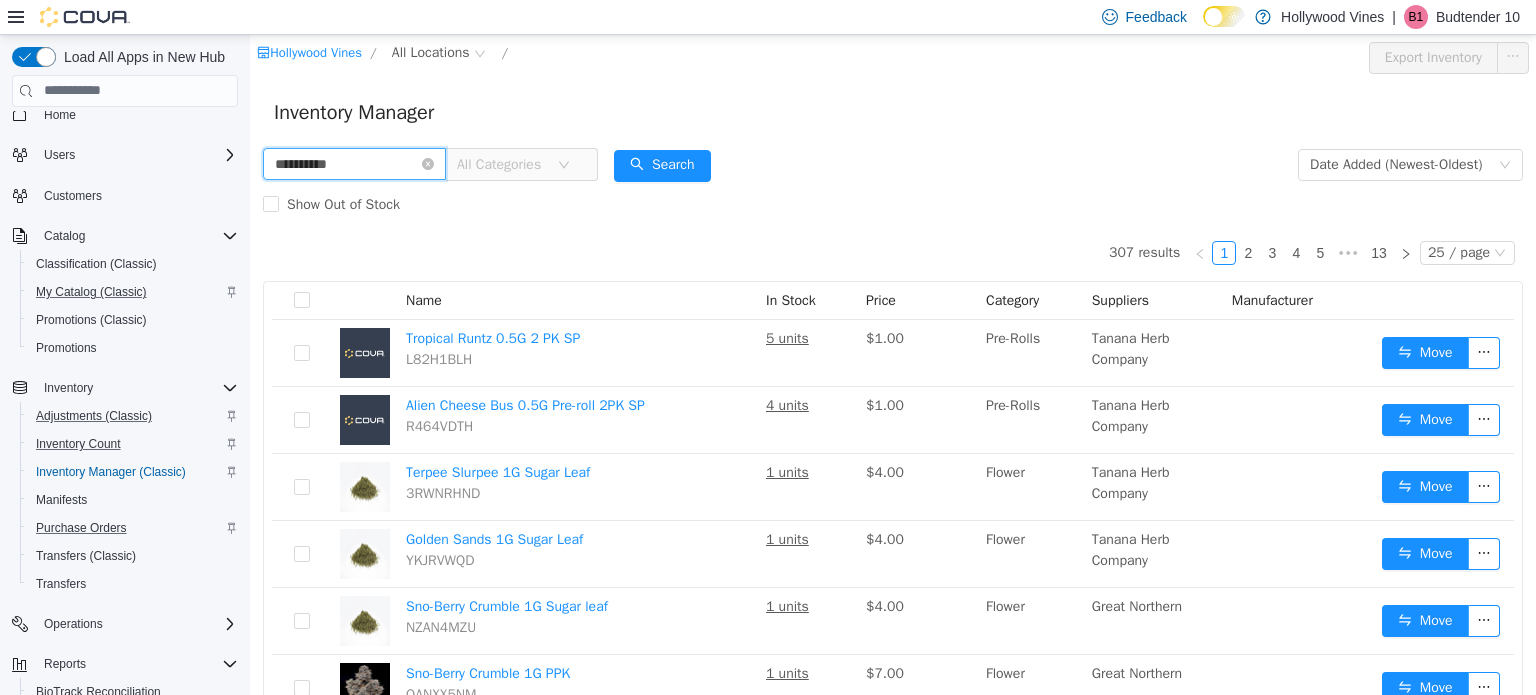 type on "**********" 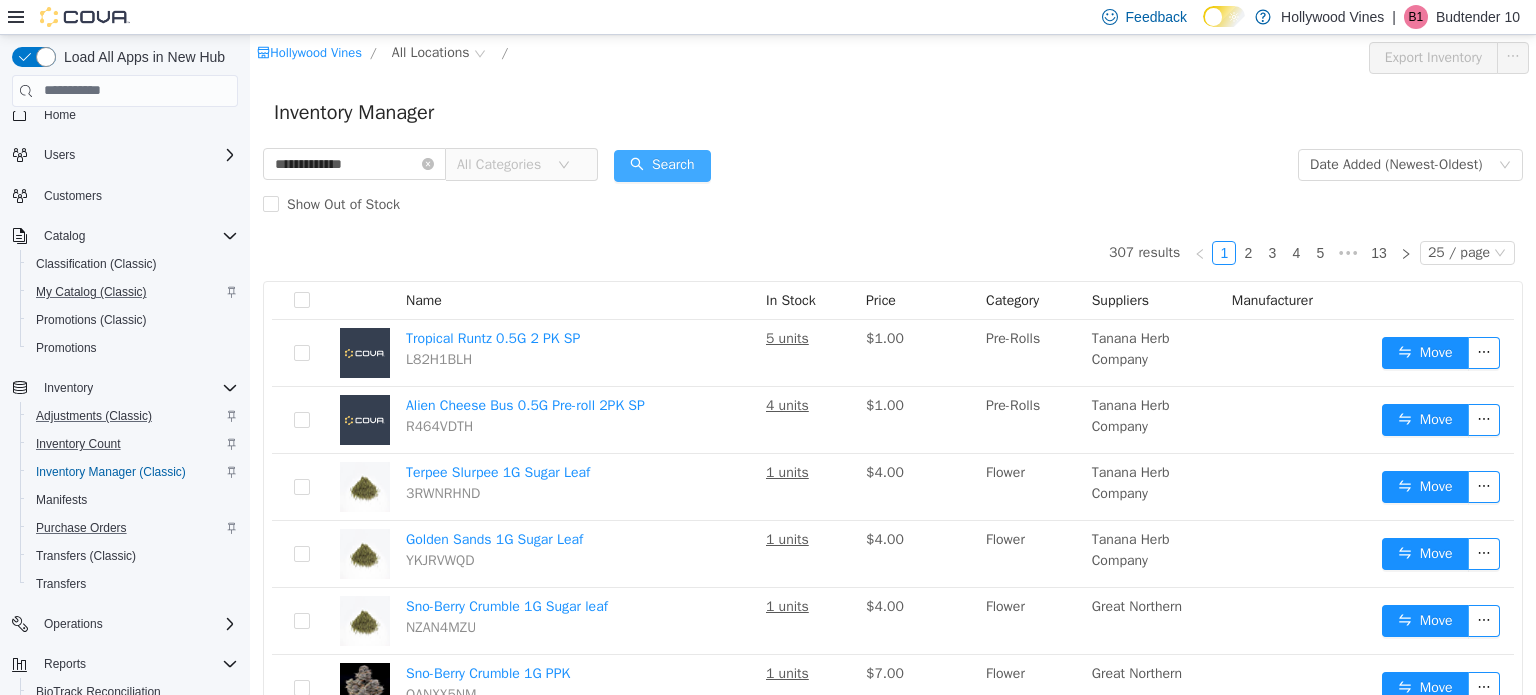 click on "Search" at bounding box center [662, 165] 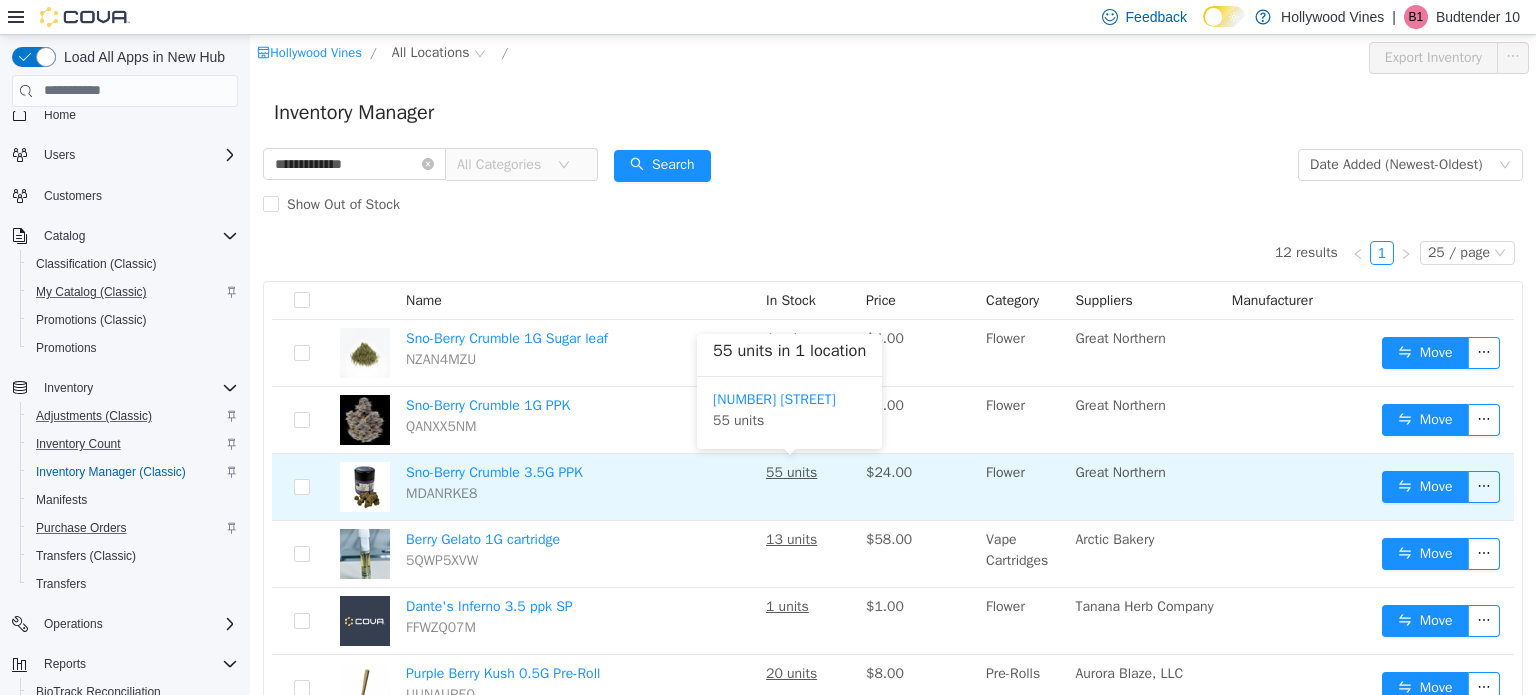 click on "55 units" at bounding box center [791, 471] 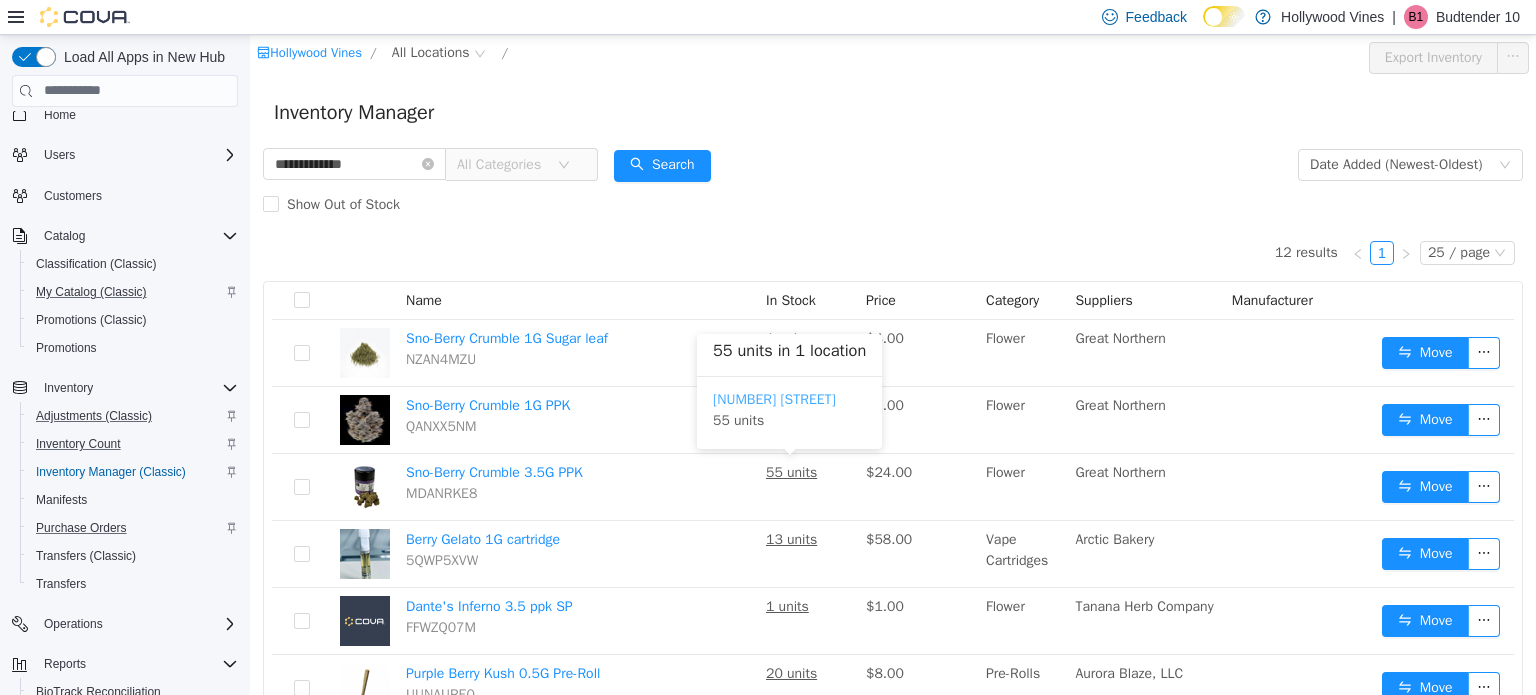 click on "[NUMBER] [STREET]" at bounding box center [774, 398] 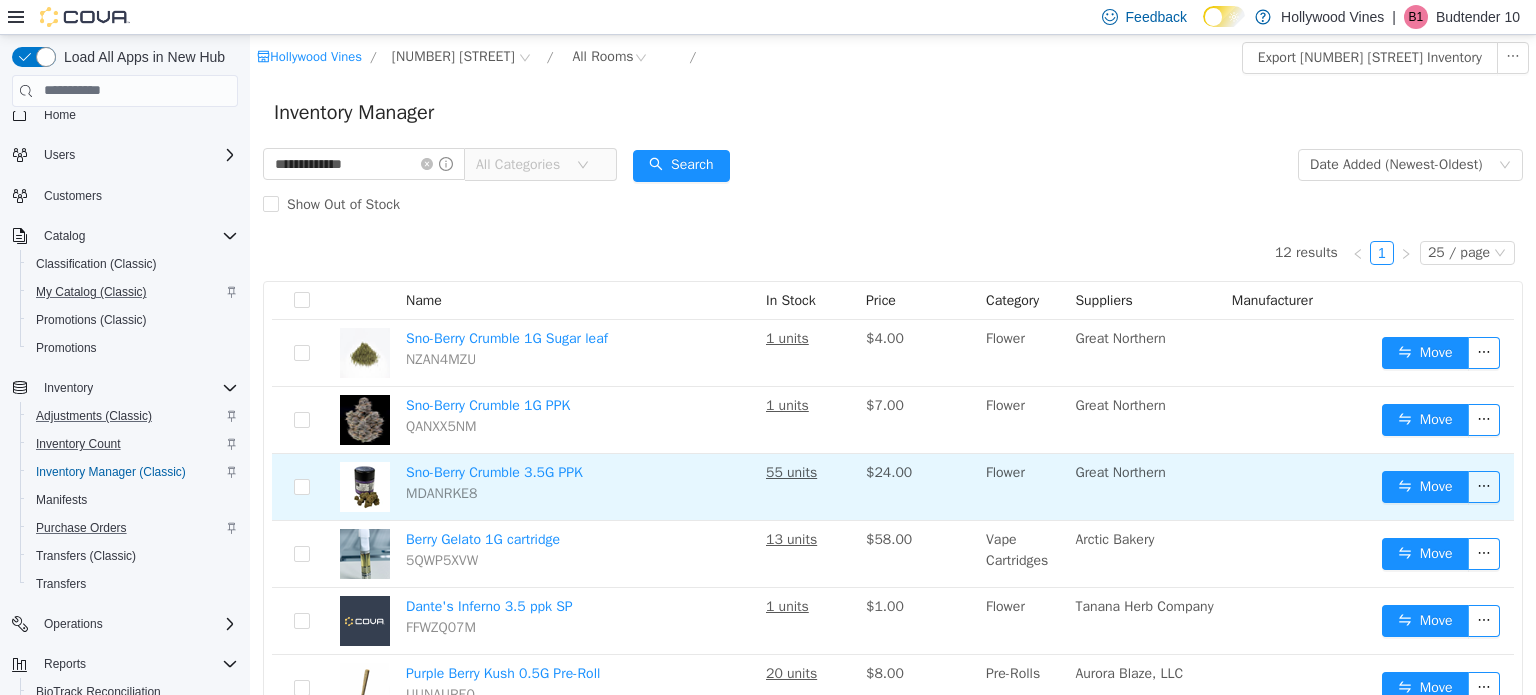 click on "Sno-Berry Crumble 3.5G PPK MDANRKE8" at bounding box center (578, 486) 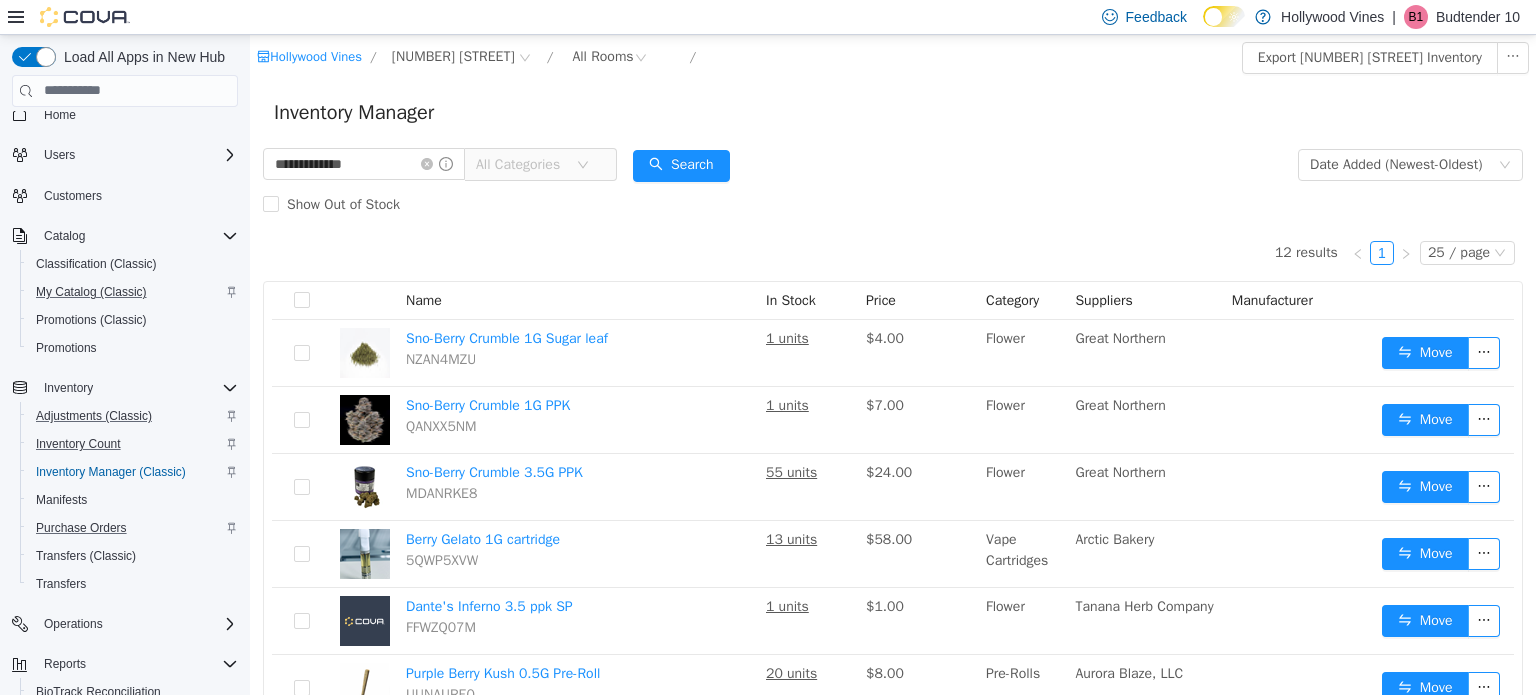 click on "Budtender 10" at bounding box center [1478, 17] 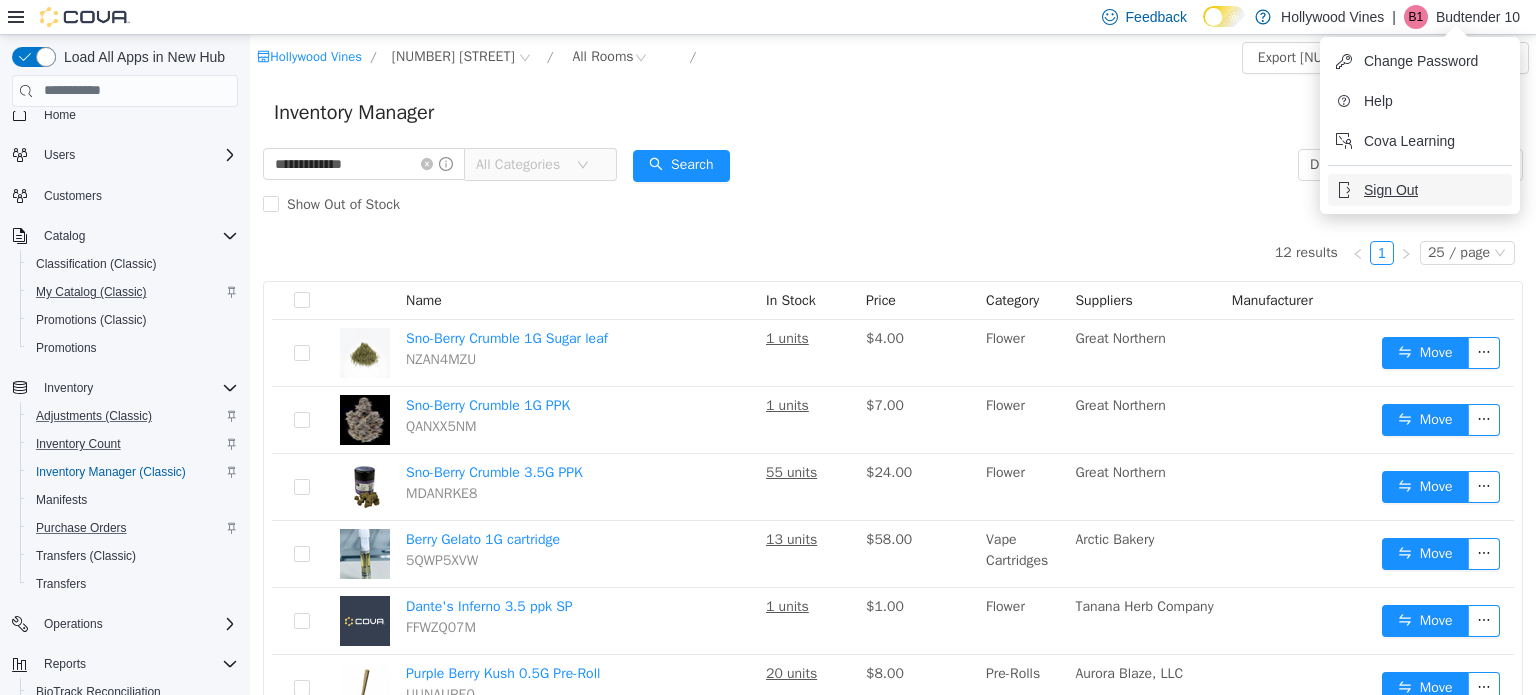 click on "Sign Out" at bounding box center [1391, 190] 